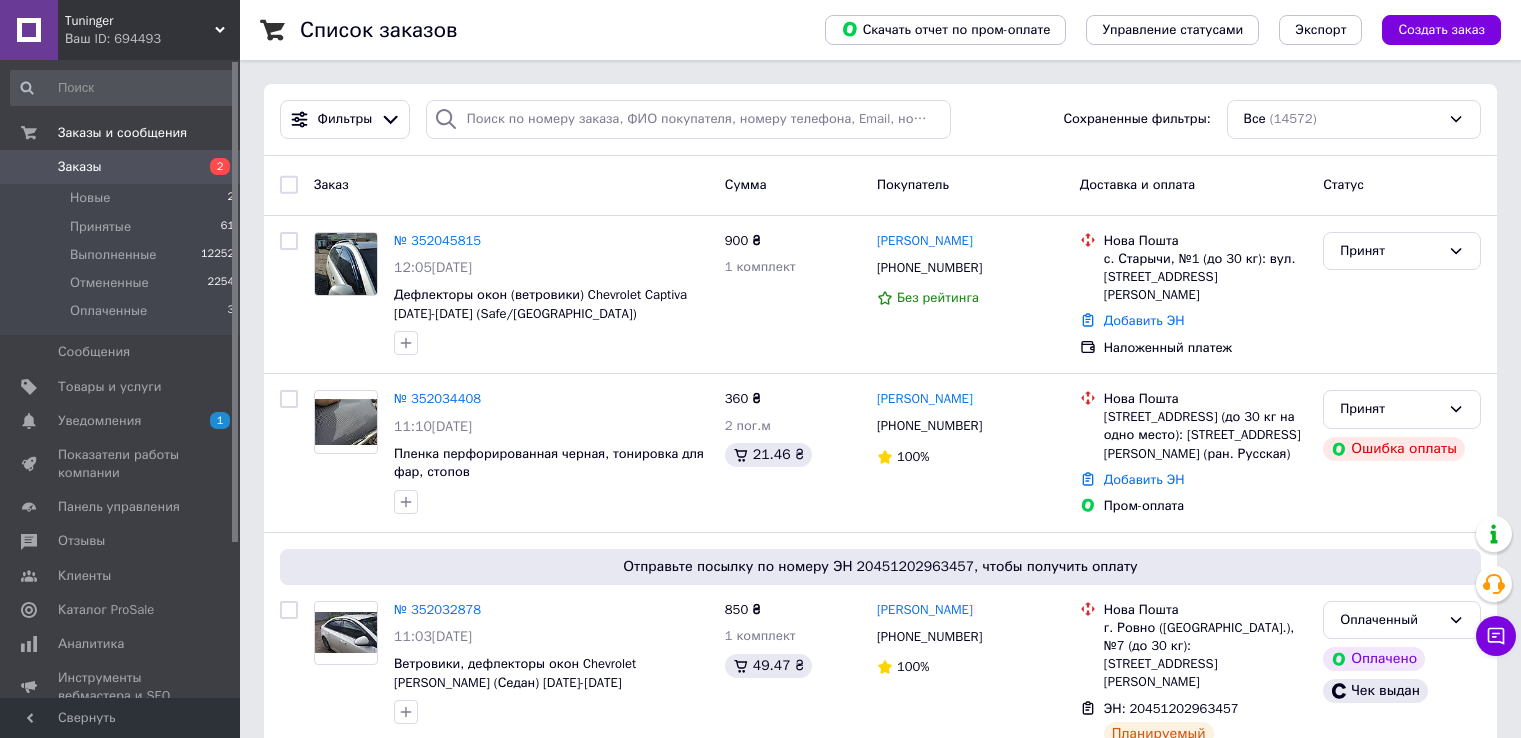 scroll, scrollTop: 0, scrollLeft: 0, axis: both 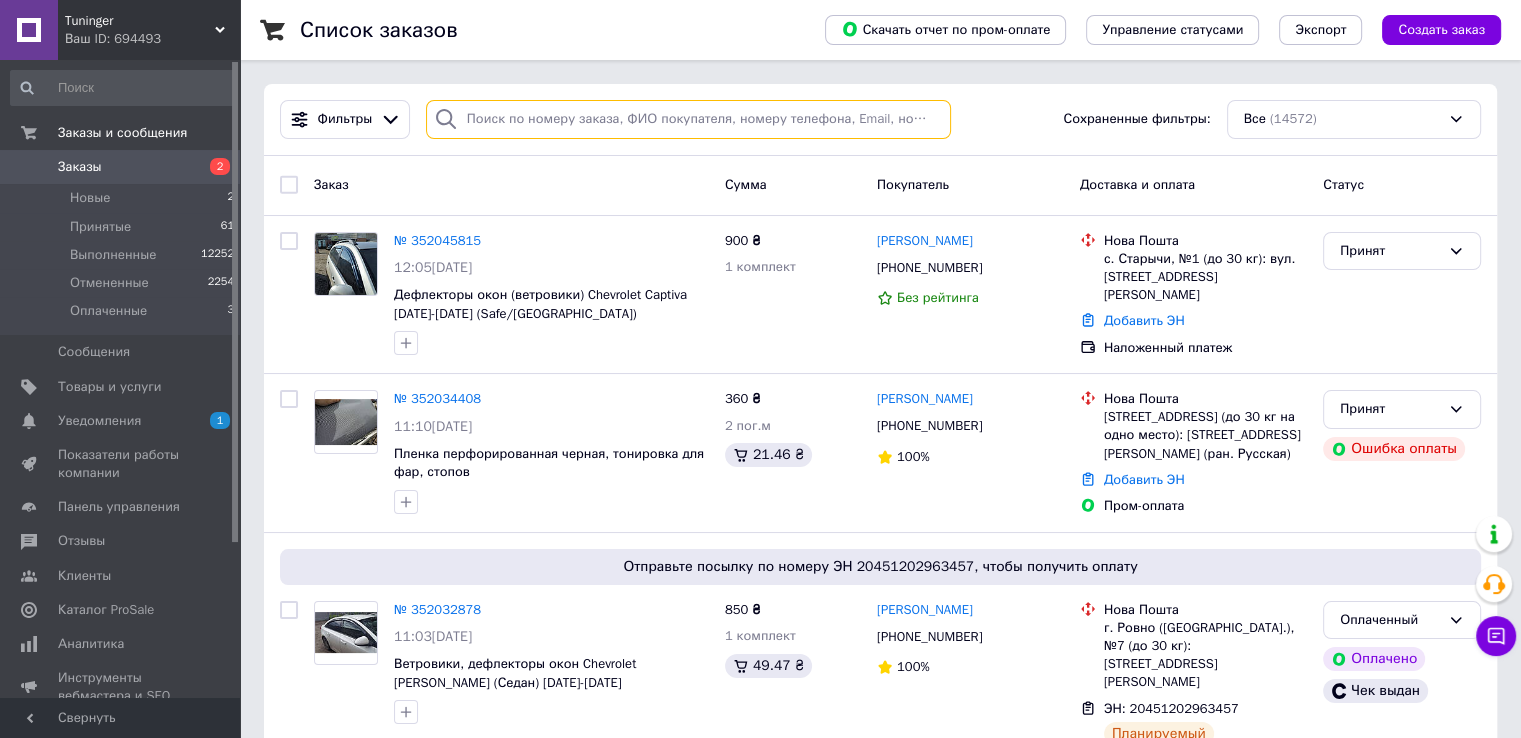 click at bounding box center (688, 119) 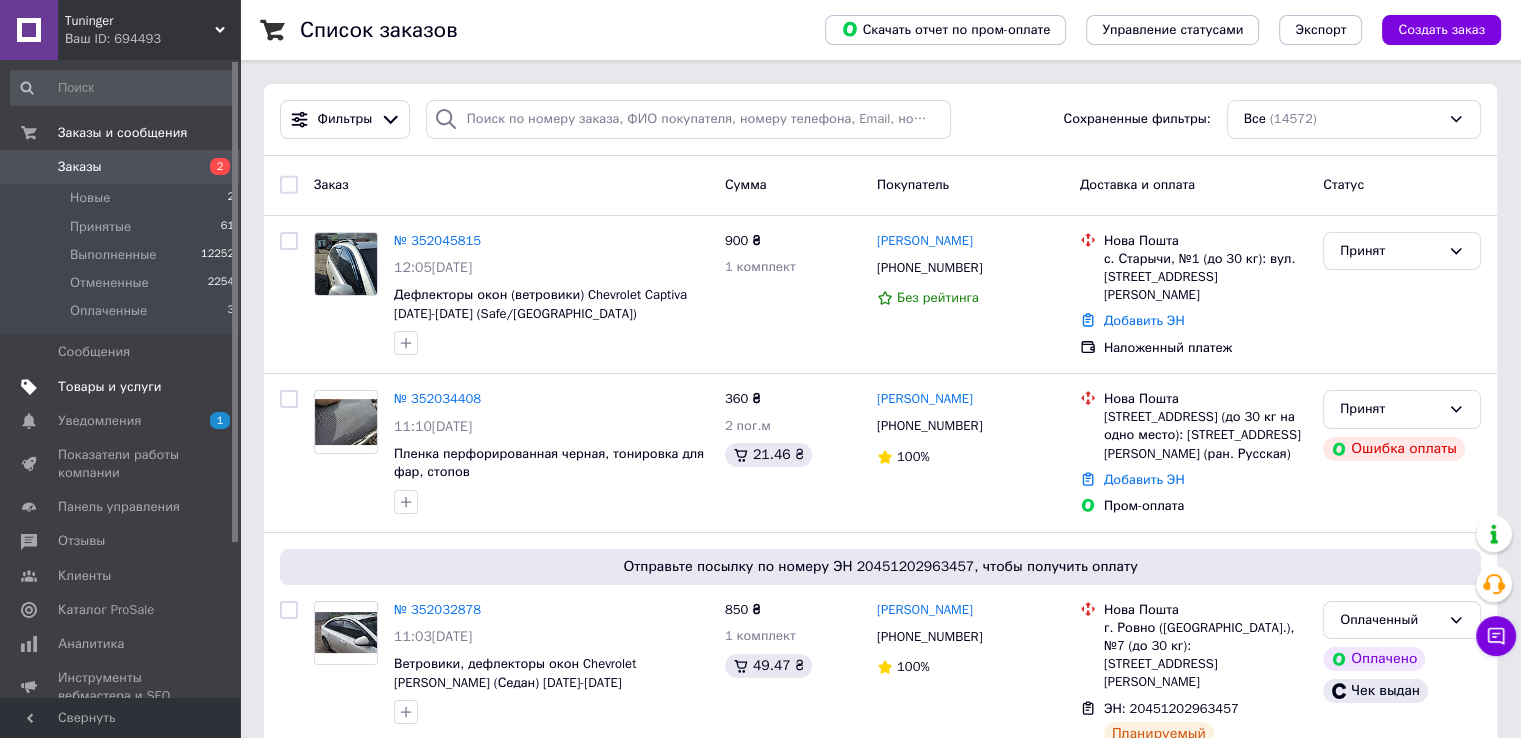 click on "Товары и услуги" at bounding box center (110, 387) 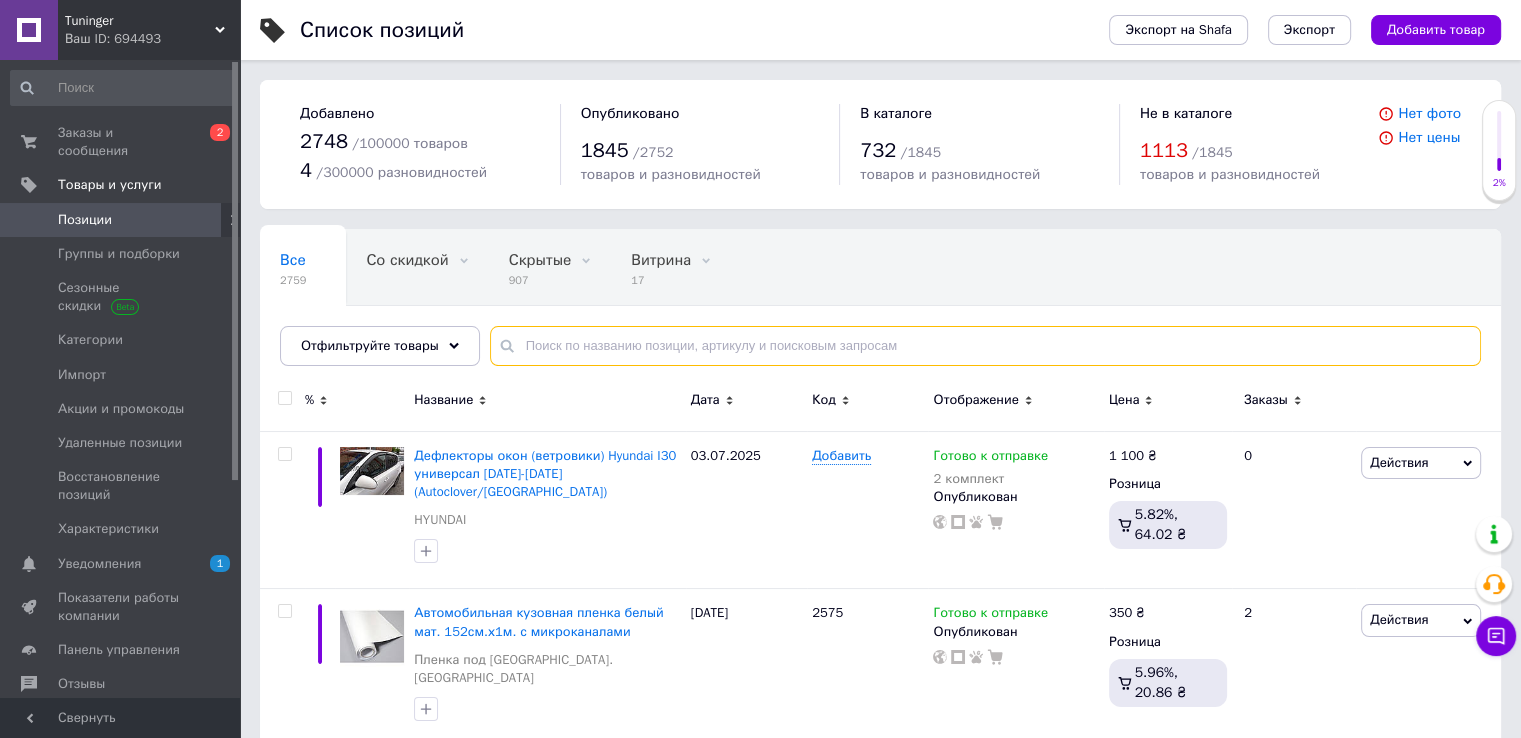 click at bounding box center (985, 346) 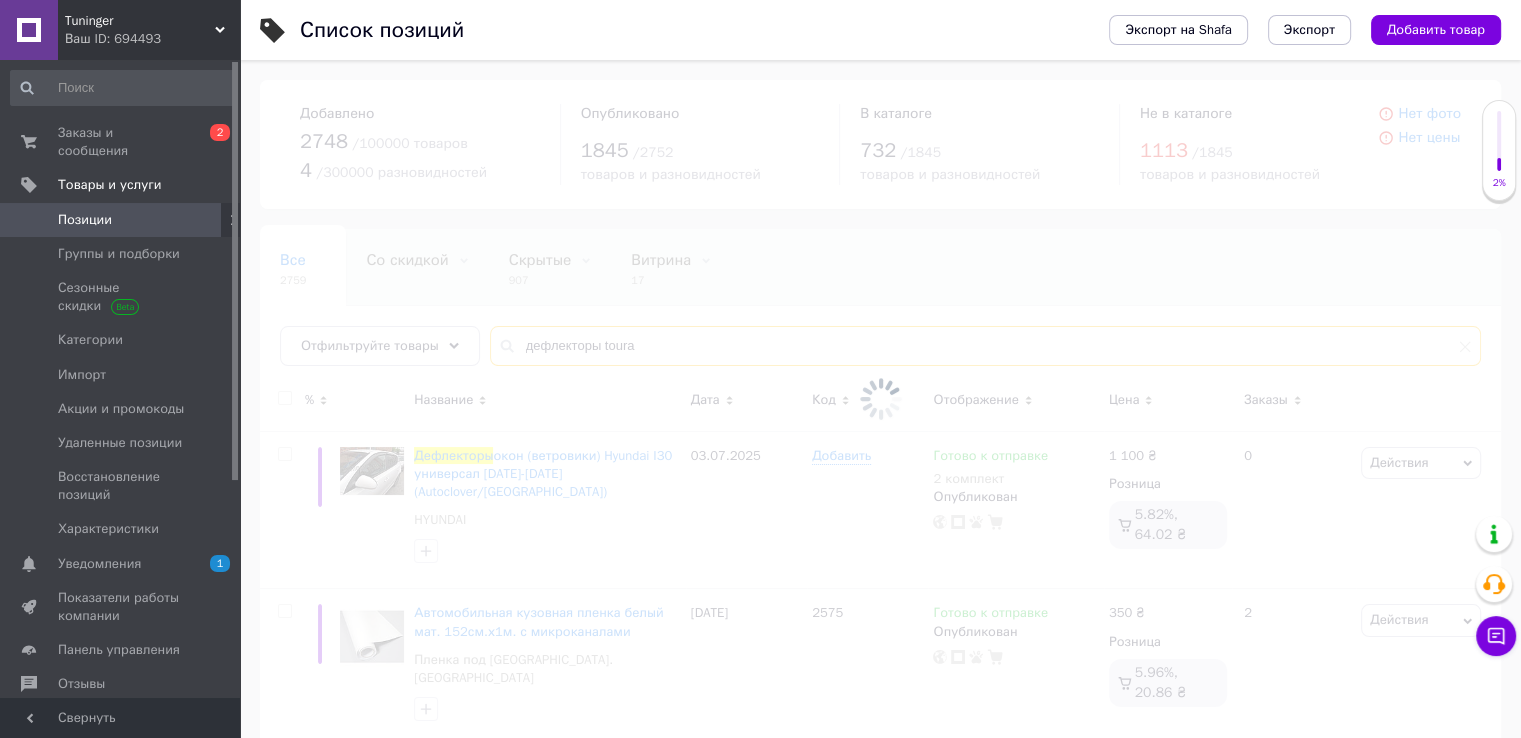 type on "дефлекторы touran" 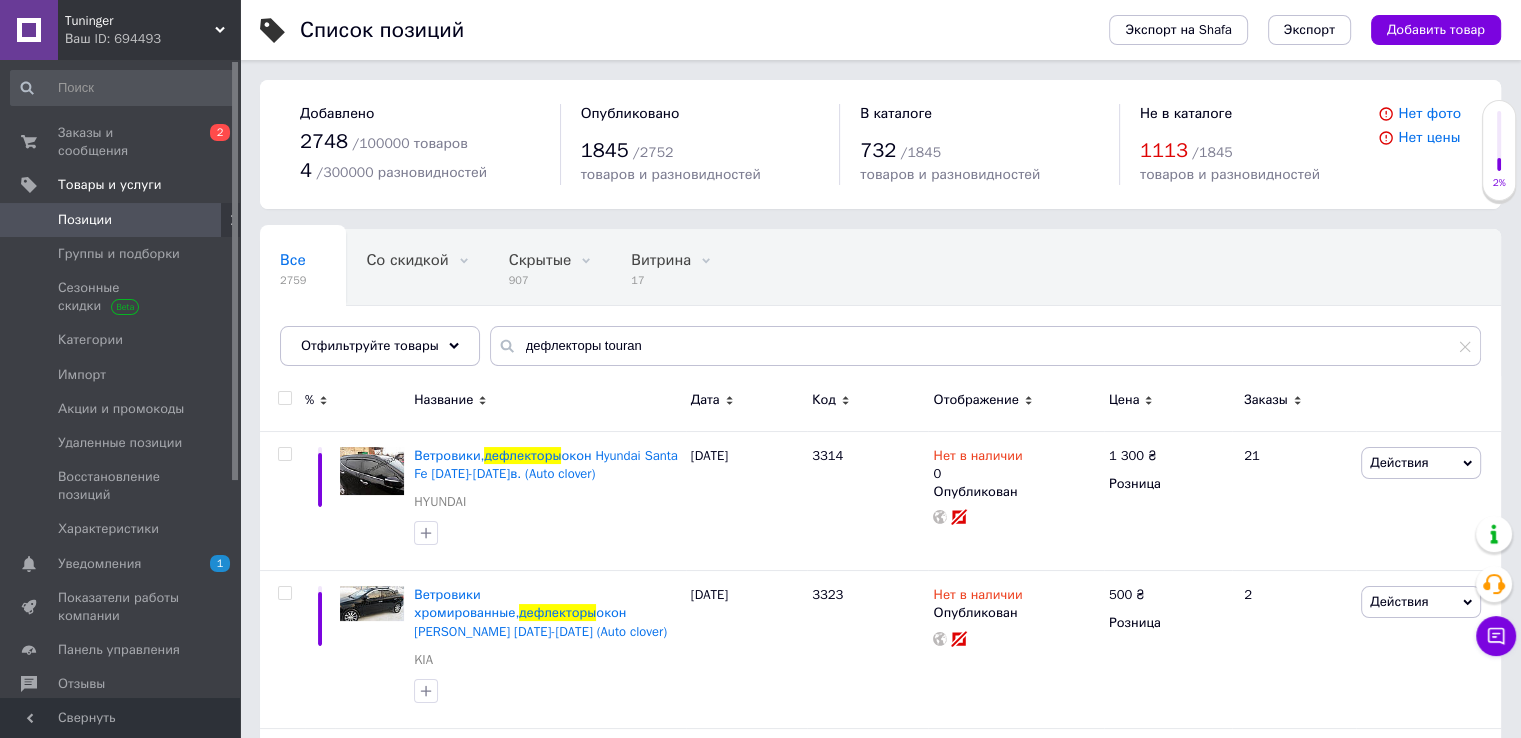 click on "Название" at bounding box center [443, 400] 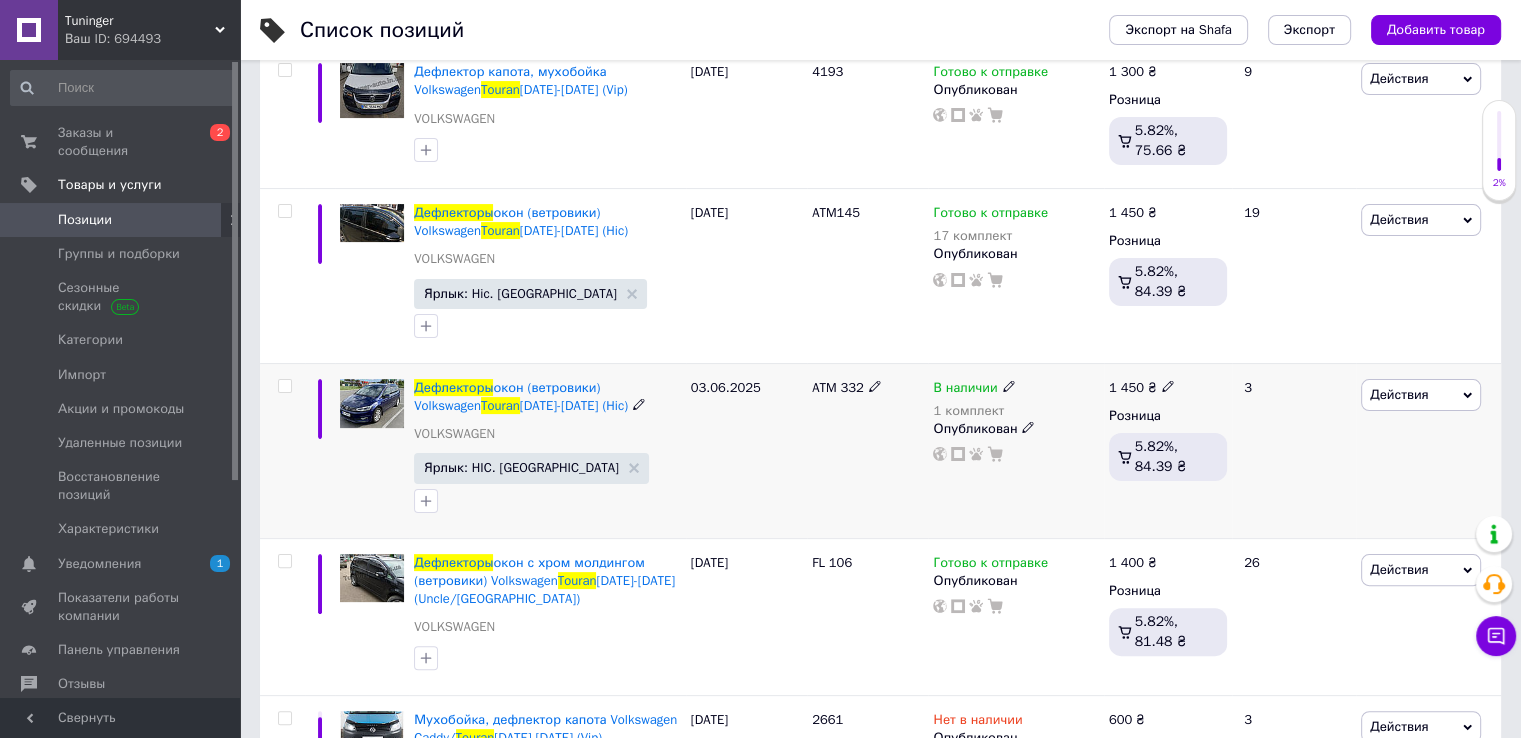 scroll, scrollTop: 400, scrollLeft: 0, axis: vertical 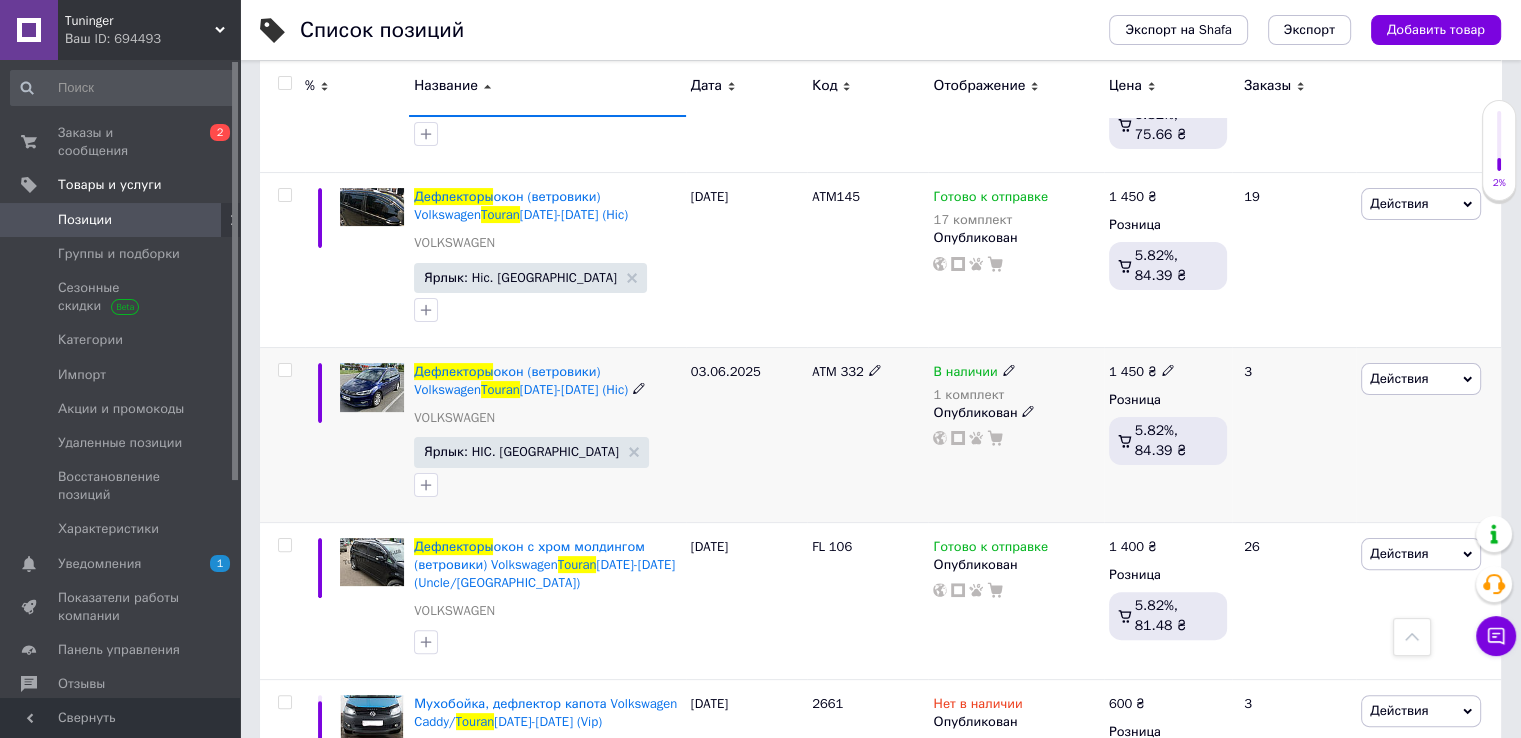 click at bounding box center (284, 370) 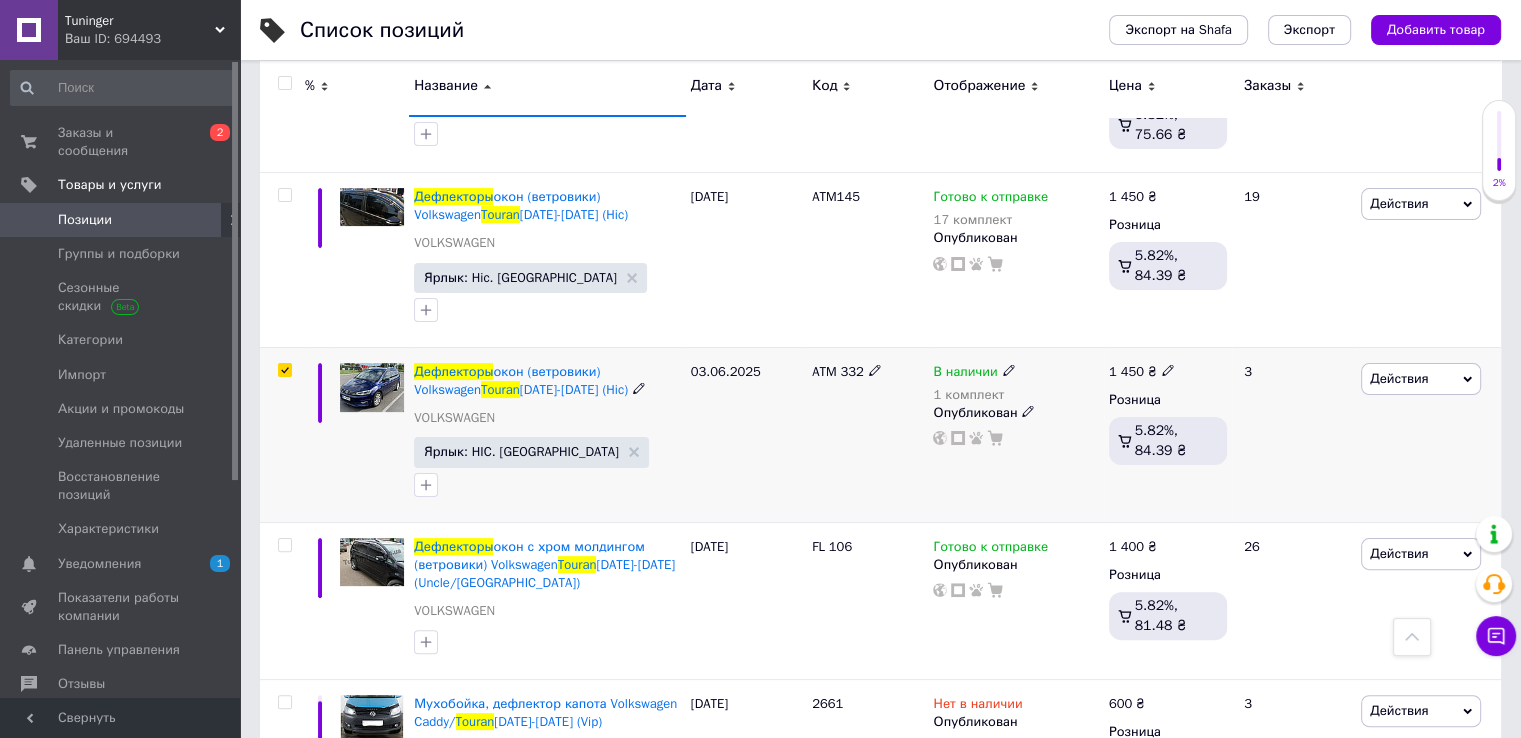 checkbox on "true" 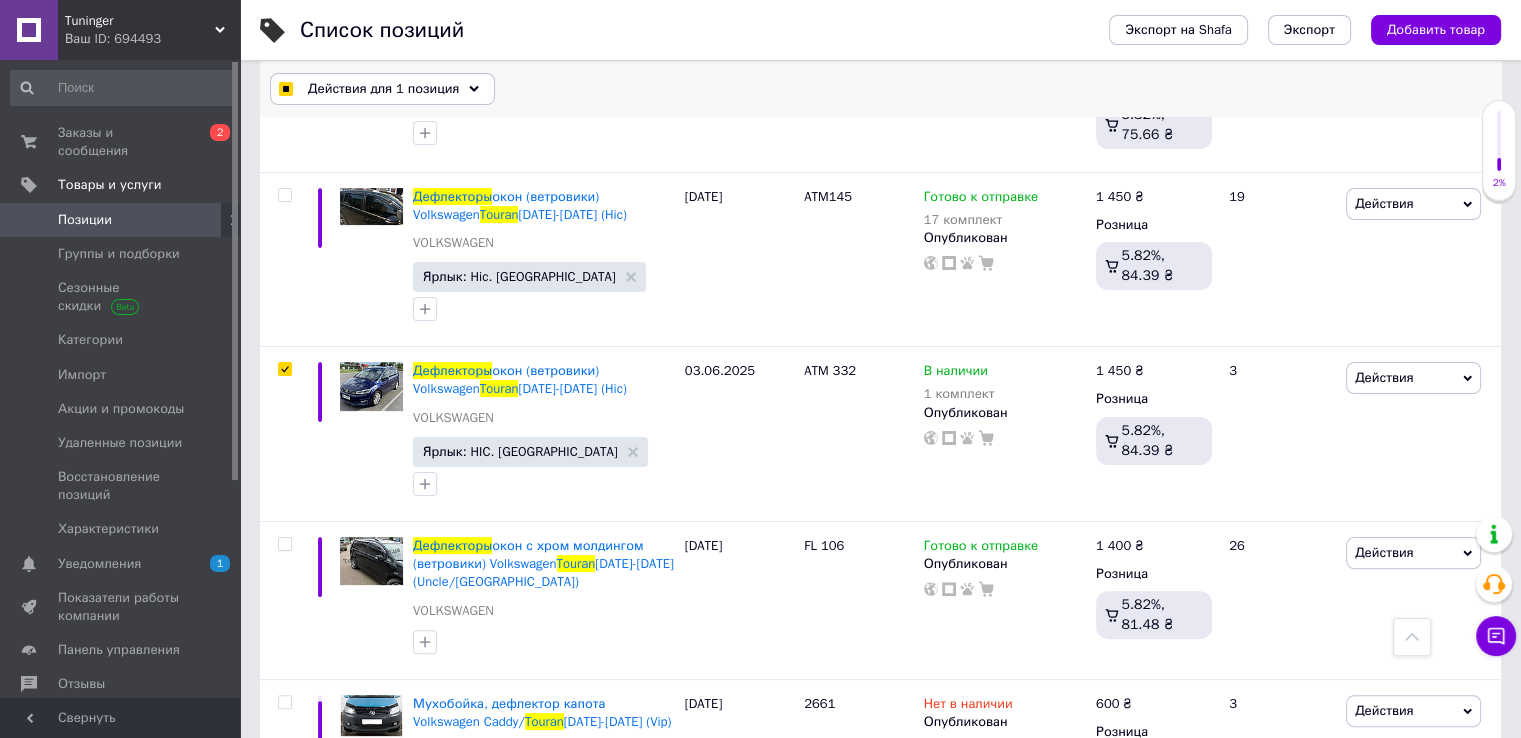 click on "Действия для 1 позиция" at bounding box center (383, 89) 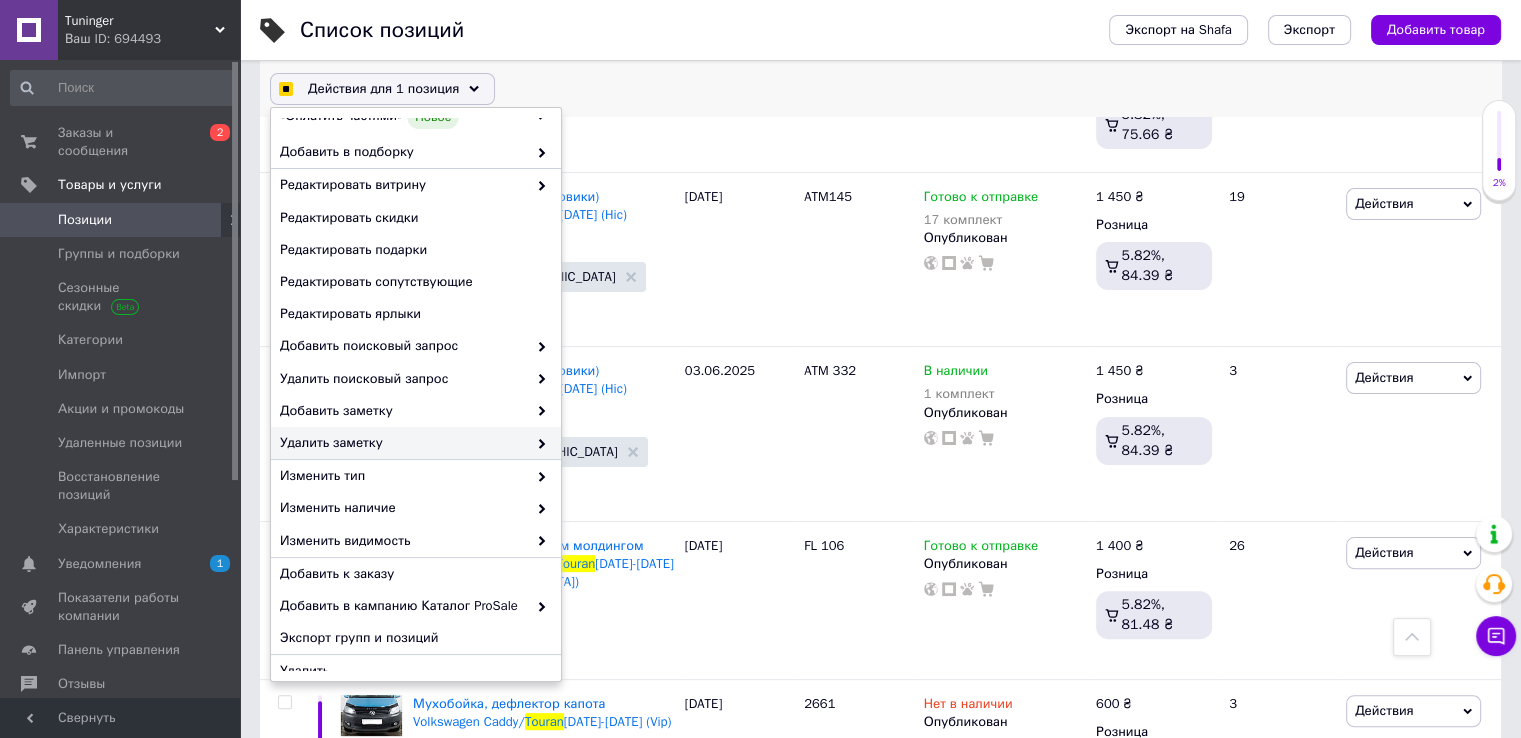 scroll, scrollTop: 164, scrollLeft: 0, axis: vertical 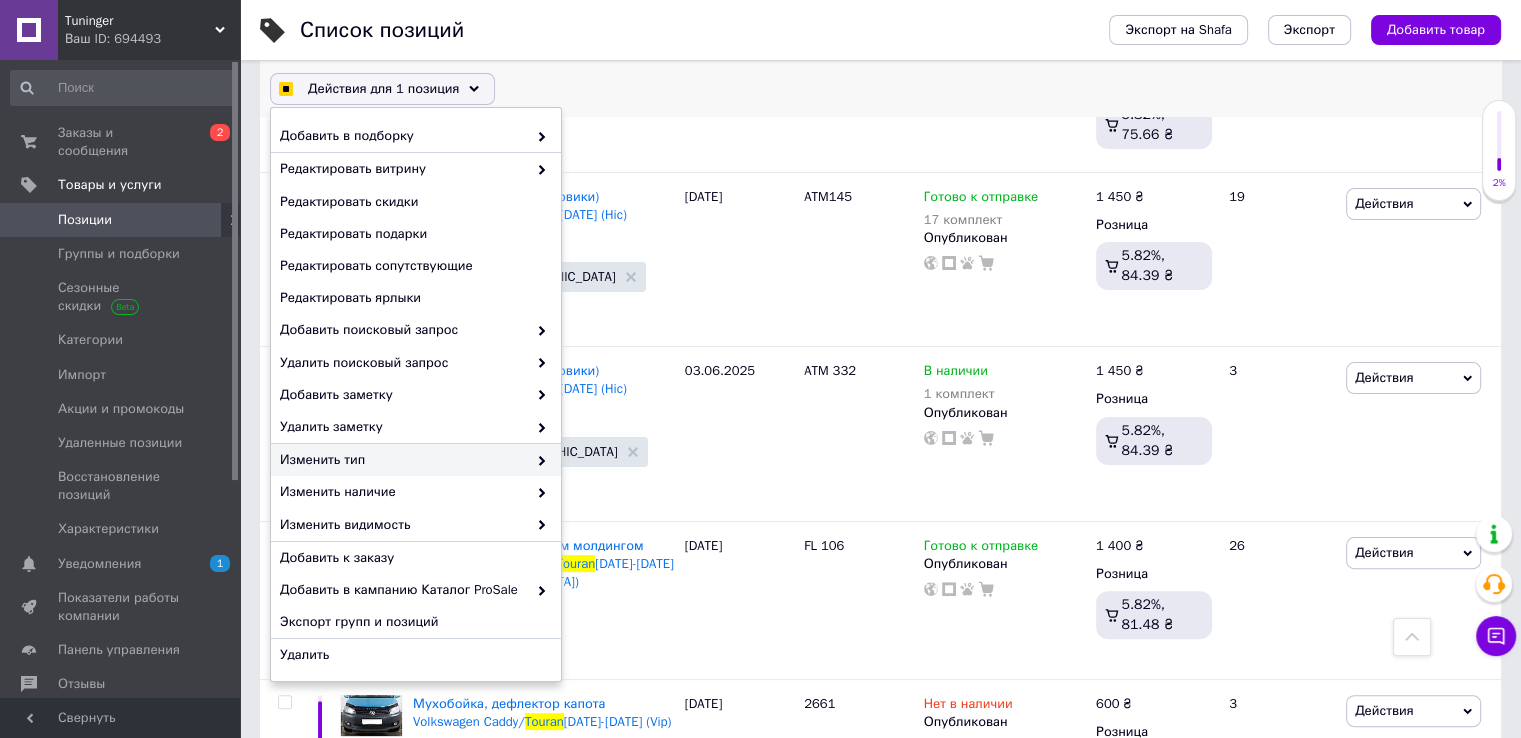 checkbox on "true" 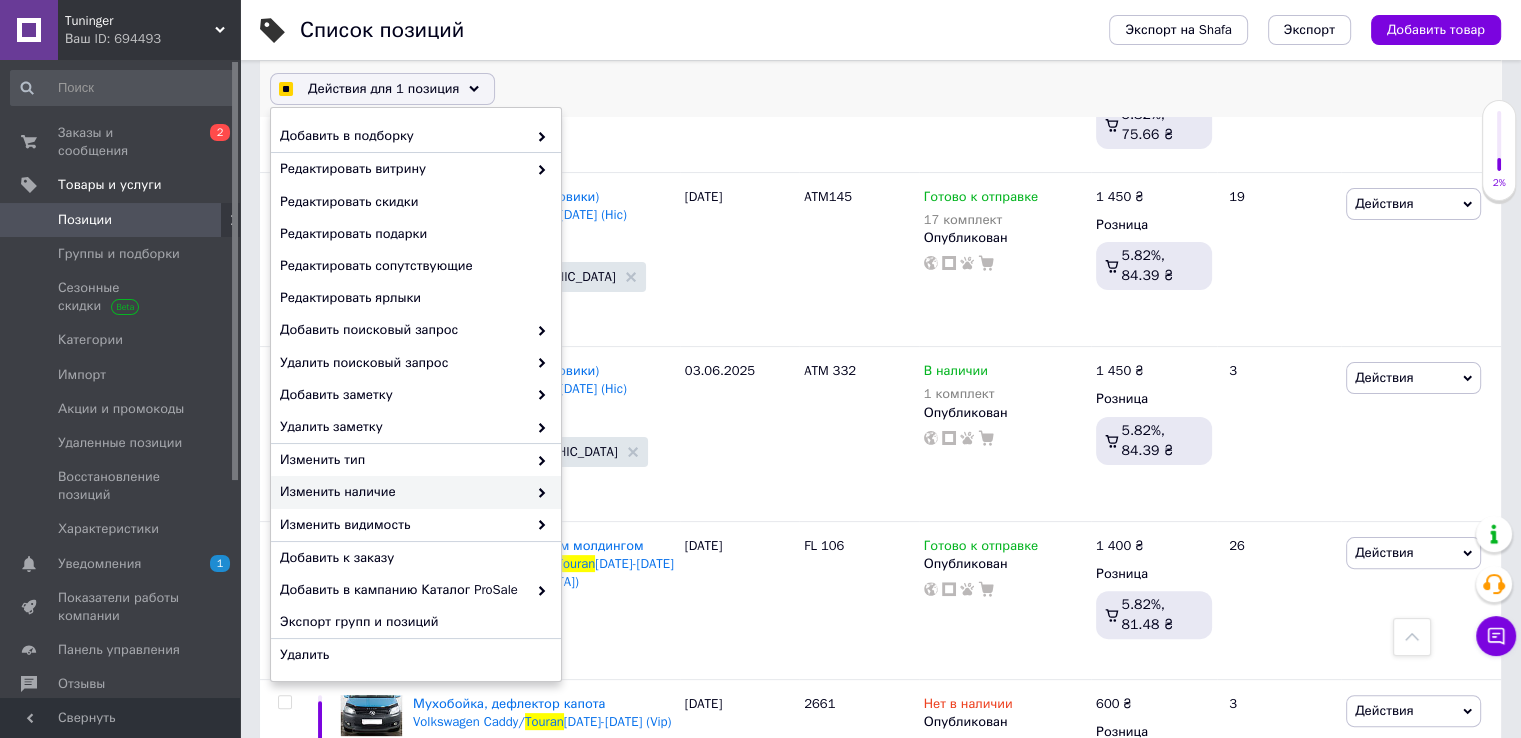 checkbox on "true" 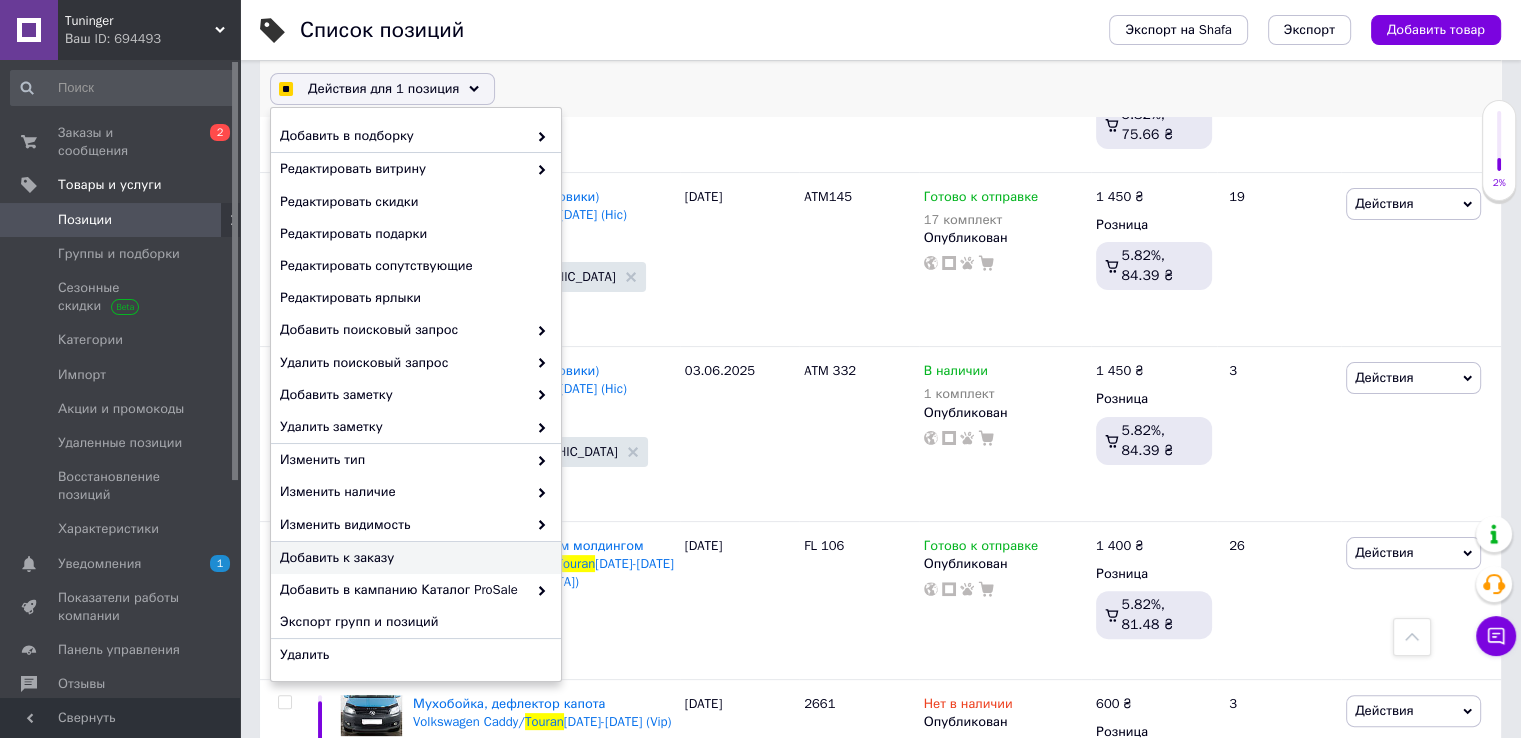 checkbox on "true" 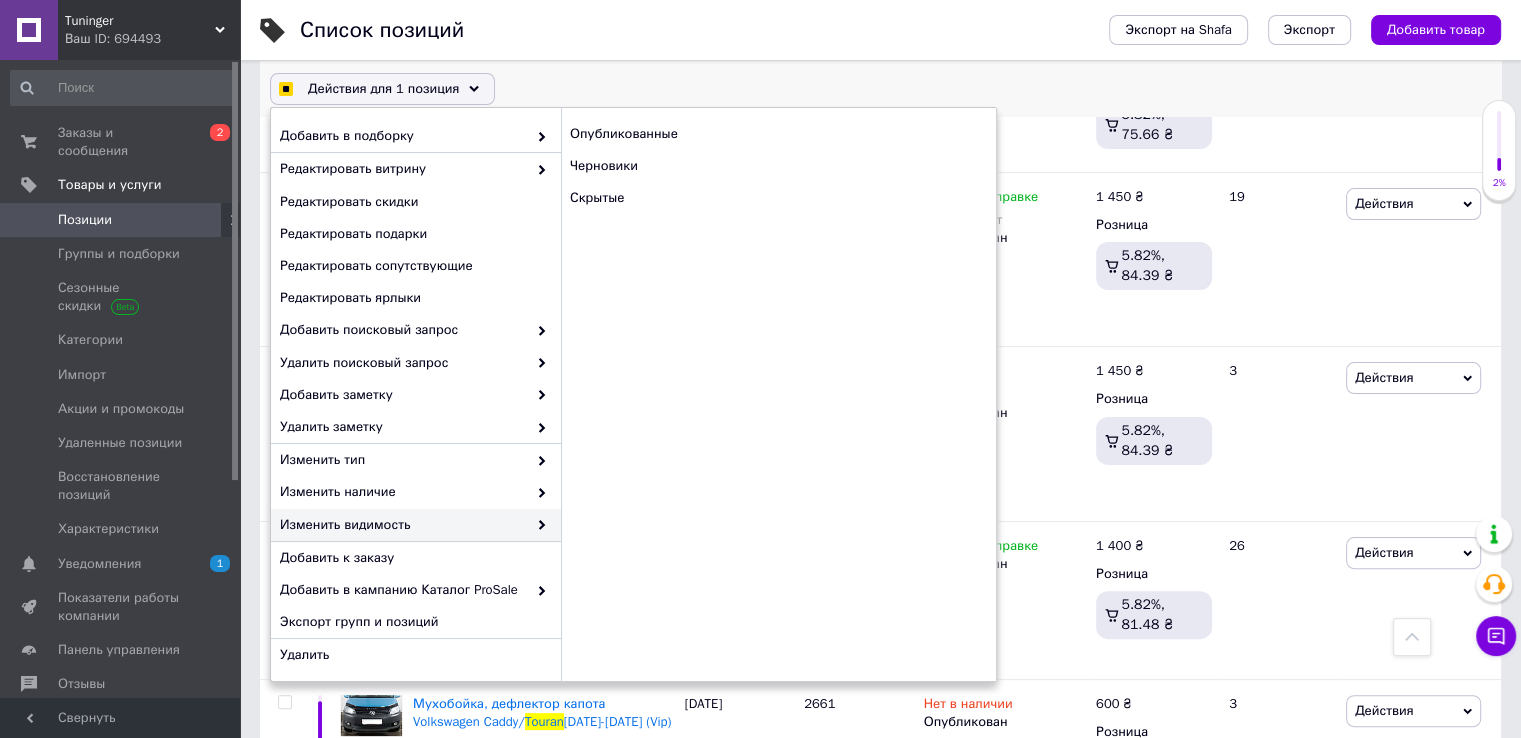 checkbox on "true" 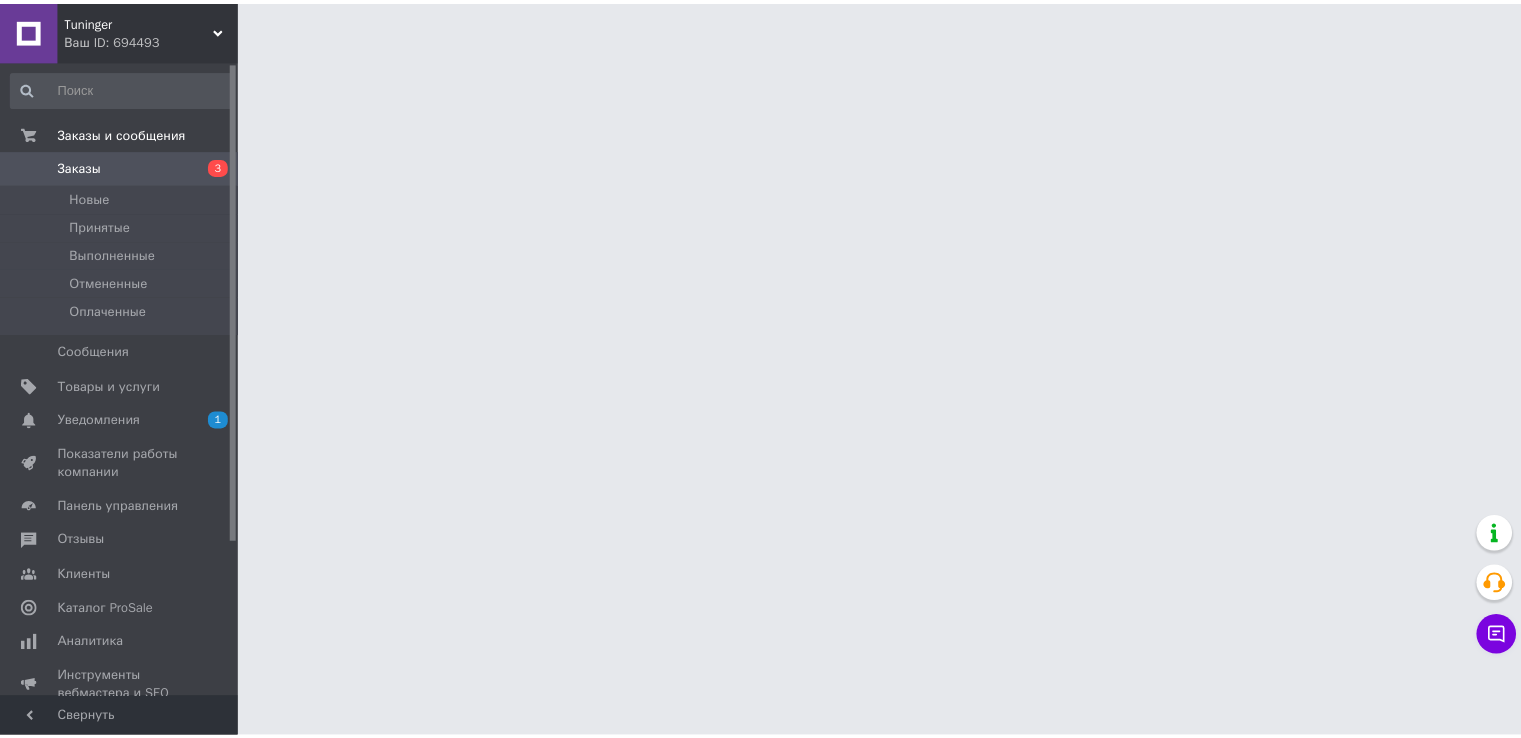 scroll, scrollTop: 0, scrollLeft: 0, axis: both 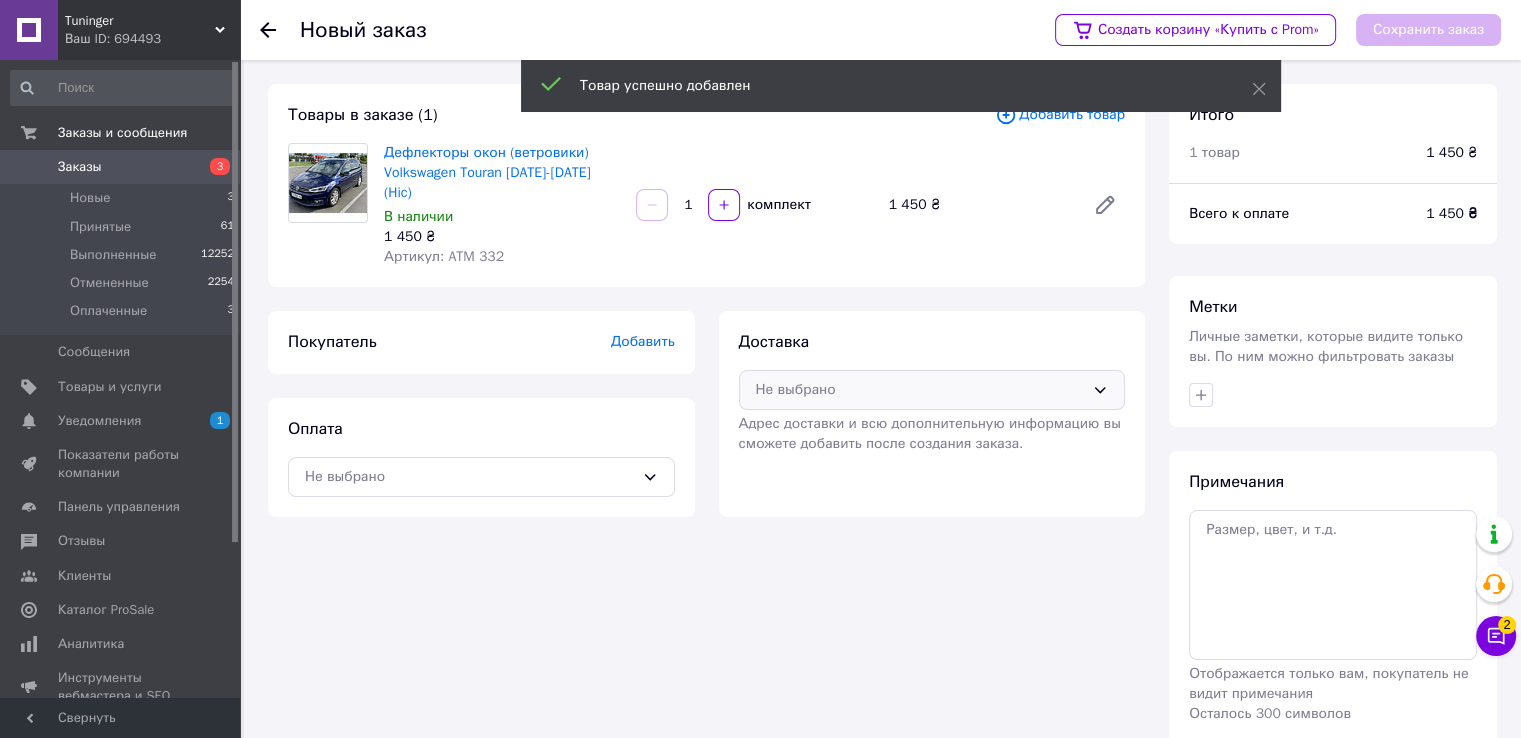 click on "Не выбрано" at bounding box center (920, 390) 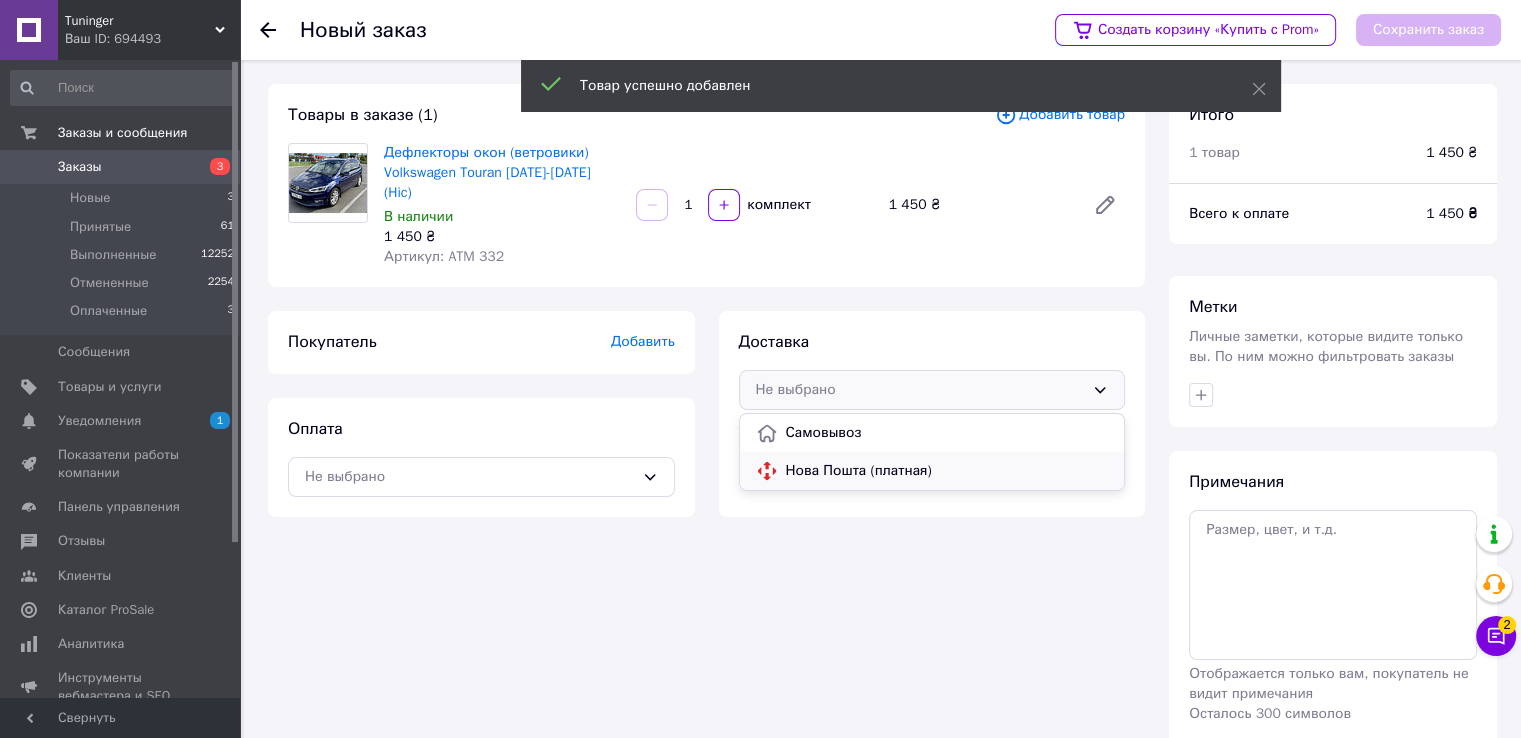 click on "Нова Пошта (платная)" at bounding box center [947, 471] 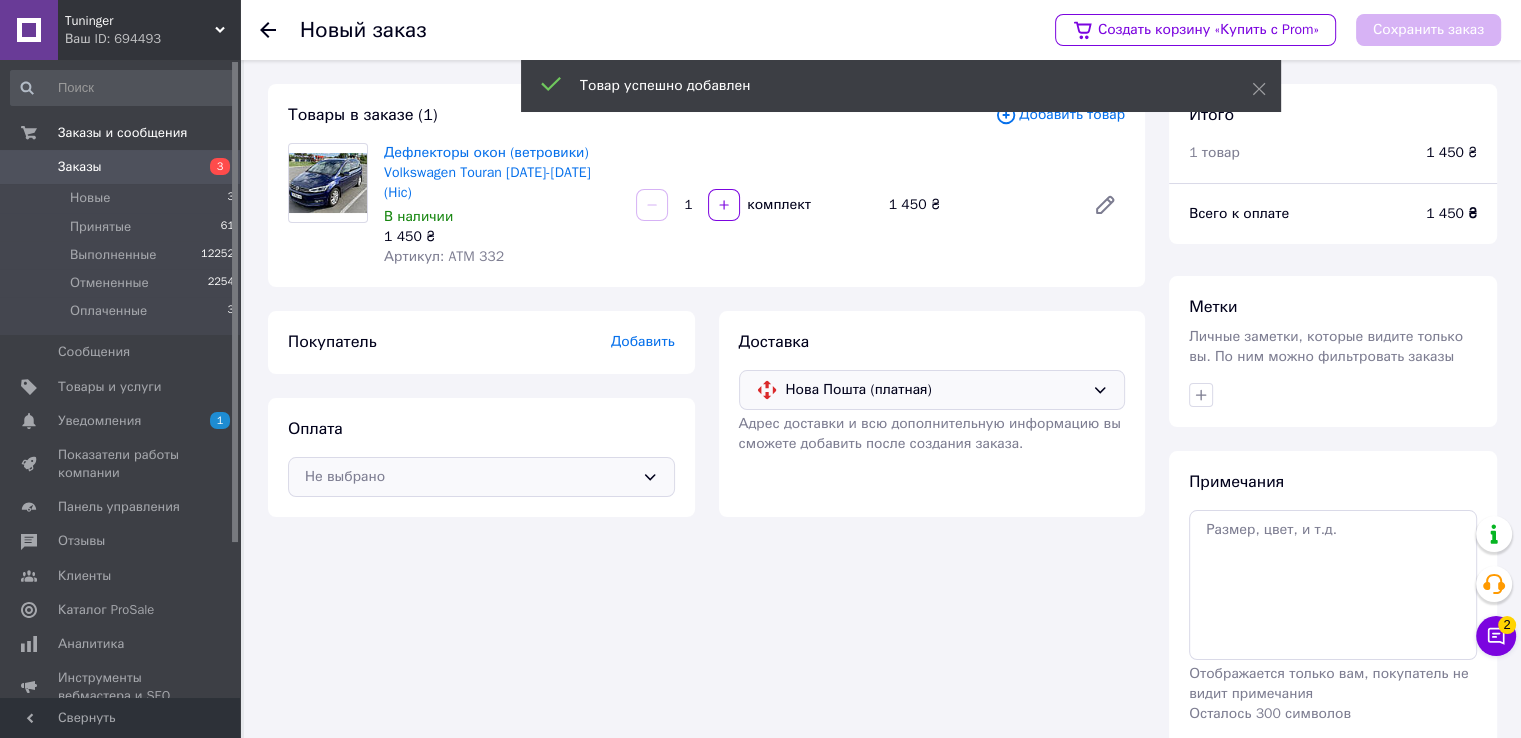 click on "Не выбрано" at bounding box center [469, 477] 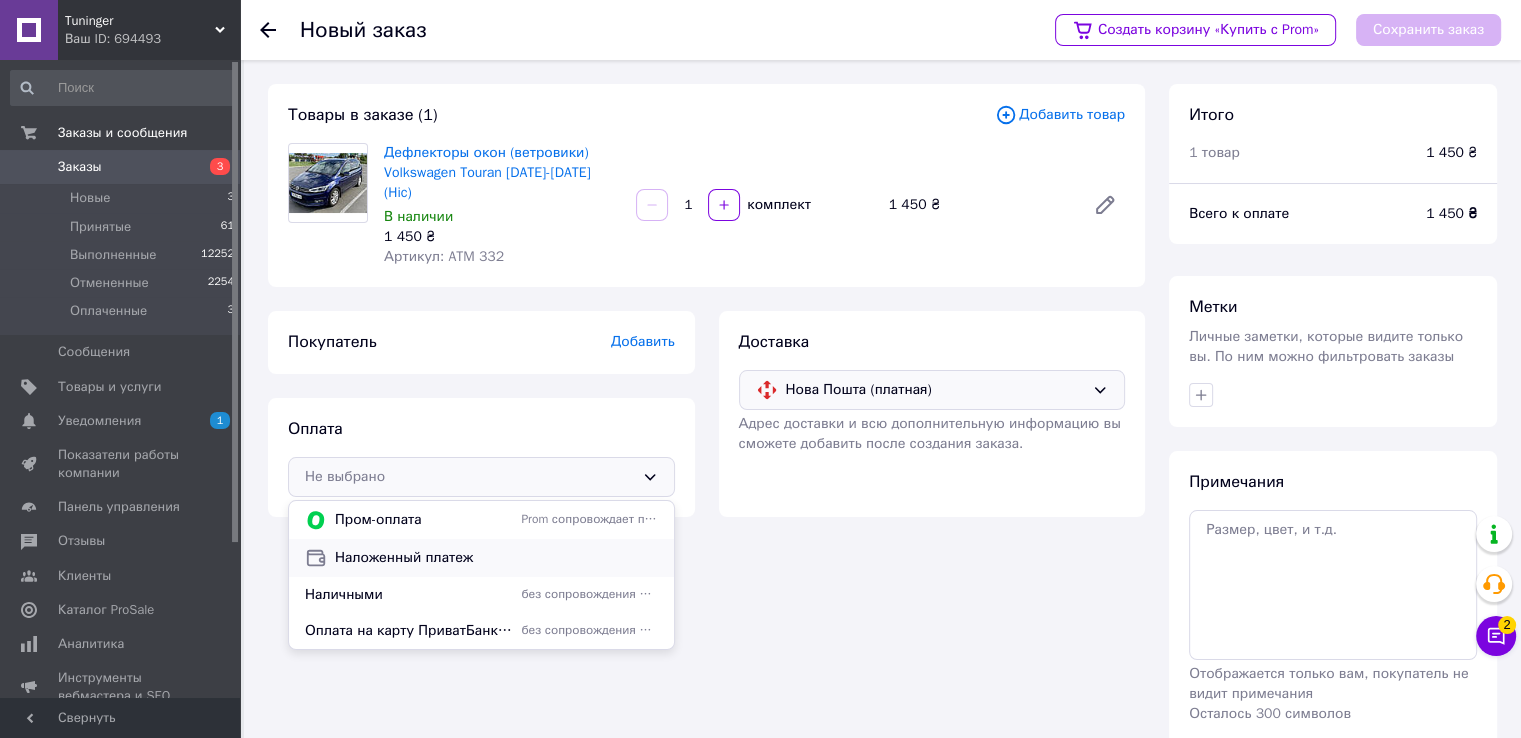 click on "Наложенный платеж" at bounding box center [496, 558] 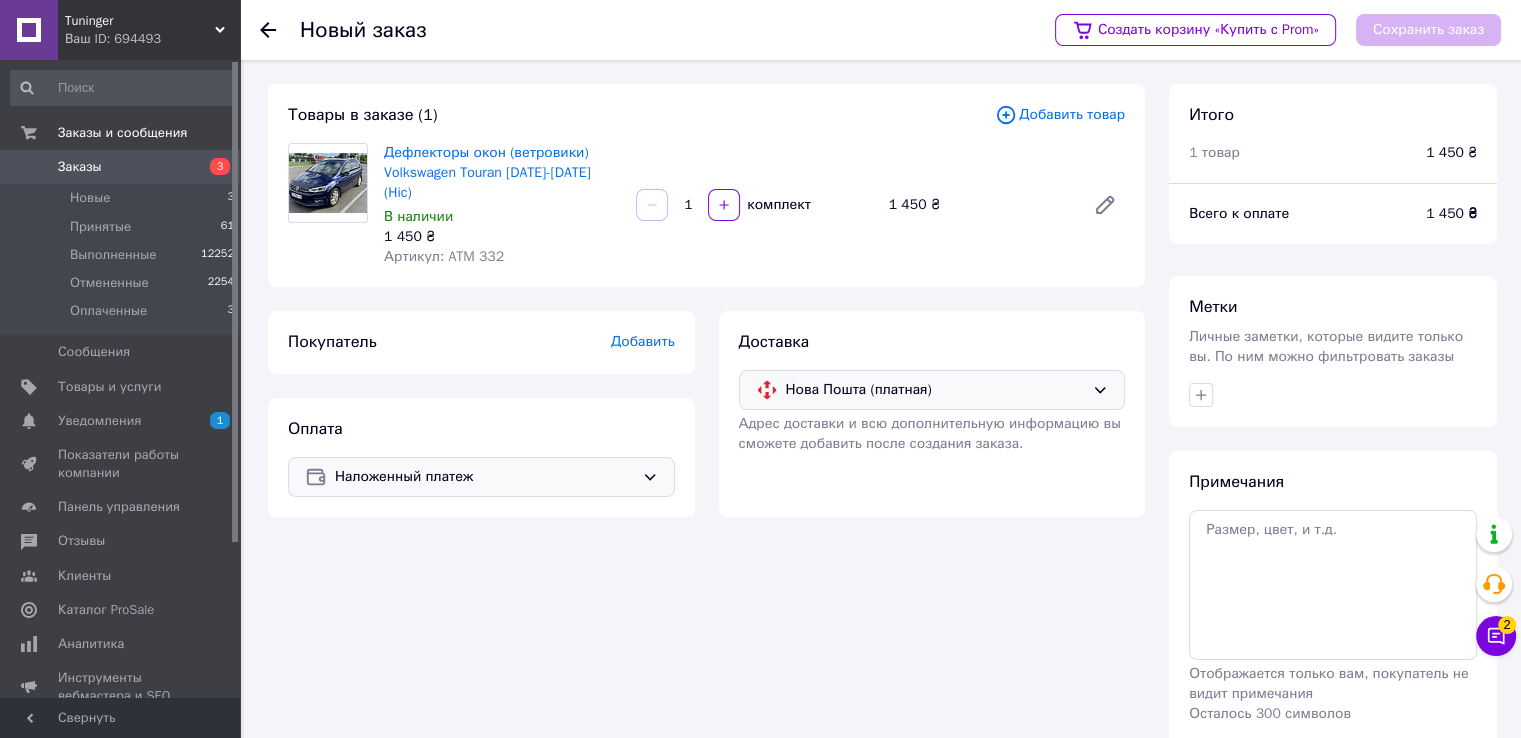 click on "Добавить" at bounding box center [643, 341] 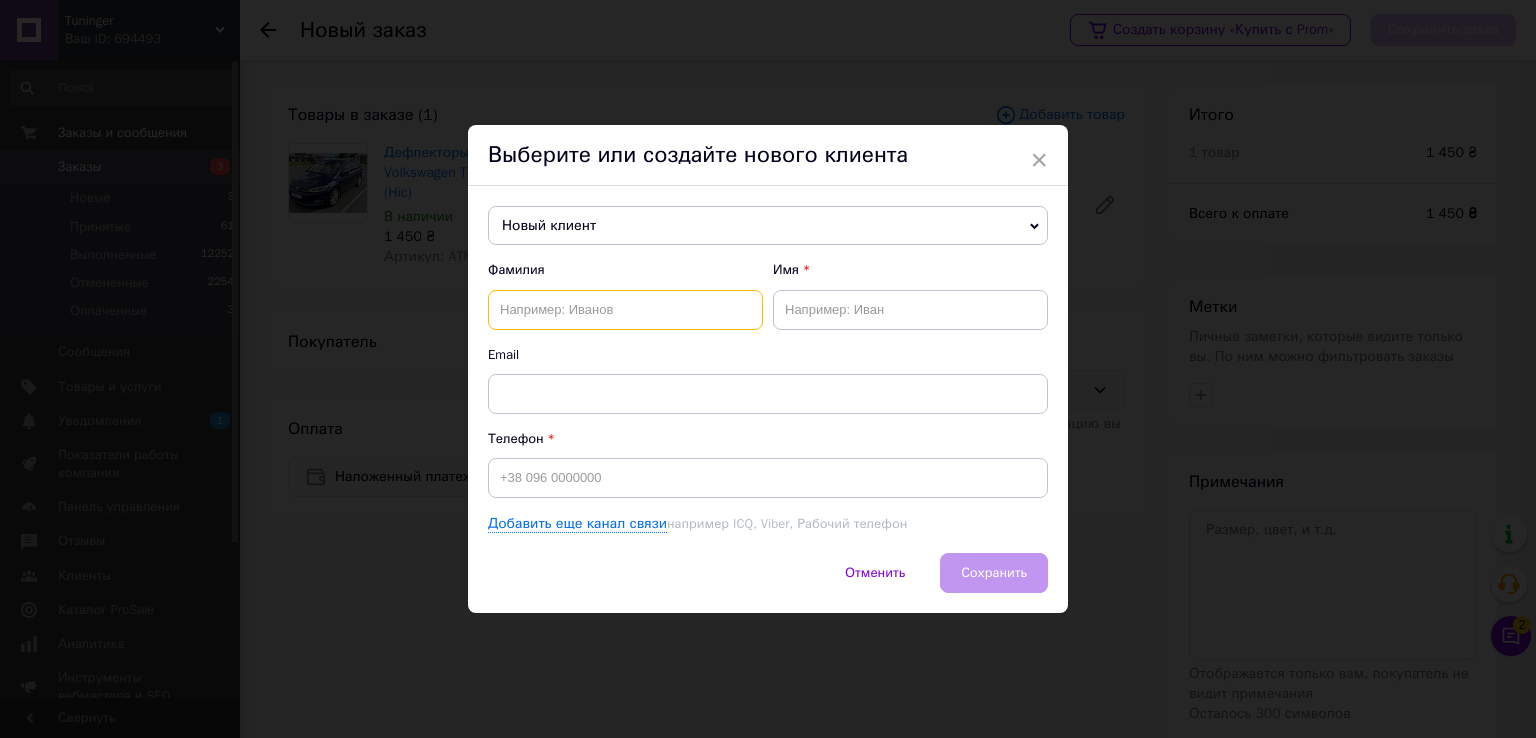 paste on "шумило Андрій" 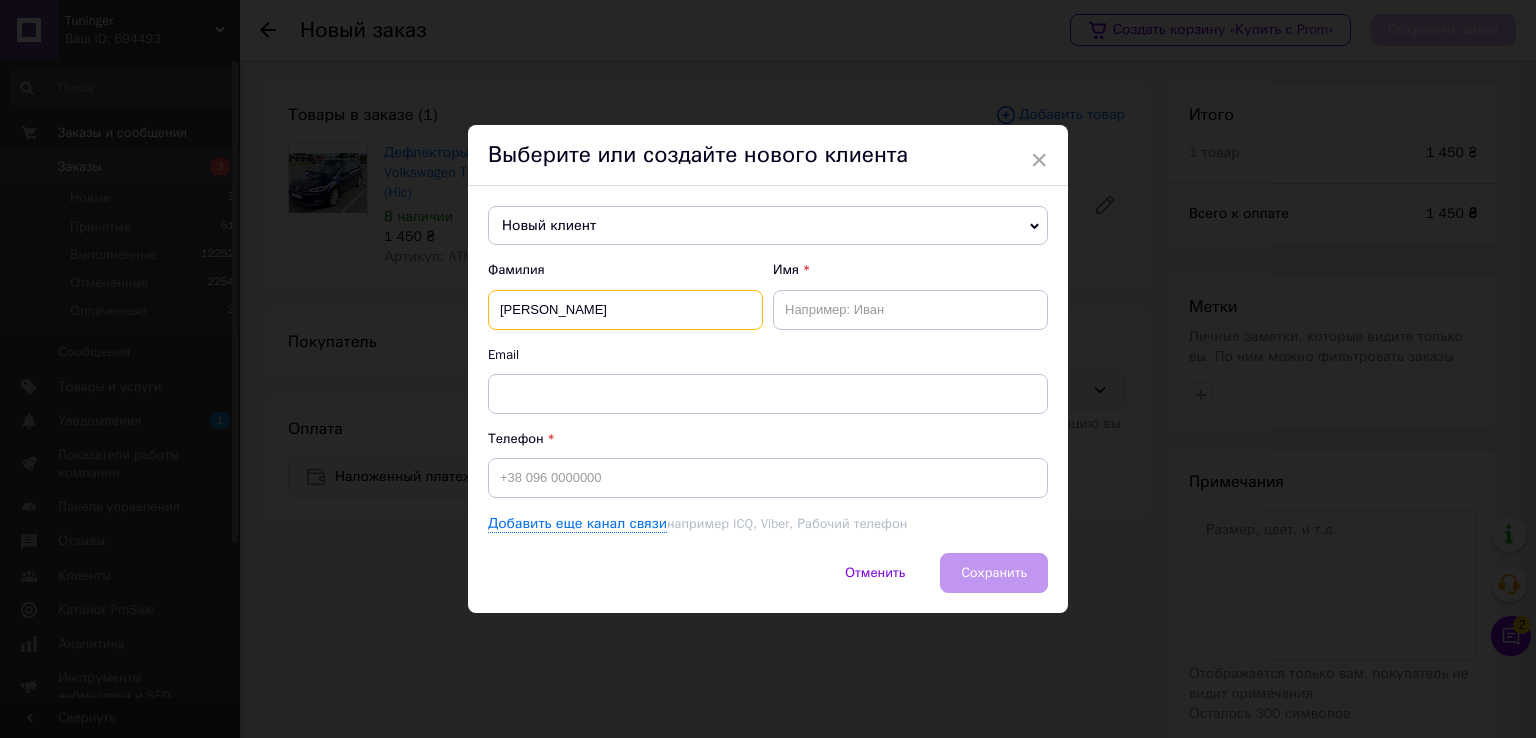 click on "шумило Андрій" at bounding box center [625, 310] 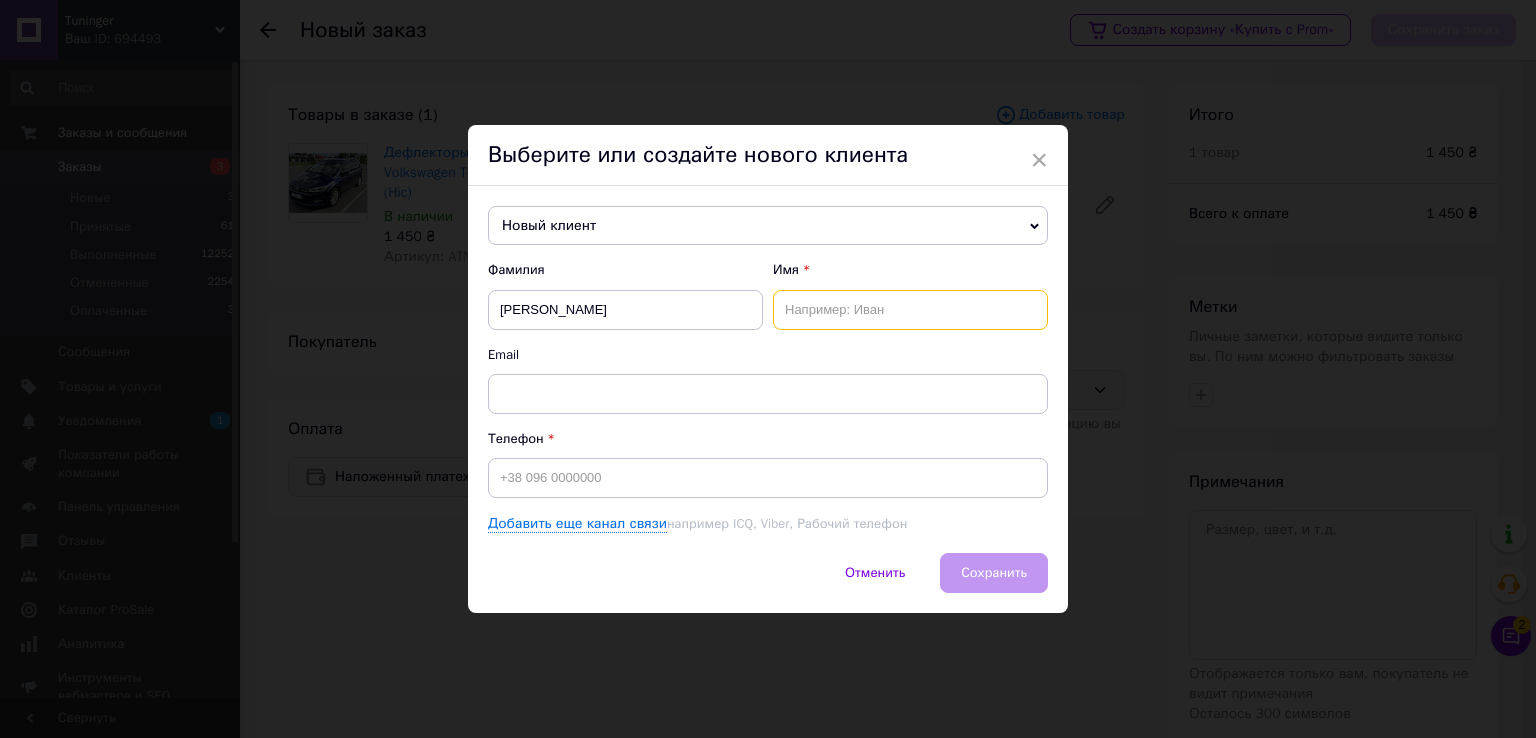 paste on "Андрій" 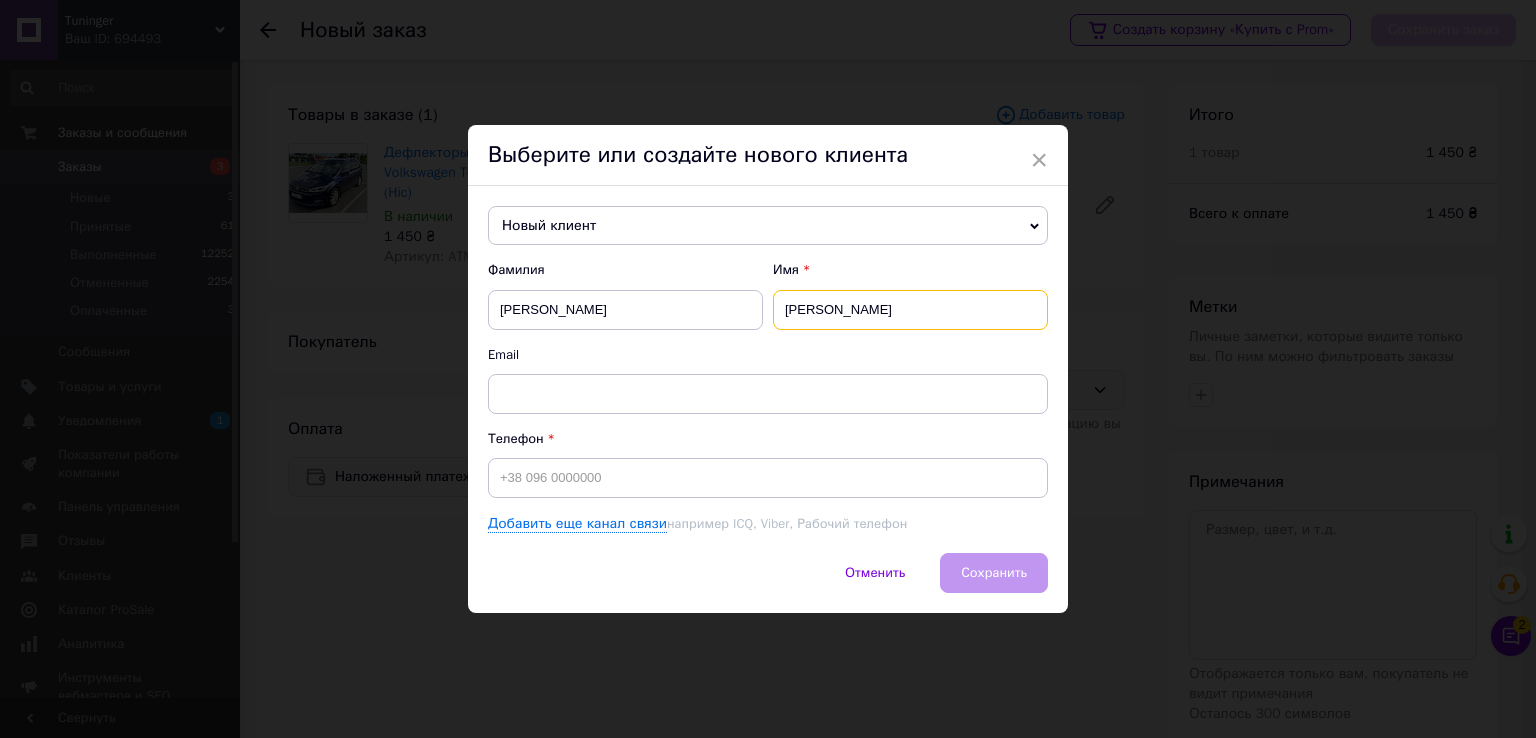type on "Андрій" 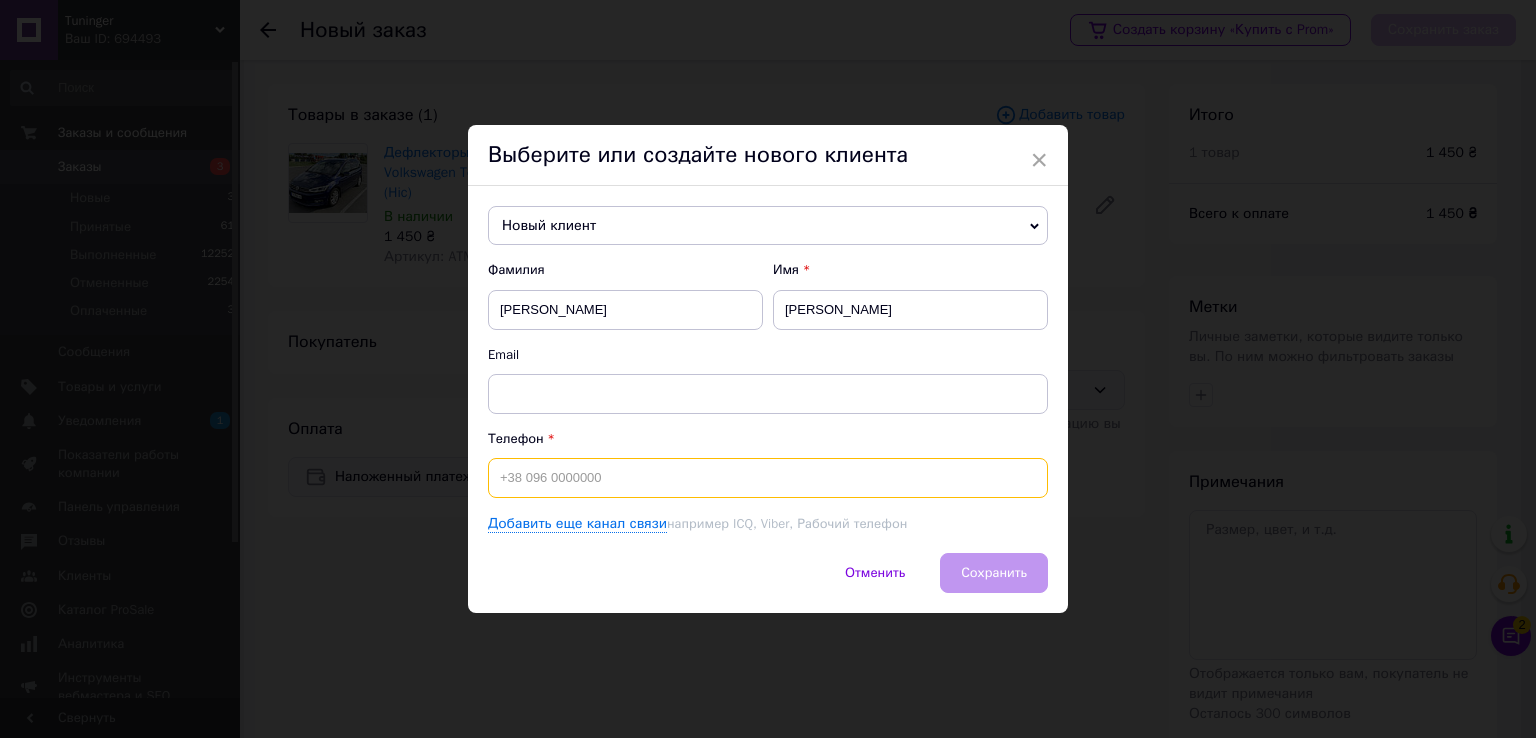 click at bounding box center (768, 478) 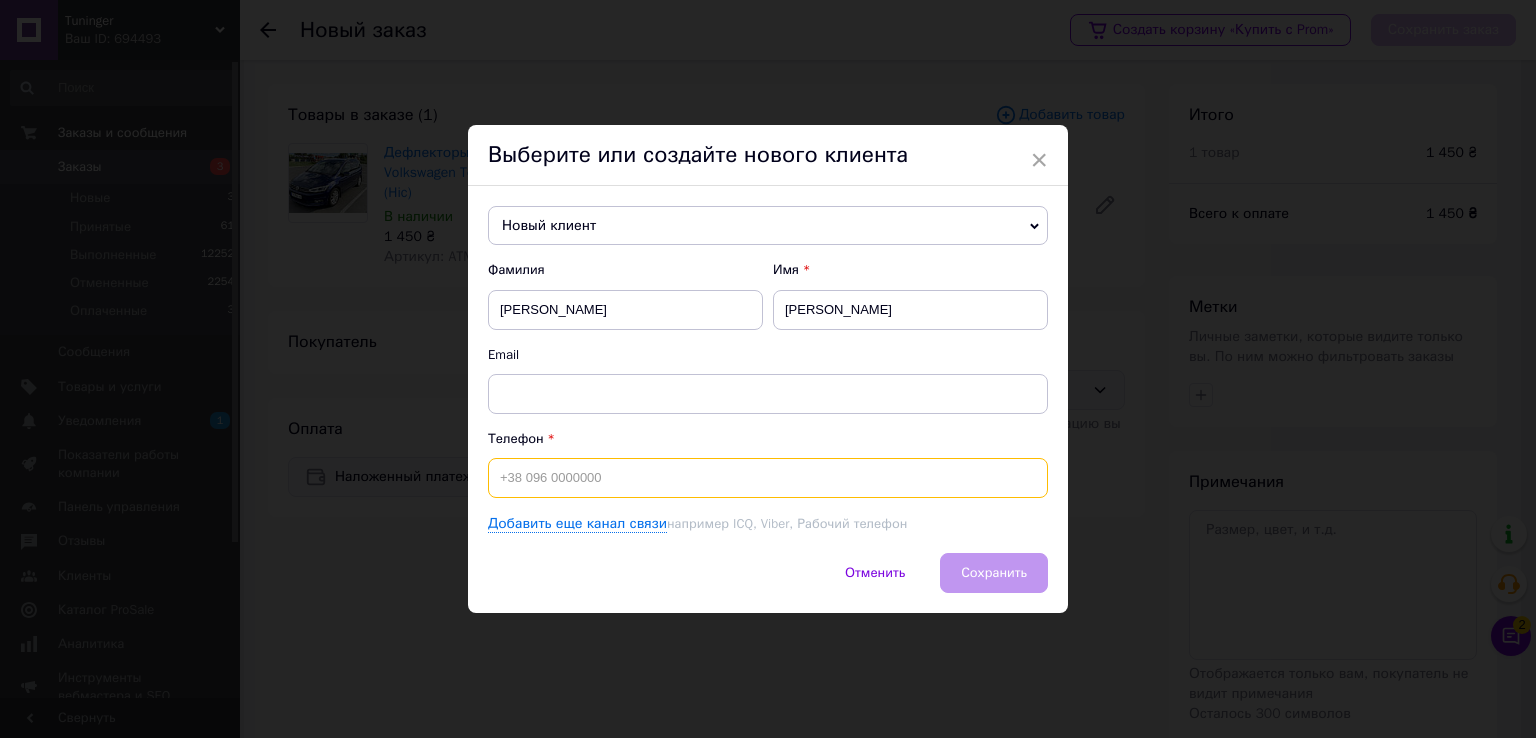 paste on "0673403436" 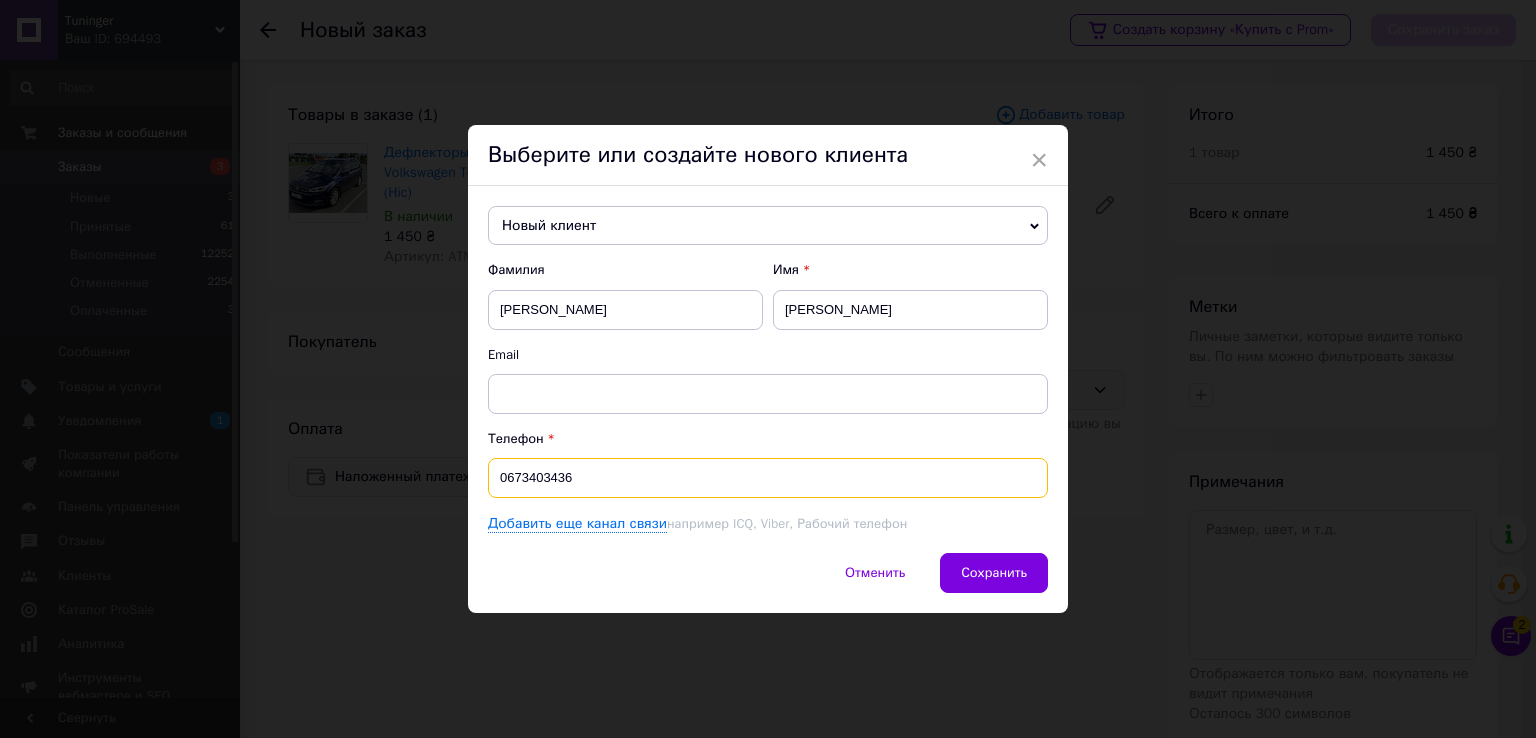 click on "0673403436" at bounding box center [768, 478] 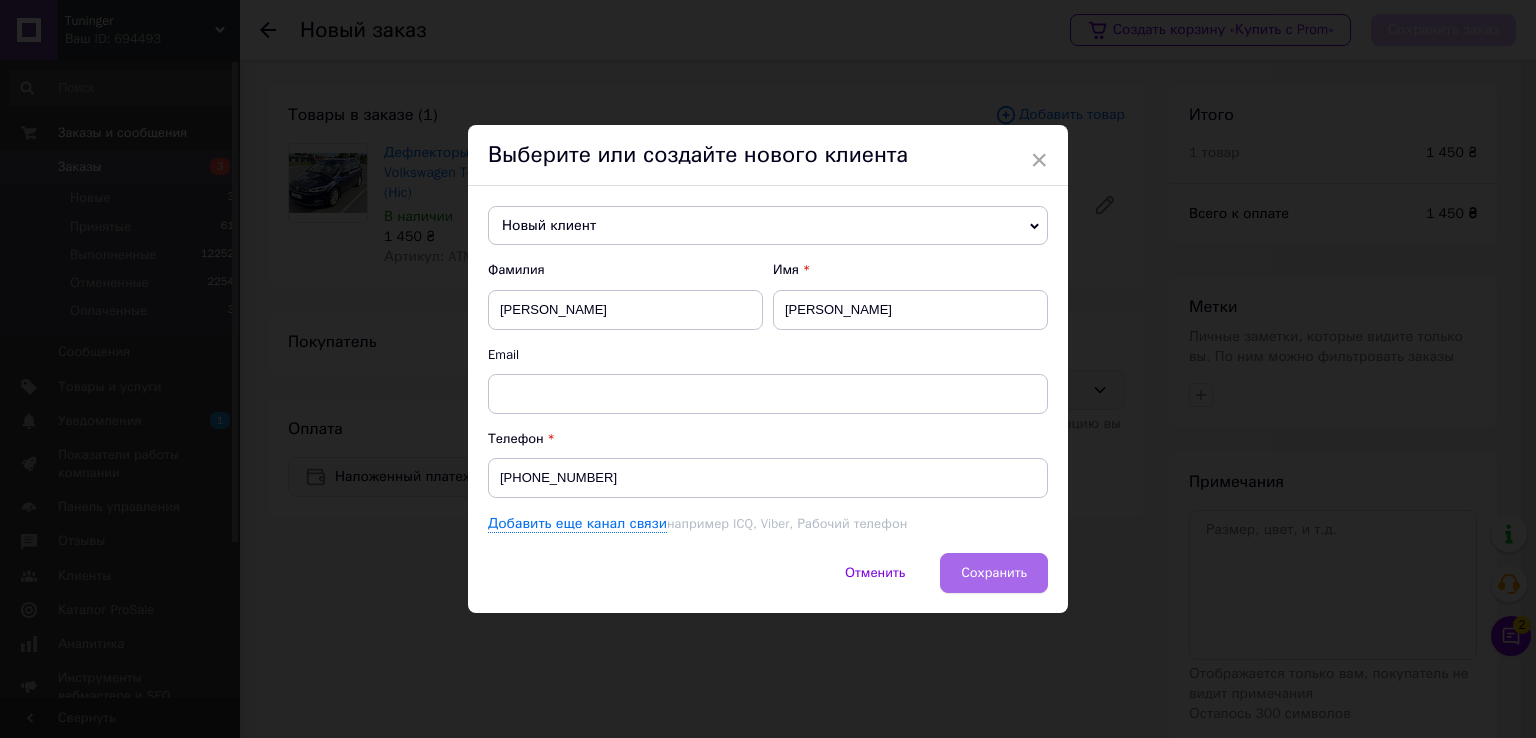 click on "Сохранить" at bounding box center (994, 572) 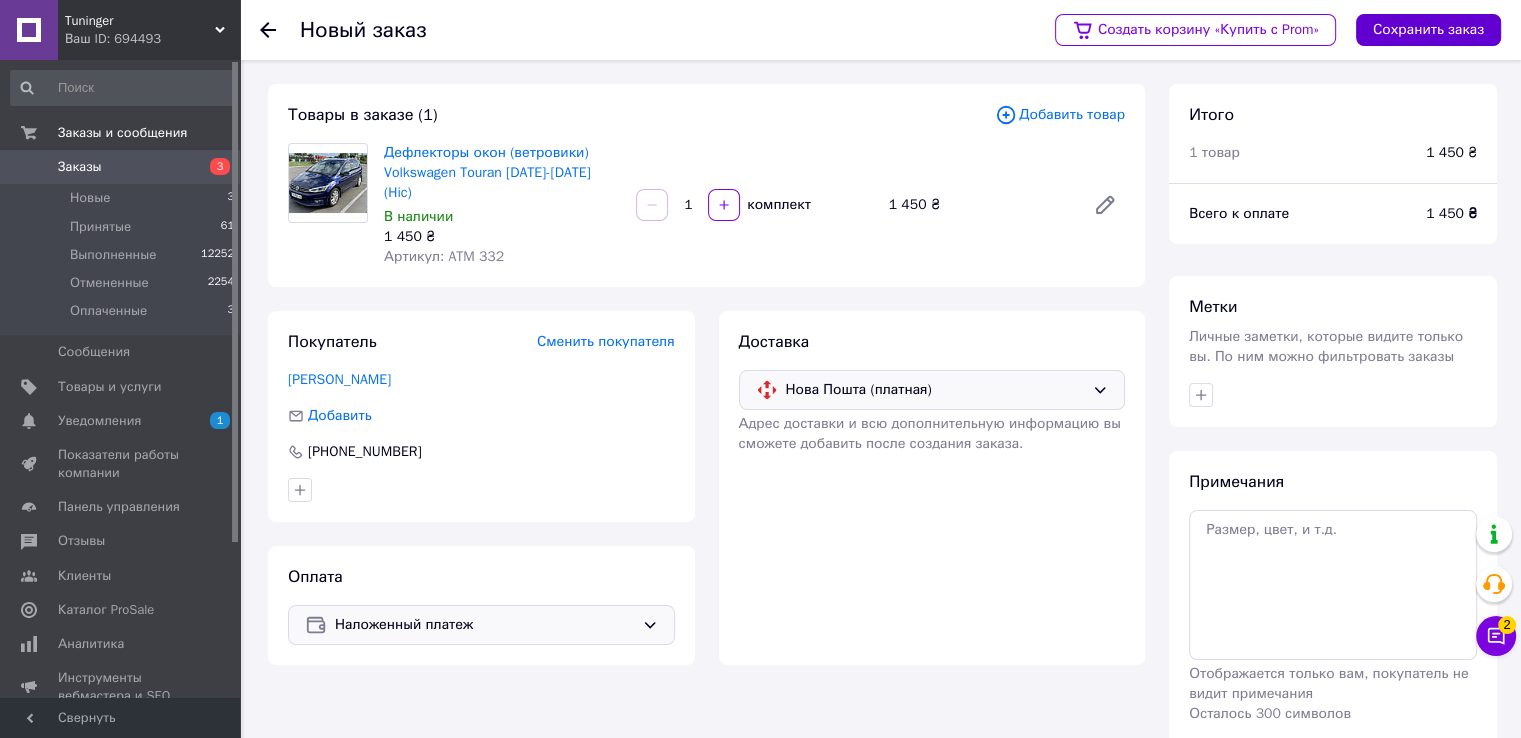 click on "Сохранить заказ" at bounding box center (1428, 30) 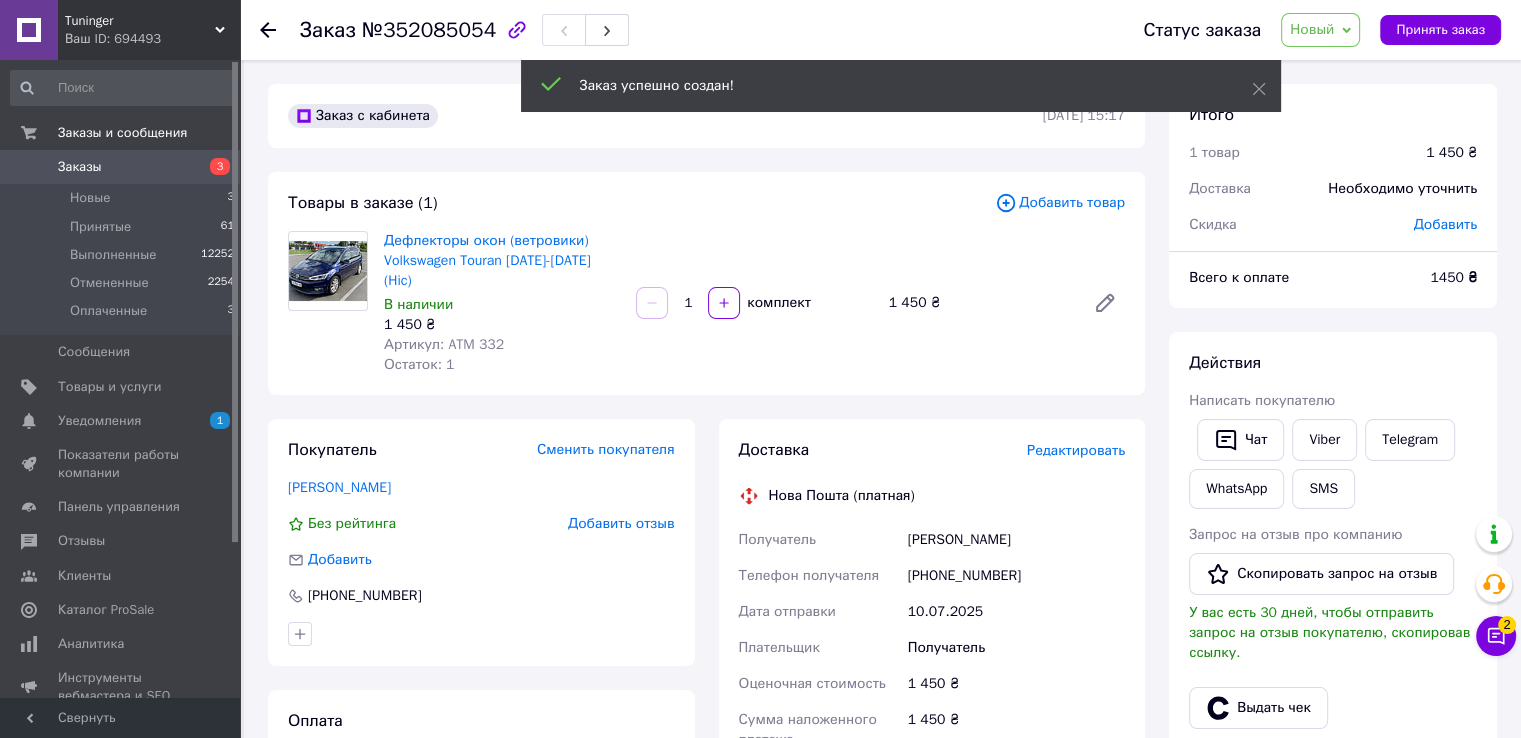 click on "Новый" at bounding box center (1320, 30) 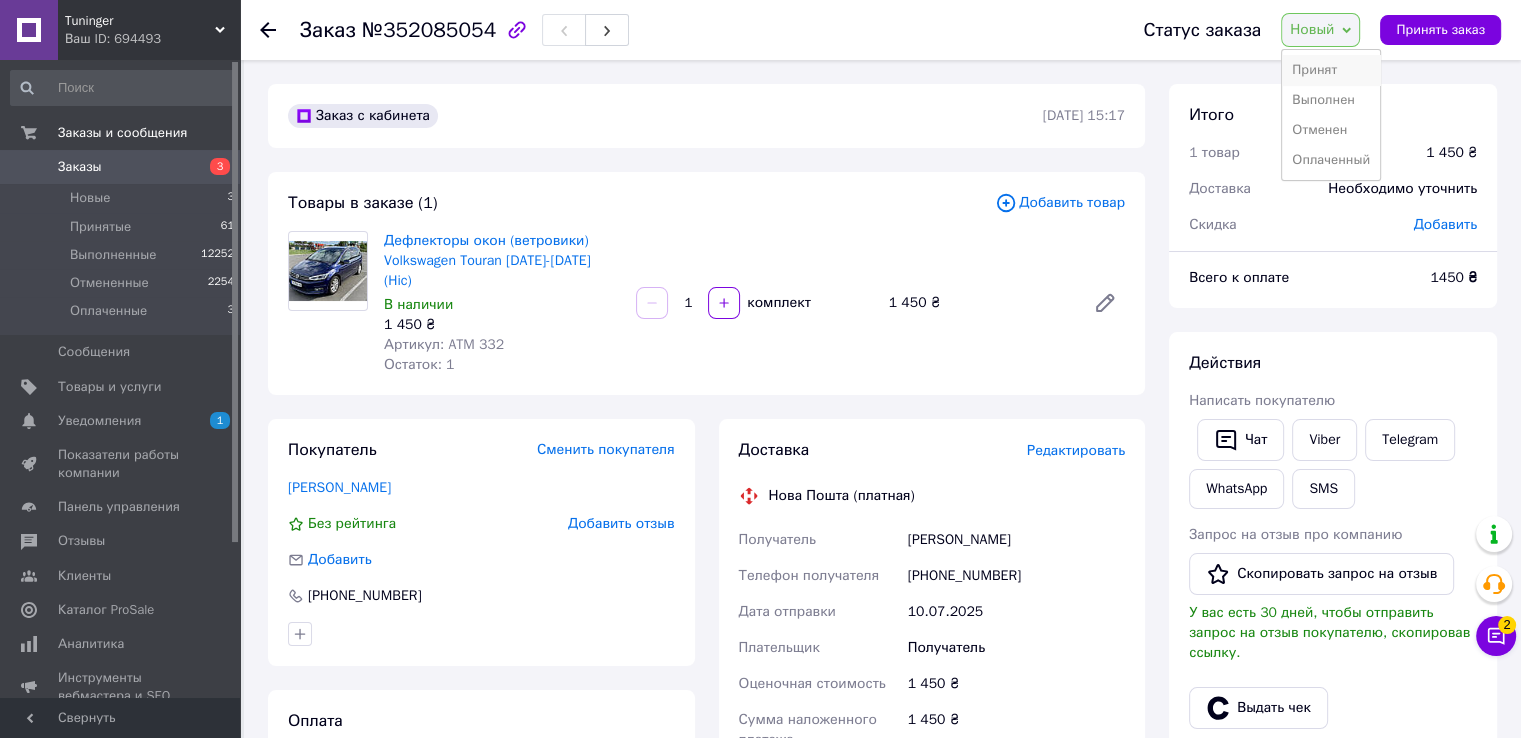 click on "Принят" at bounding box center [1331, 70] 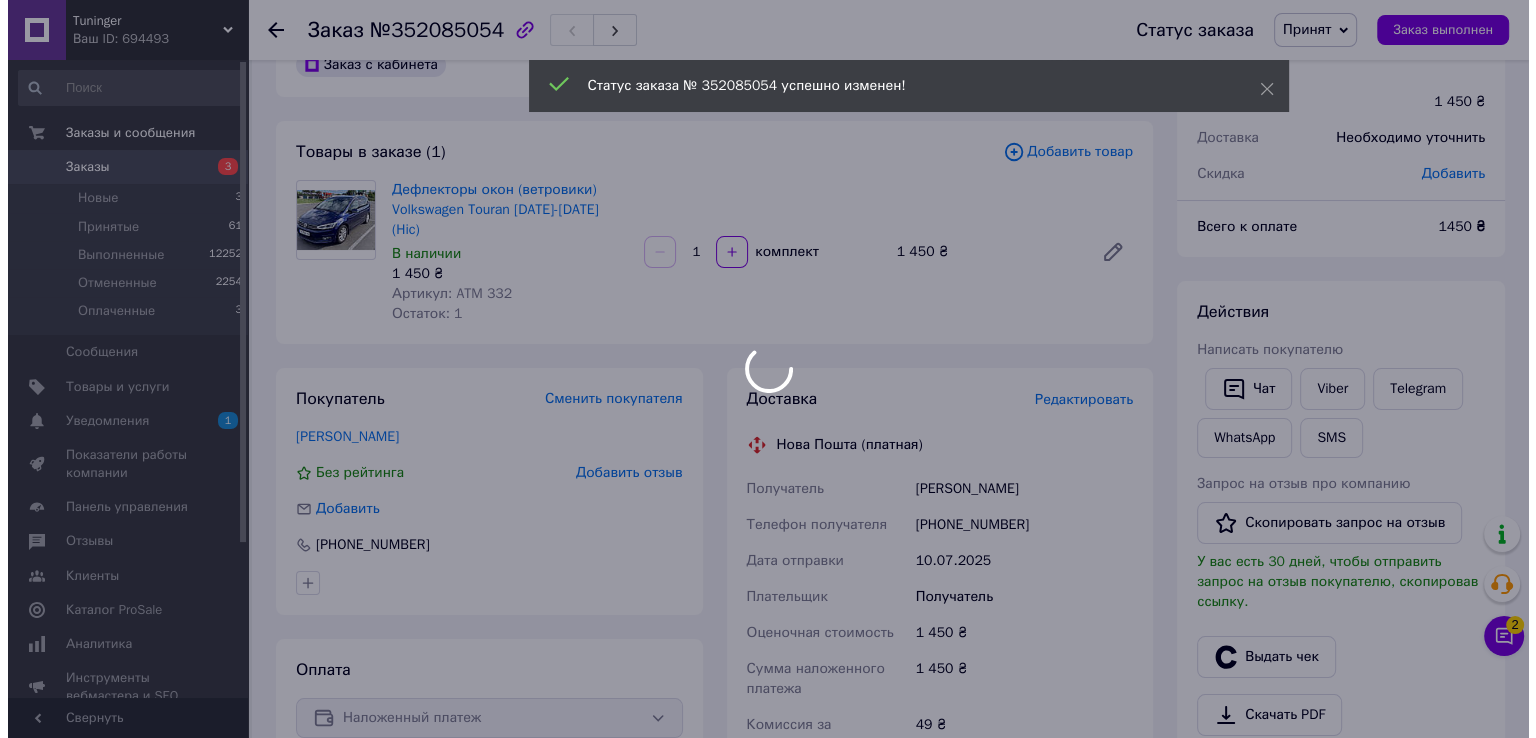 scroll, scrollTop: 100, scrollLeft: 0, axis: vertical 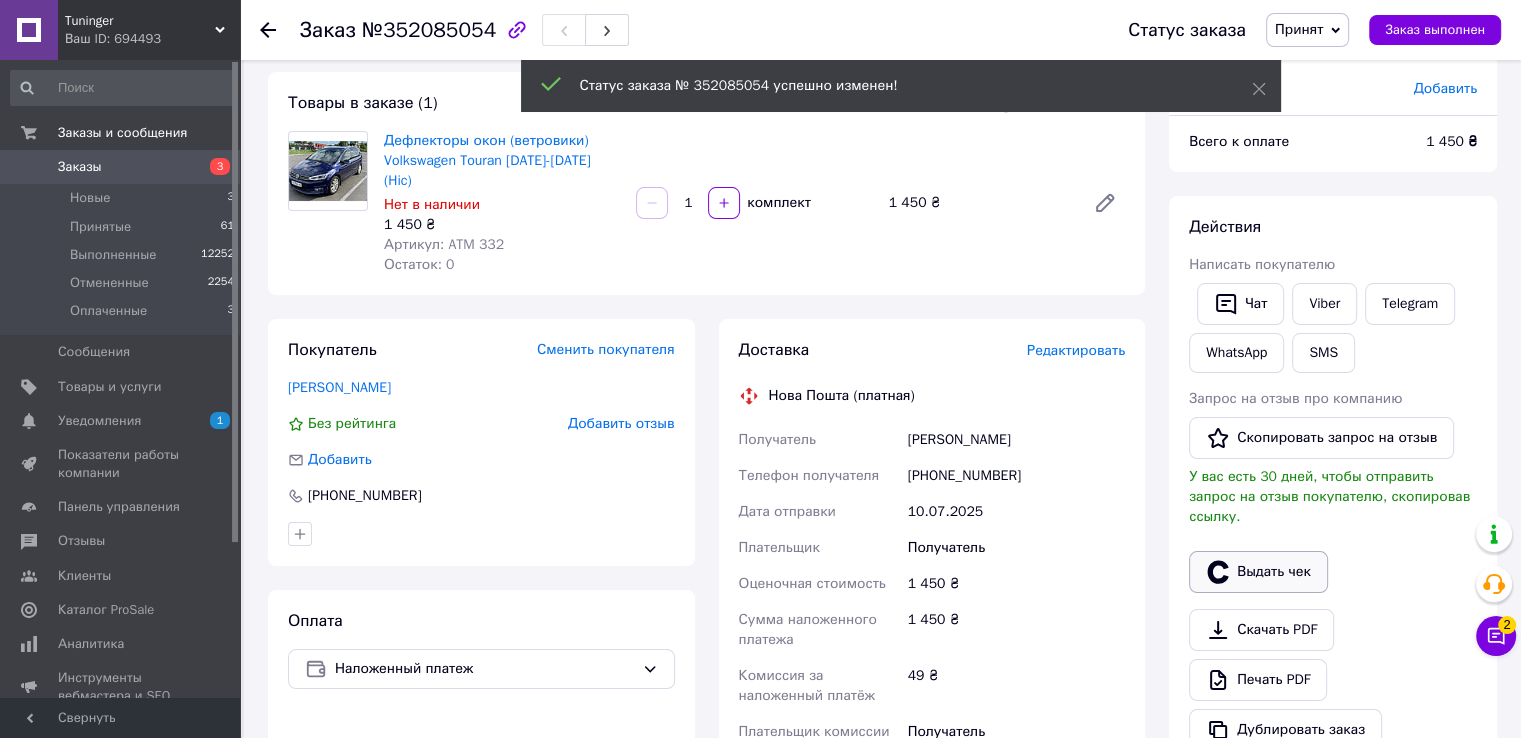 click on "Выдать чек" at bounding box center (1258, 572) 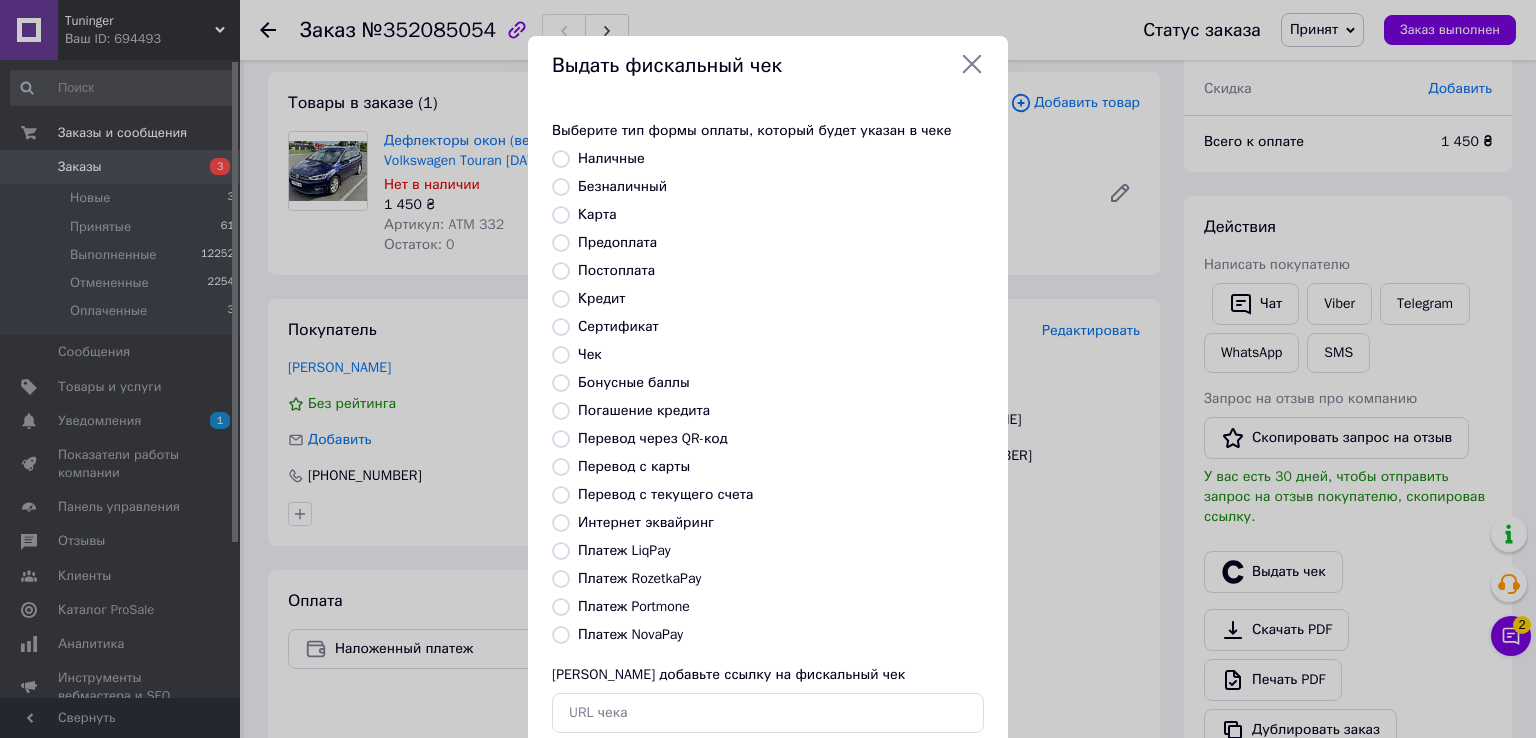 click on "Платеж NovaPay" at bounding box center [630, 634] 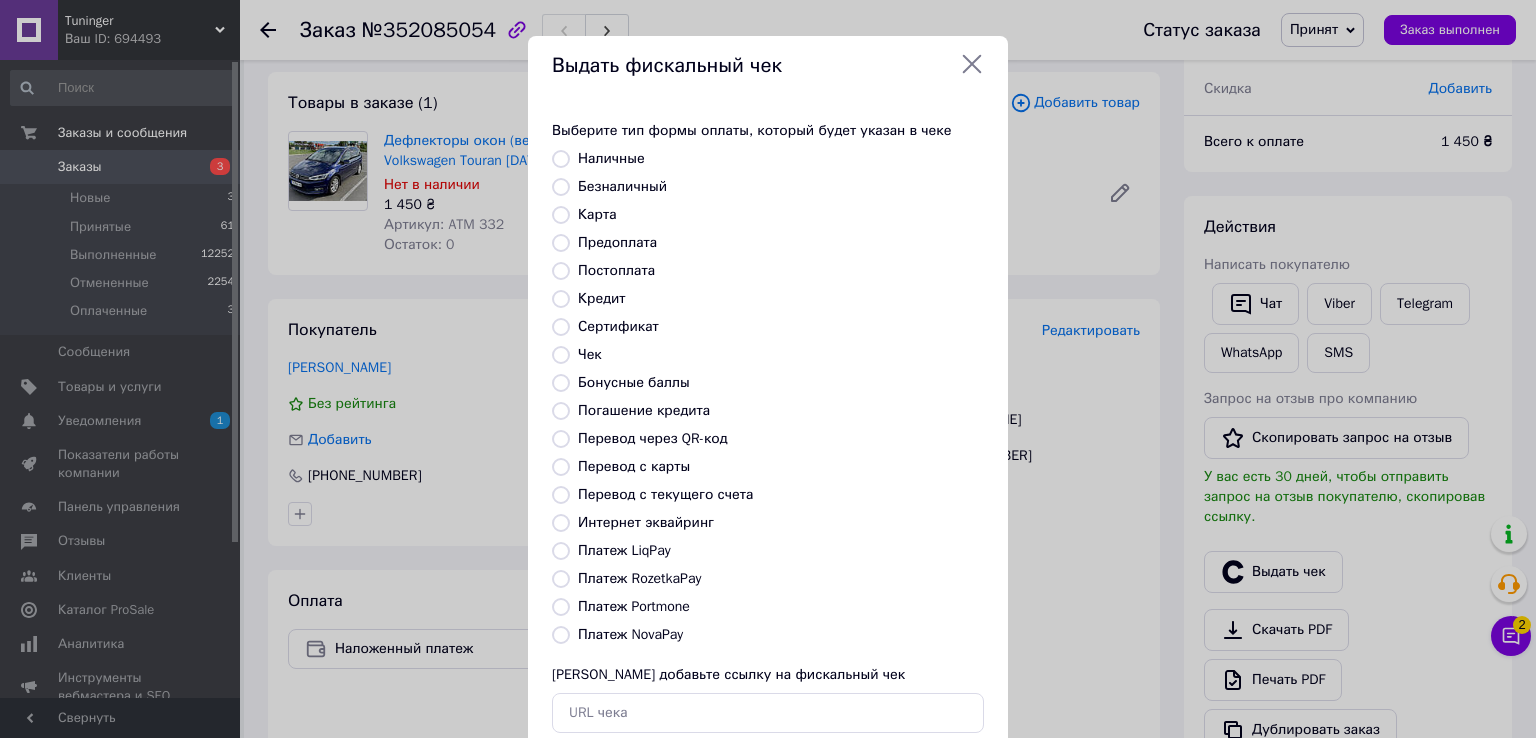 radio on "true" 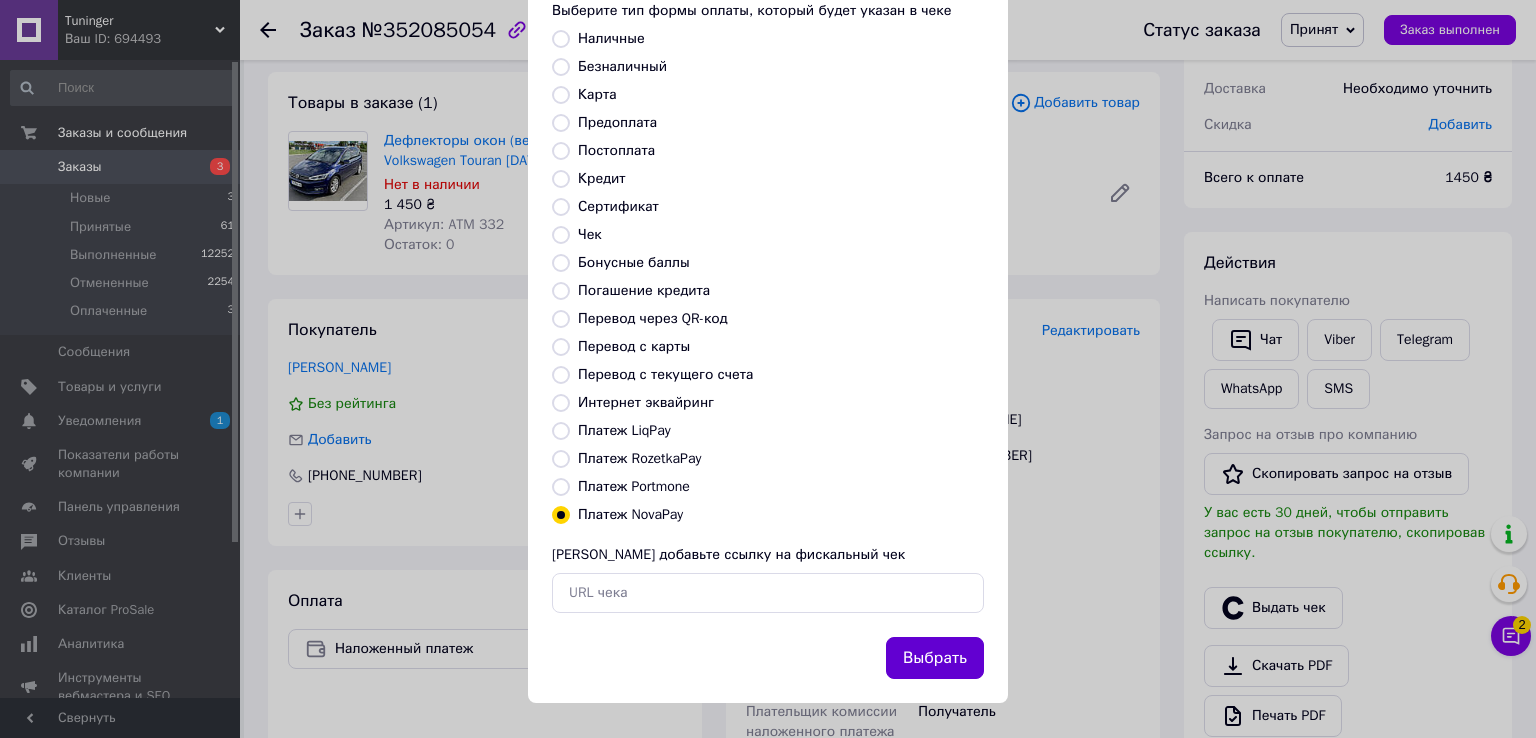 scroll, scrollTop: 120, scrollLeft: 0, axis: vertical 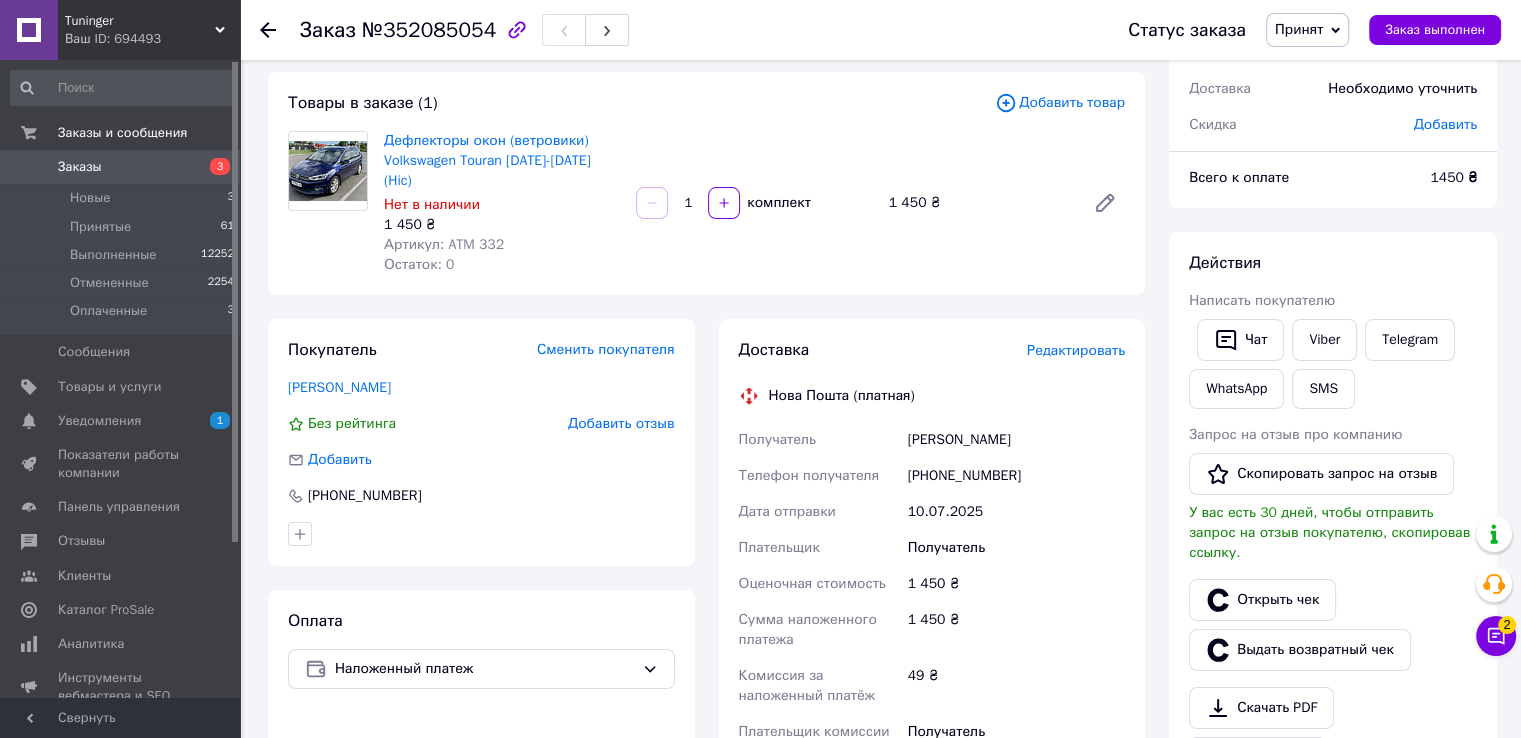 click on "Редактировать" at bounding box center (1076, 351) 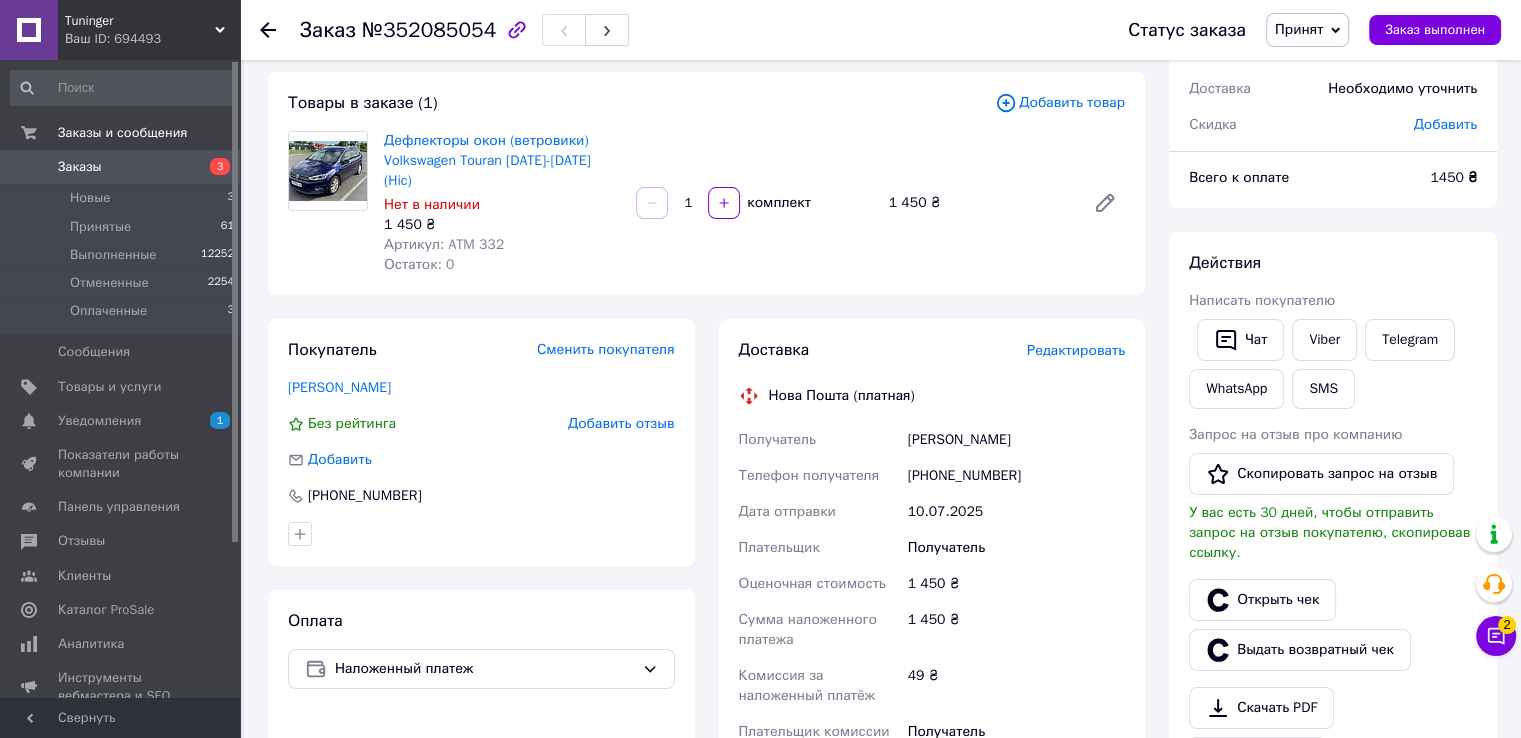 click on "Редактировать" at bounding box center [1076, 350] 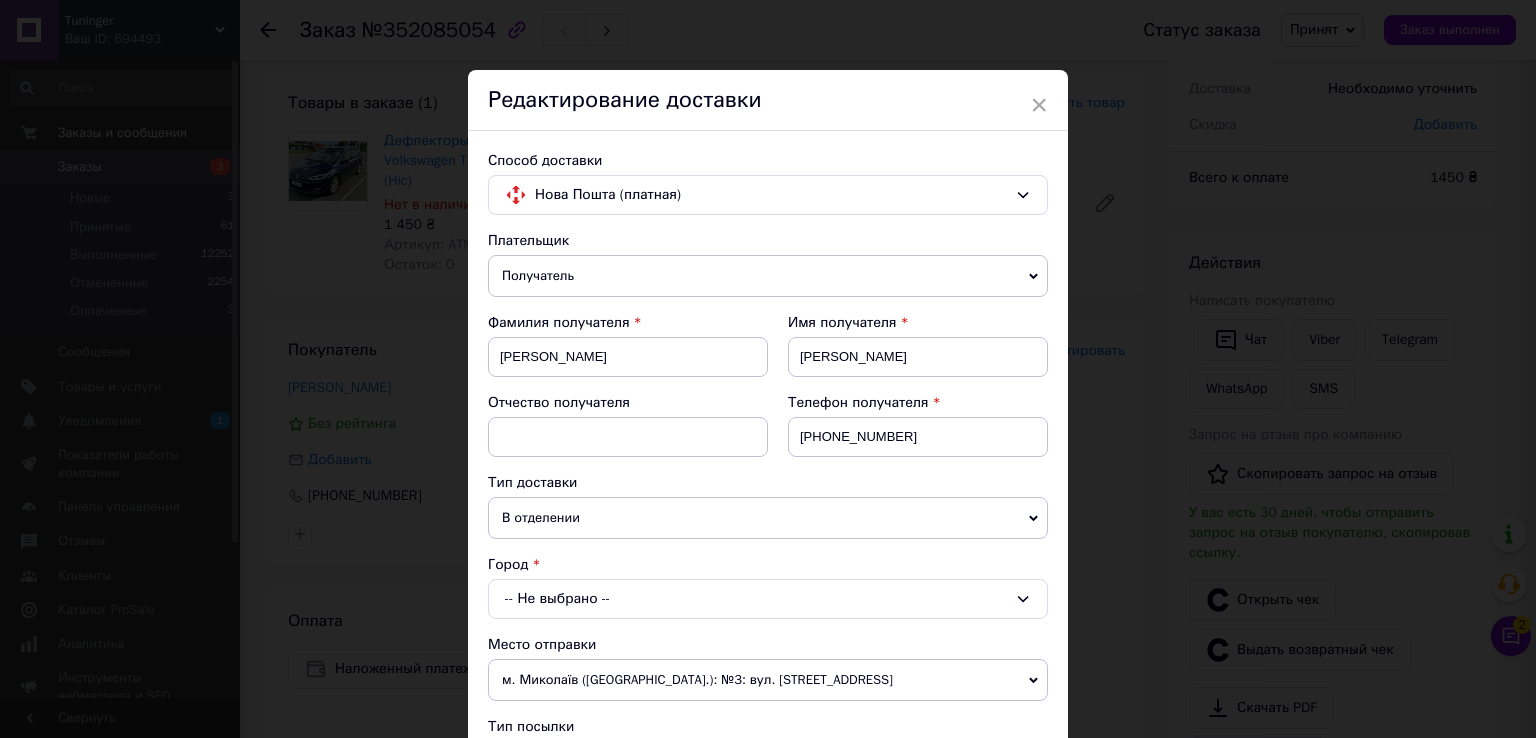 click on "-- Не выбрано --" at bounding box center (768, 599) 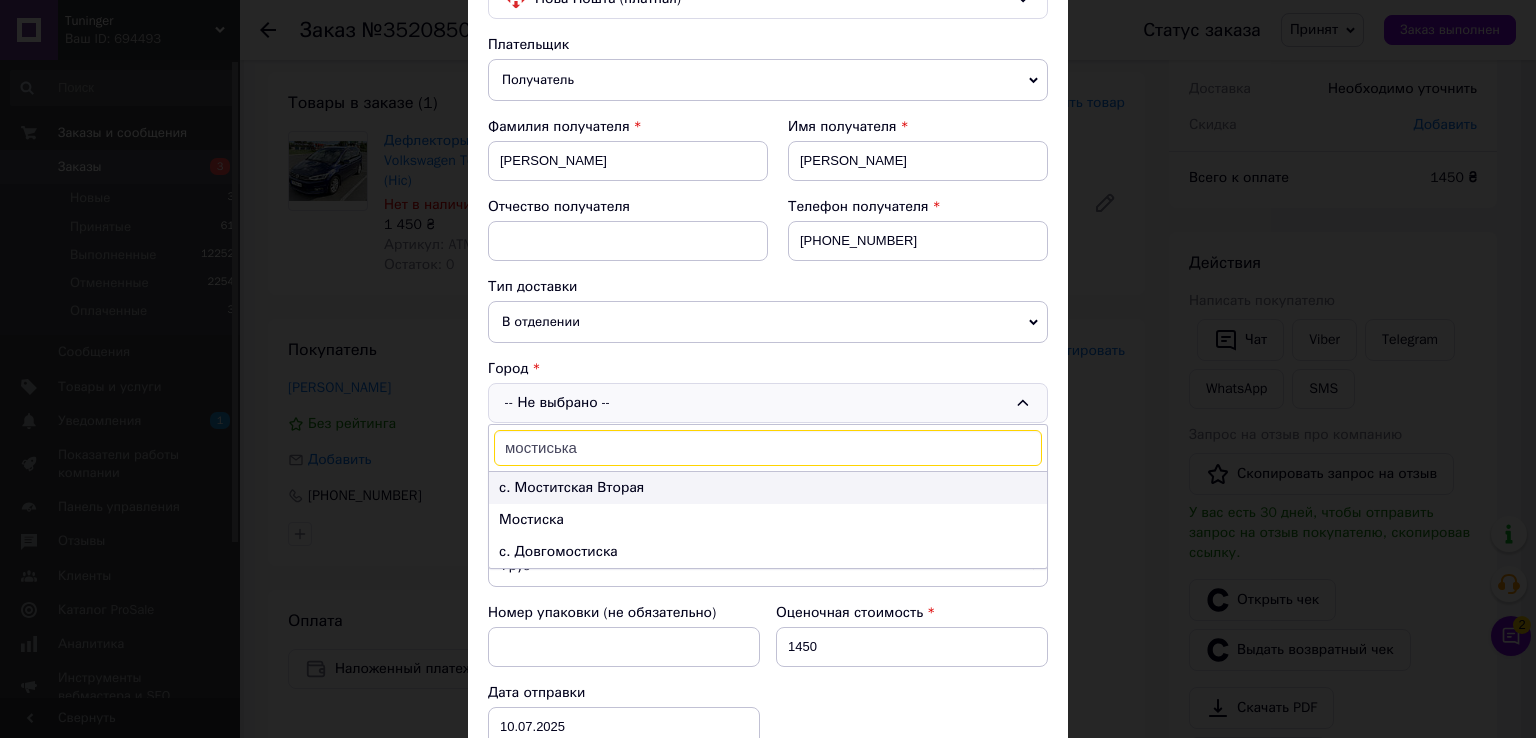 scroll, scrollTop: 200, scrollLeft: 0, axis: vertical 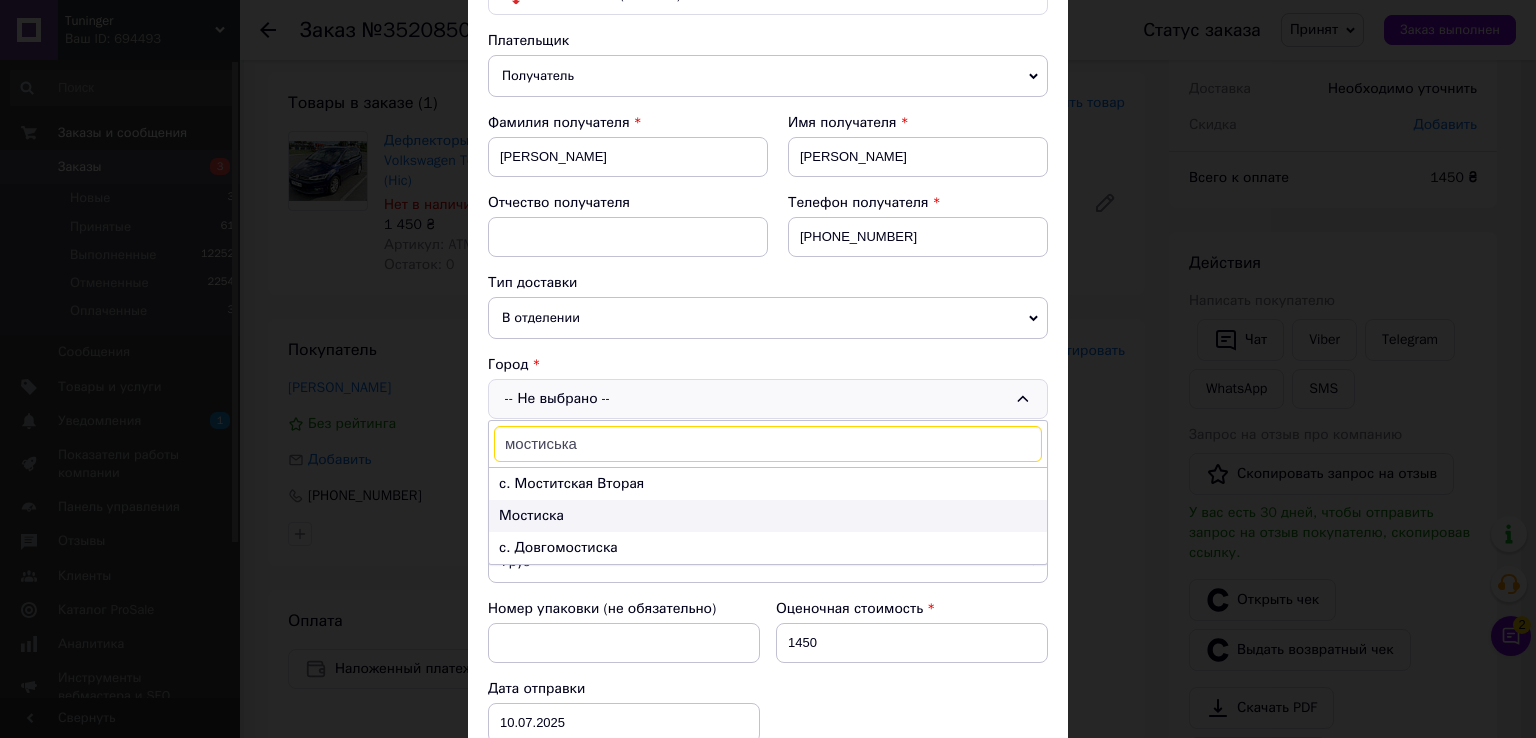 type on "мостиська" 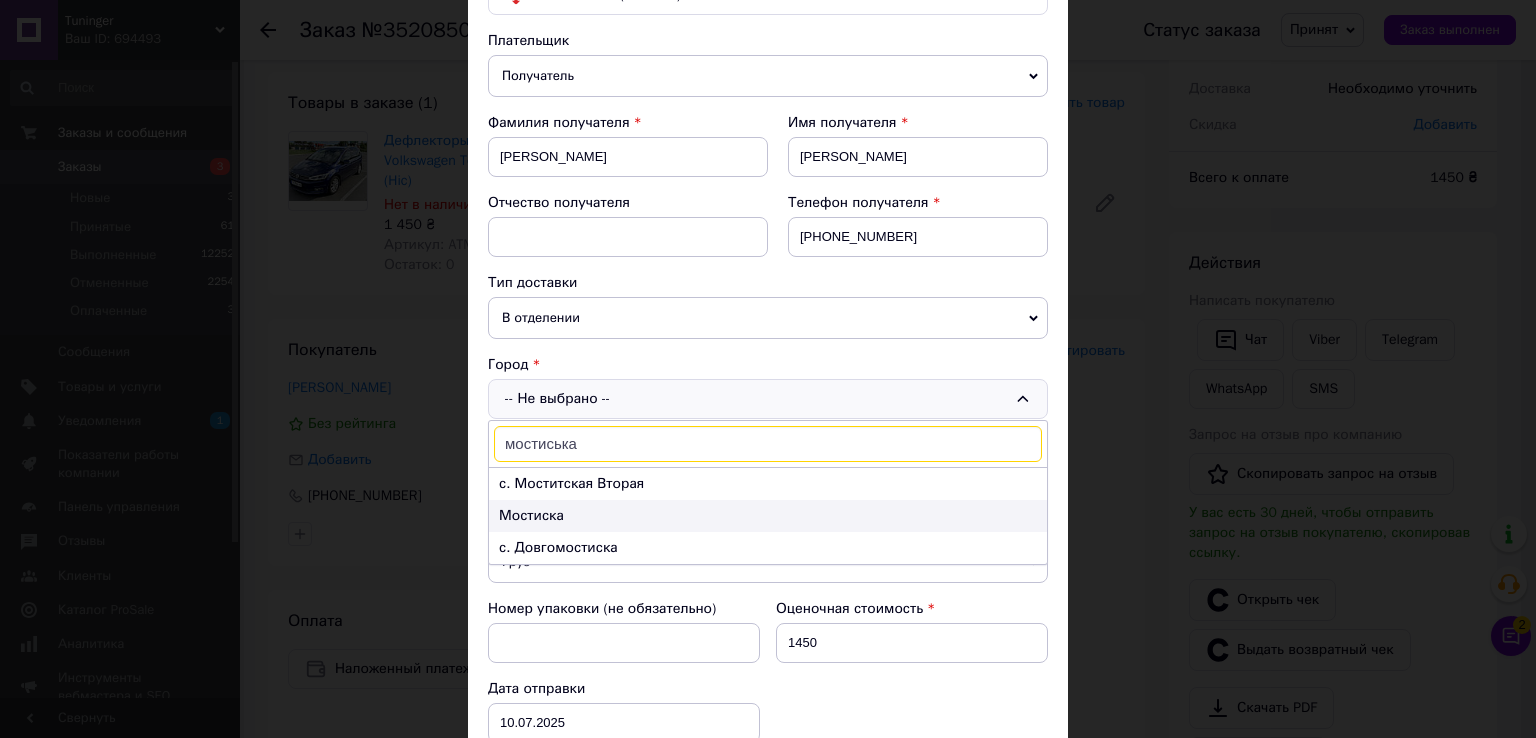 click on "Мостиска" at bounding box center [768, 516] 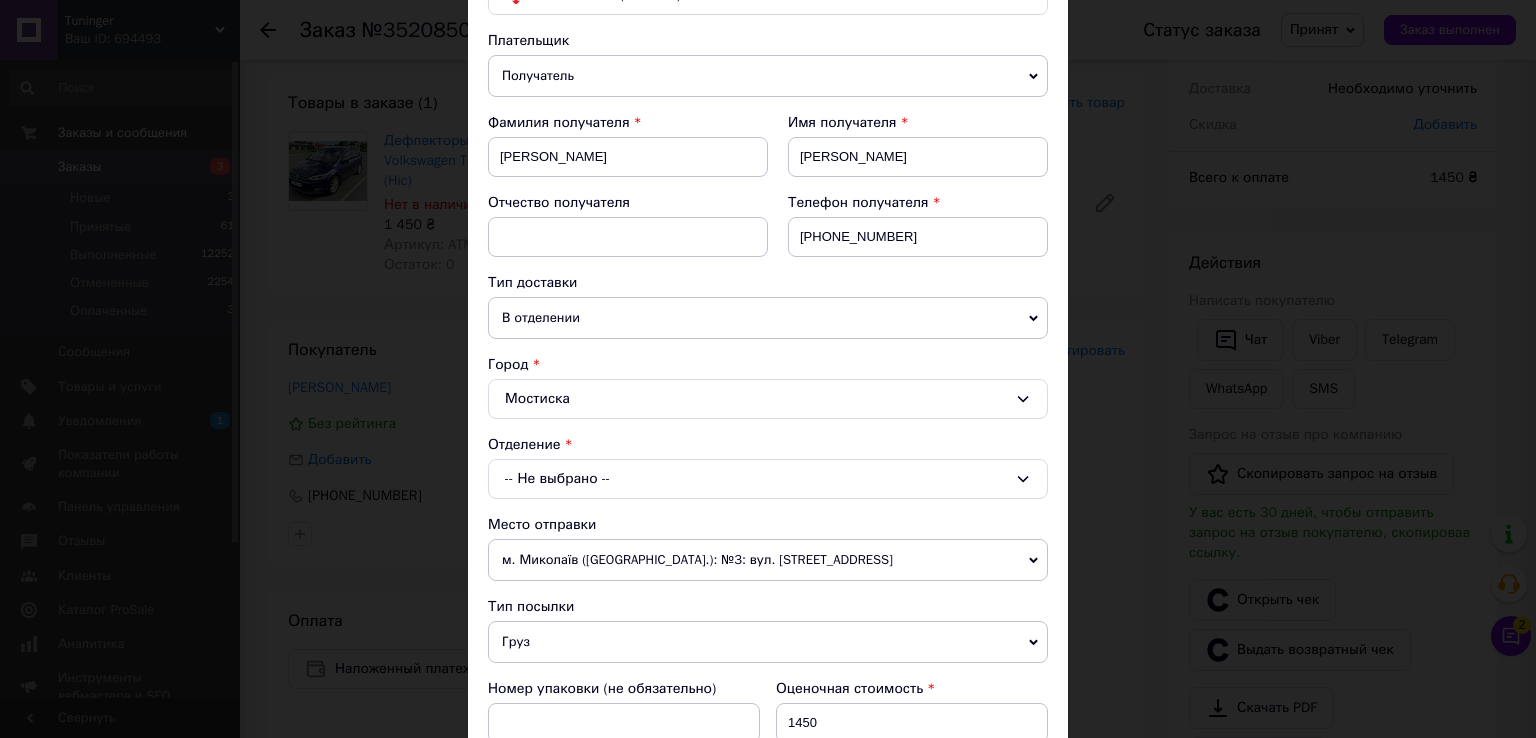 click on "-- Не выбрано --" at bounding box center (768, 479) 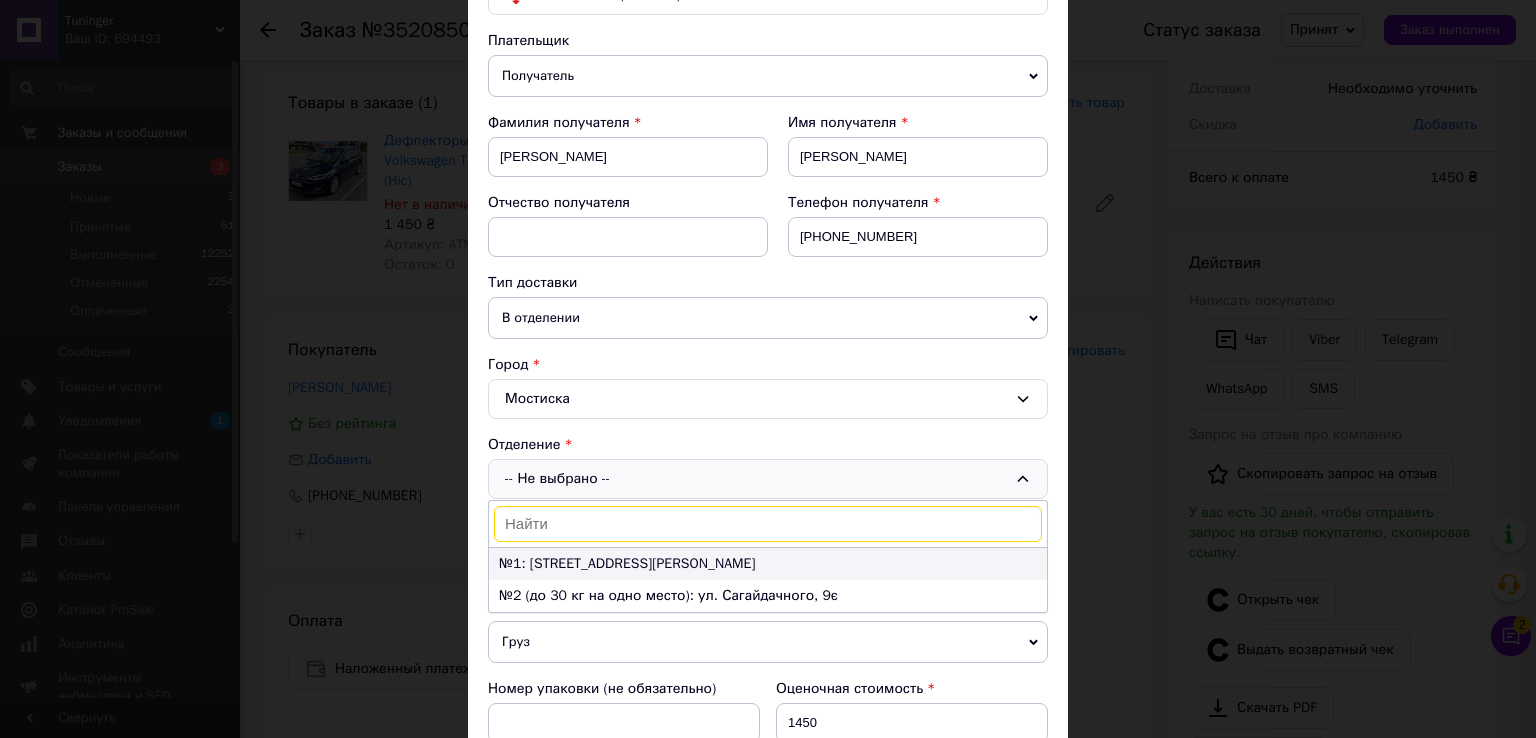 click on "№1: ул. Галицкая, 56" at bounding box center [768, 564] 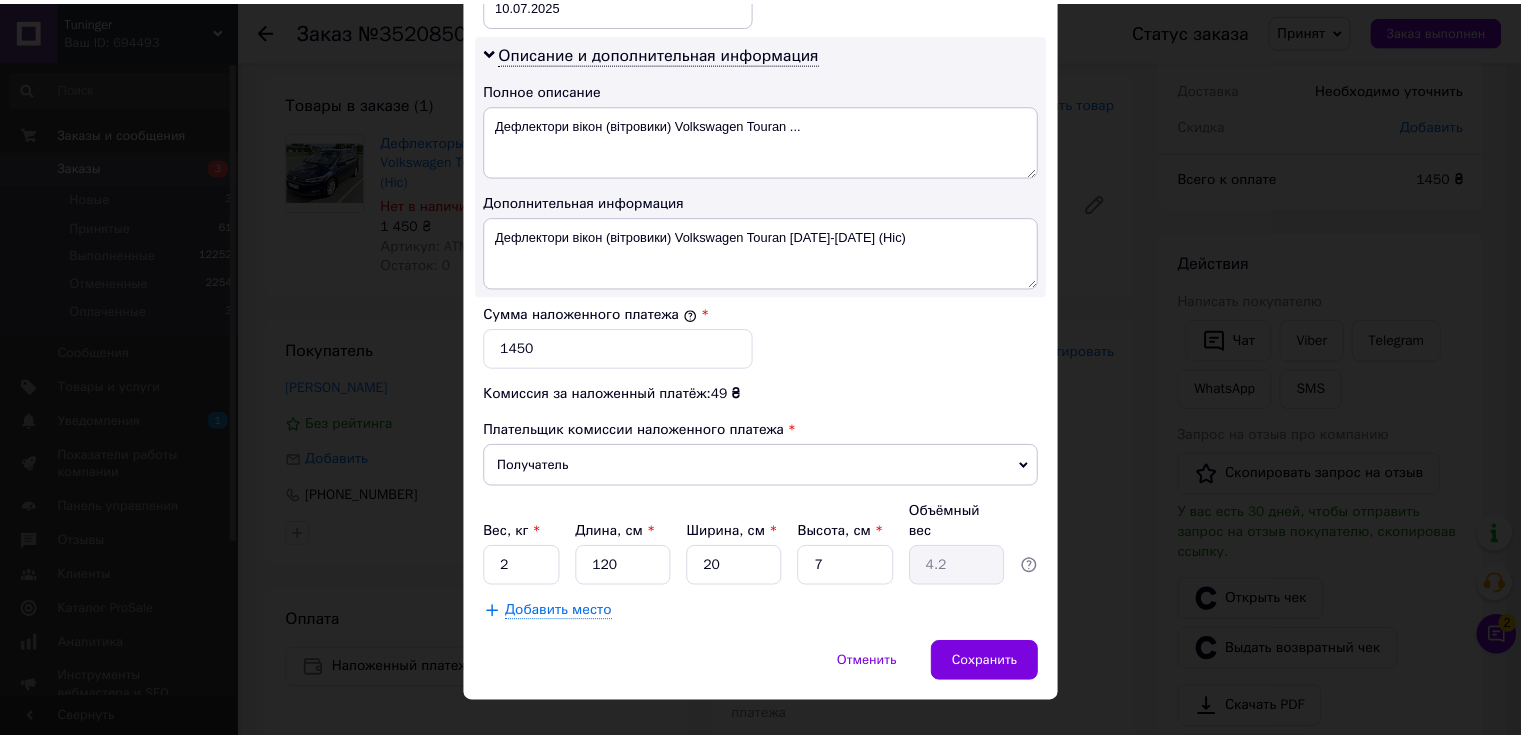 scroll, scrollTop: 1005, scrollLeft: 0, axis: vertical 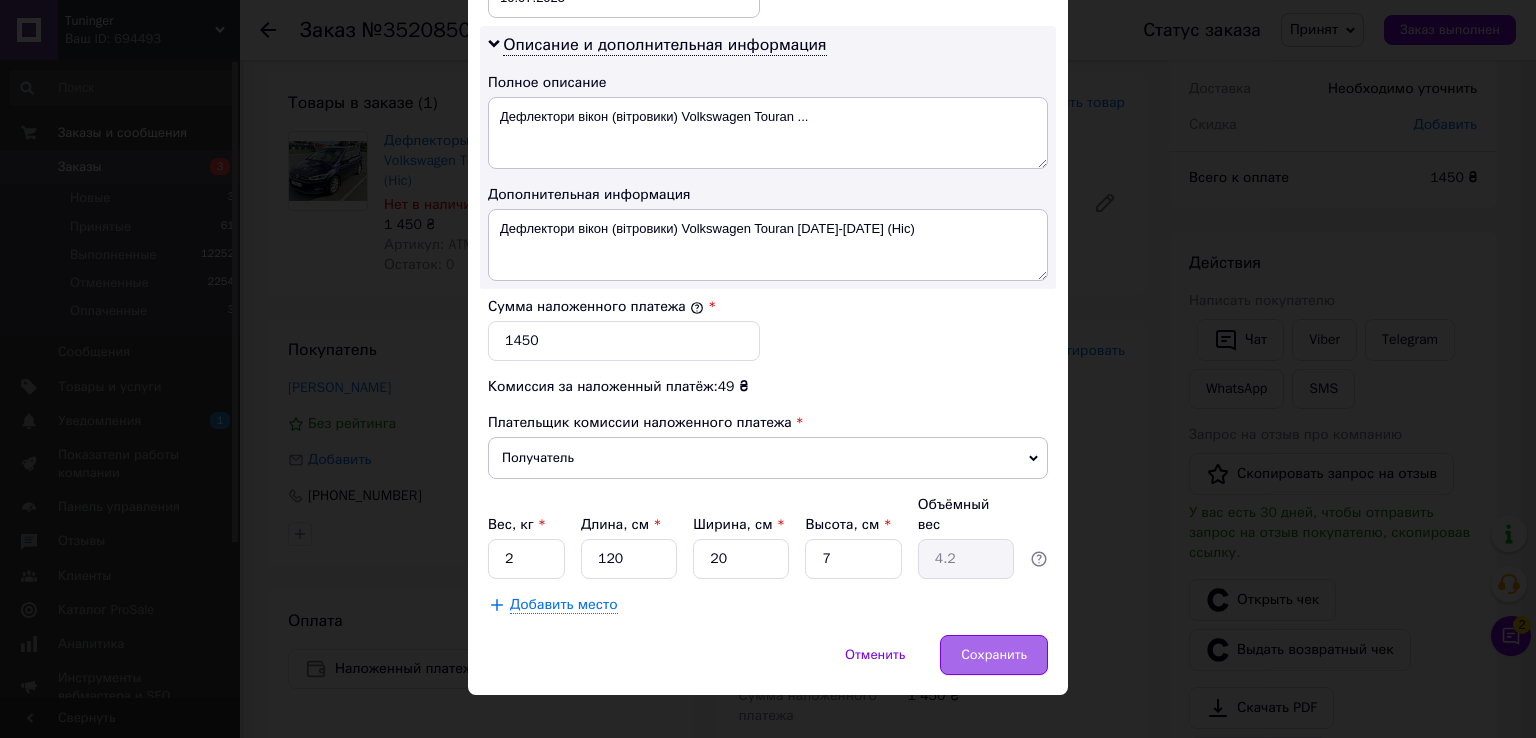 click on "Сохранить" at bounding box center [994, 655] 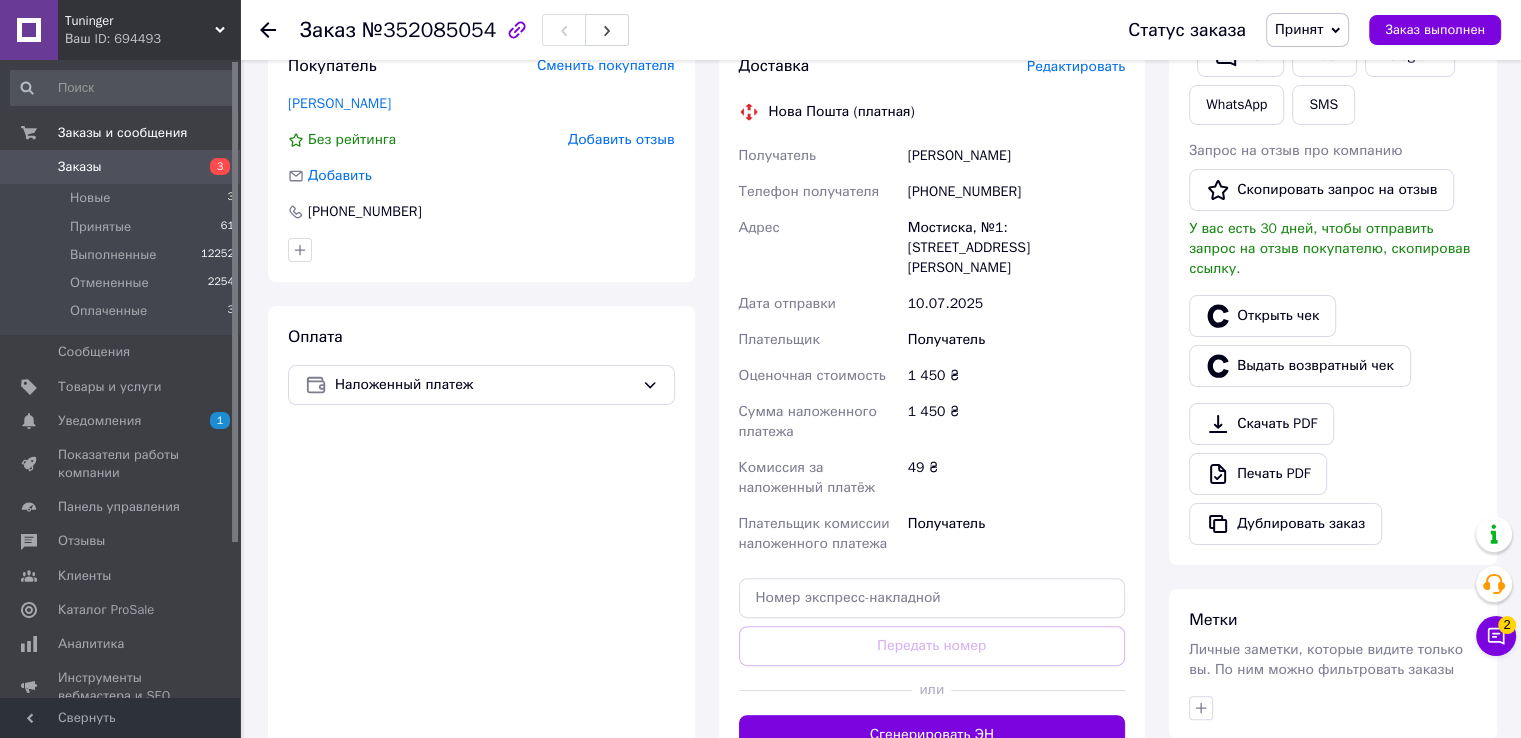scroll, scrollTop: 500, scrollLeft: 0, axis: vertical 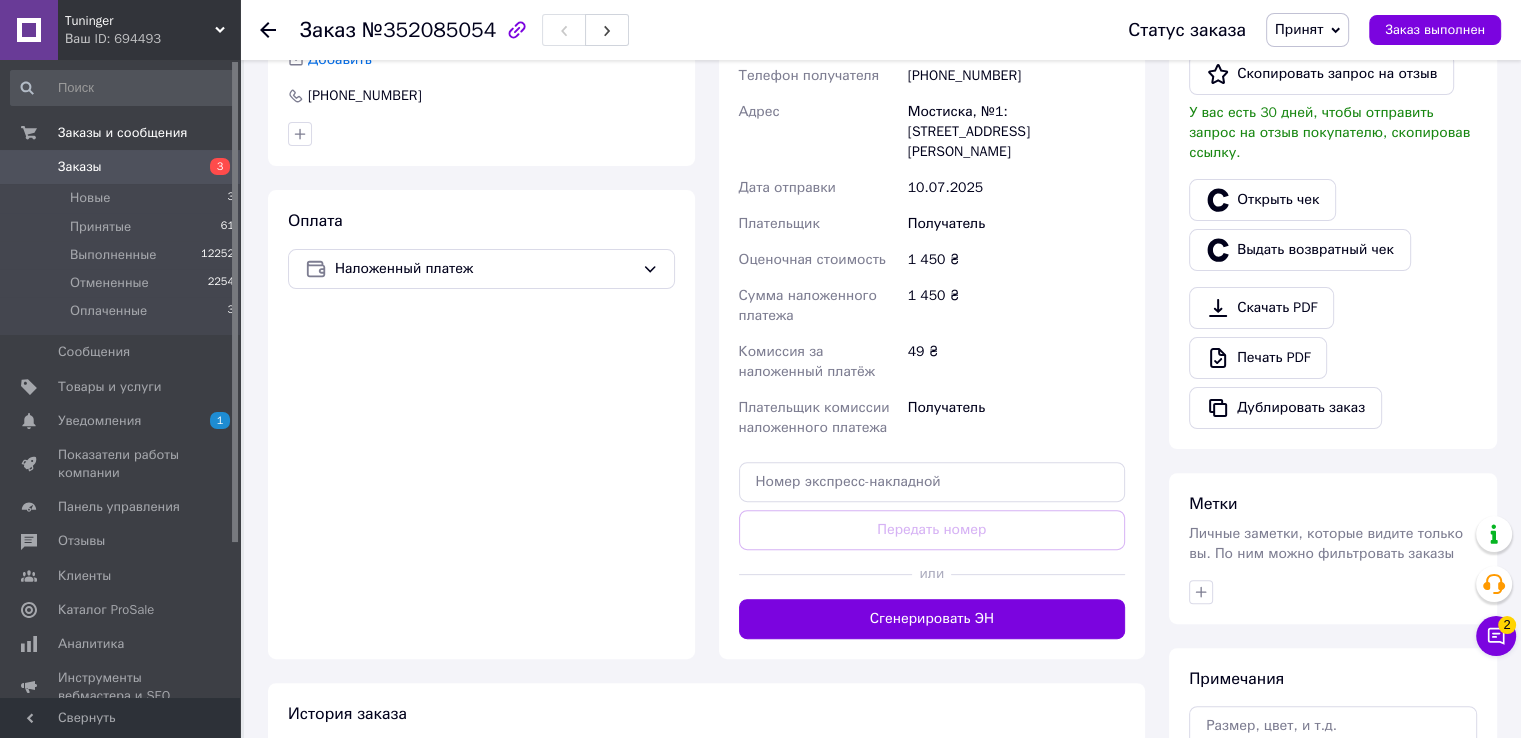 click on "Сгенерировать ЭН" at bounding box center [932, 619] 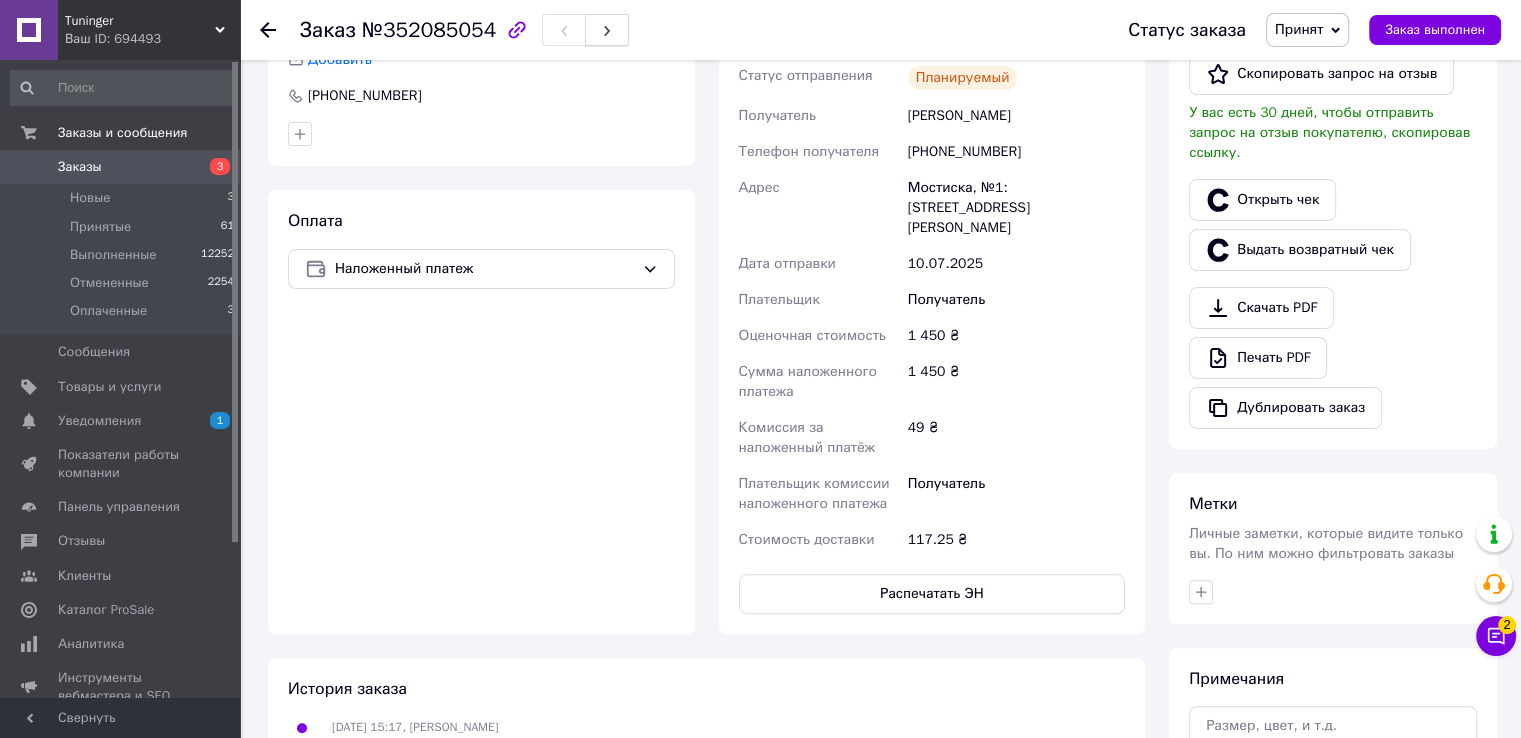 click 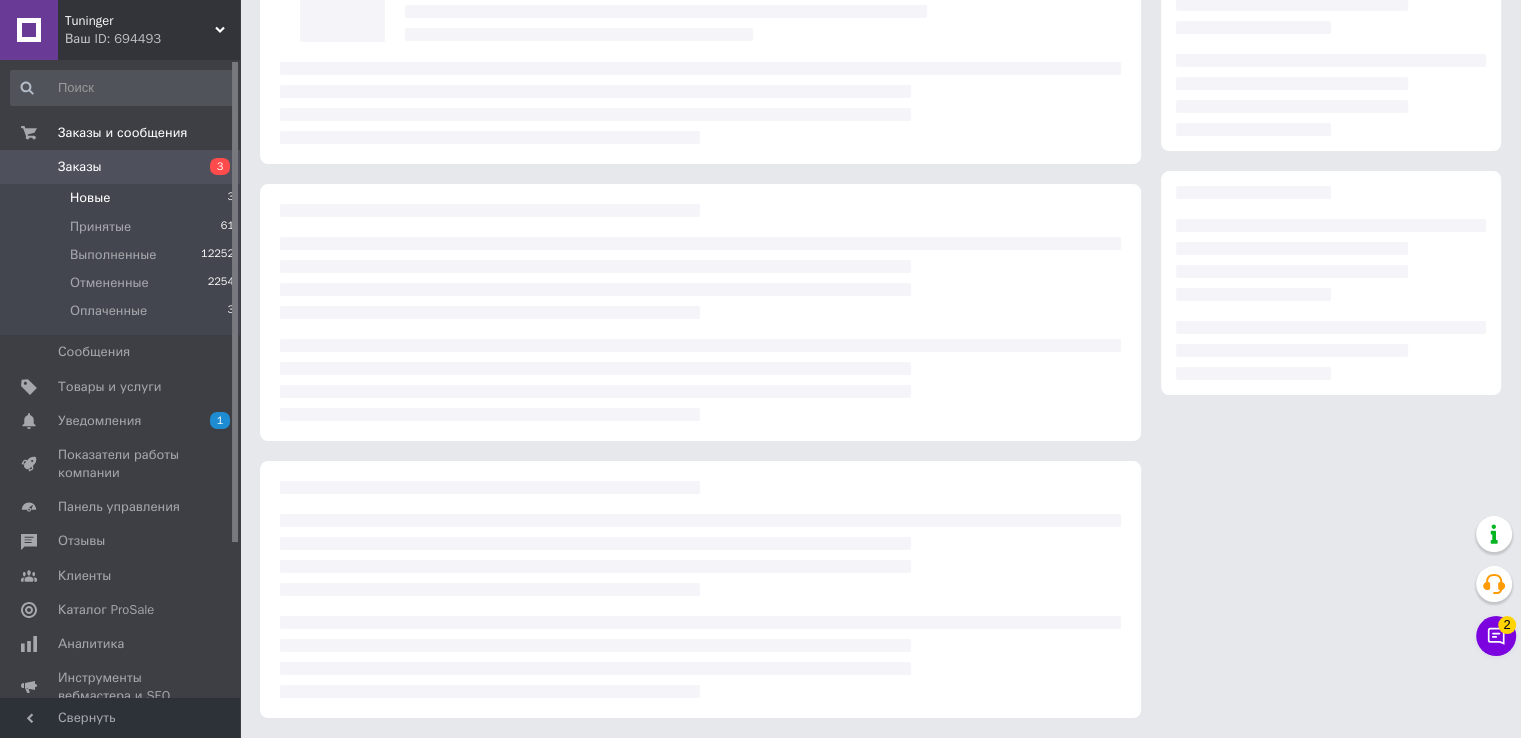 click on "Новые 3" at bounding box center [123, 198] 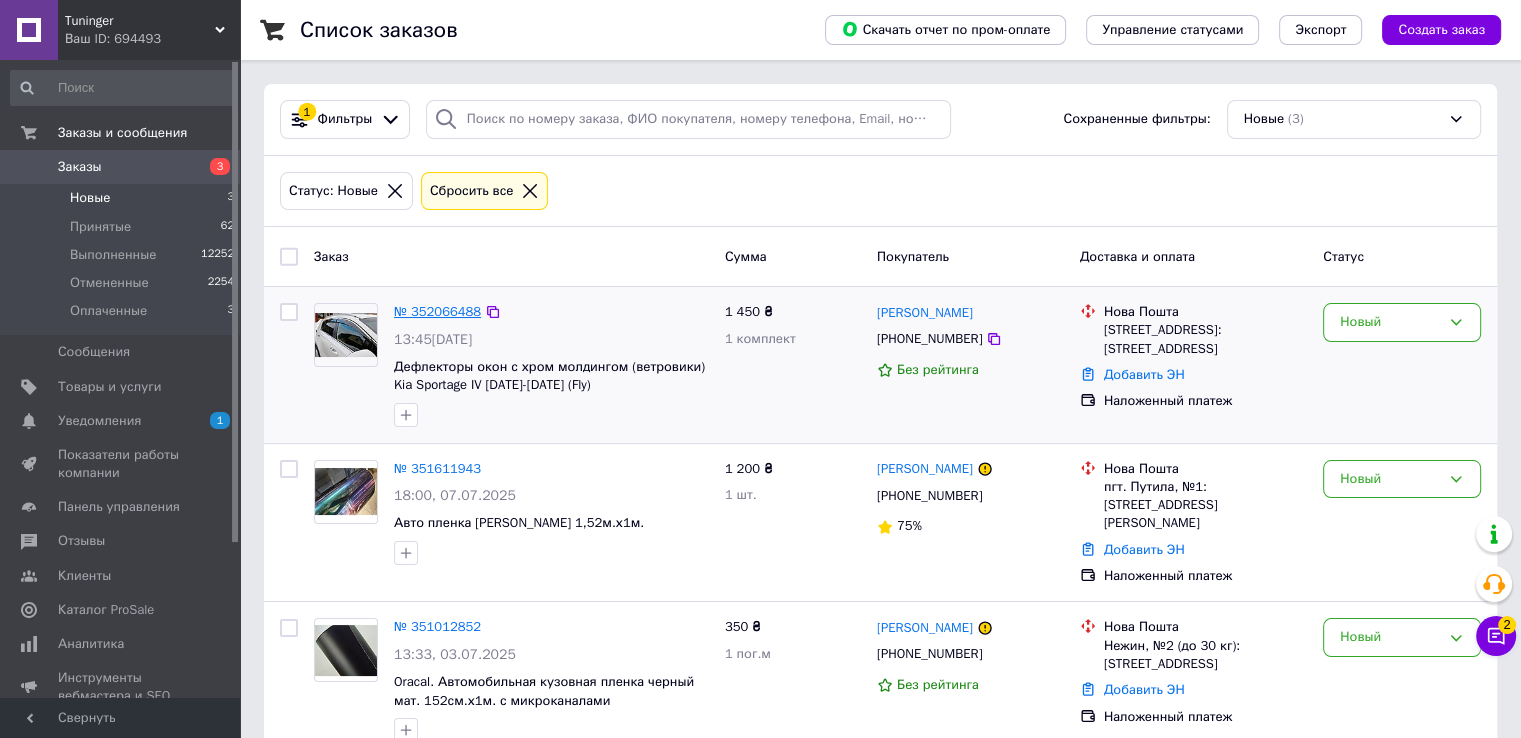 click on "№ 352066488" at bounding box center [437, 311] 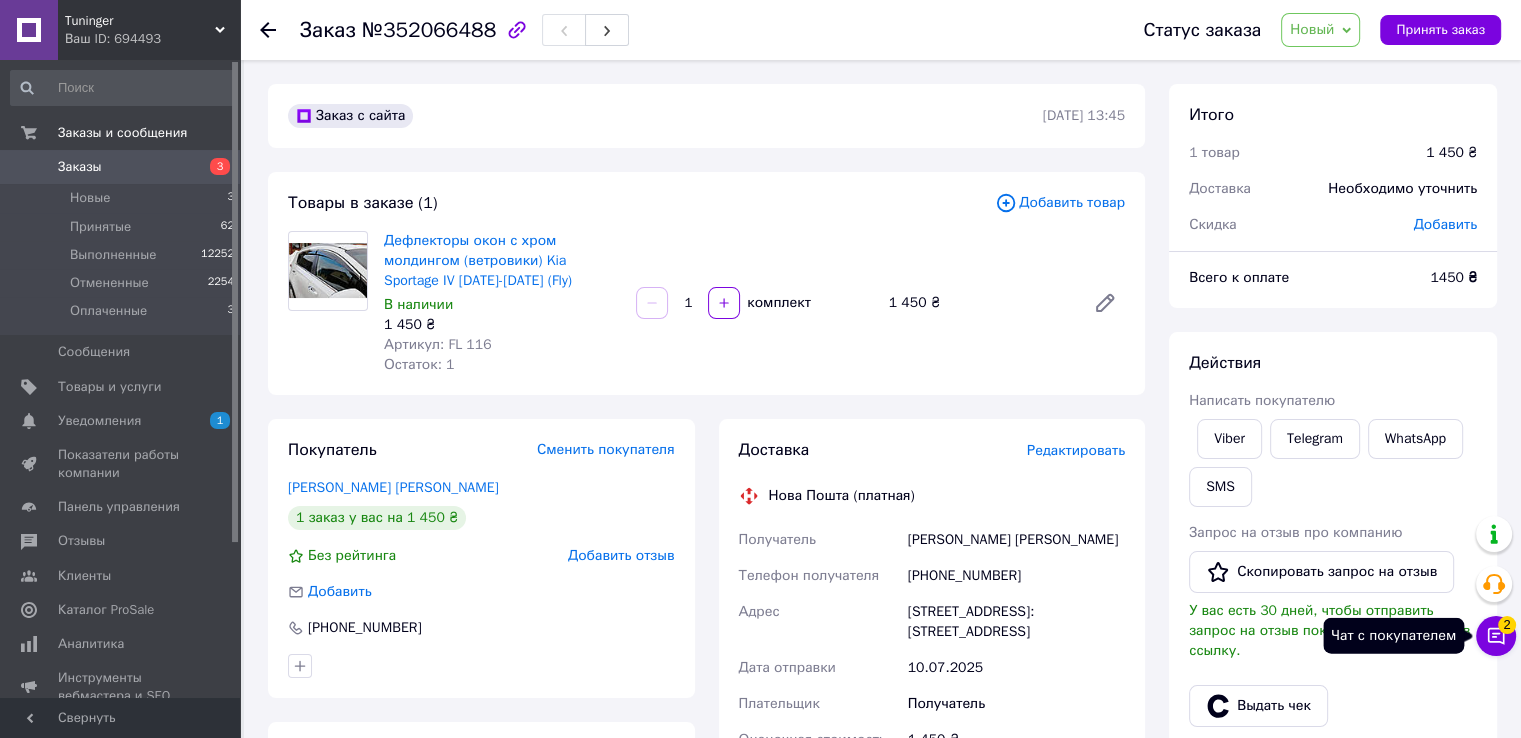 click on "Чат с покупателем 2" at bounding box center [1496, 636] 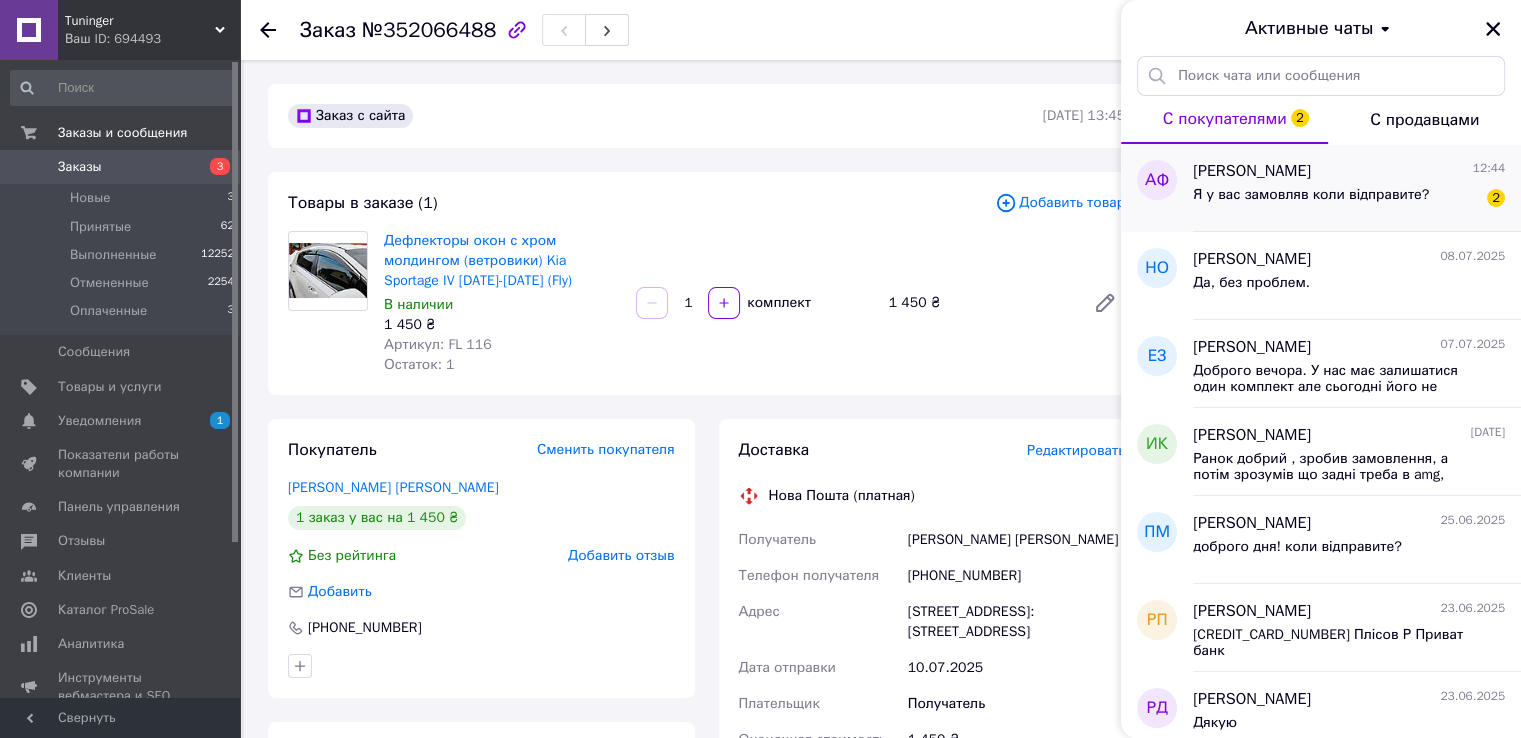click on "Артем Філіпчук 12:44" at bounding box center (1349, 171) 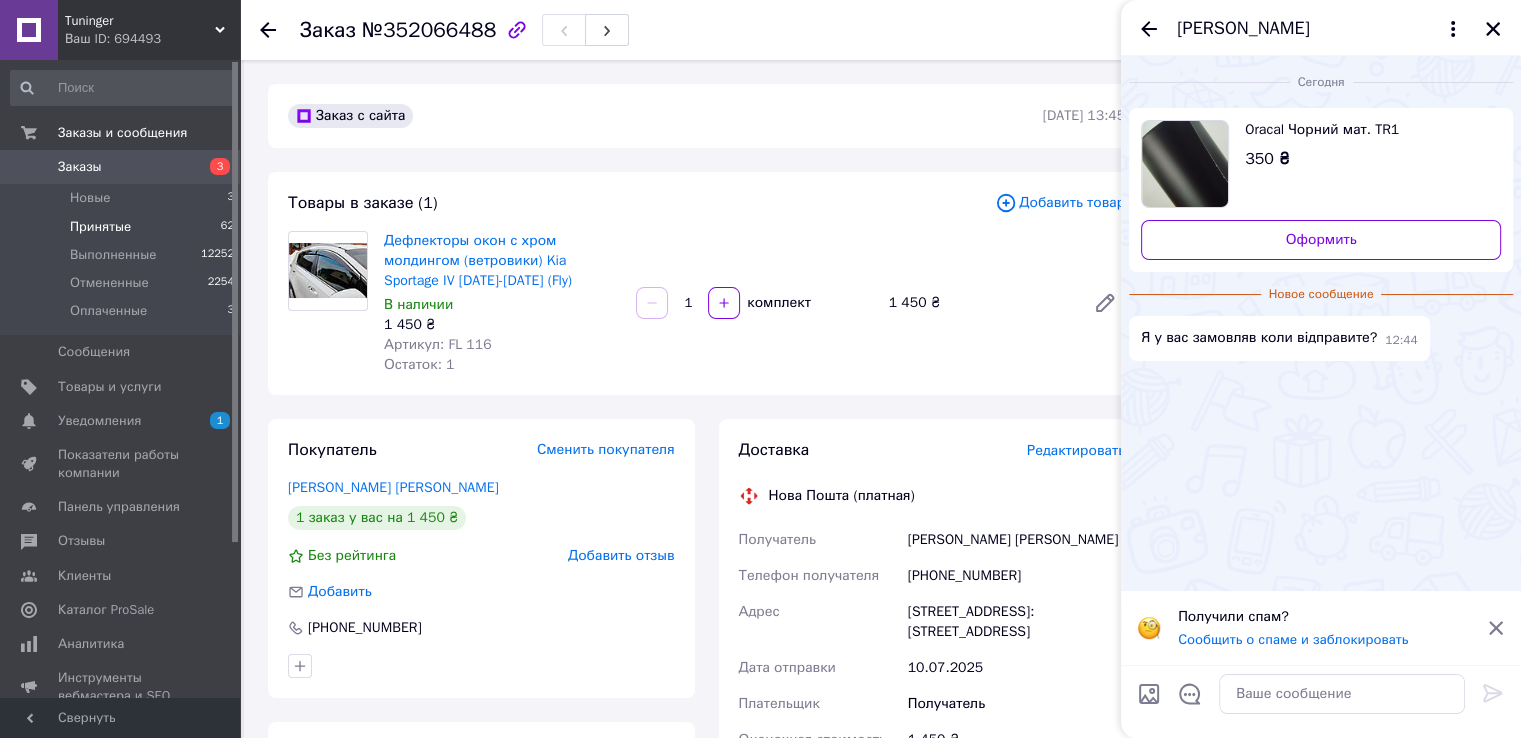 click on "Принятые" at bounding box center [100, 227] 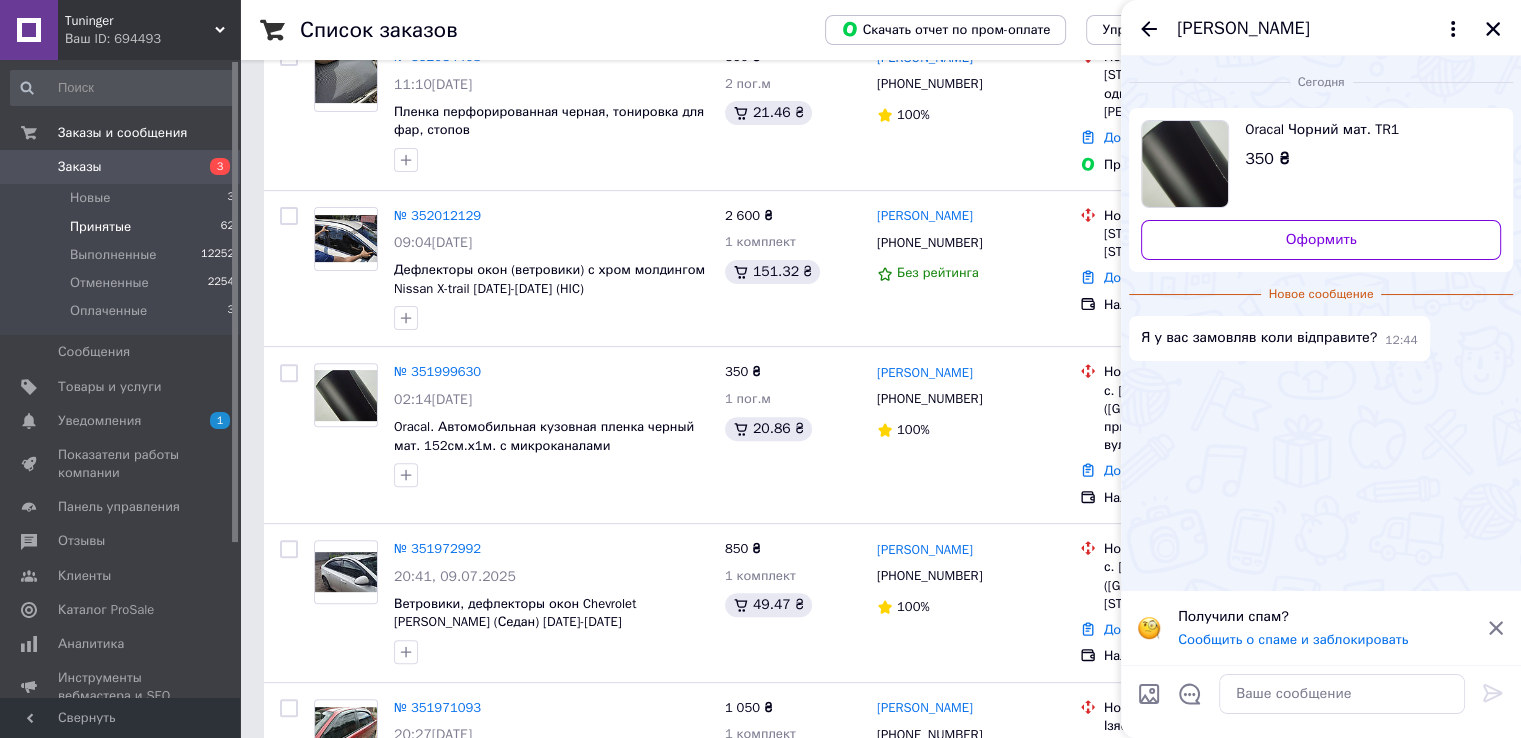 scroll, scrollTop: 800, scrollLeft: 0, axis: vertical 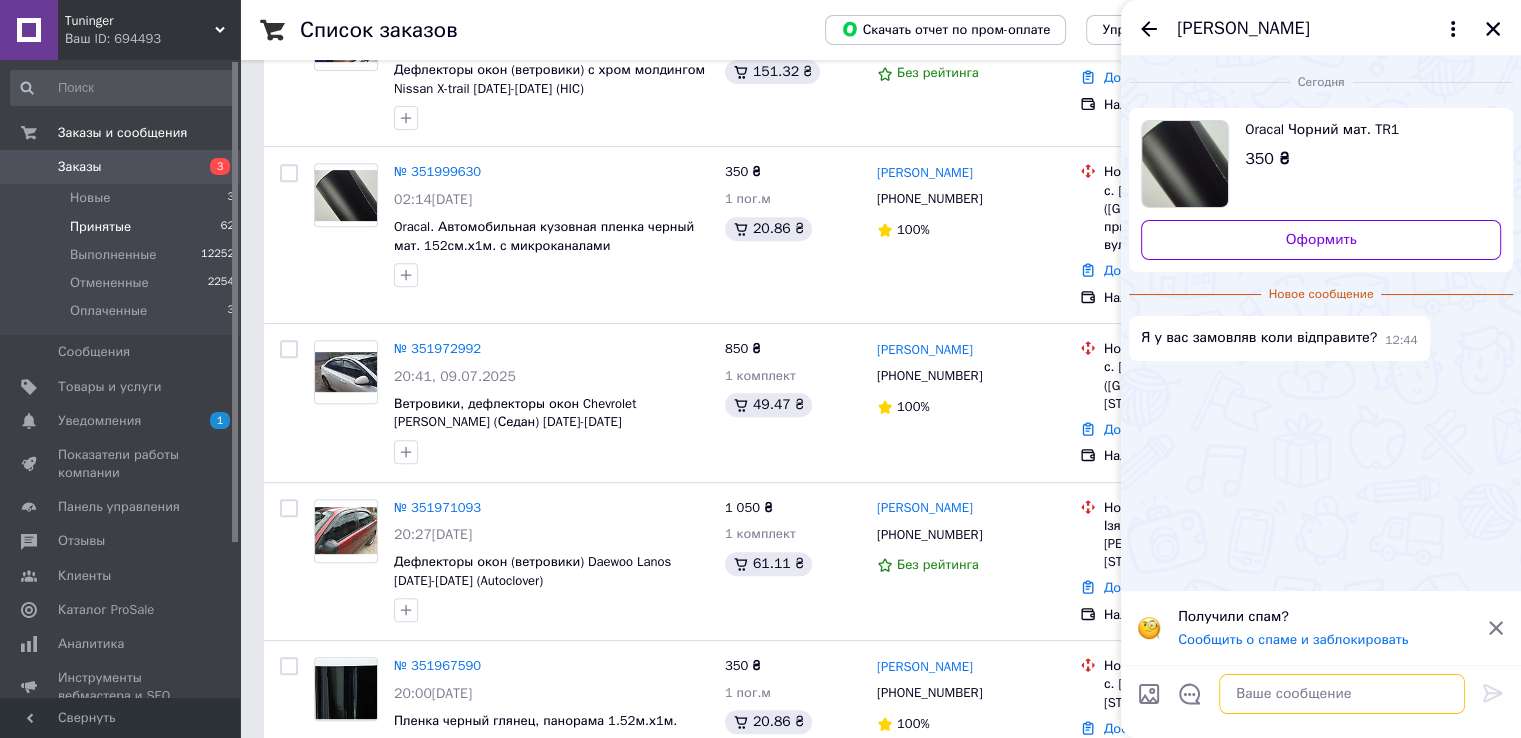 click at bounding box center [1342, 694] 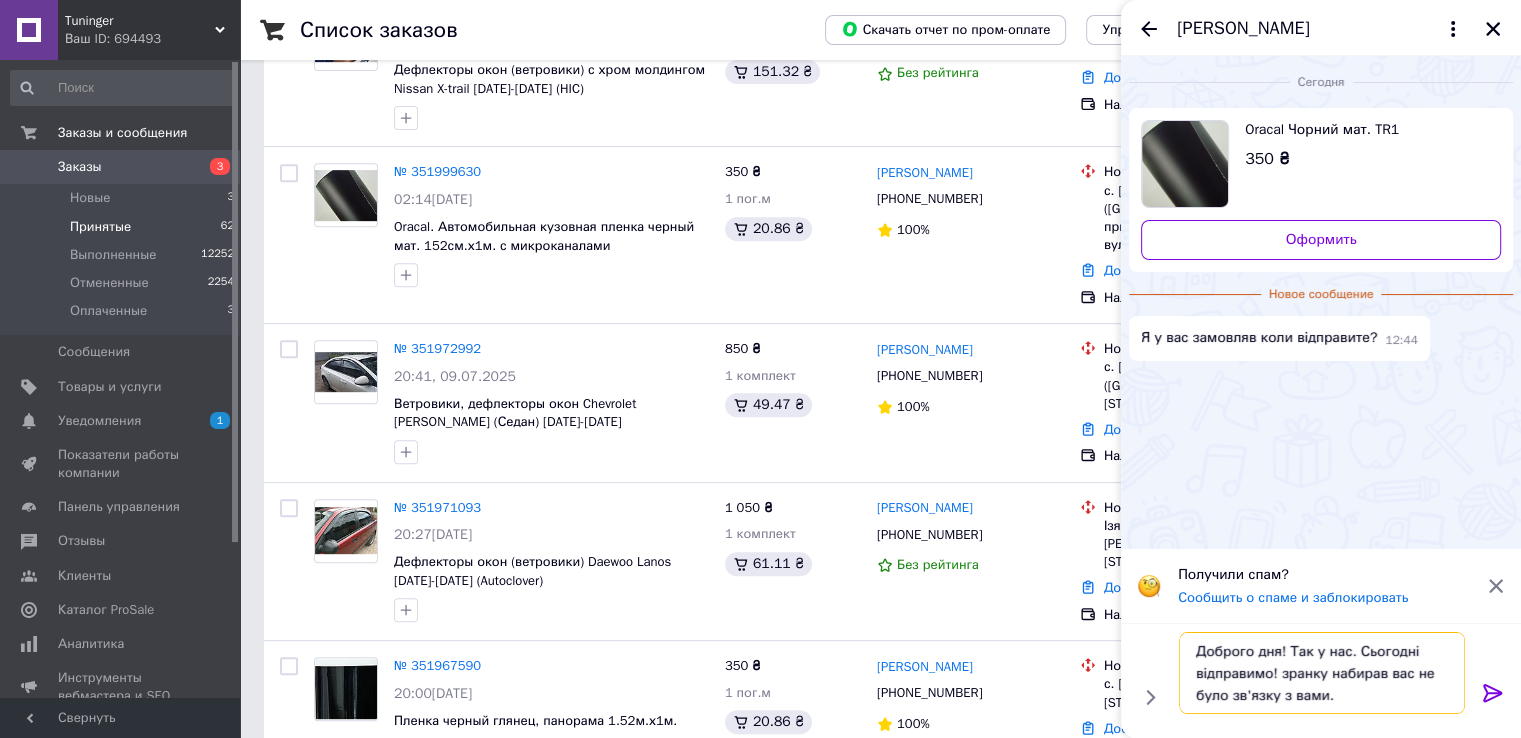 type on "Доброго дня! Так у нас. Сьогодні відправимо! зранку набирав вас не було зв'язку з вами." 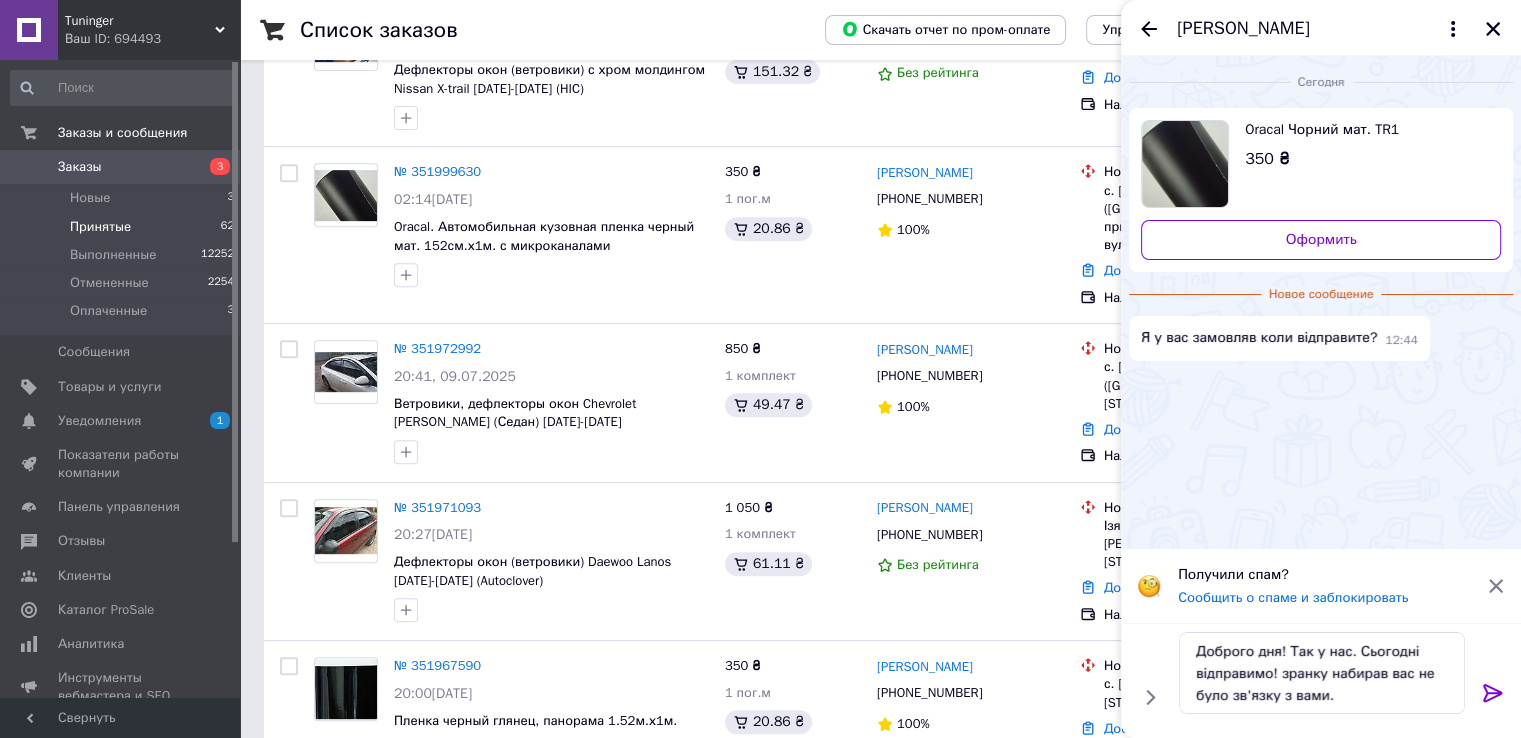 click 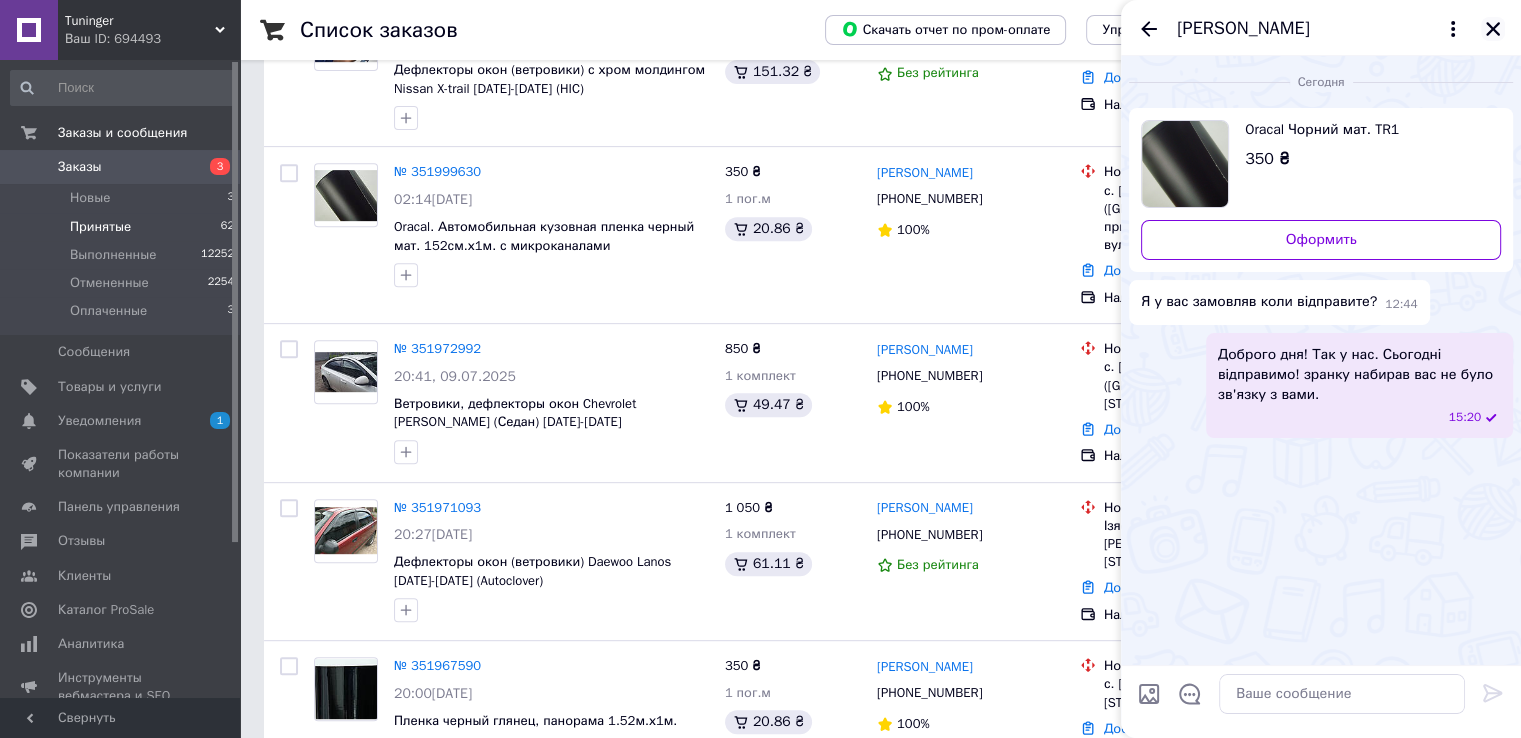click 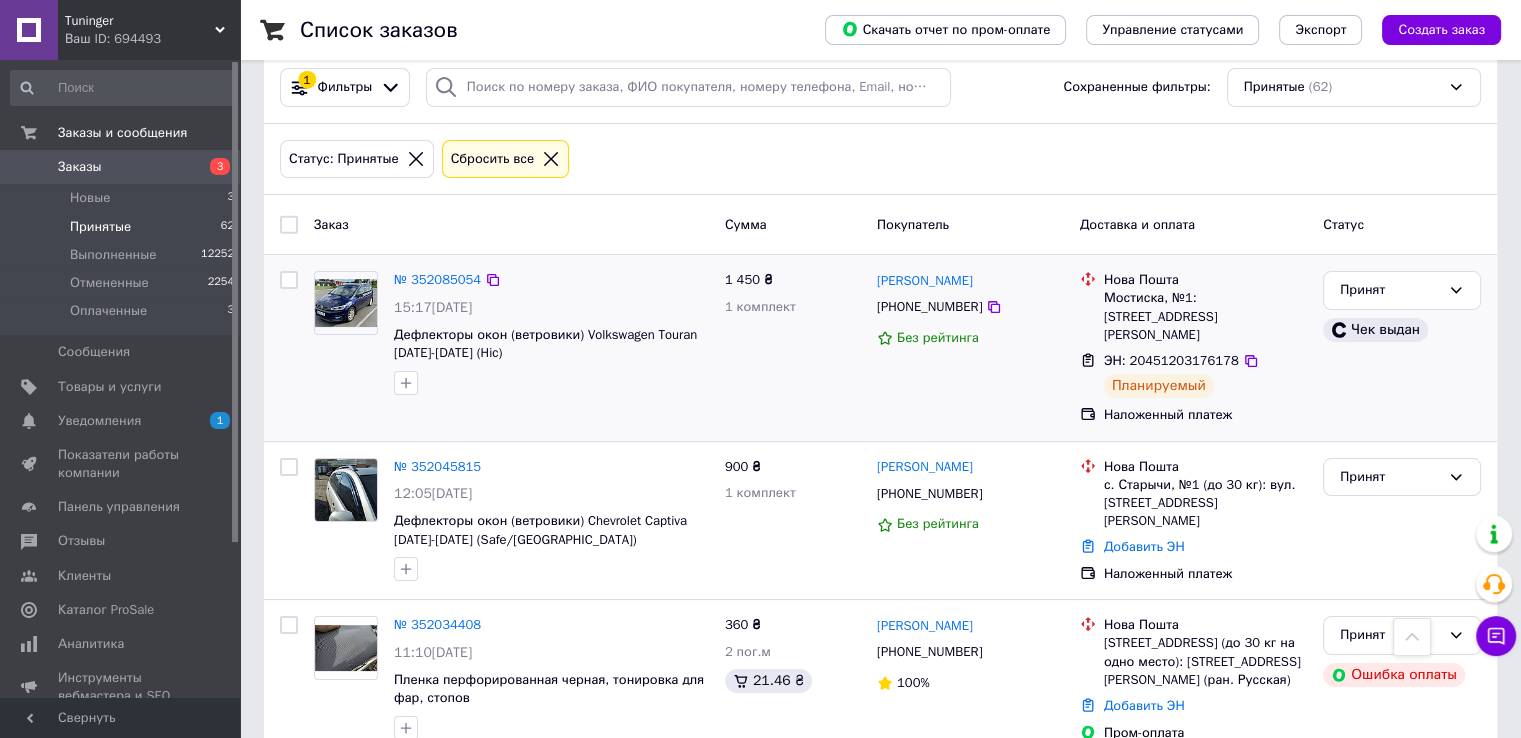 scroll, scrollTop: 0, scrollLeft: 0, axis: both 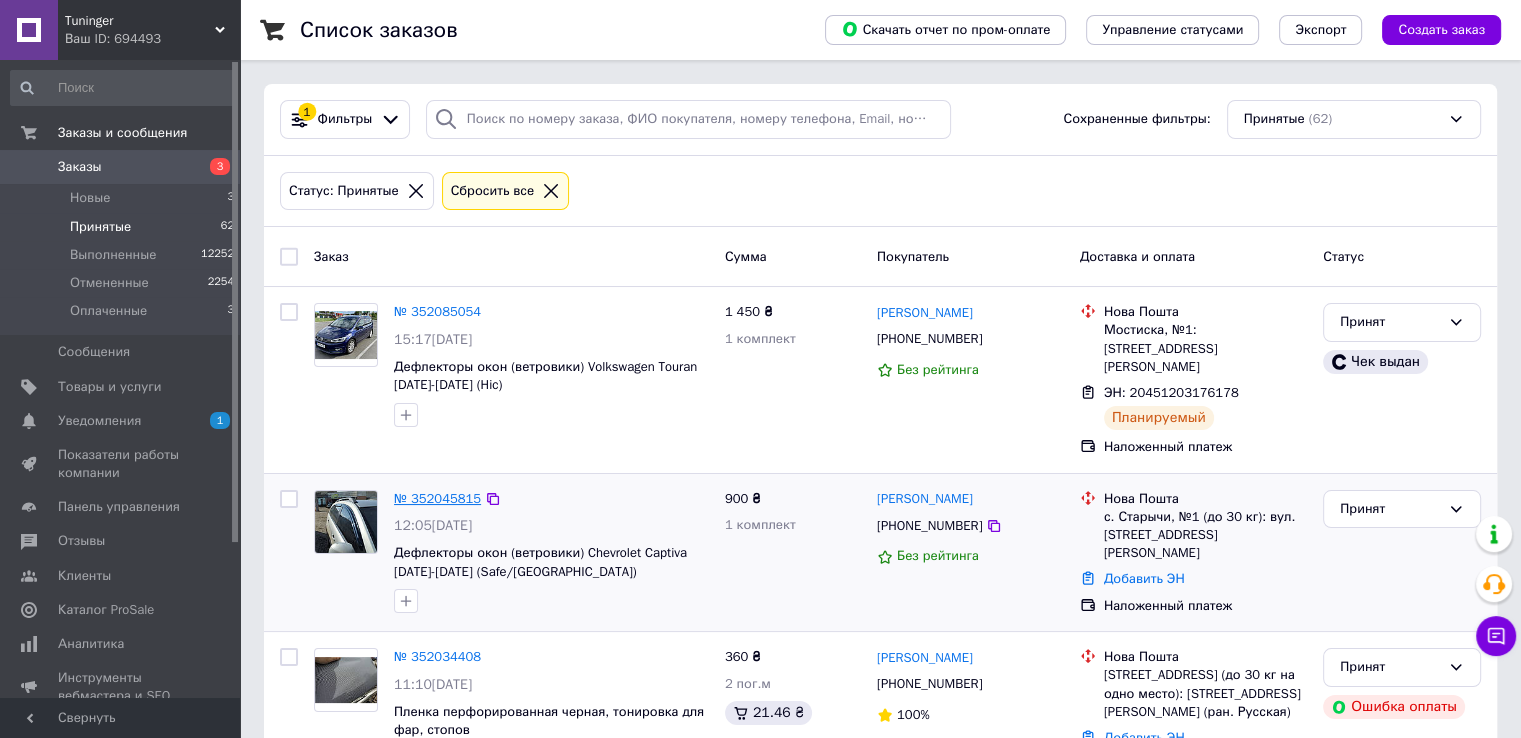 click on "№ 352045815" at bounding box center [437, 498] 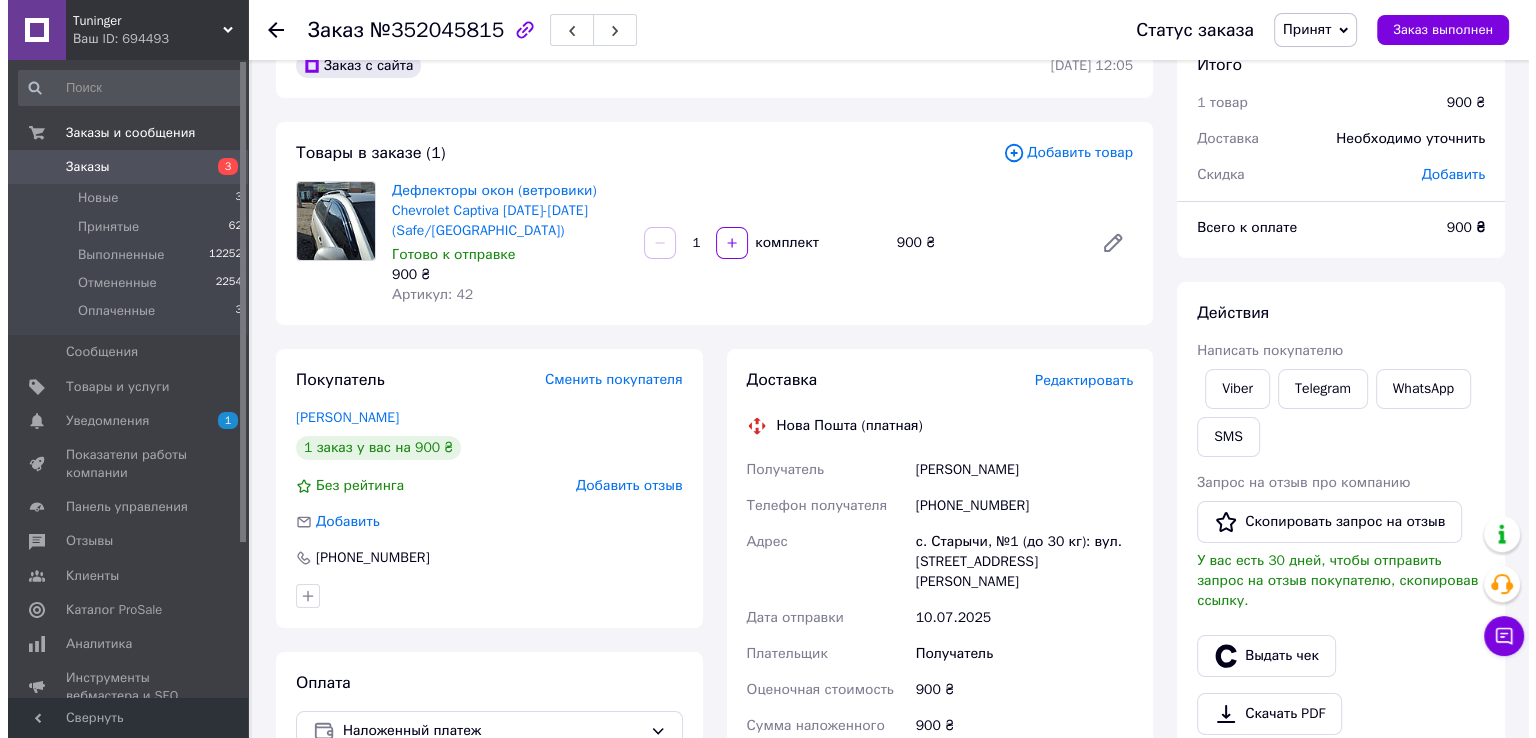 scroll, scrollTop: 200, scrollLeft: 0, axis: vertical 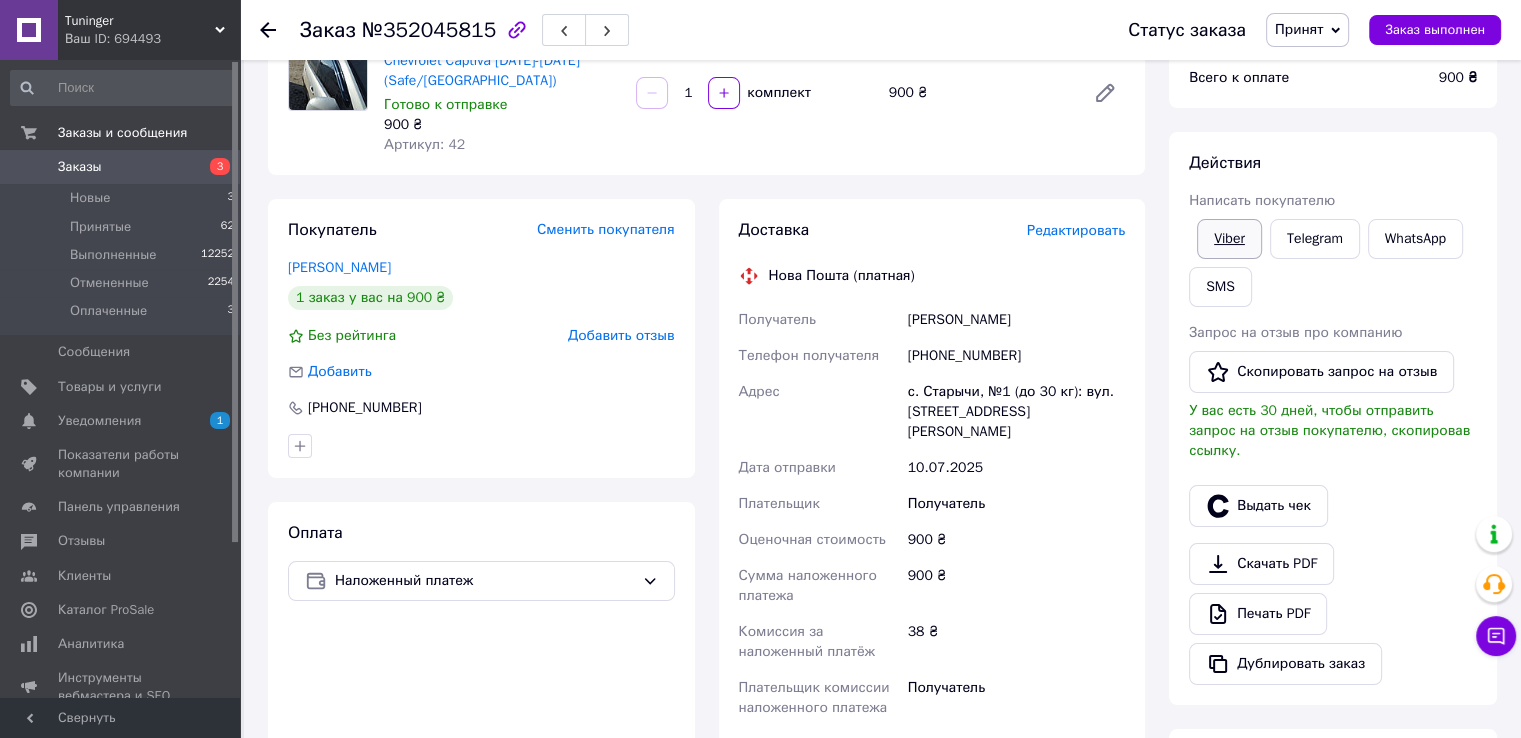 click on "Viber" at bounding box center [1229, 239] 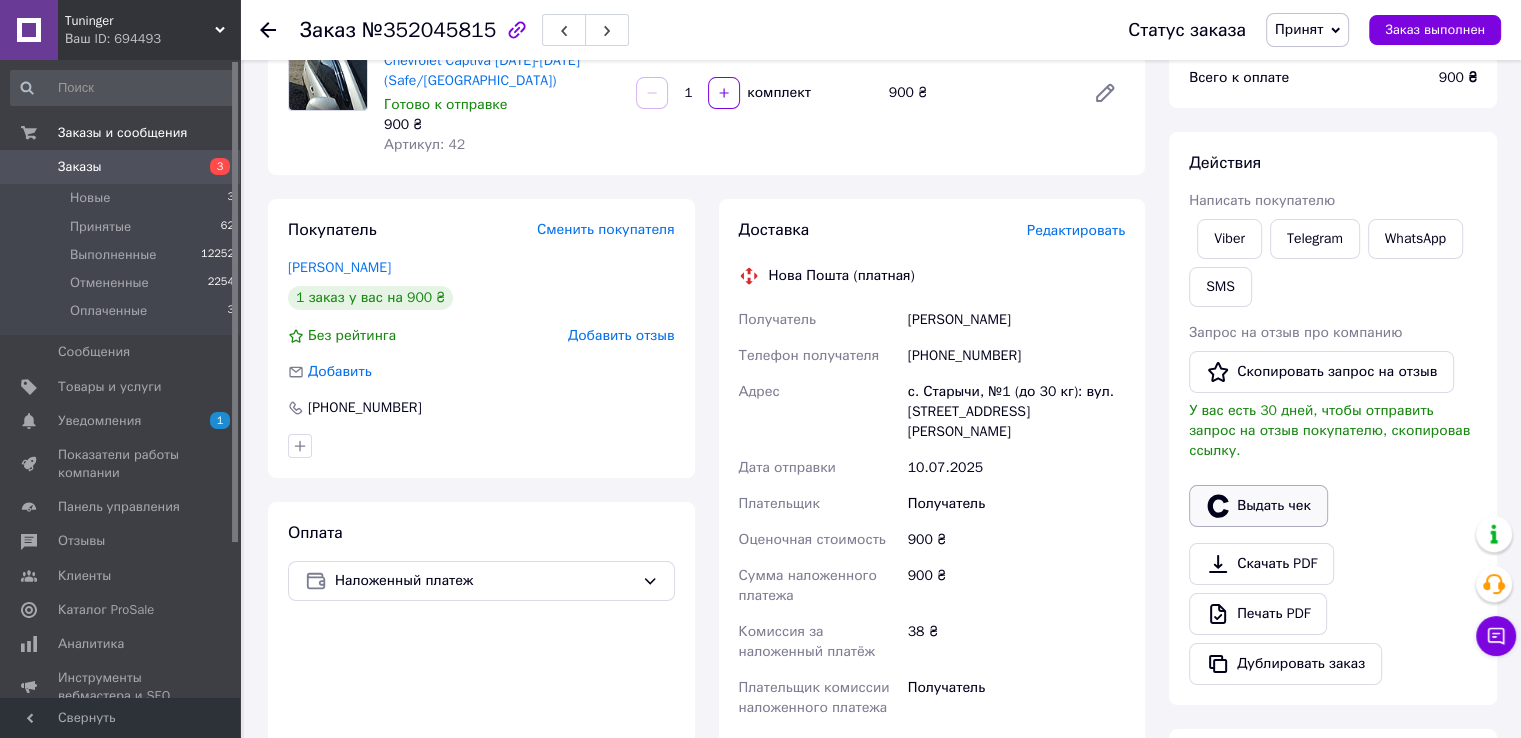 click on "Выдать чек" at bounding box center [1258, 506] 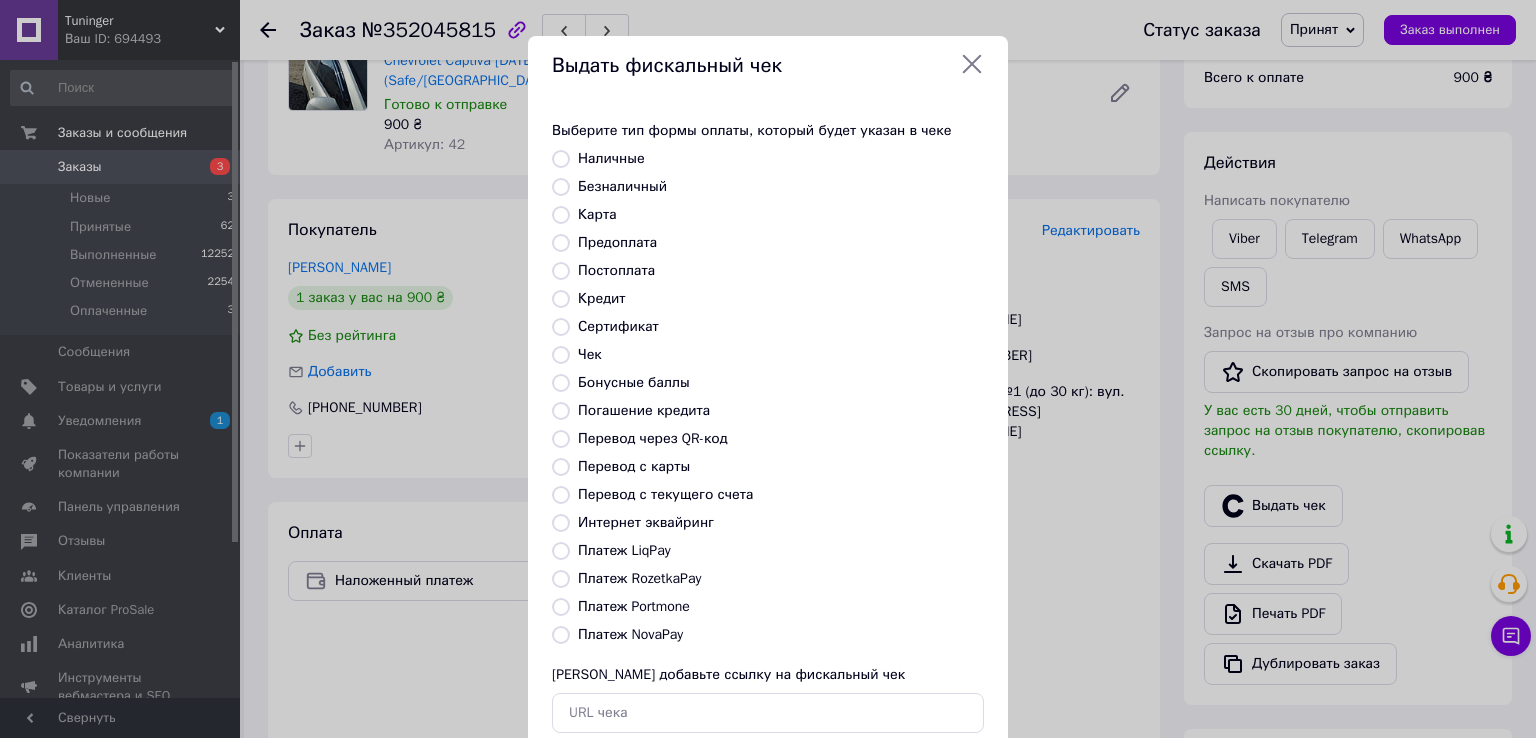 click on "Платеж NovaPay" at bounding box center [781, 635] 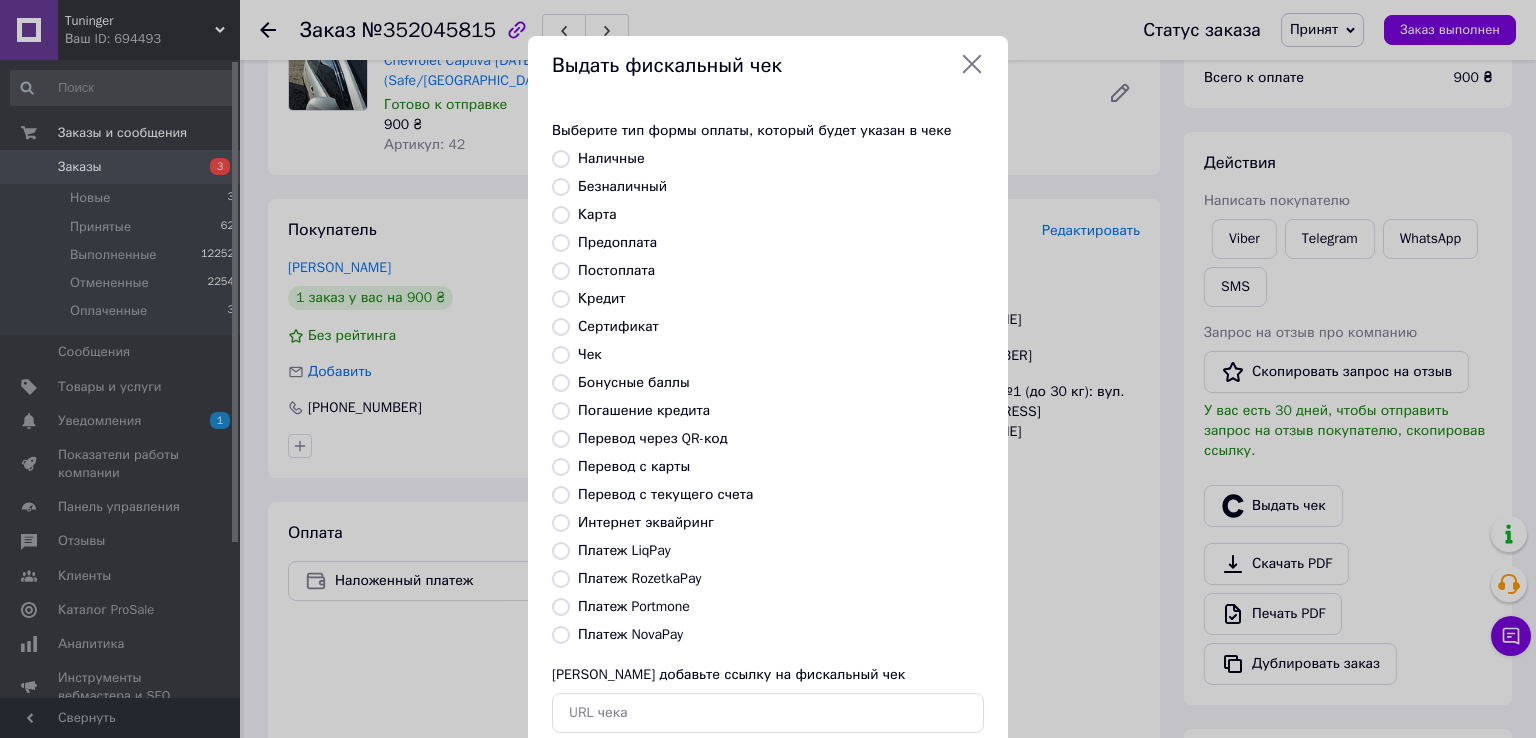 radio on "true" 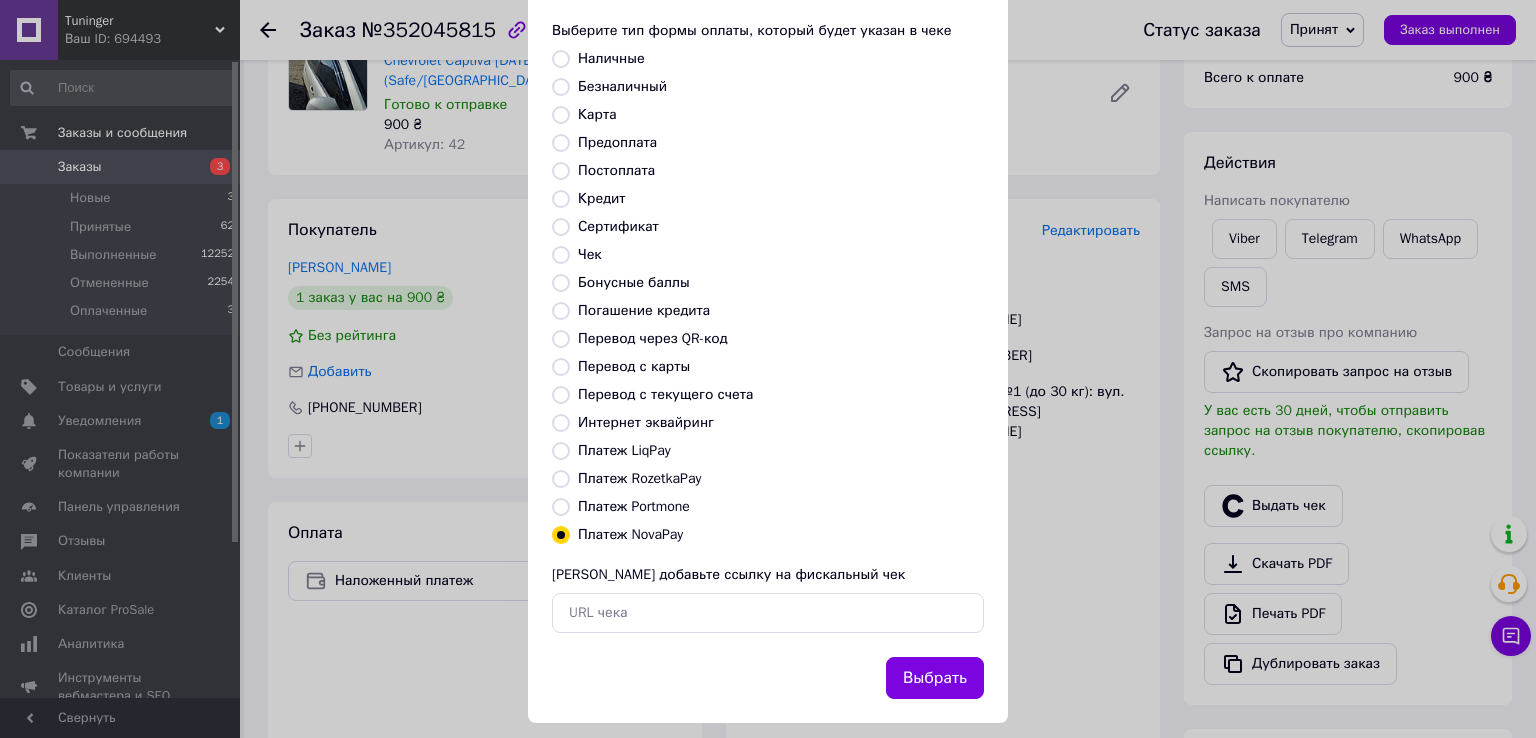 scroll, scrollTop: 120, scrollLeft: 0, axis: vertical 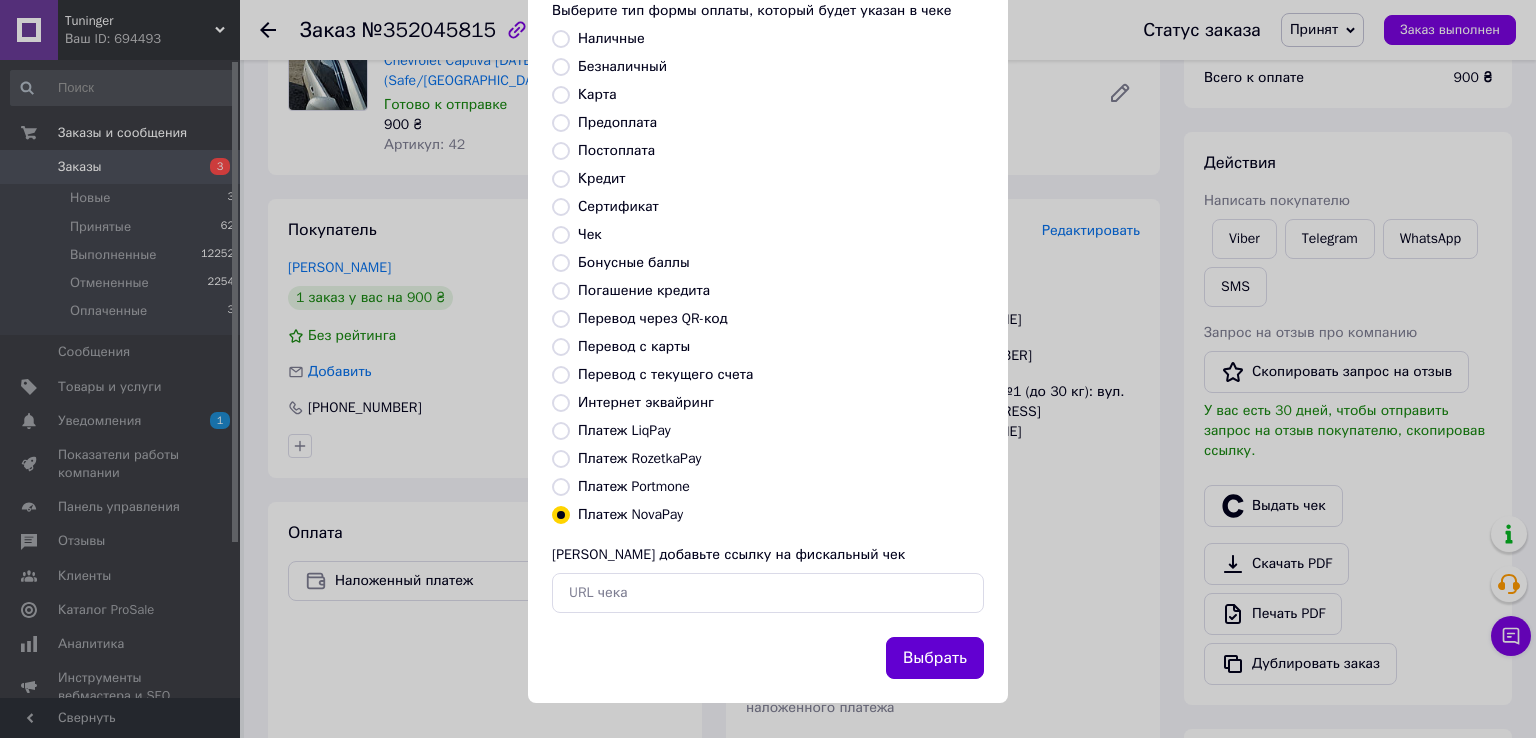 click on "Выбрать" at bounding box center [935, 658] 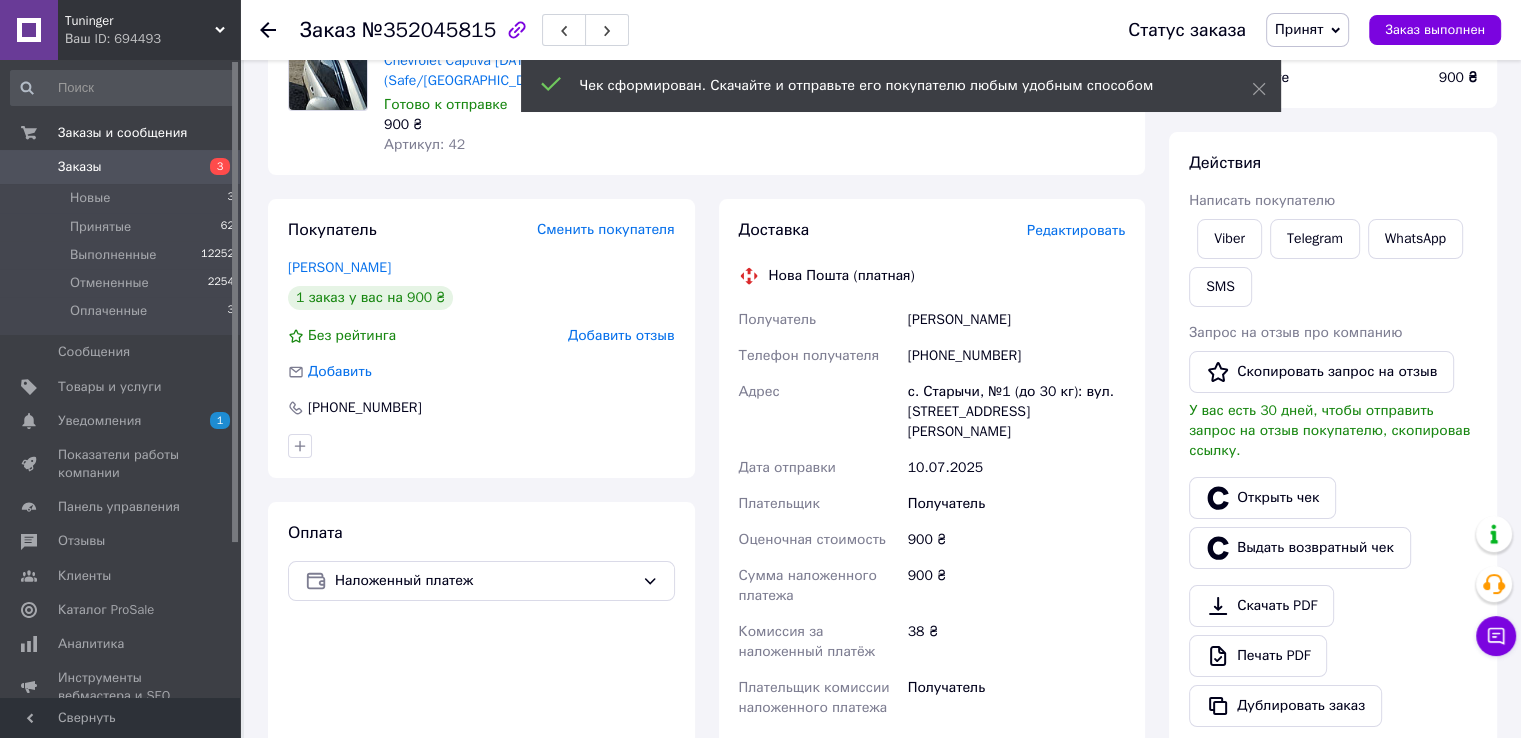click on "Редактировать" at bounding box center (1076, 230) 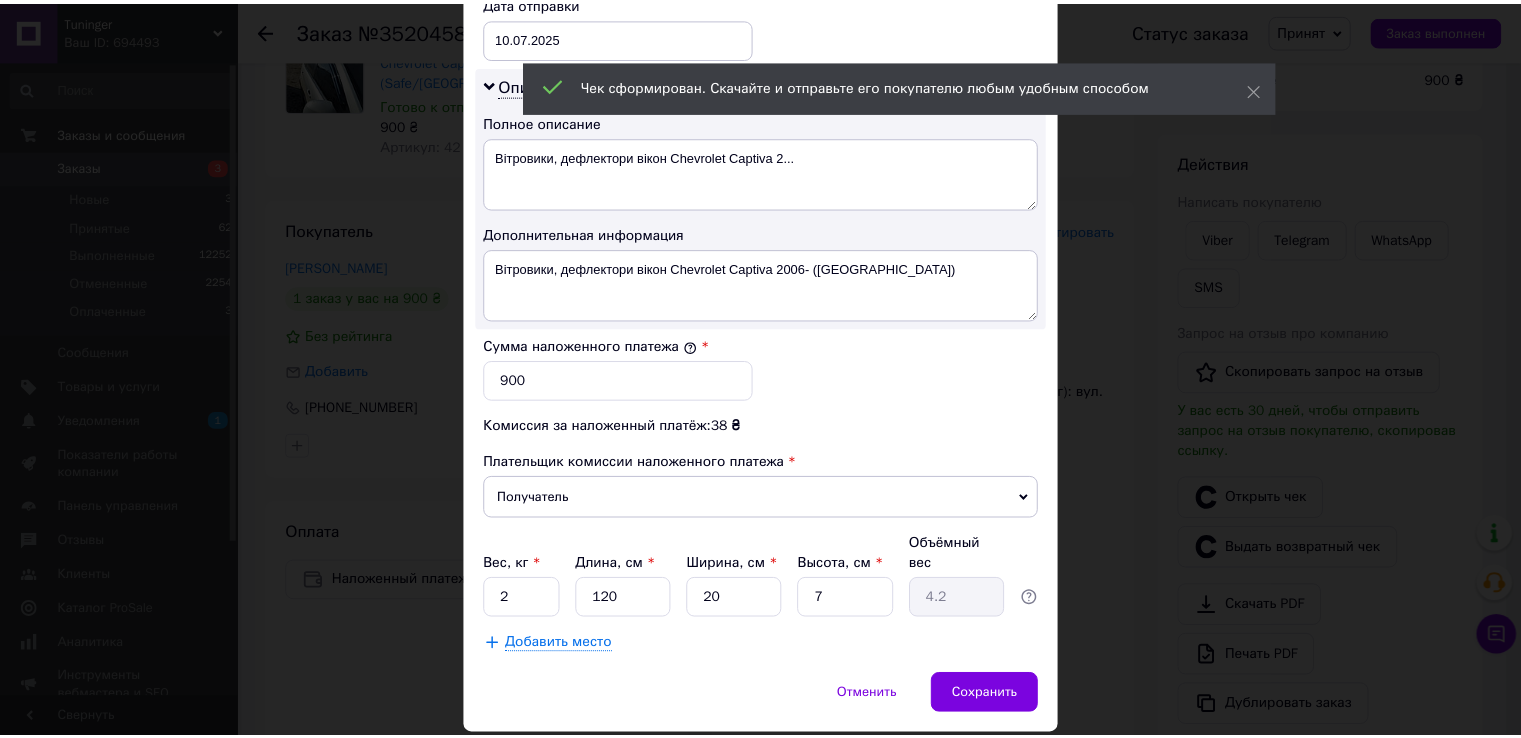 scroll, scrollTop: 1005, scrollLeft: 0, axis: vertical 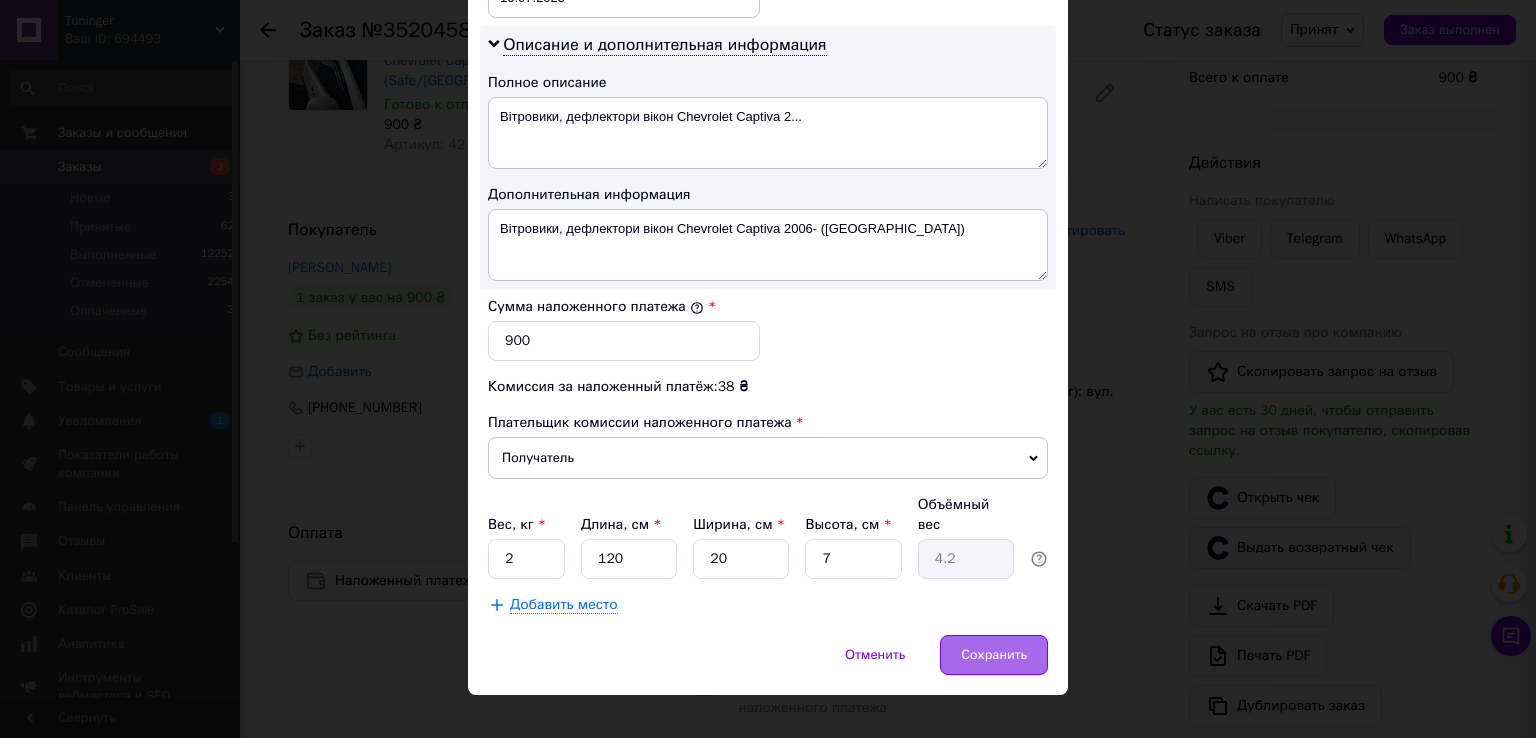 click on "Сохранить" at bounding box center [994, 655] 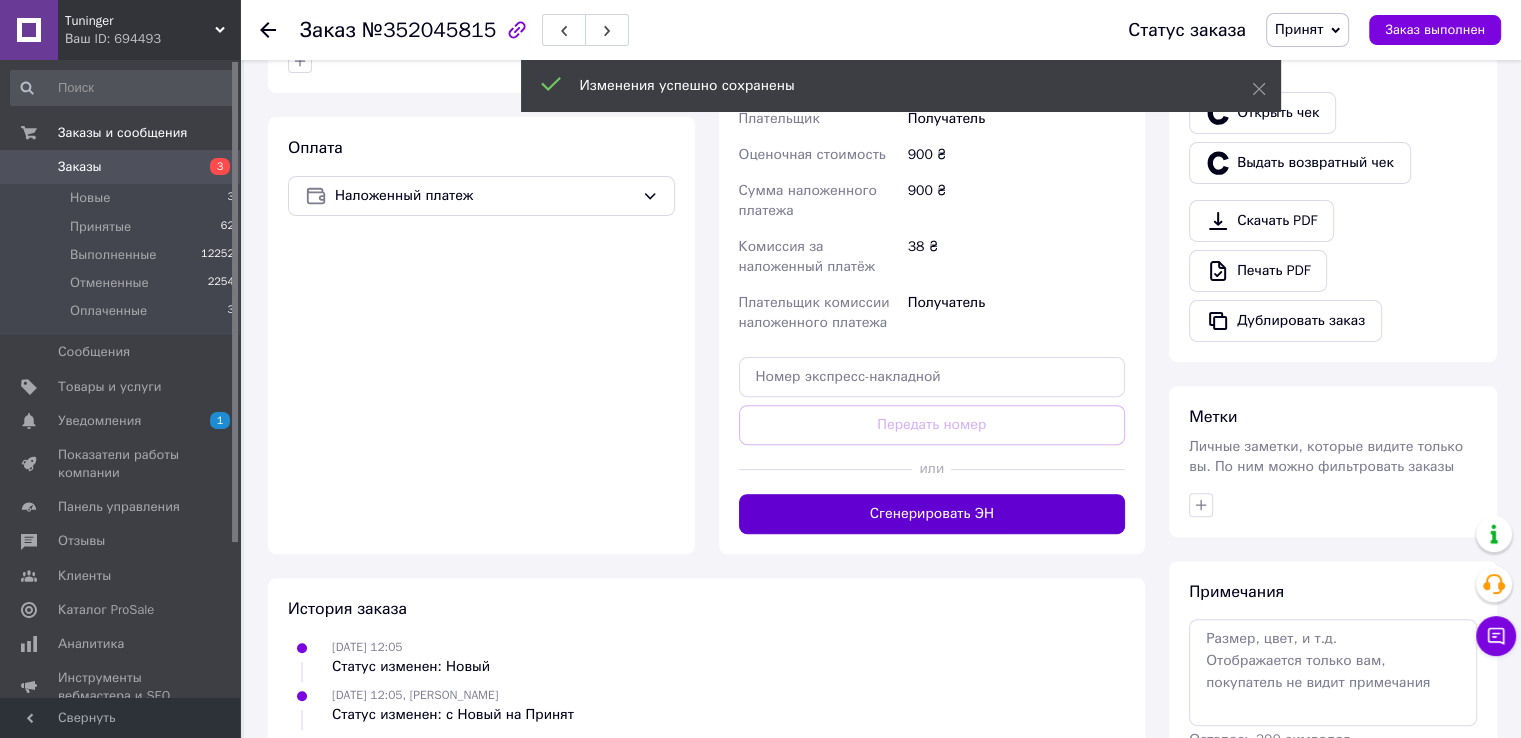 scroll, scrollTop: 600, scrollLeft: 0, axis: vertical 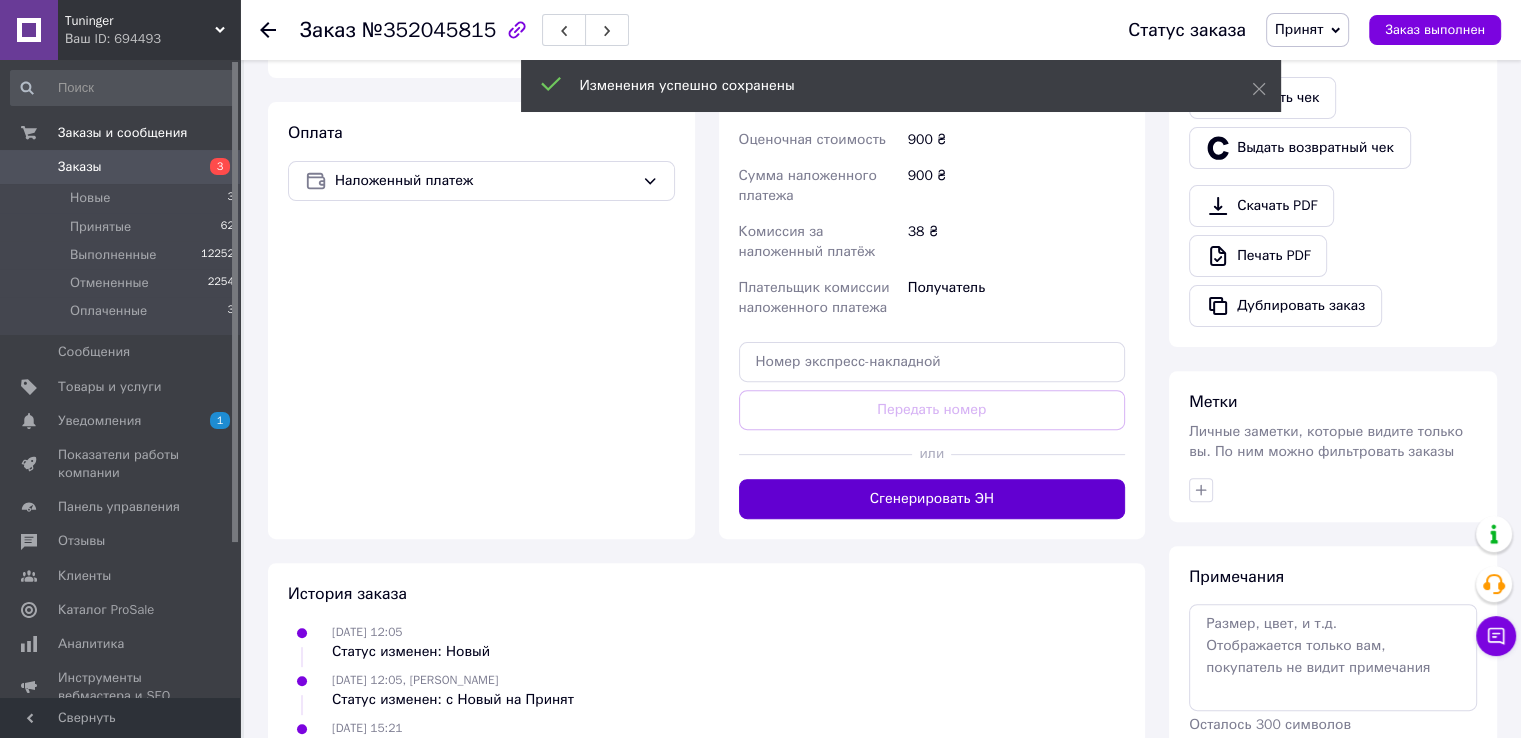 click on "Сгенерировать ЭН" at bounding box center (932, 499) 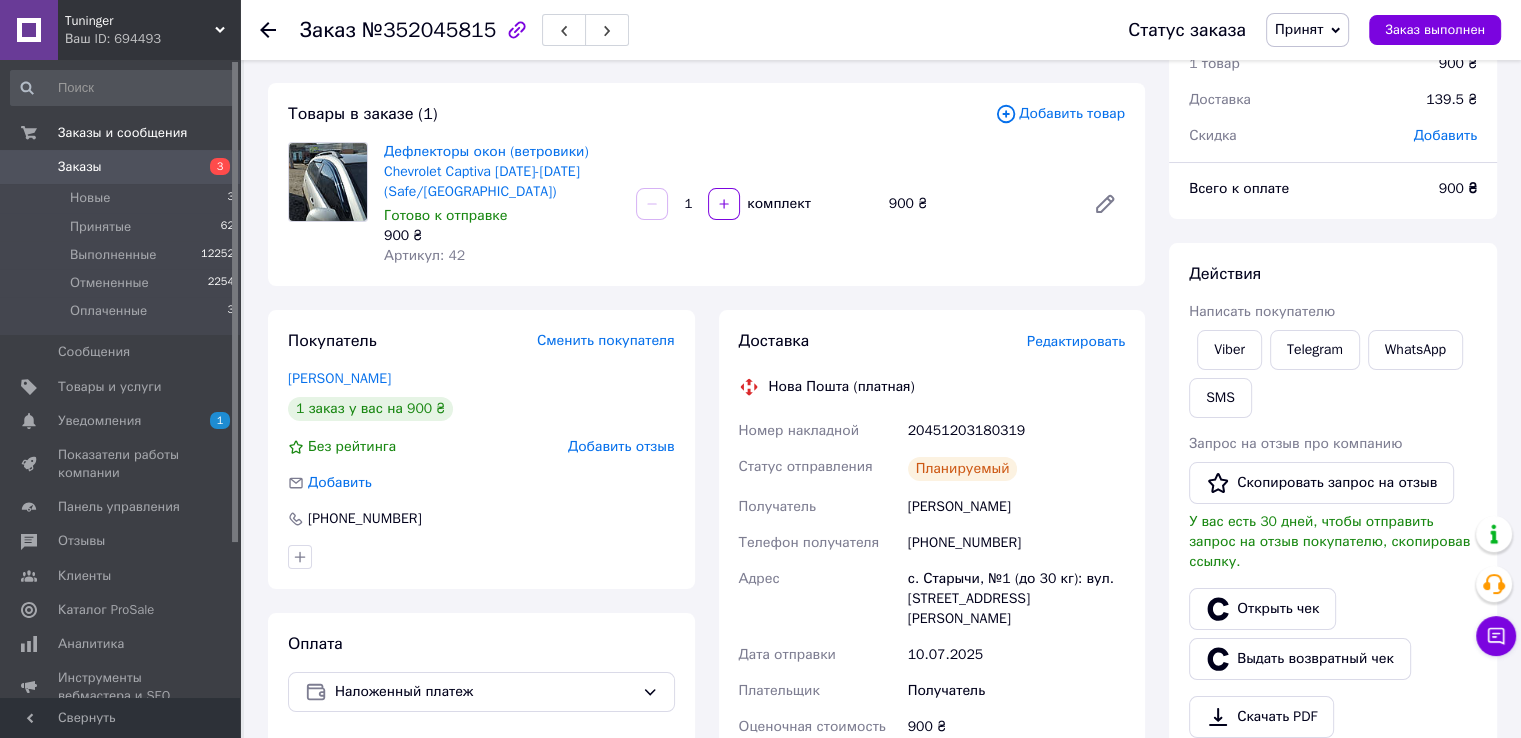 scroll, scrollTop: 0, scrollLeft: 0, axis: both 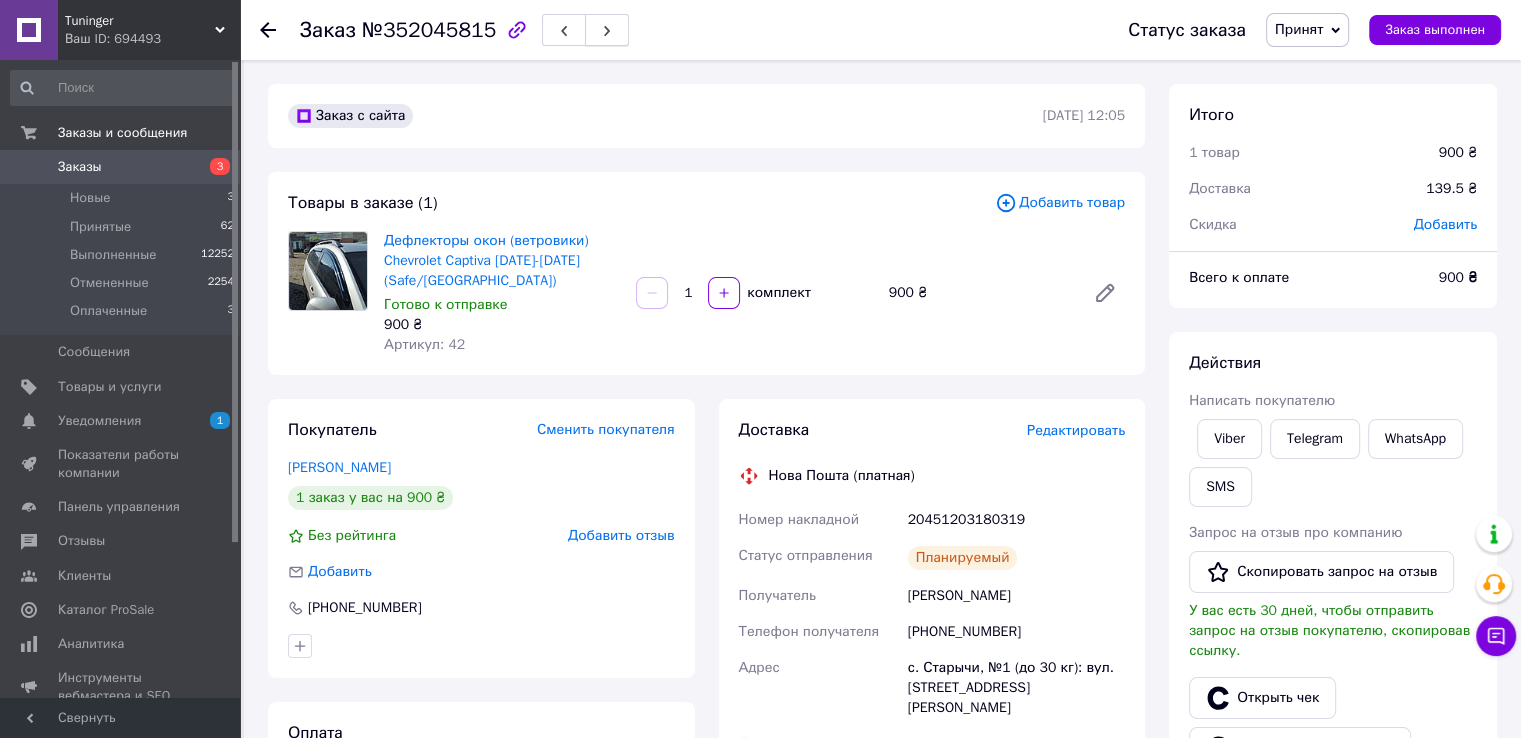click at bounding box center (607, 30) 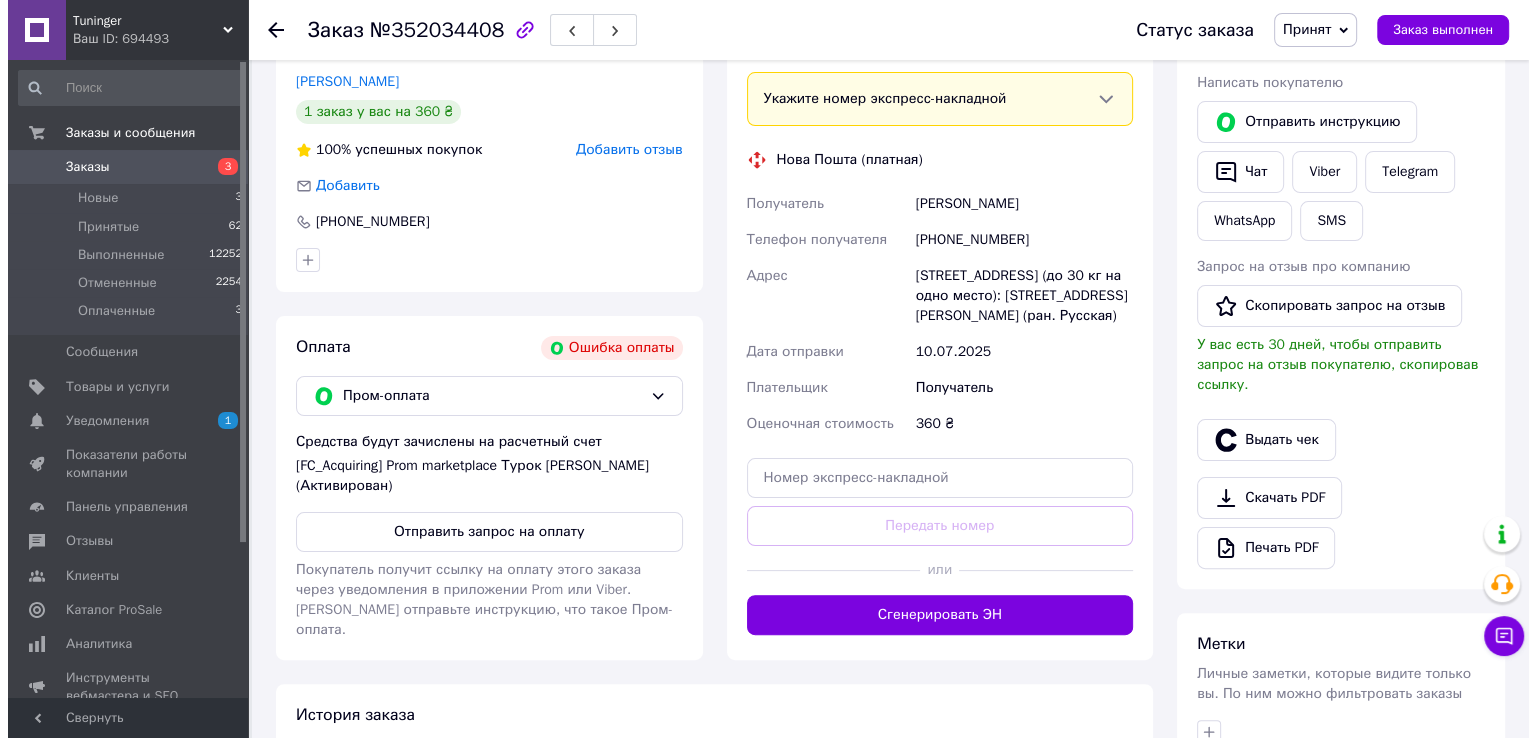 scroll, scrollTop: 400, scrollLeft: 0, axis: vertical 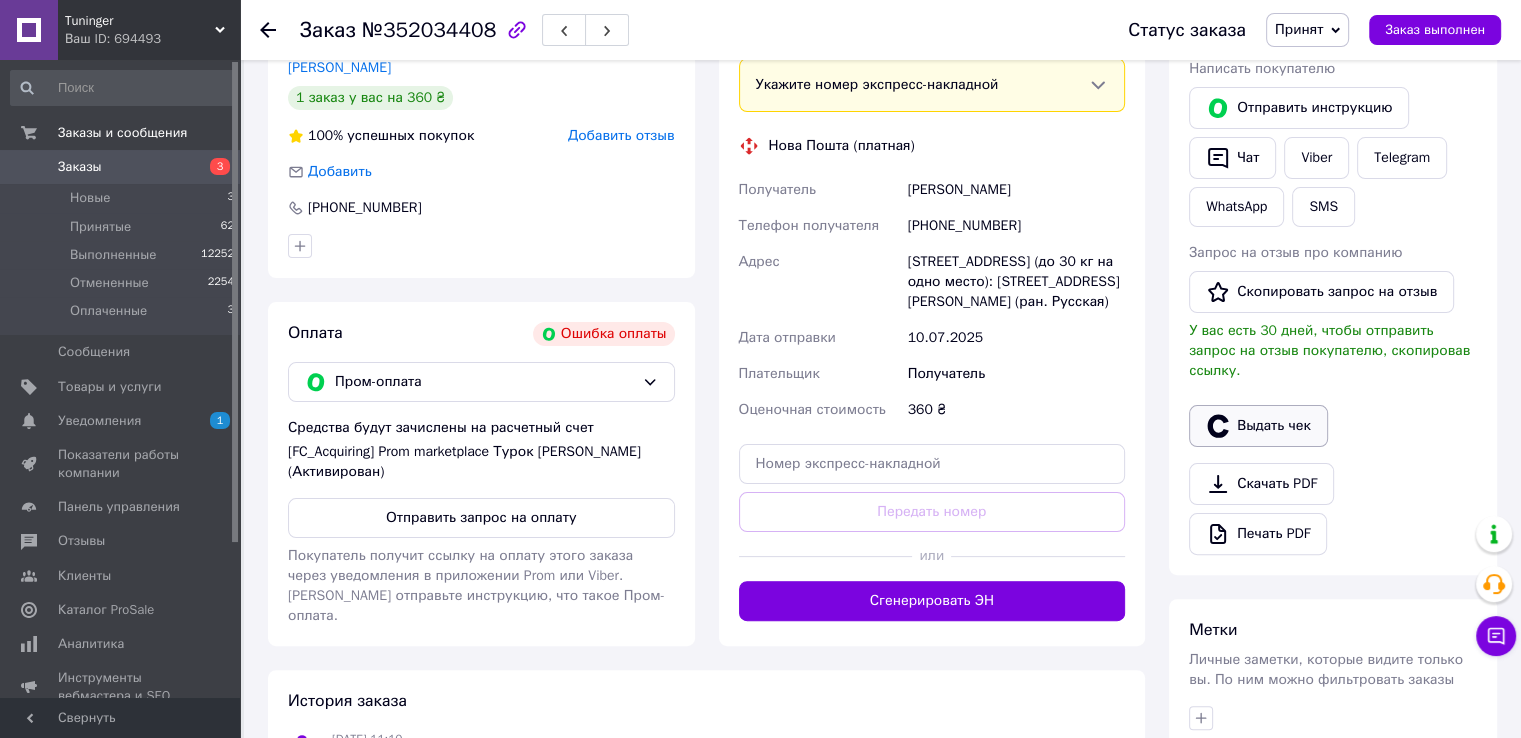 click on "Выдать чек" at bounding box center [1258, 426] 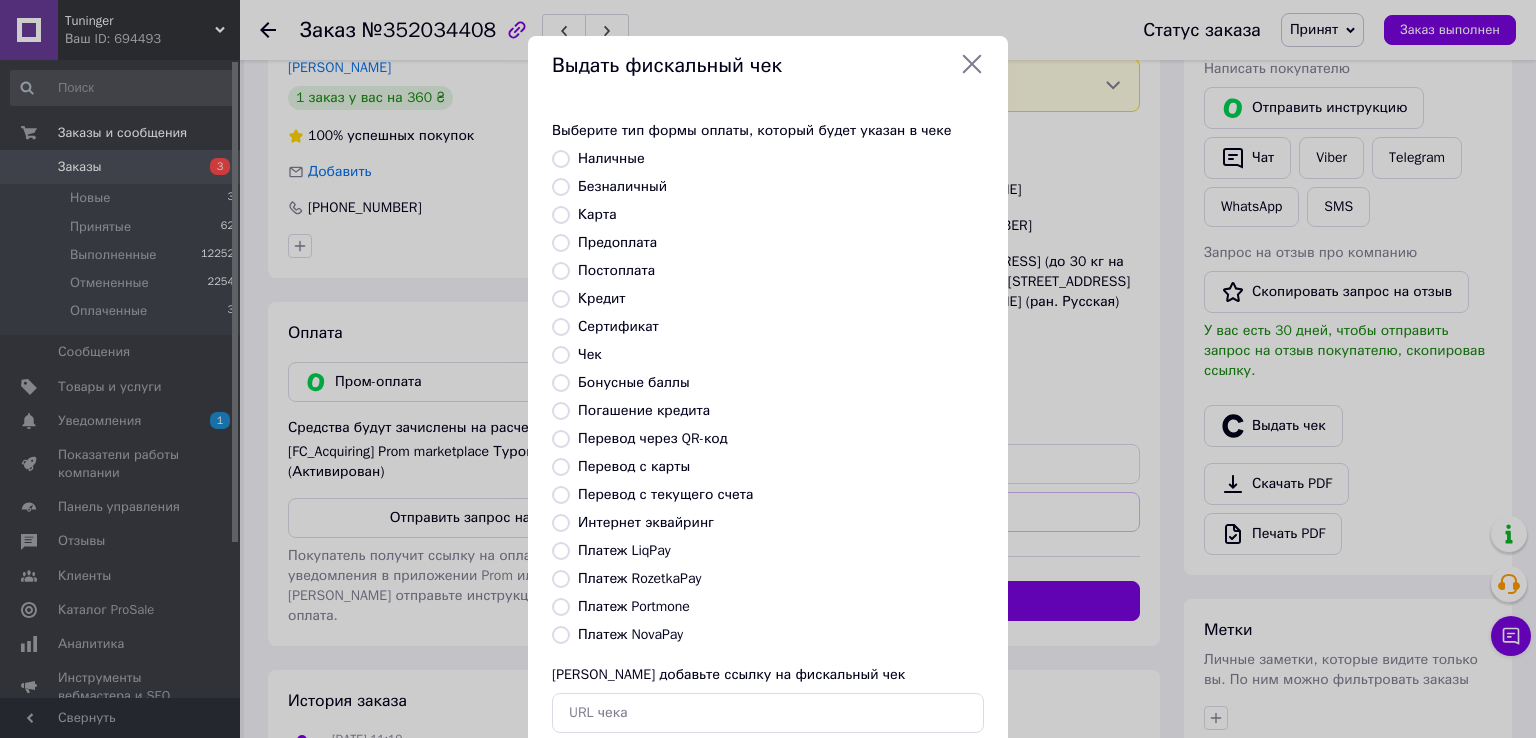 click on "Платеж NovaPay" at bounding box center [630, 634] 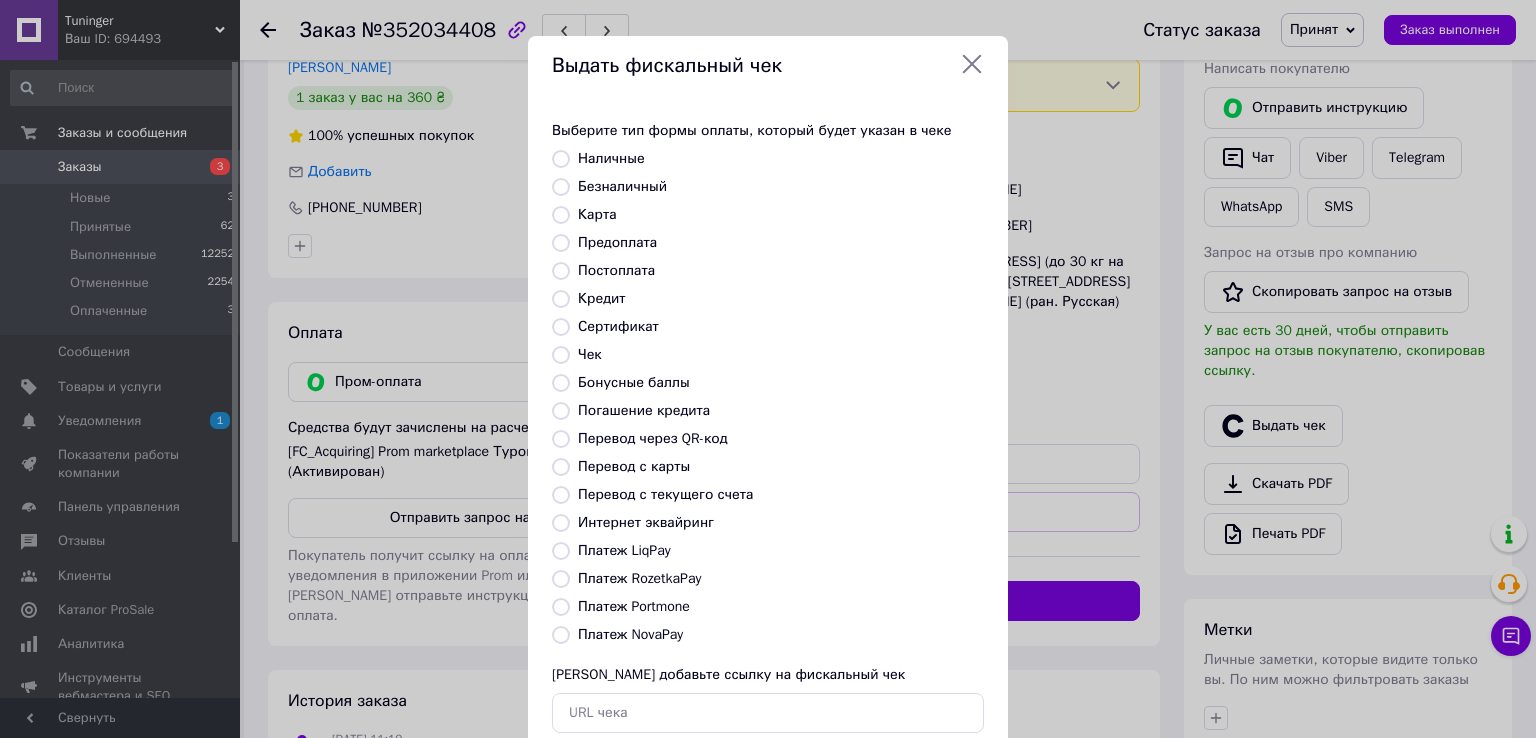 radio on "true" 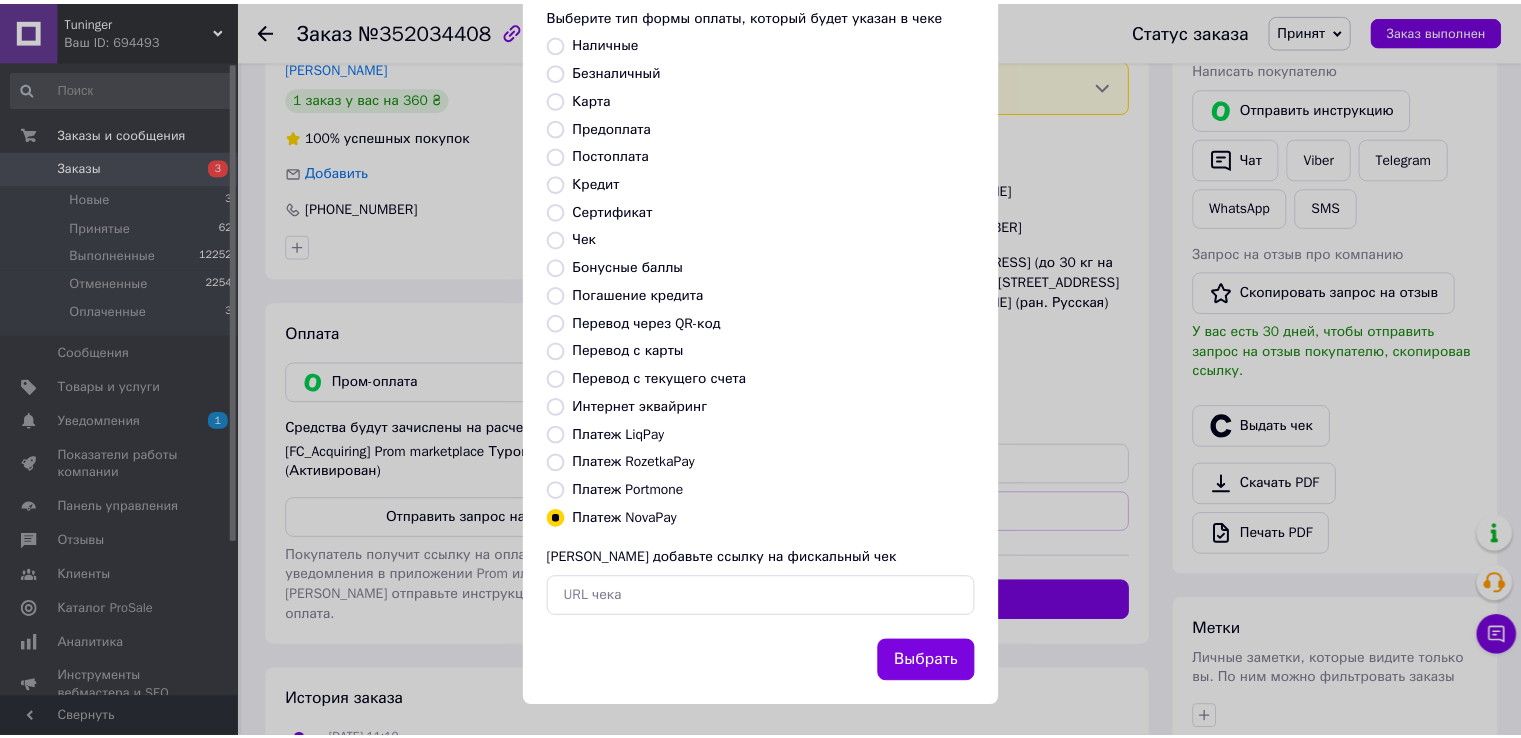 scroll, scrollTop: 120, scrollLeft: 0, axis: vertical 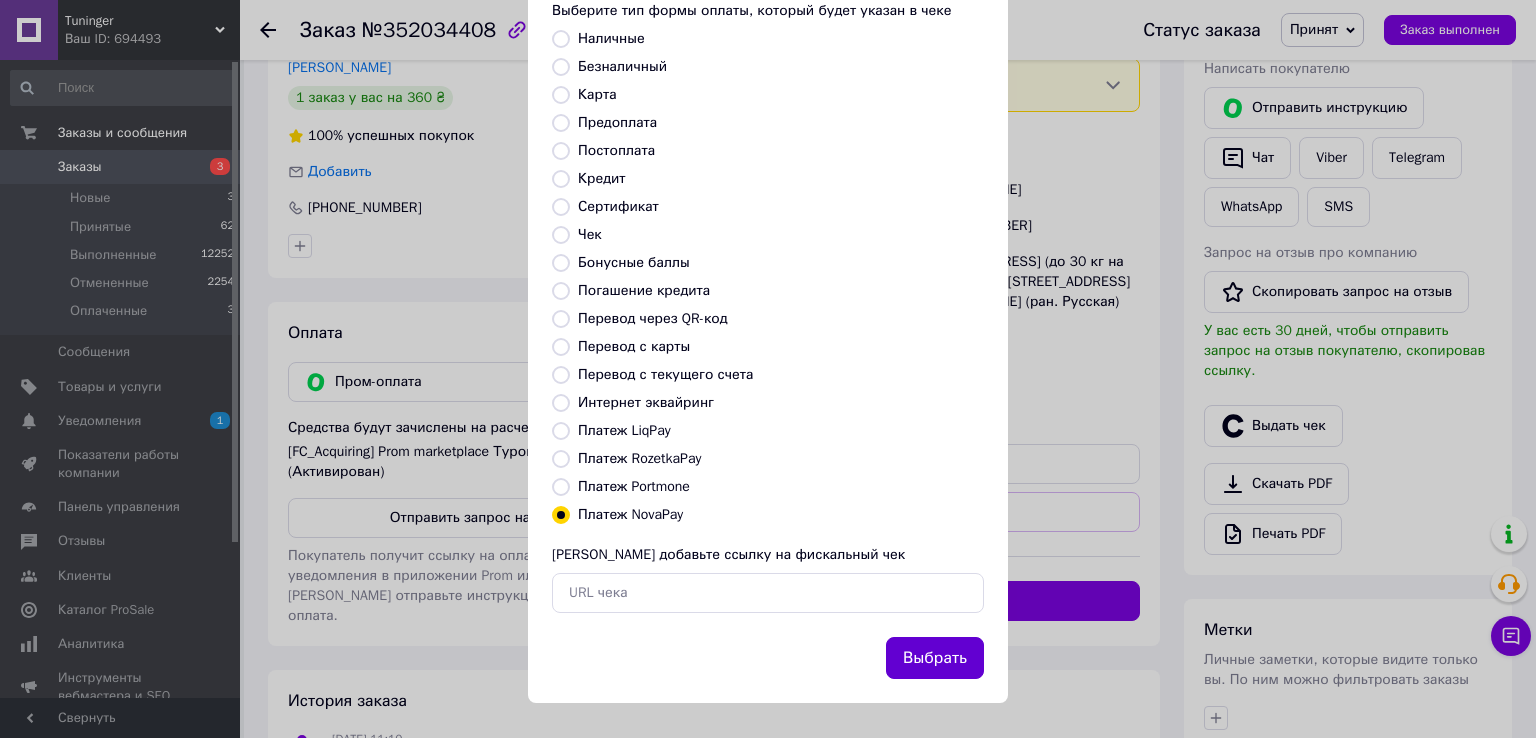 click on "Выбрать" at bounding box center (935, 658) 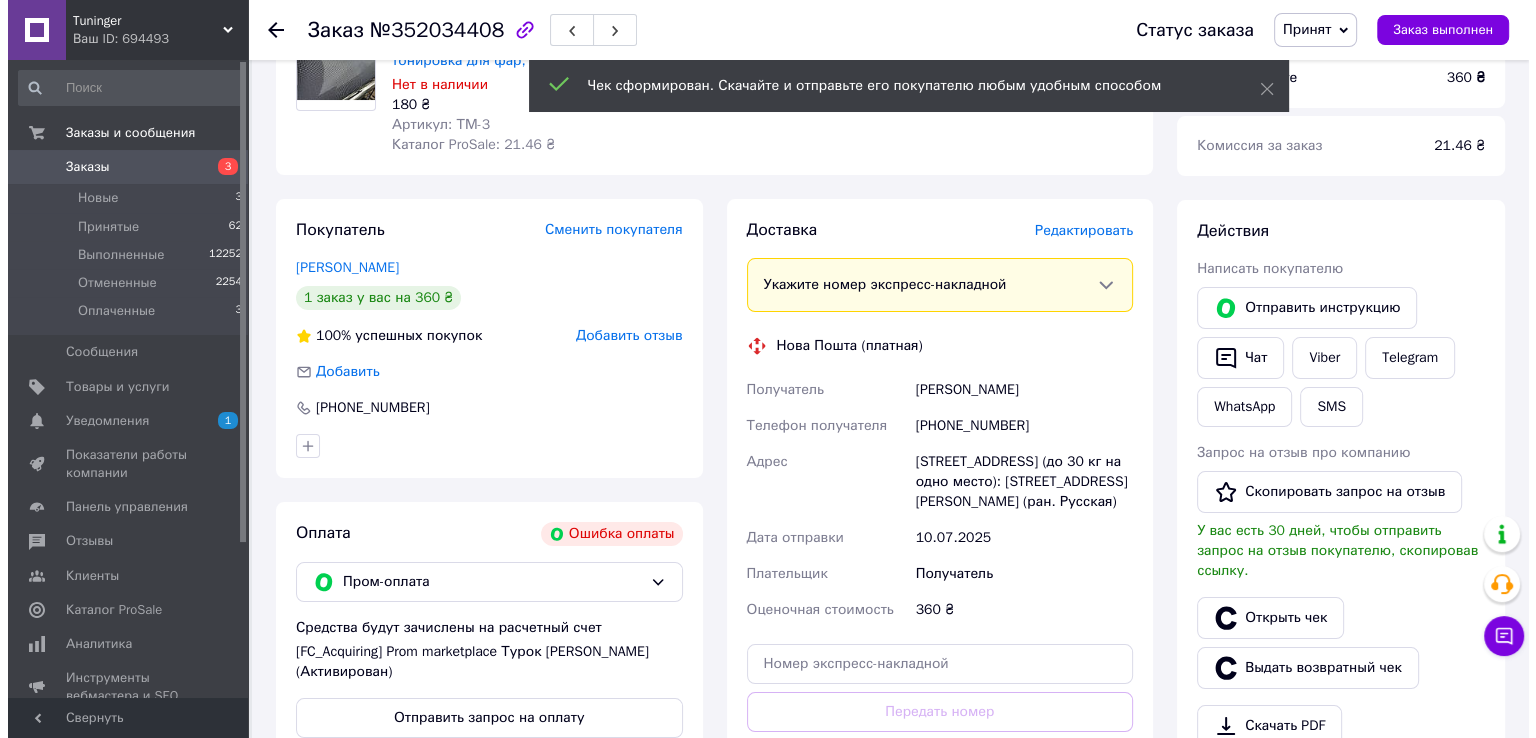 scroll, scrollTop: 200, scrollLeft: 0, axis: vertical 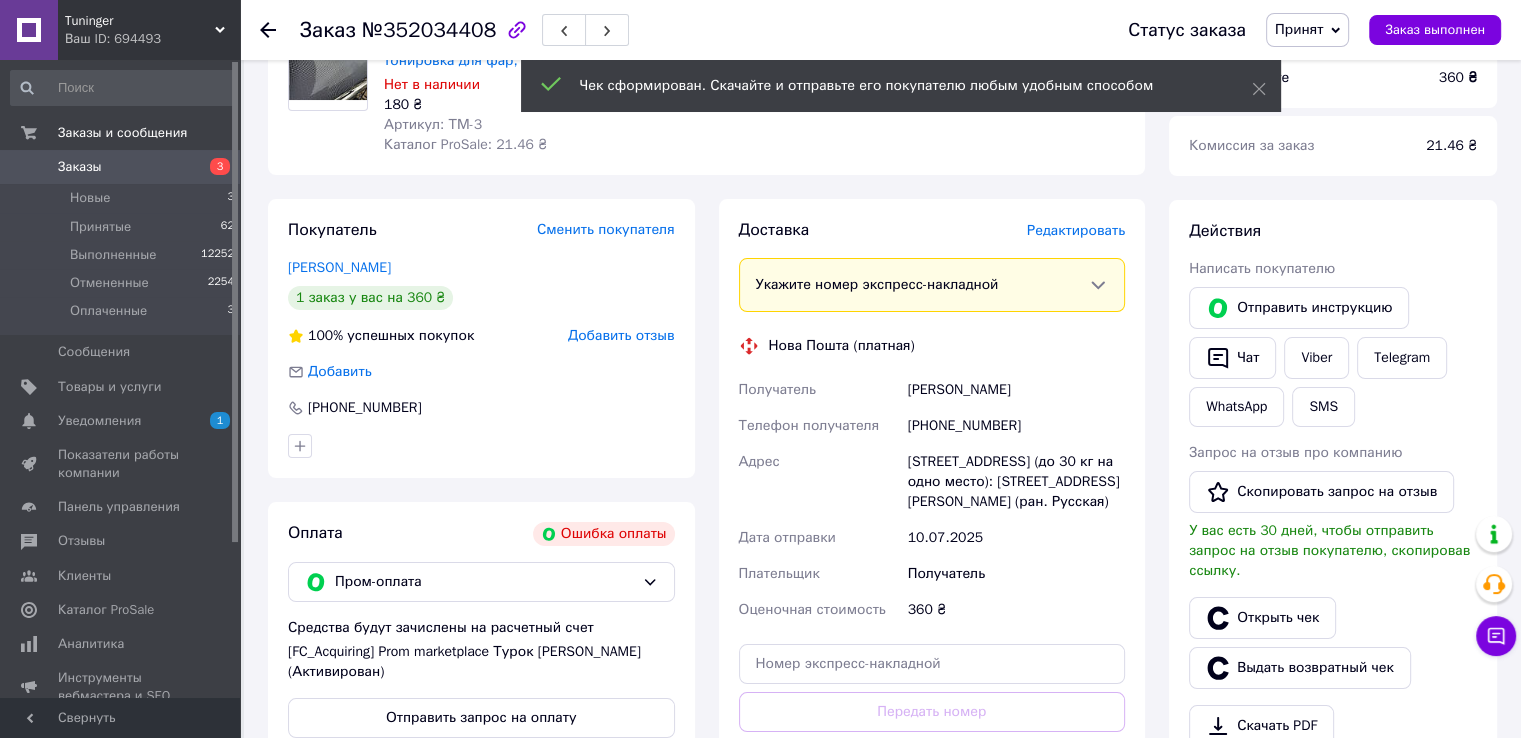 click on "Редактировать" at bounding box center [1076, 230] 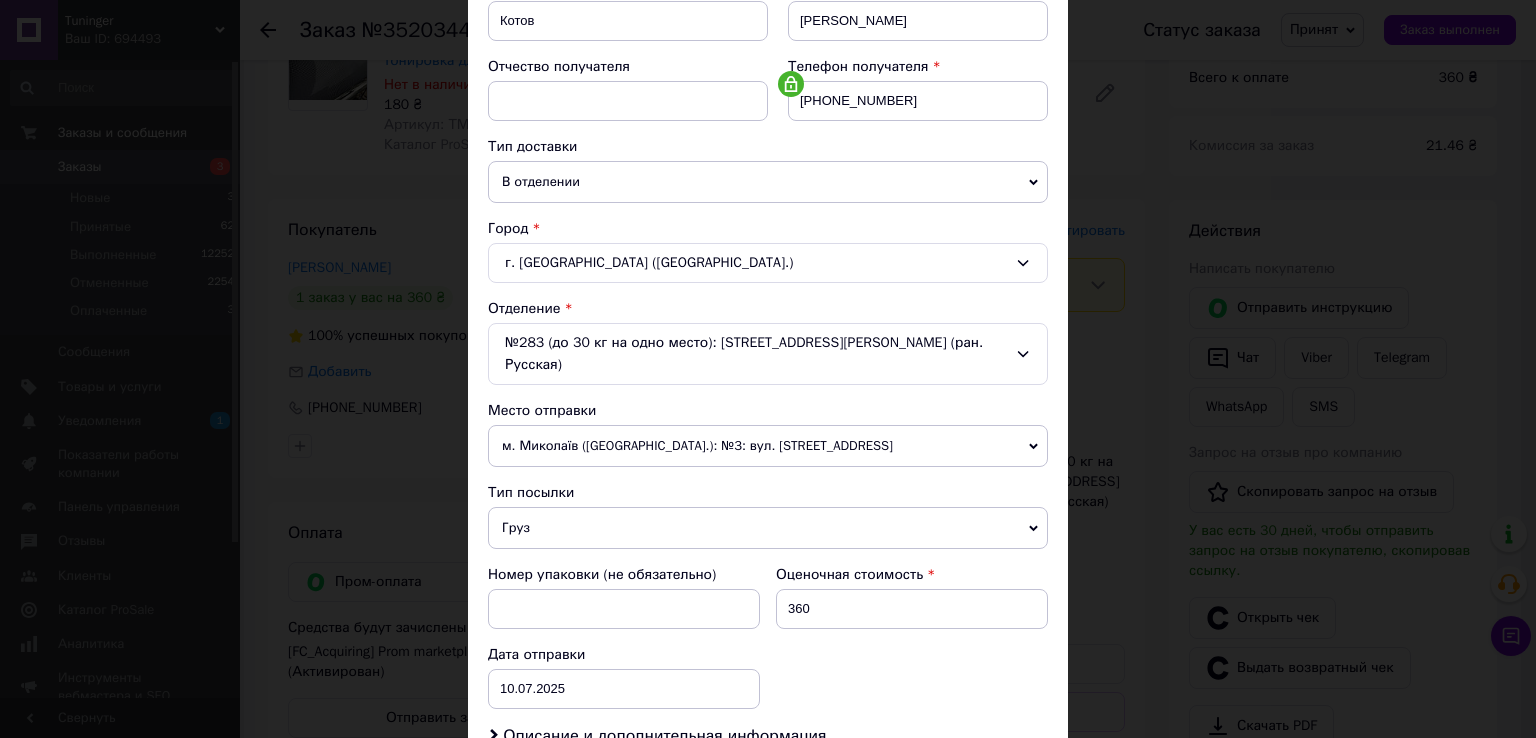 scroll, scrollTop: 584, scrollLeft: 0, axis: vertical 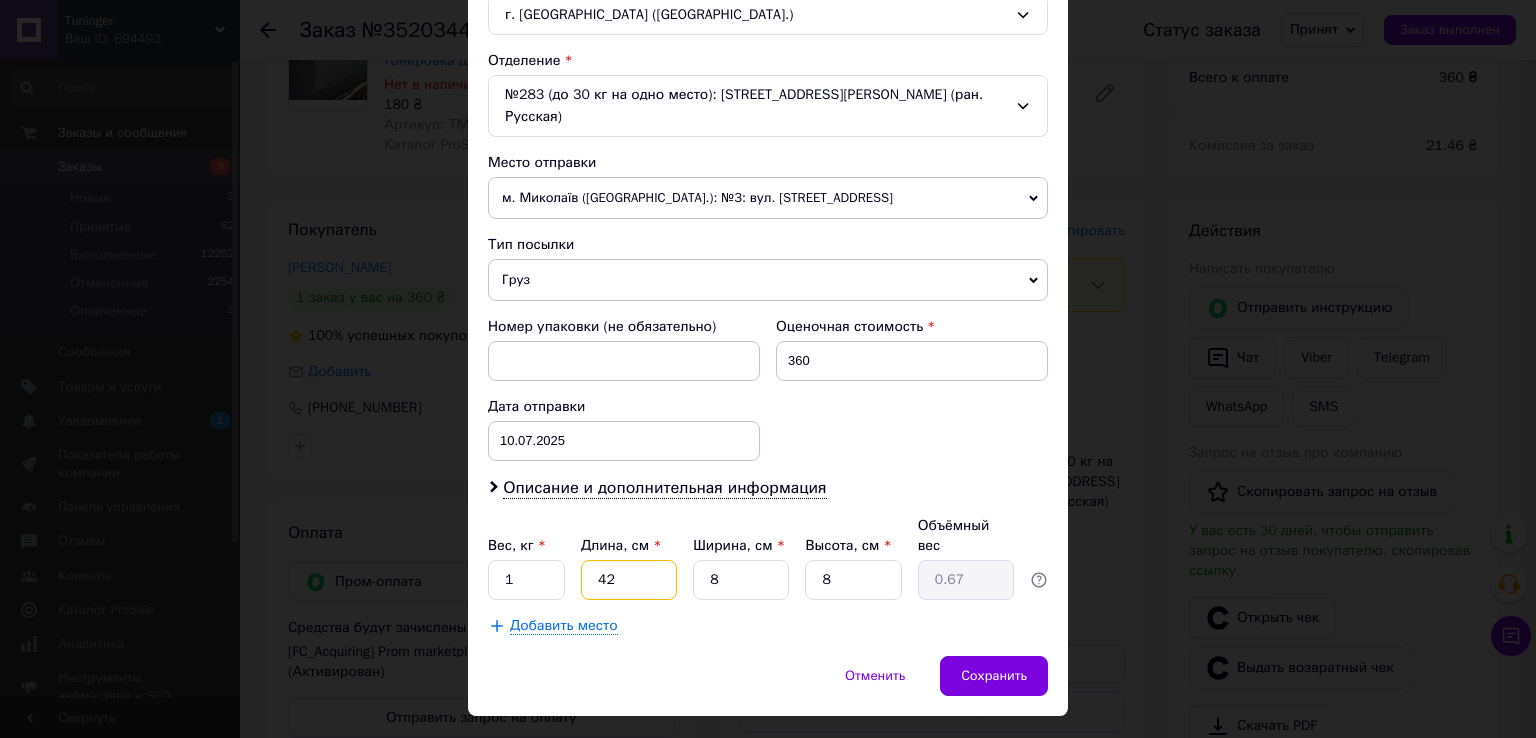 click on "42" at bounding box center (629, 580) 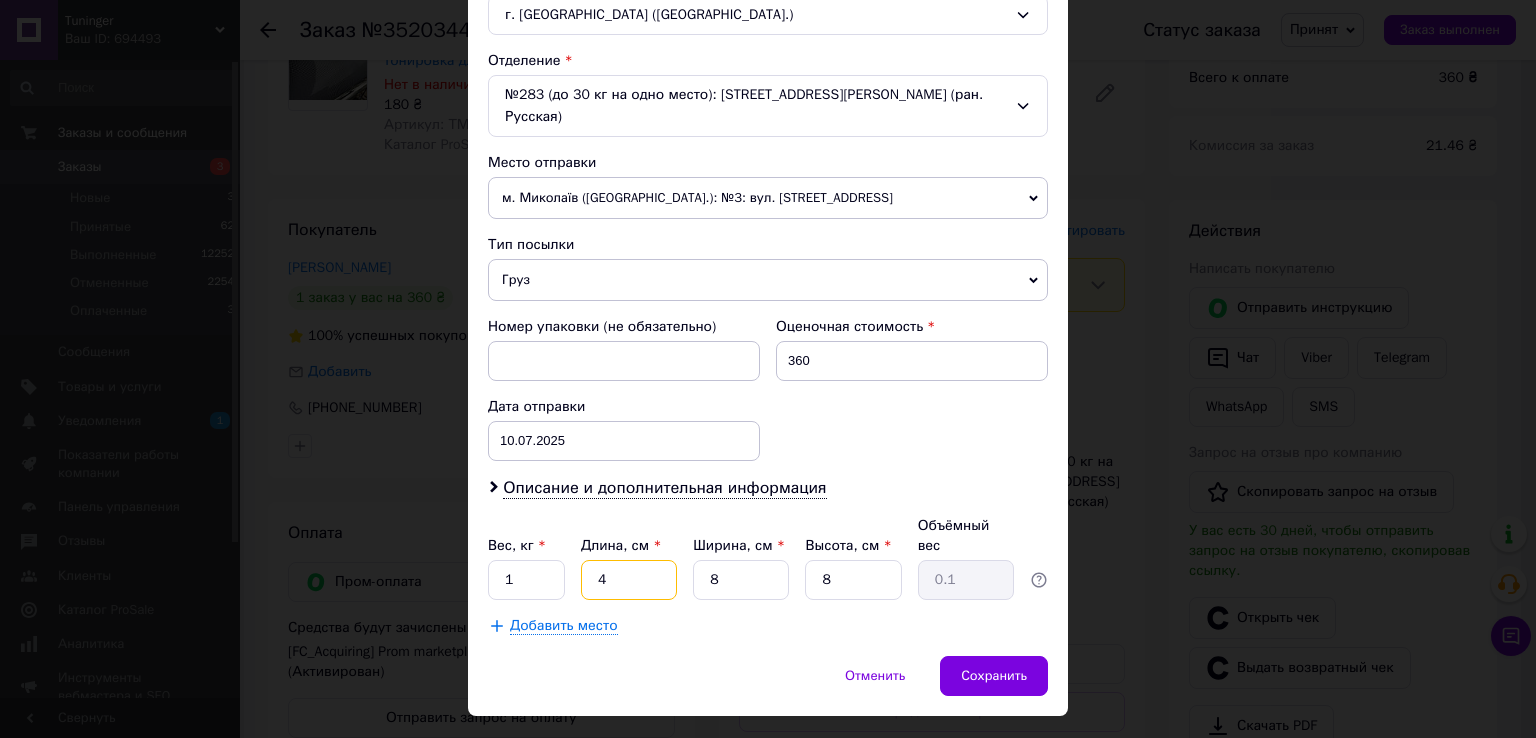type on "40" 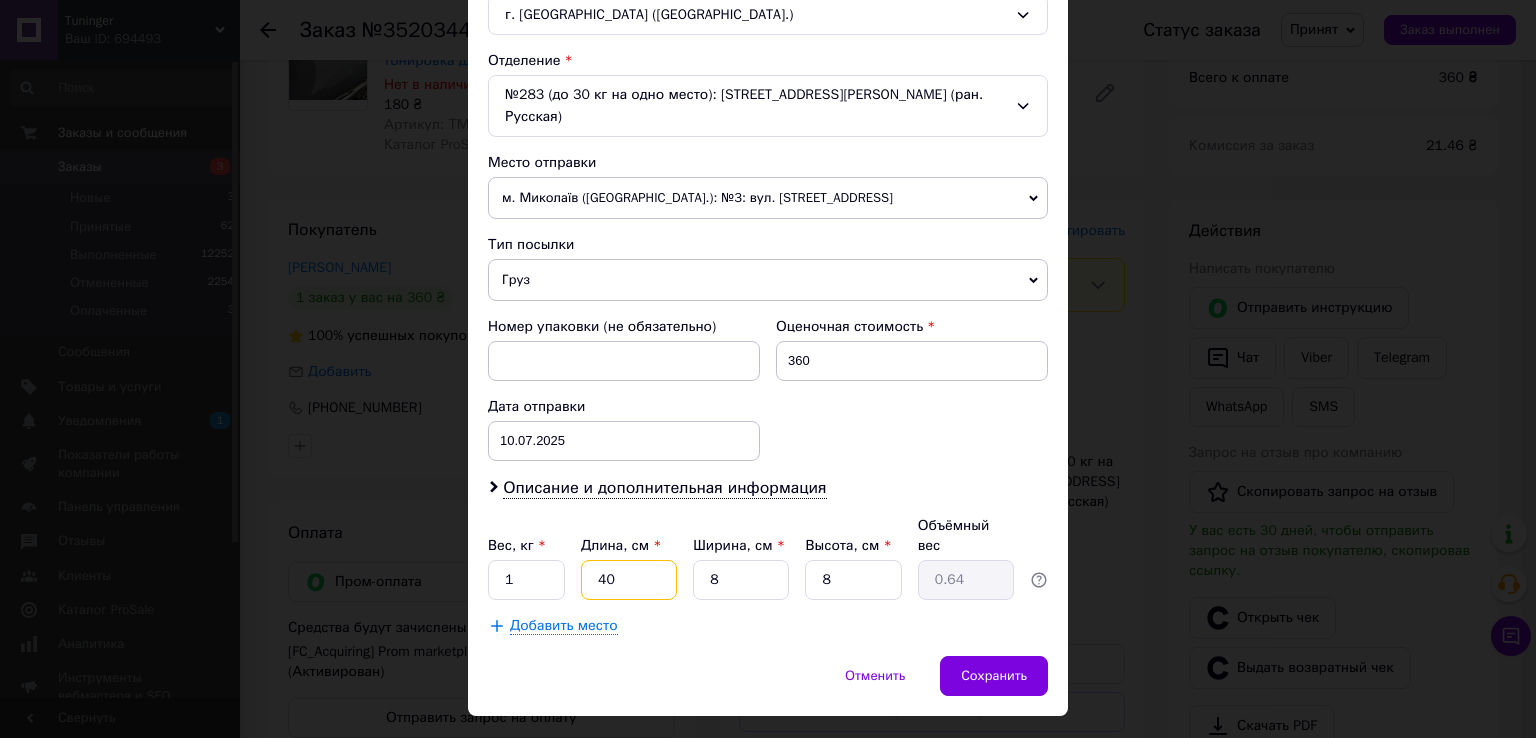 type on "40" 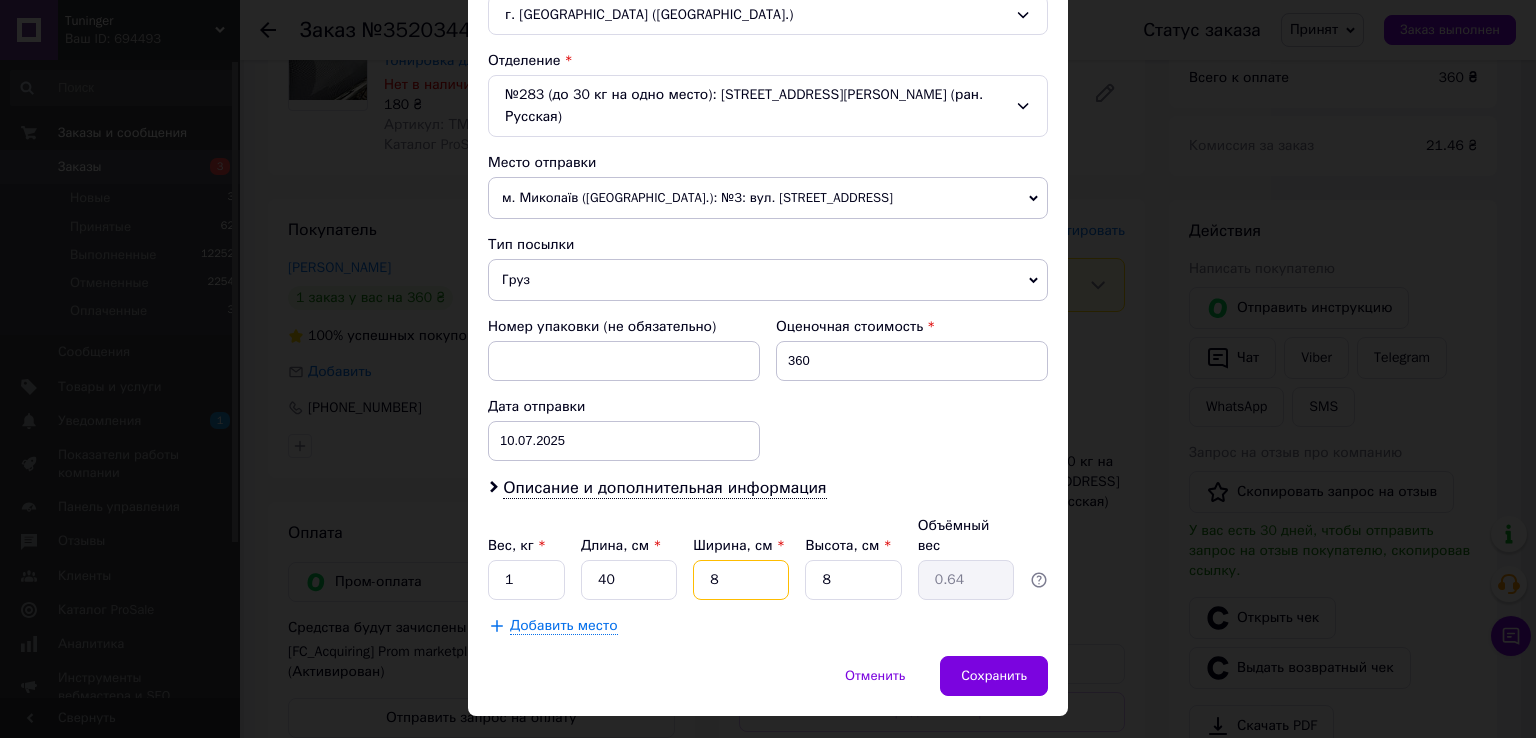 click on "8" at bounding box center [741, 580] 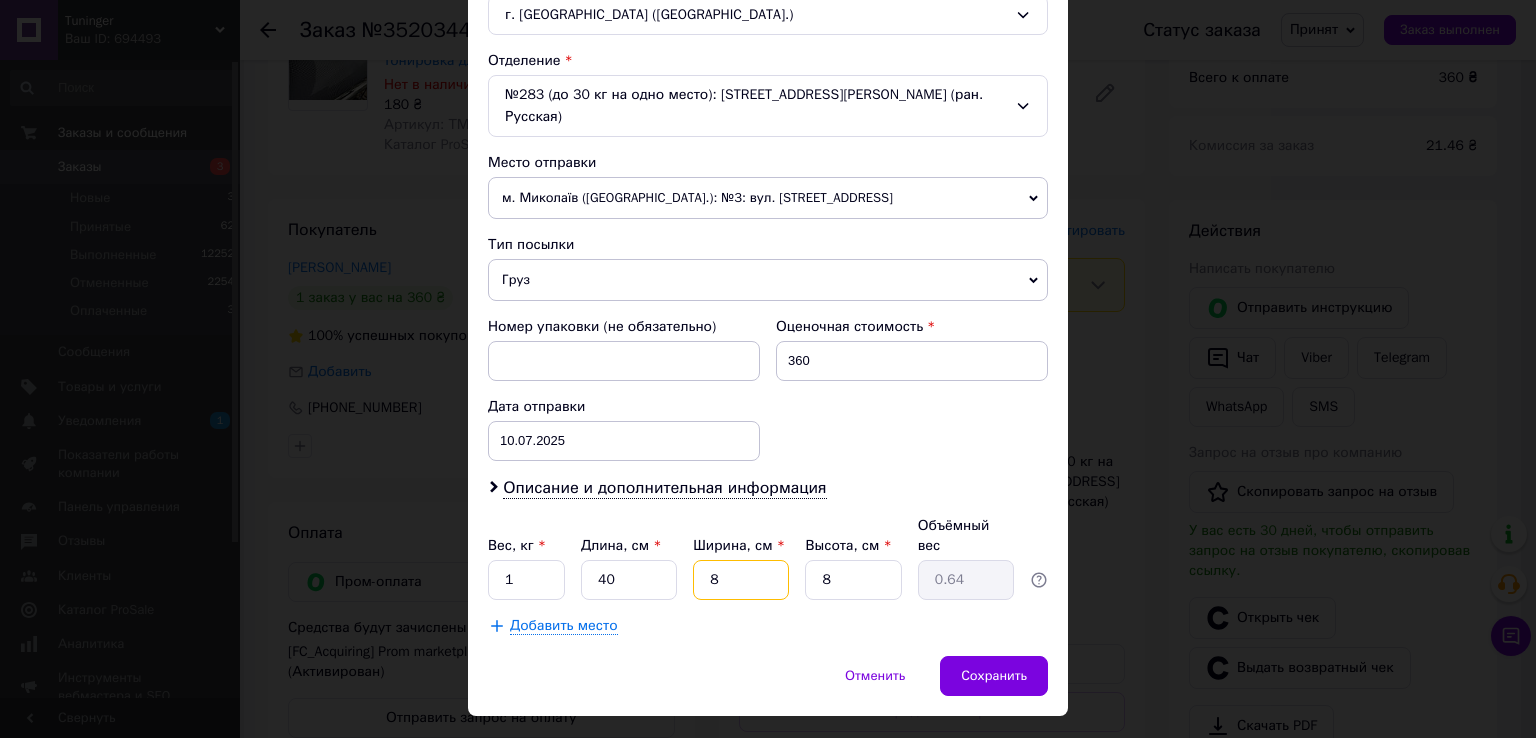 type on "1" 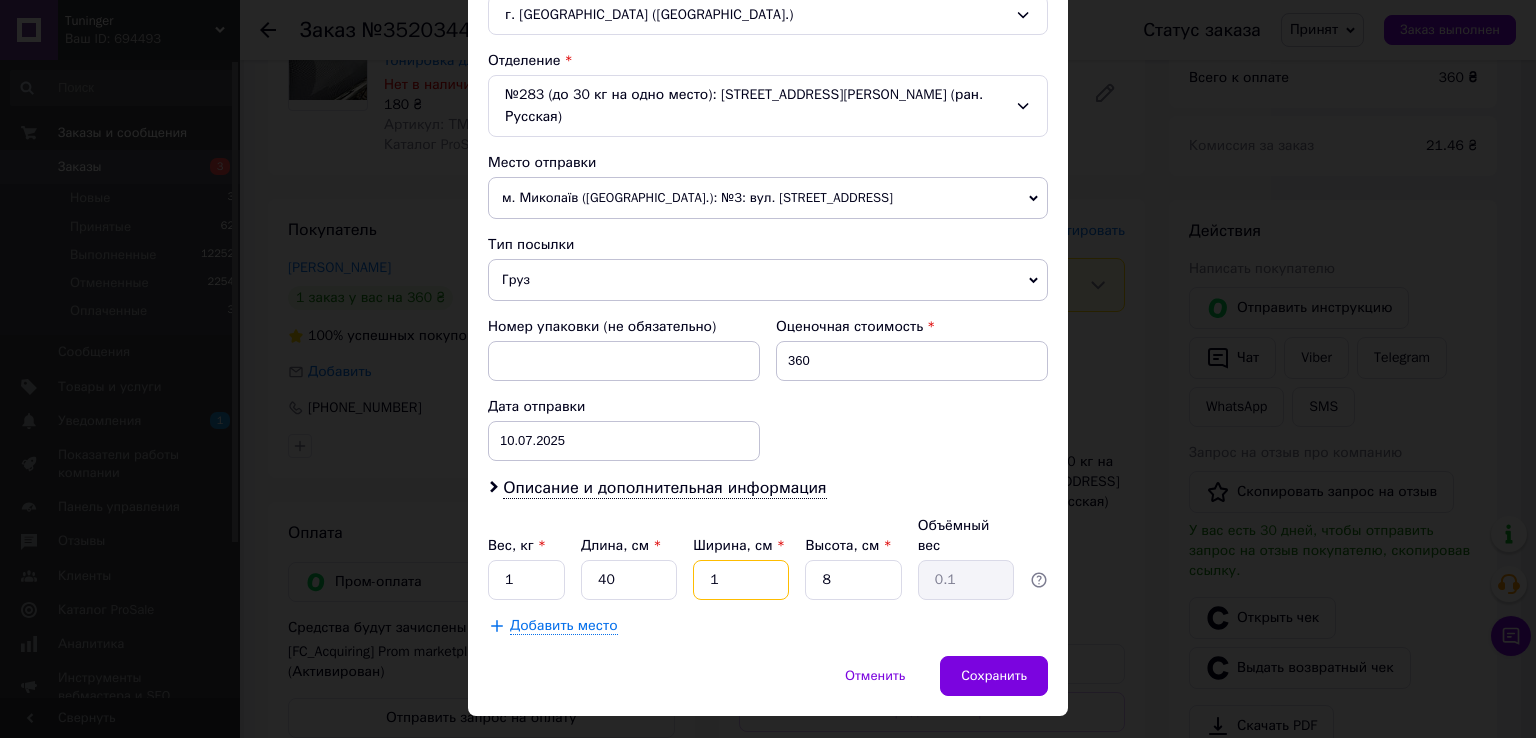 type on "10" 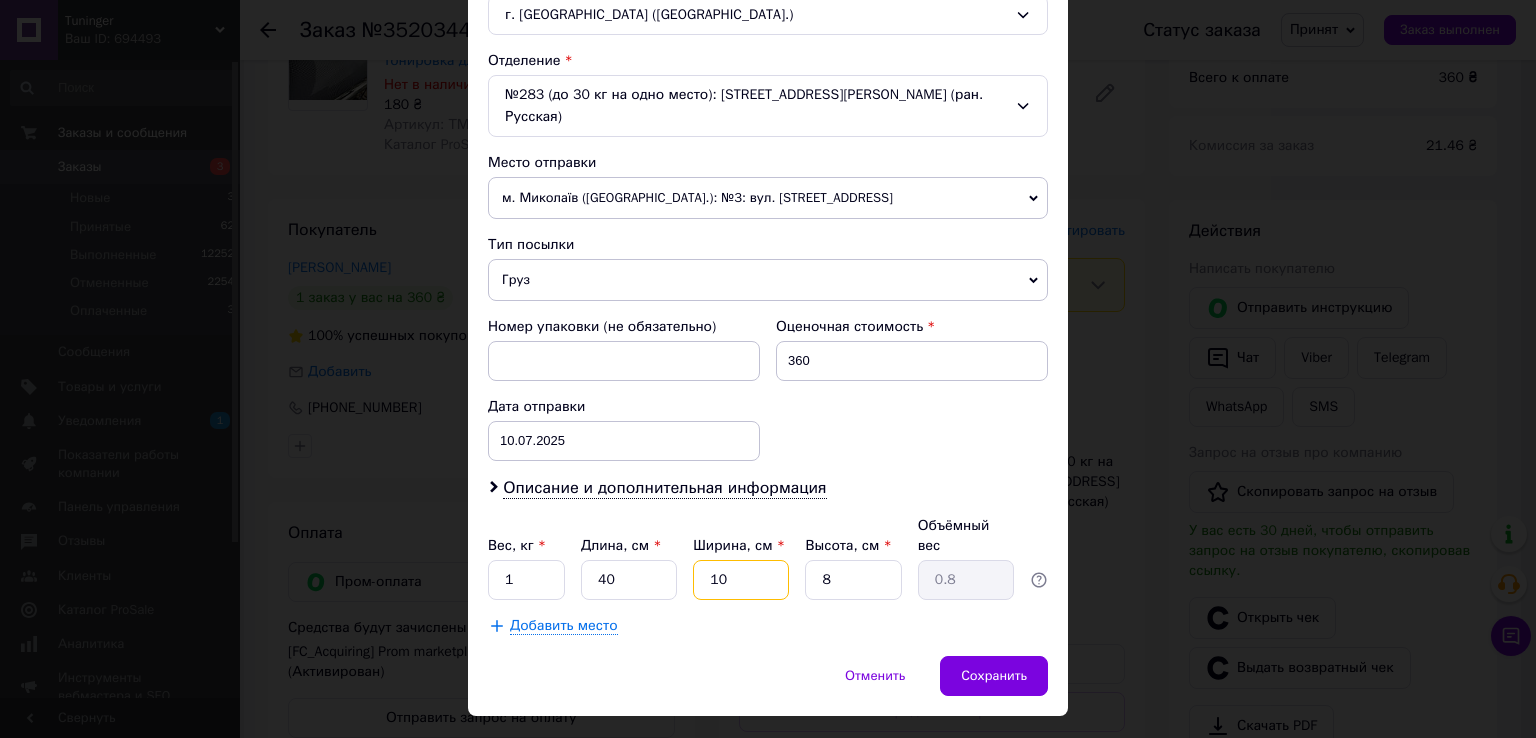 type on "10" 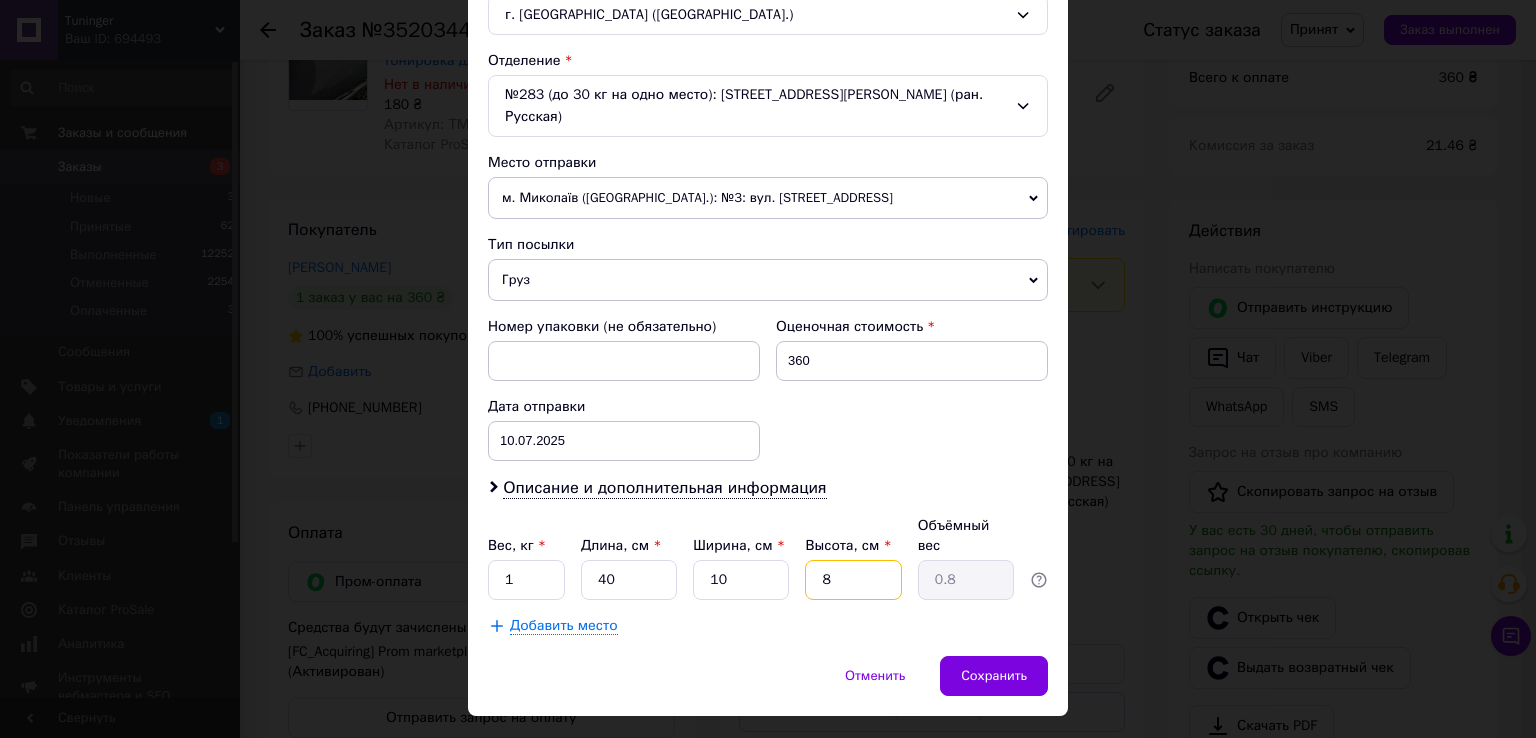 type on "1" 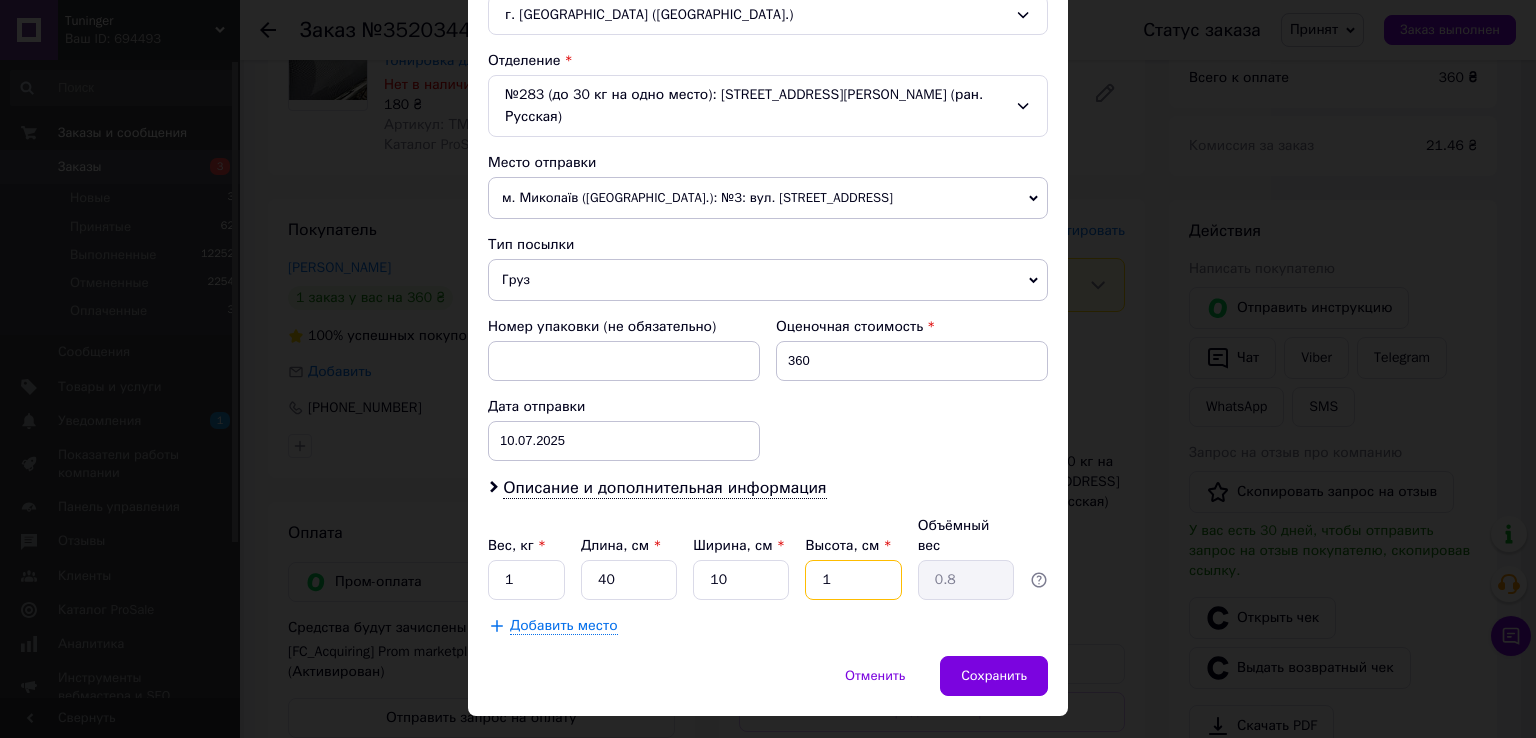 type on "0.1" 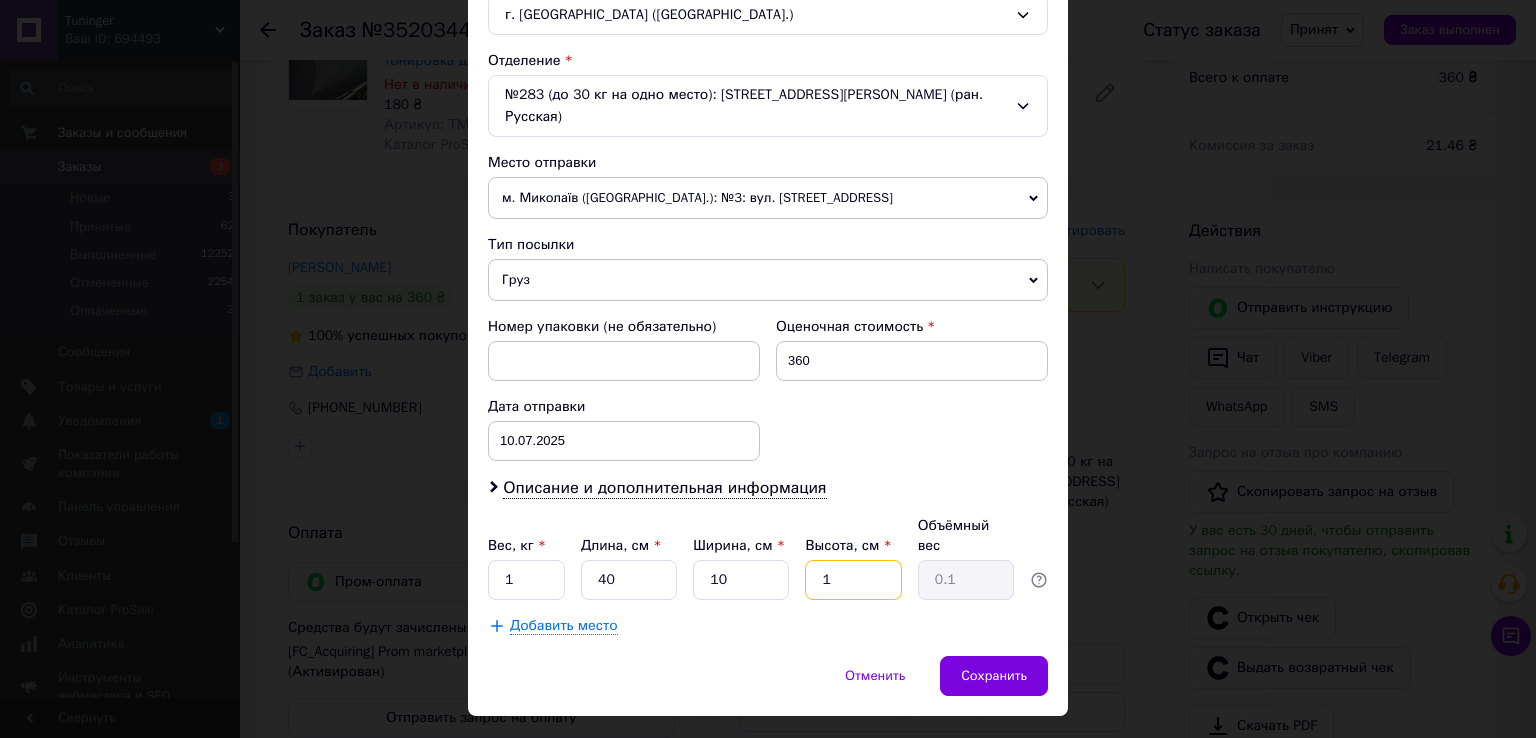 type on "10" 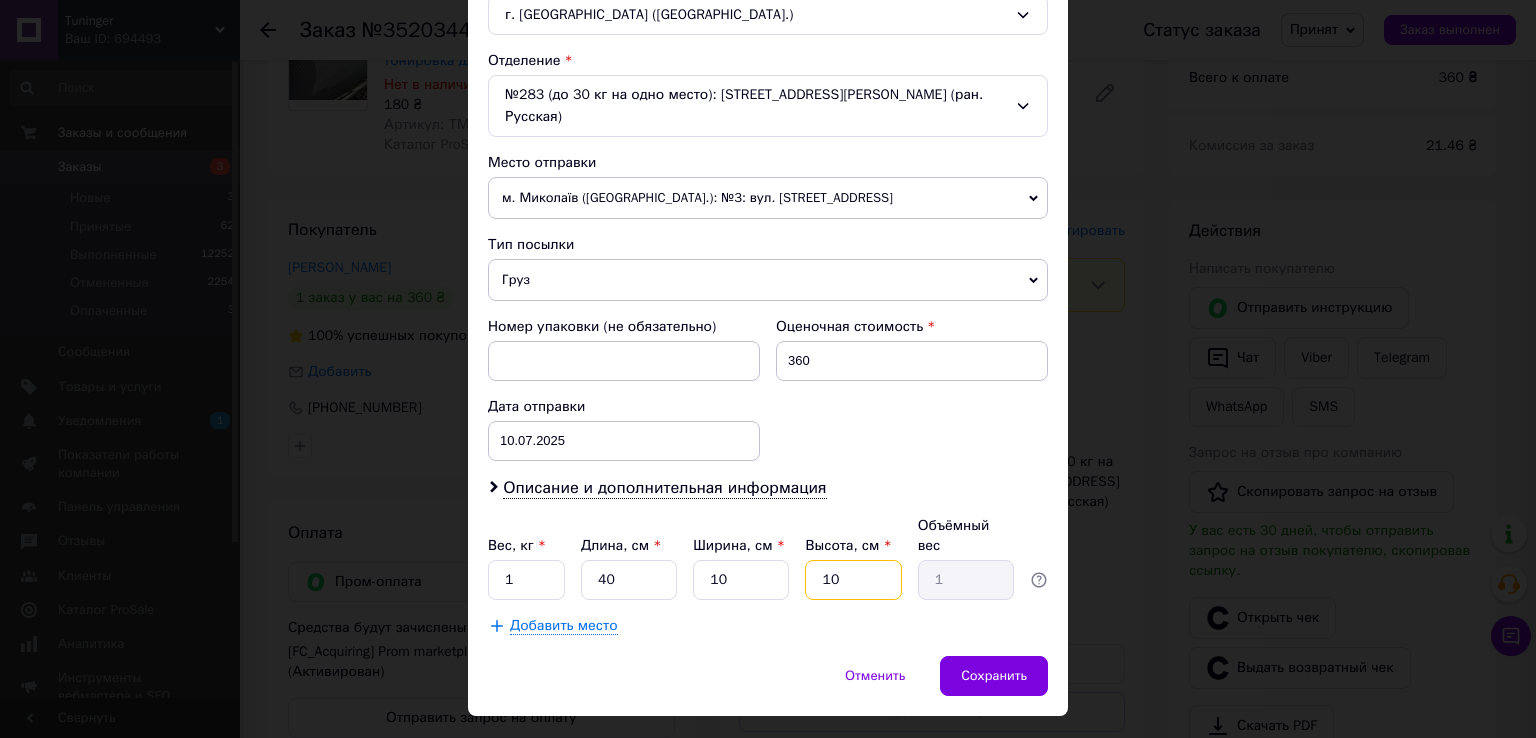 type on "10" 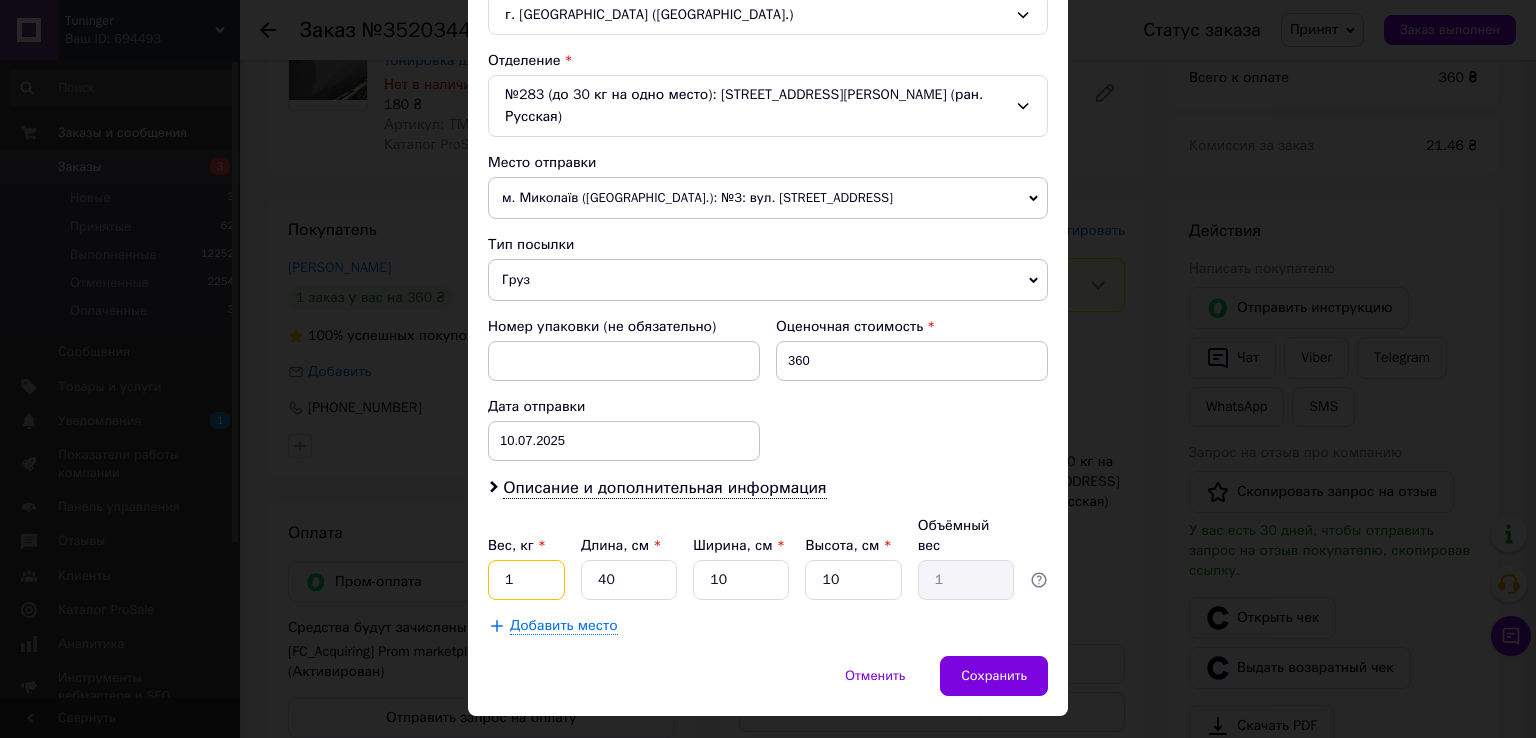 click on "1" at bounding box center (526, 580) 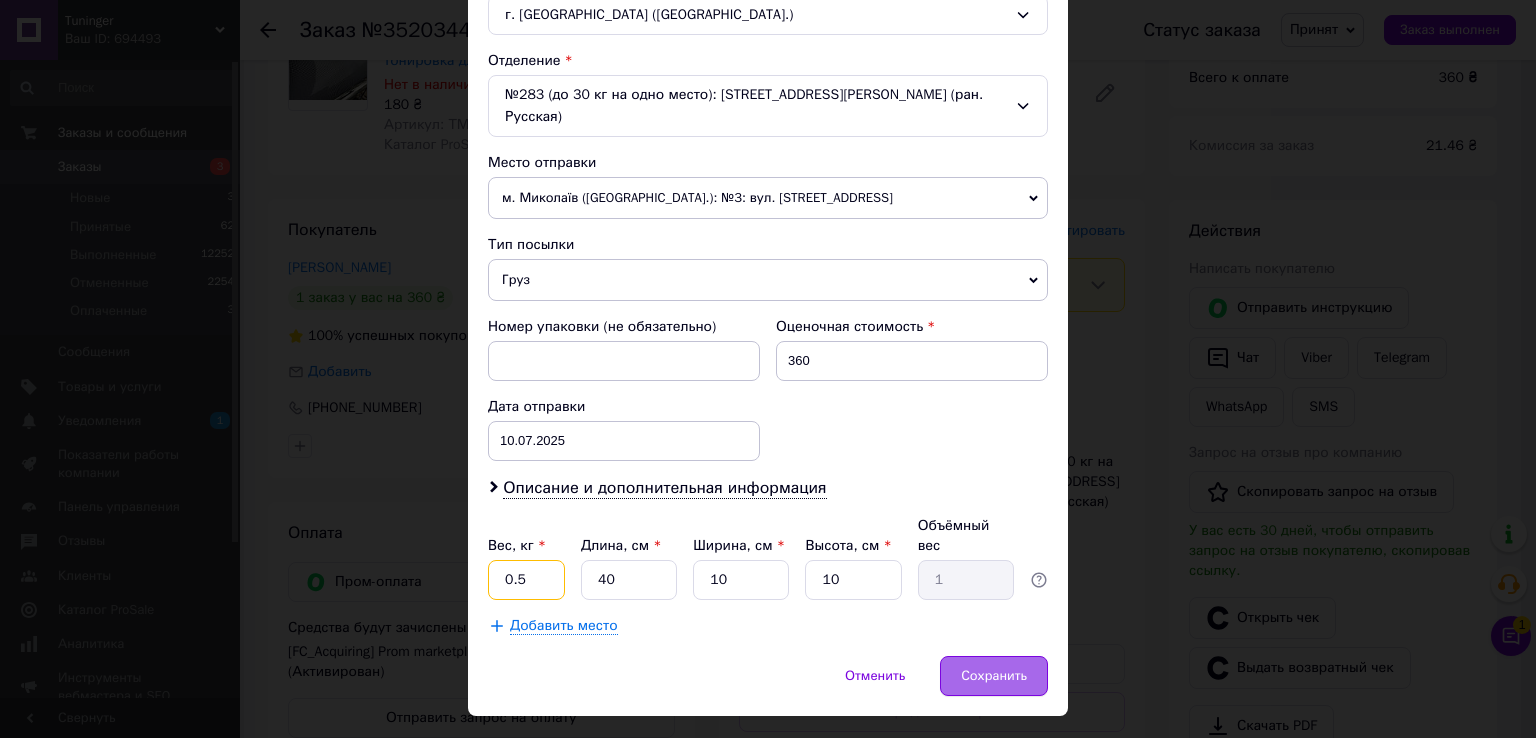 type on "0.5" 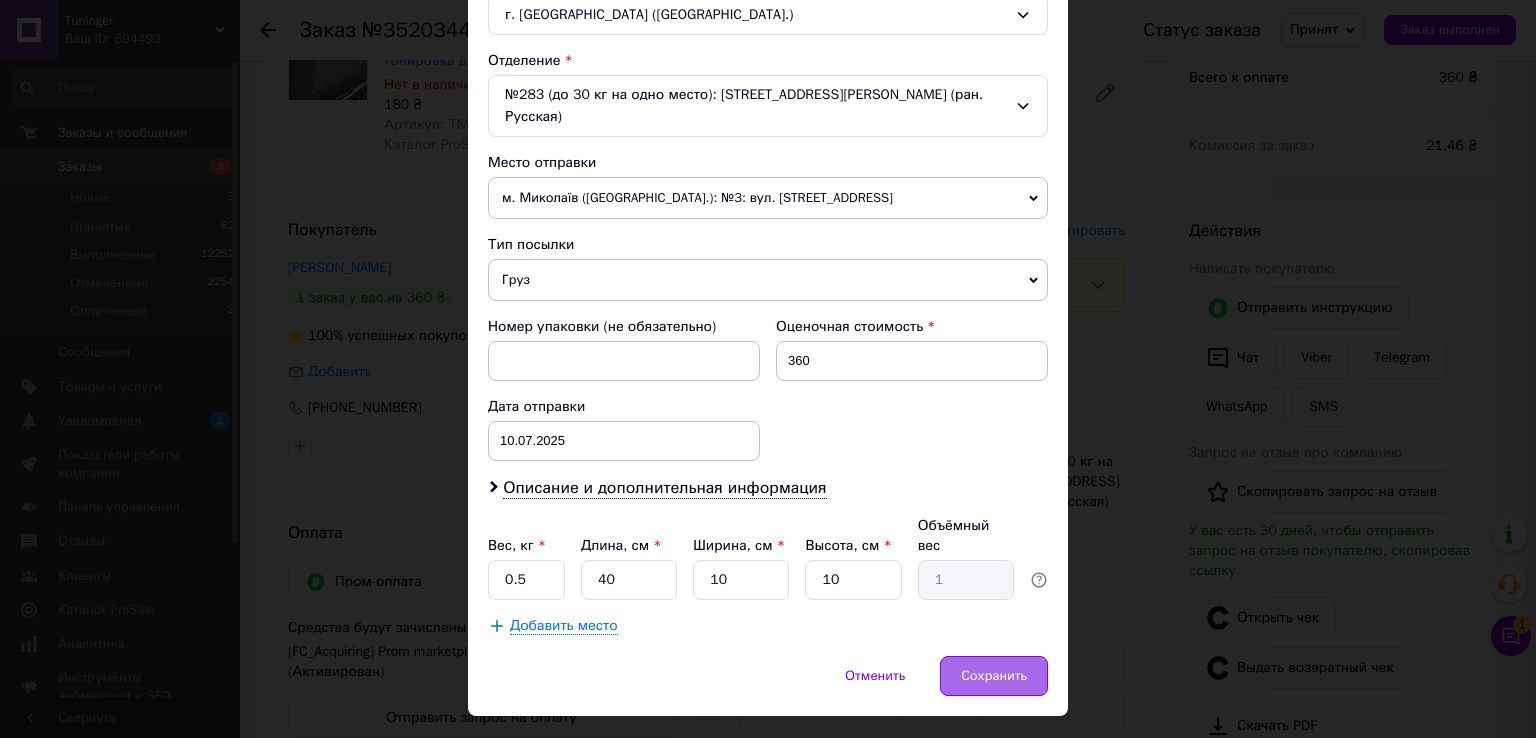 click on "Сохранить" at bounding box center (994, 676) 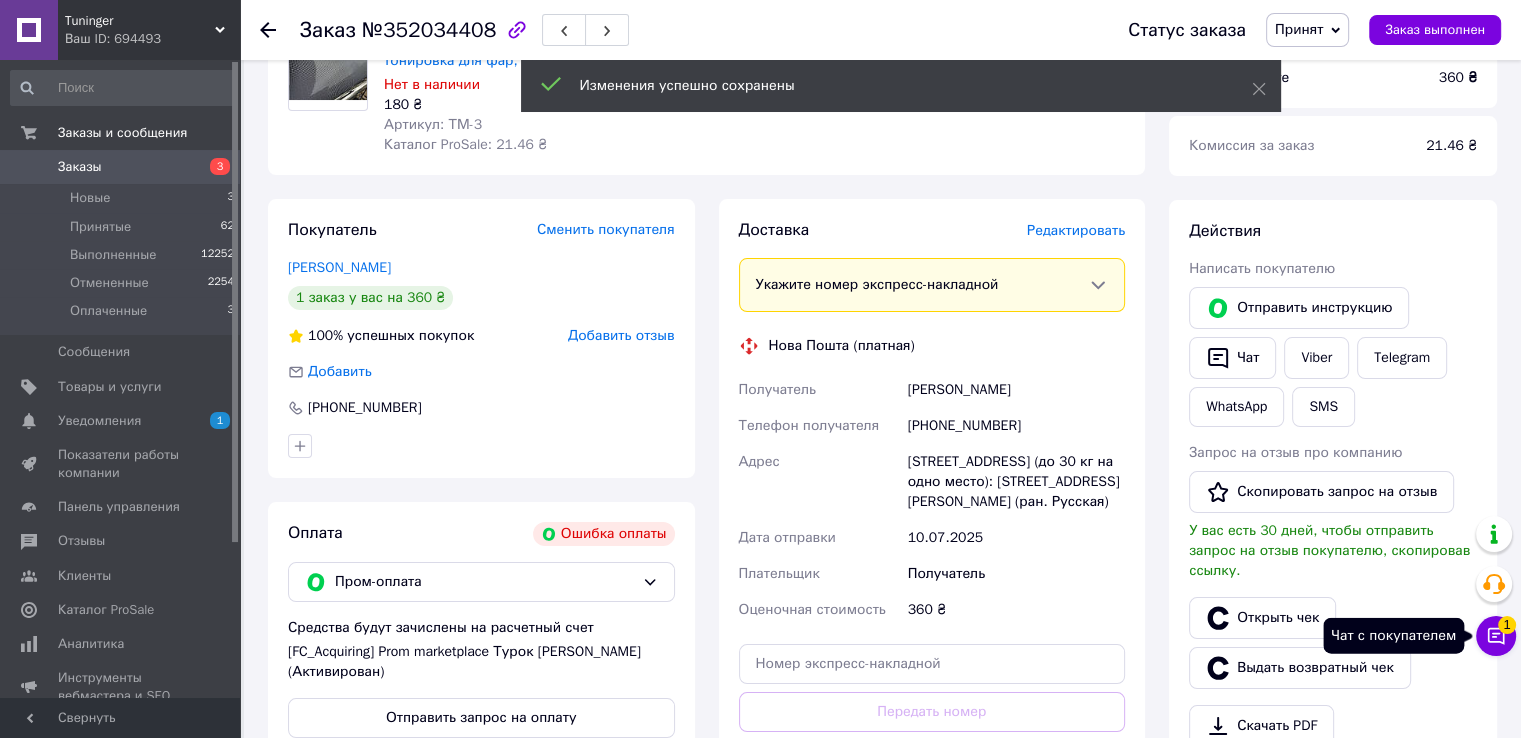click on "Чат с покупателем 1" at bounding box center (1496, 636) 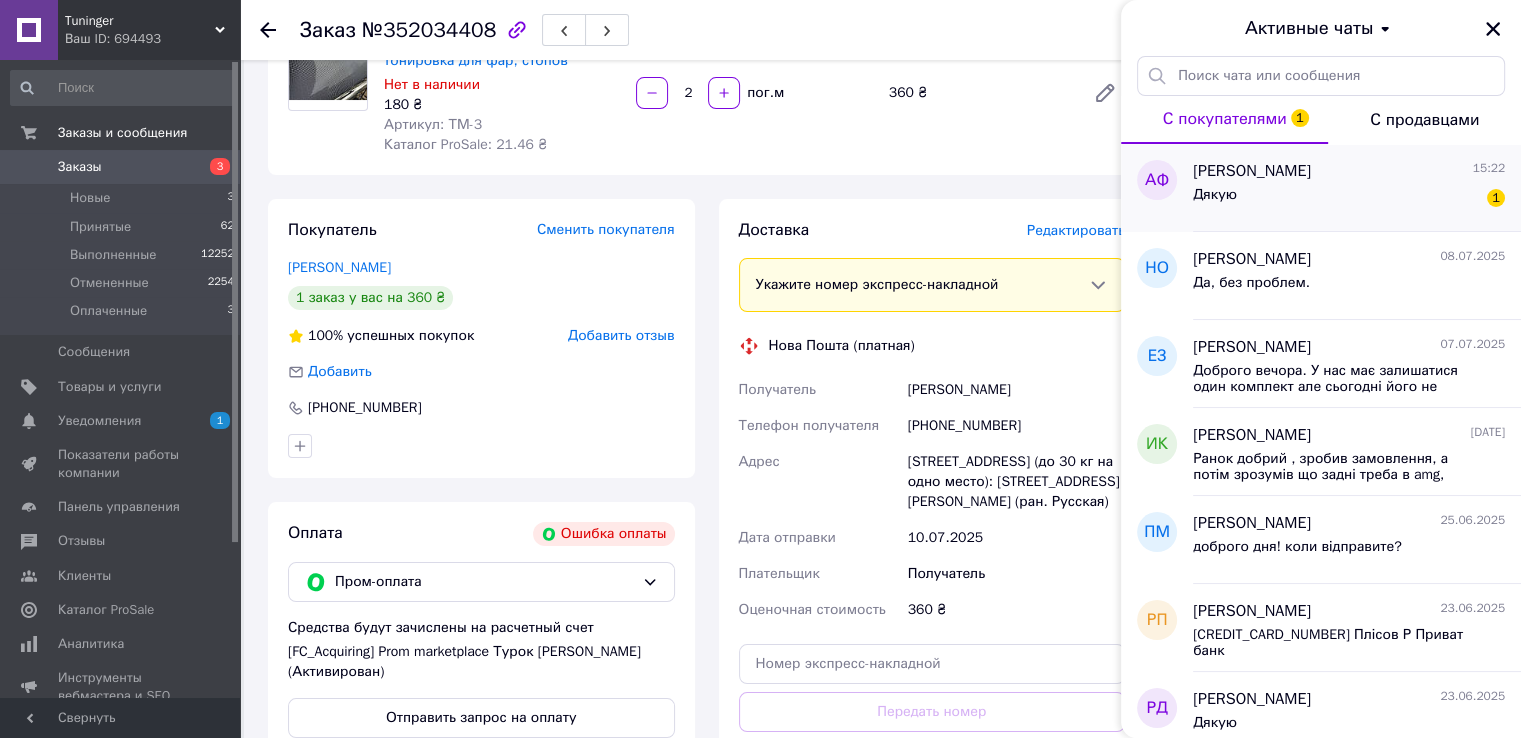 click on "Дякую 1" at bounding box center (1349, 199) 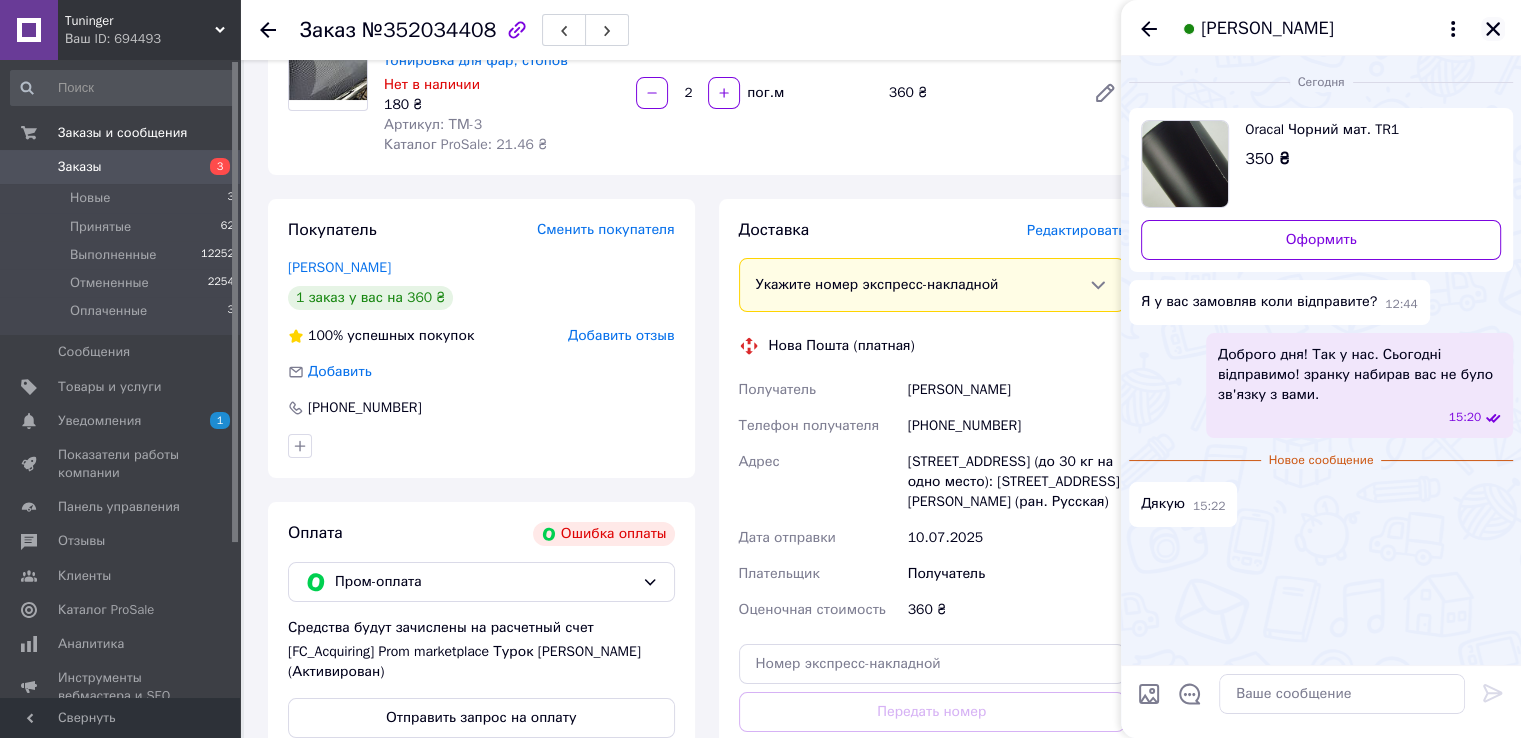 click 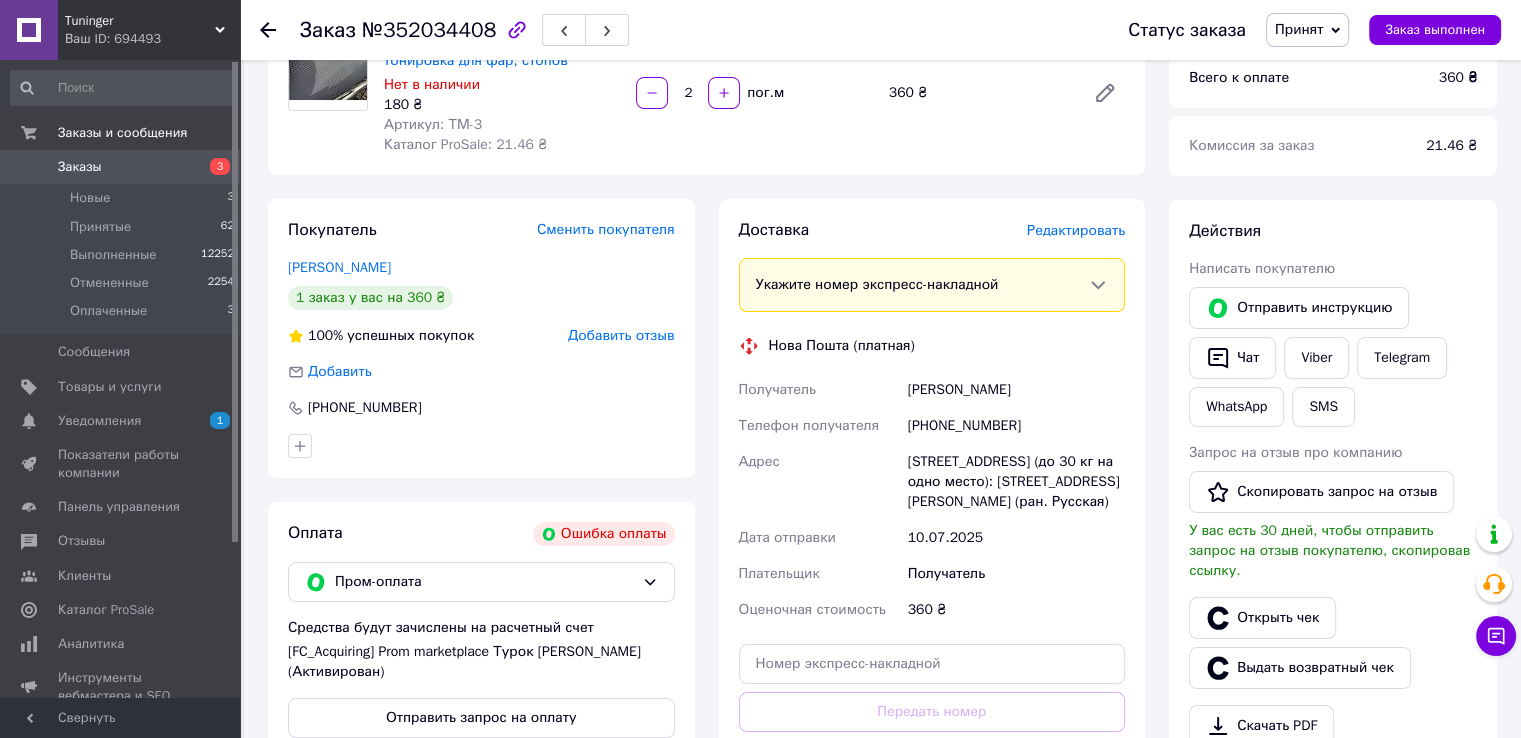 click on "Редактировать" at bounding box center (1076, 230) 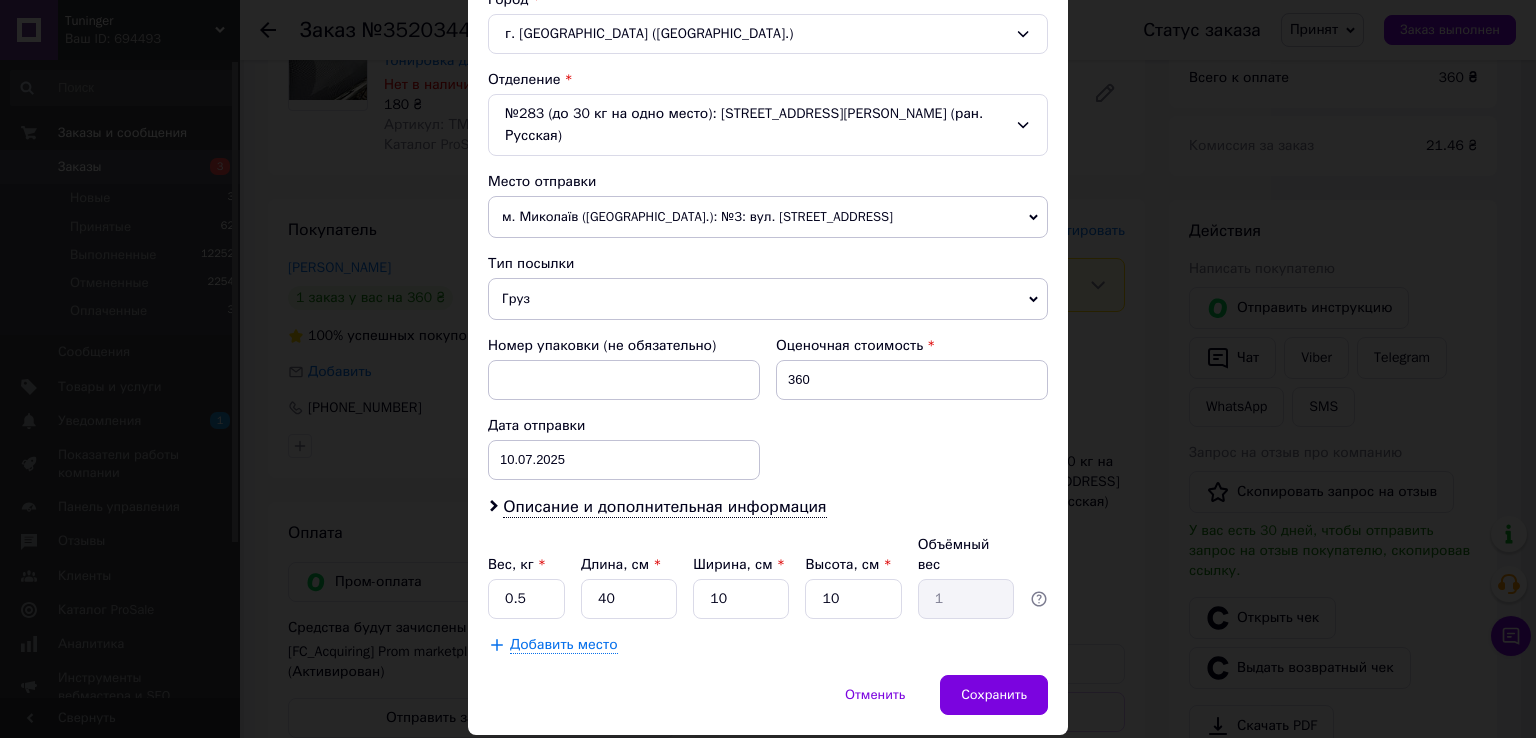 scroll, scrollTop: 584, scrollLeft: 0, axis: vertical 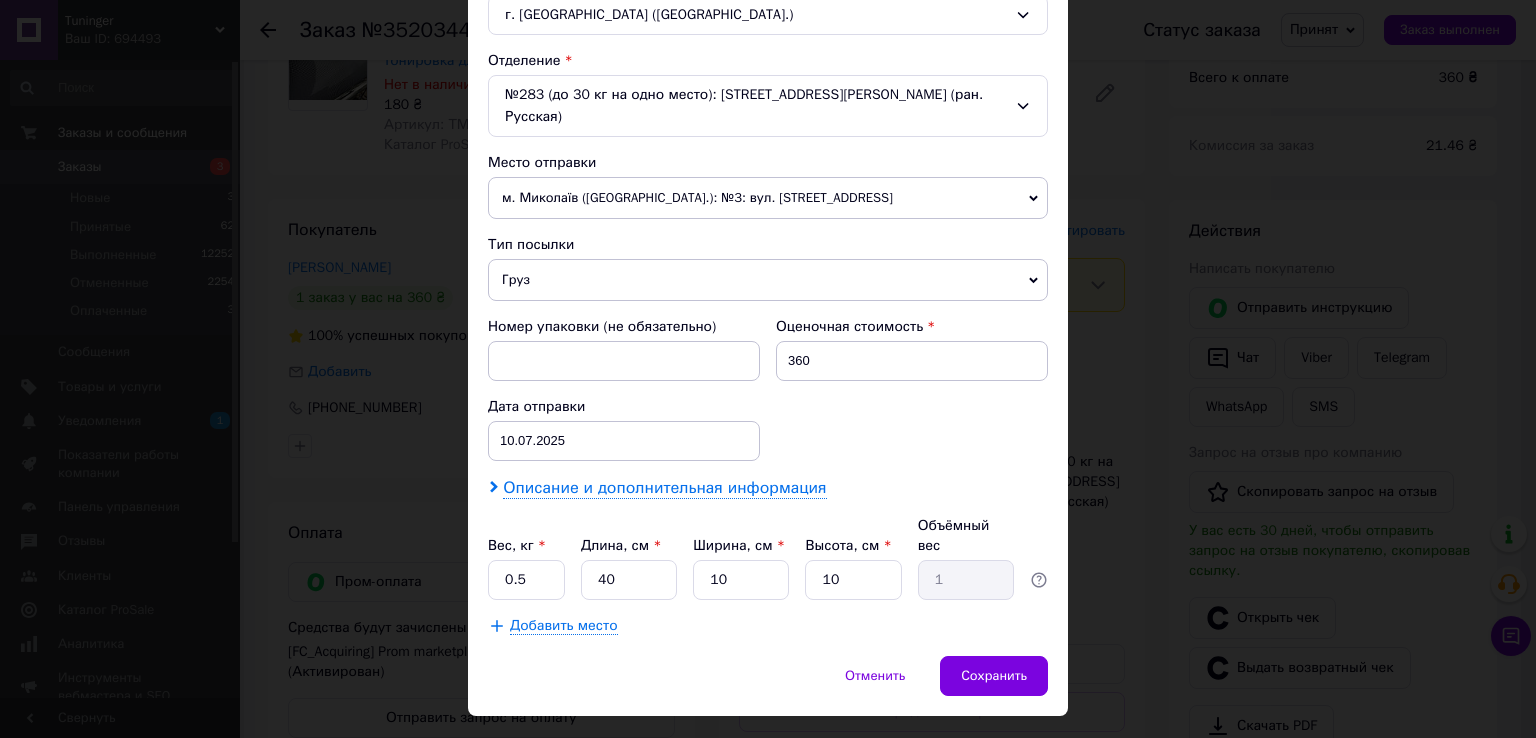 click on "Описание и дополнительная информация" at bounding box center (664, 488) 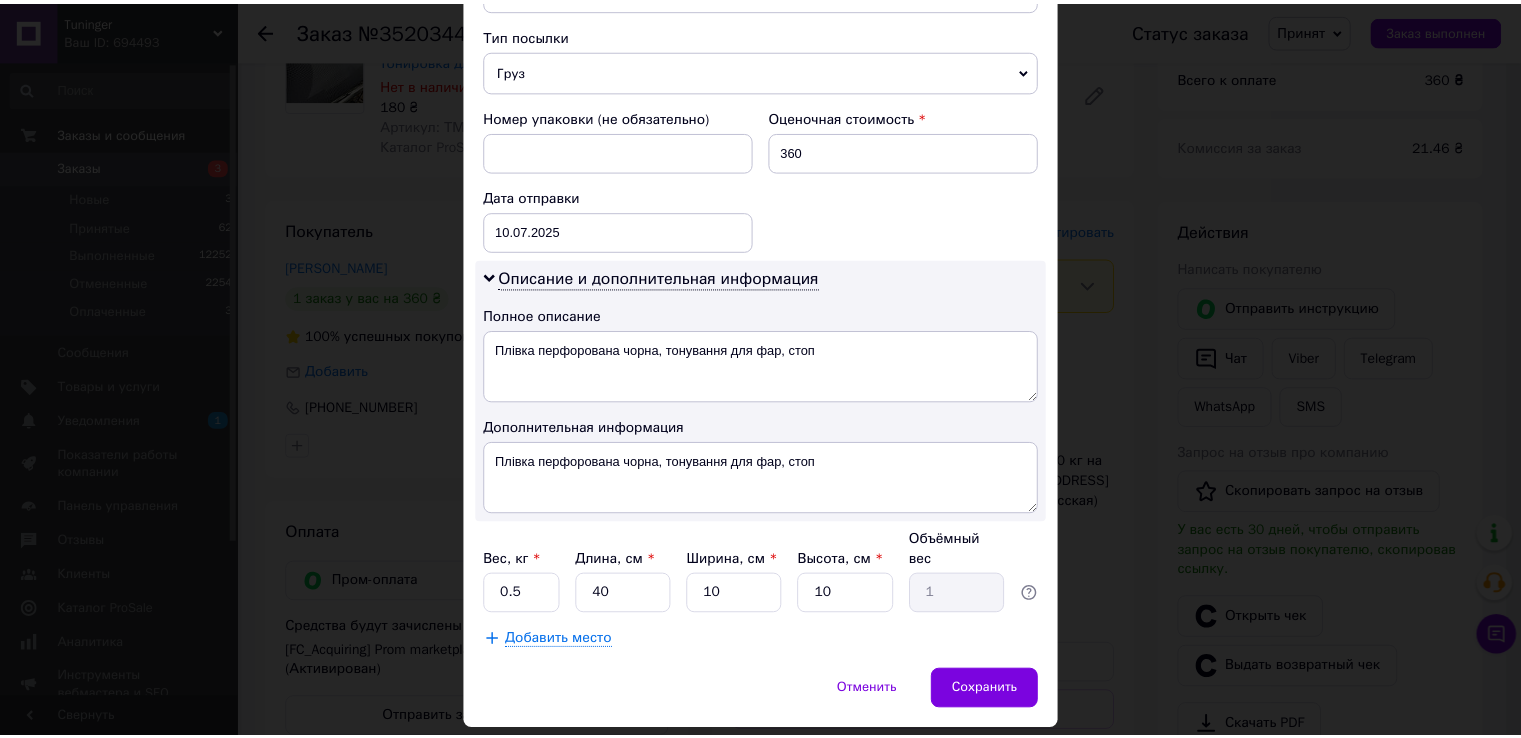 scroll, scrollTop: 808, scrollLeft: 0, axis: vertical 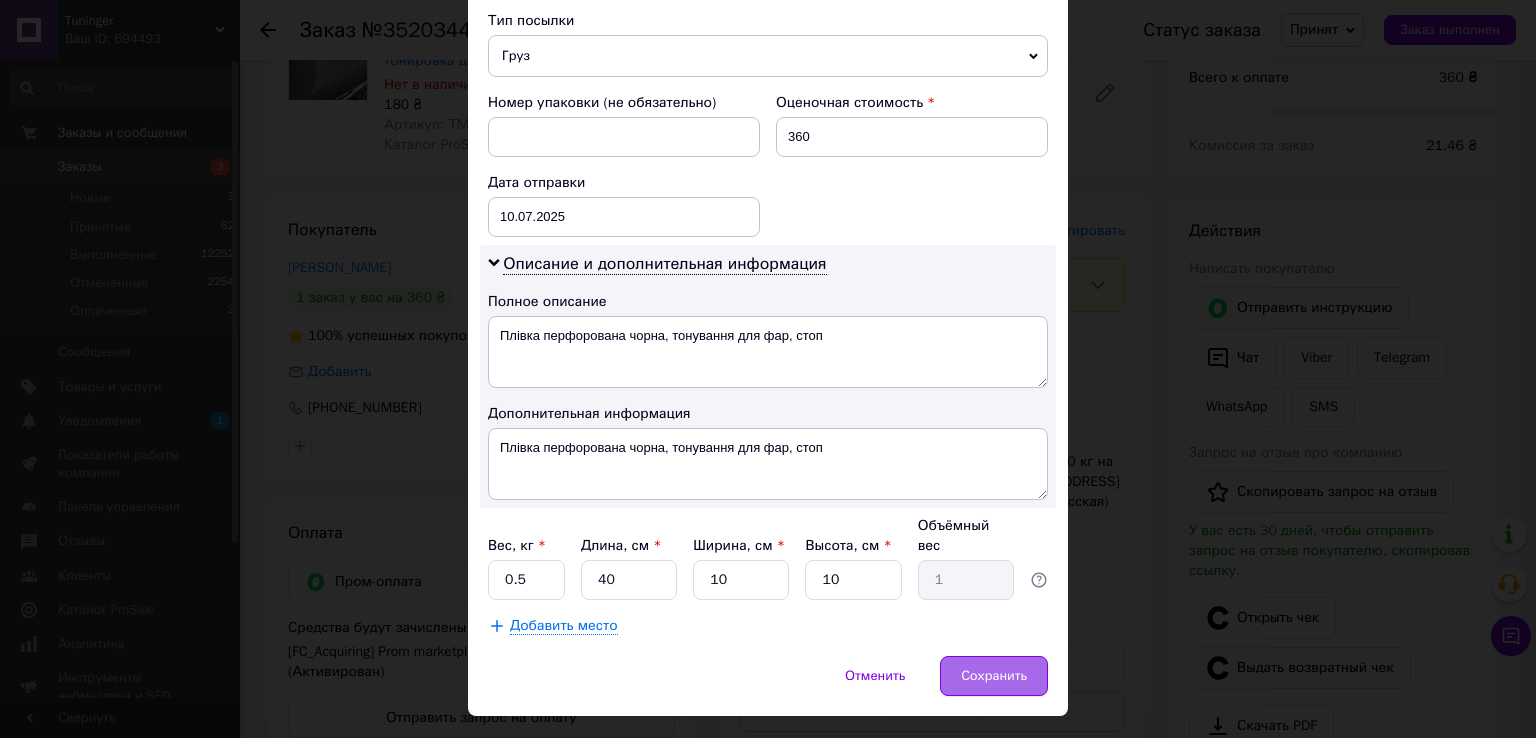 click on "Сохранить" at bounding box center [994, 676] 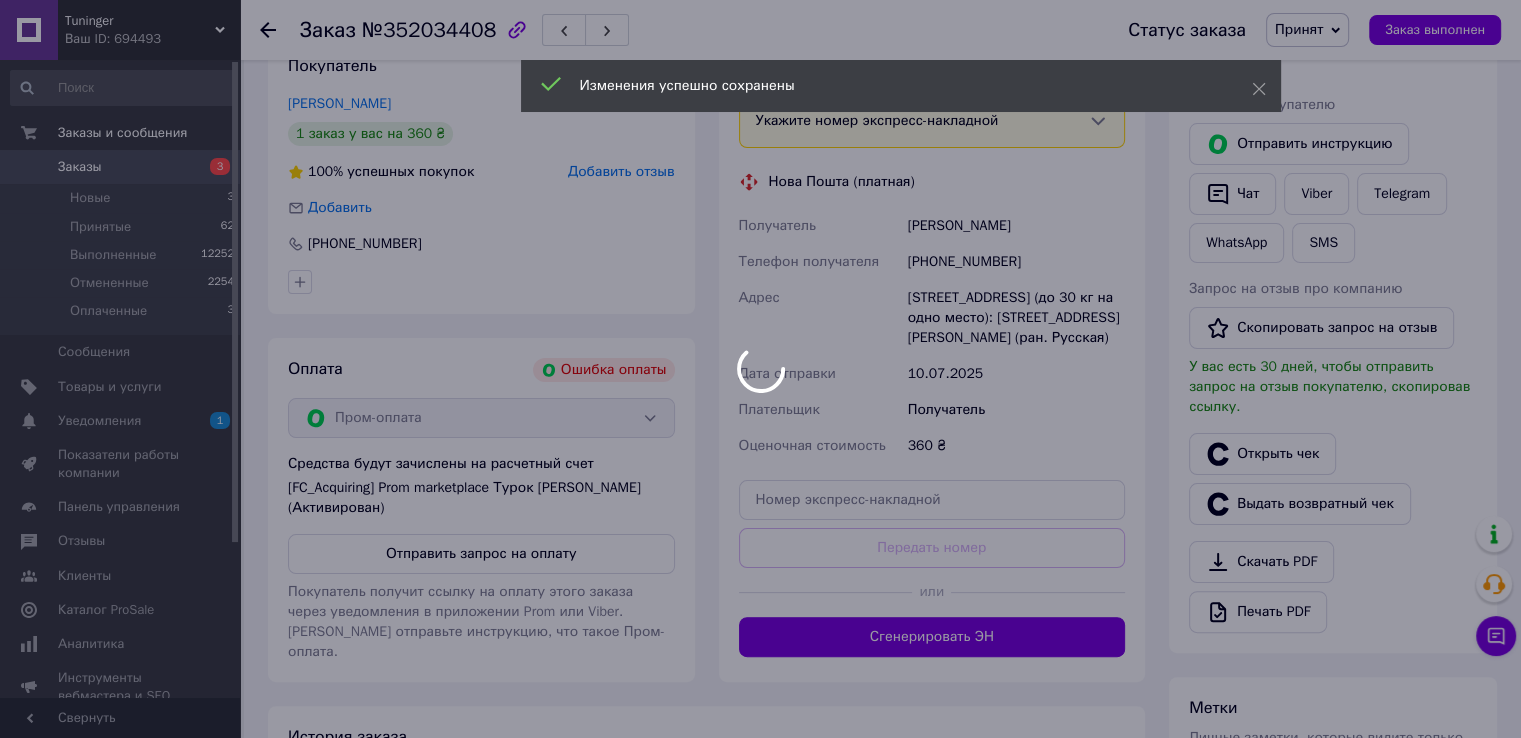 scroll, scrollTop: 400, scrollLeft: 0, axis: vertical 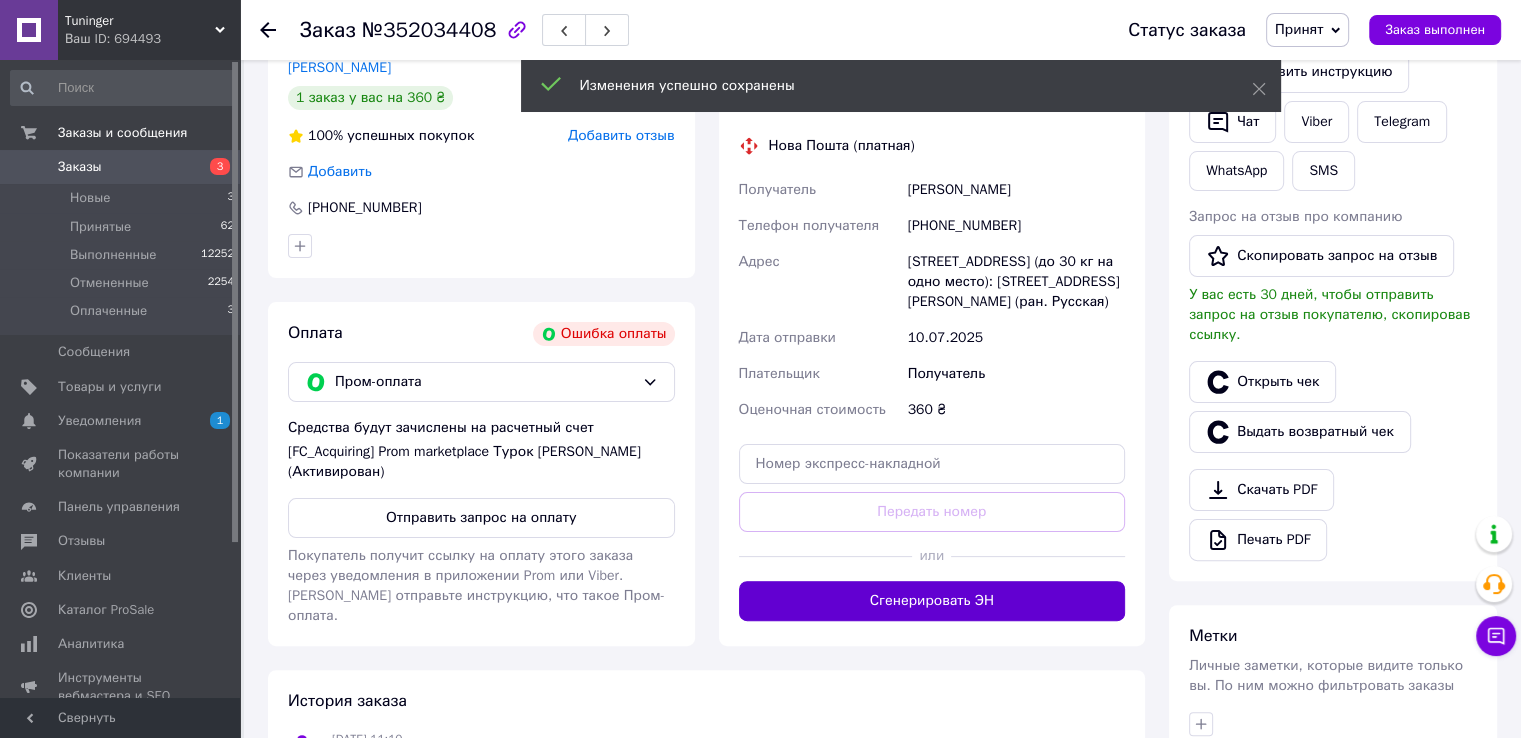 click on "Сгенерировать ЭН" at bounding box center [932, 601] 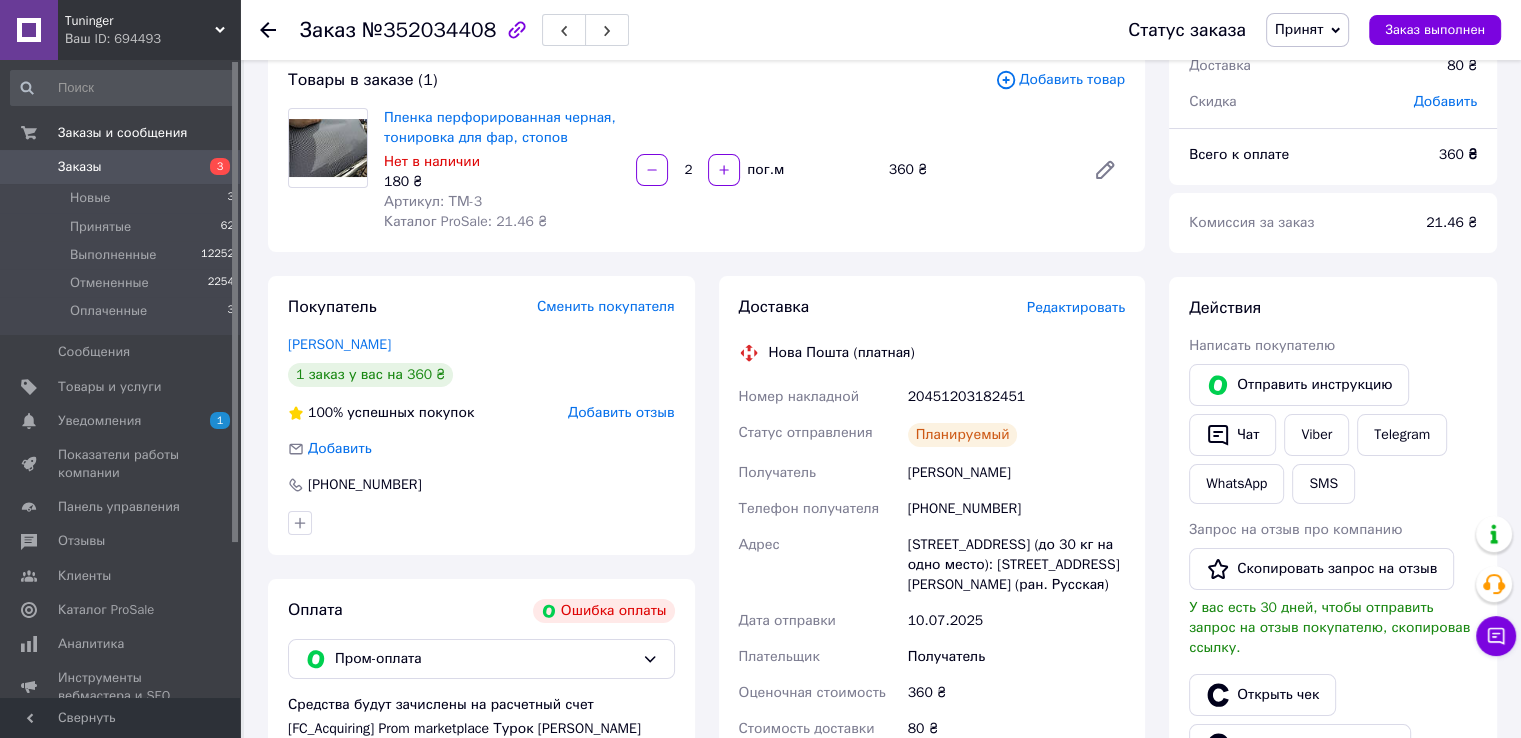 scroll, scrollTop: 0, scrollLeft: 0, axis: both 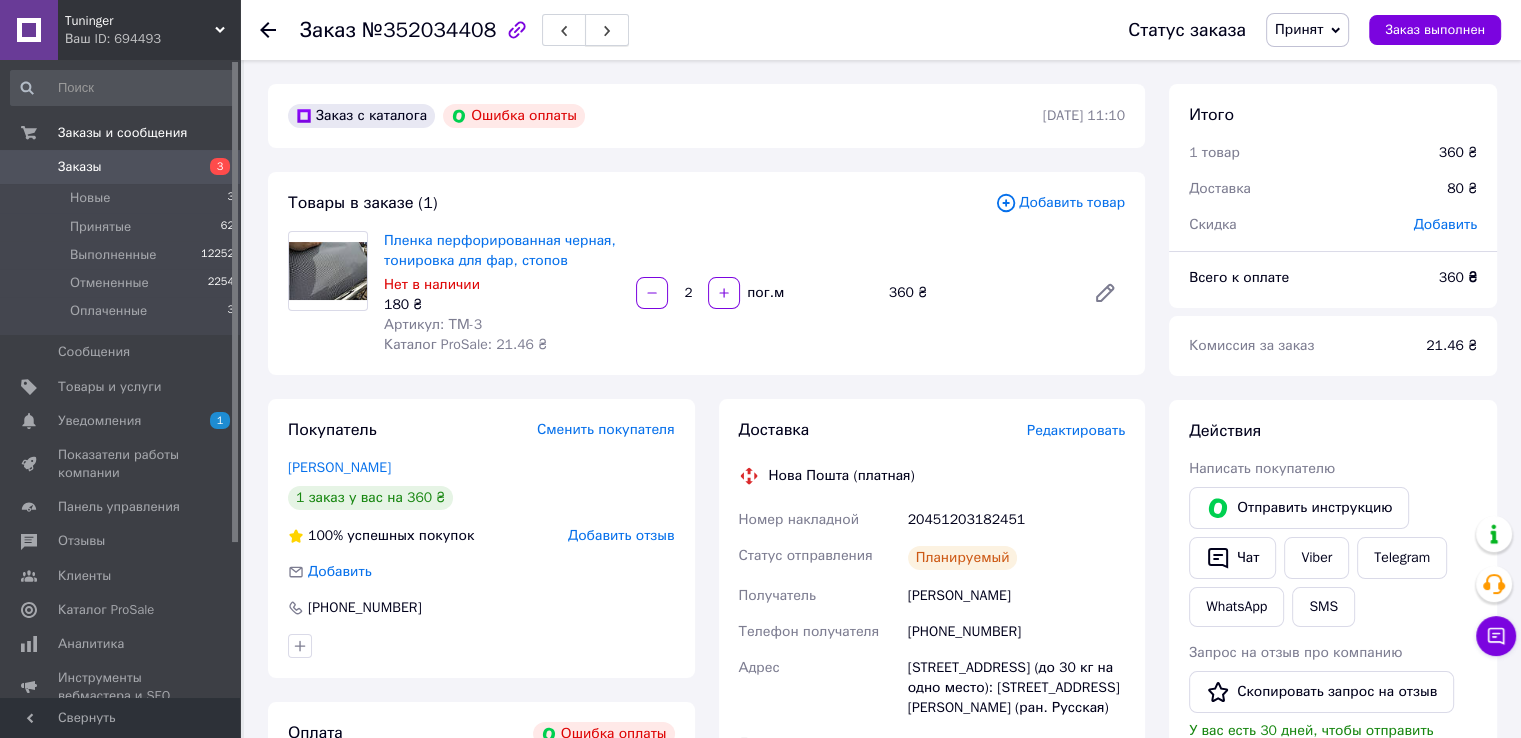 click 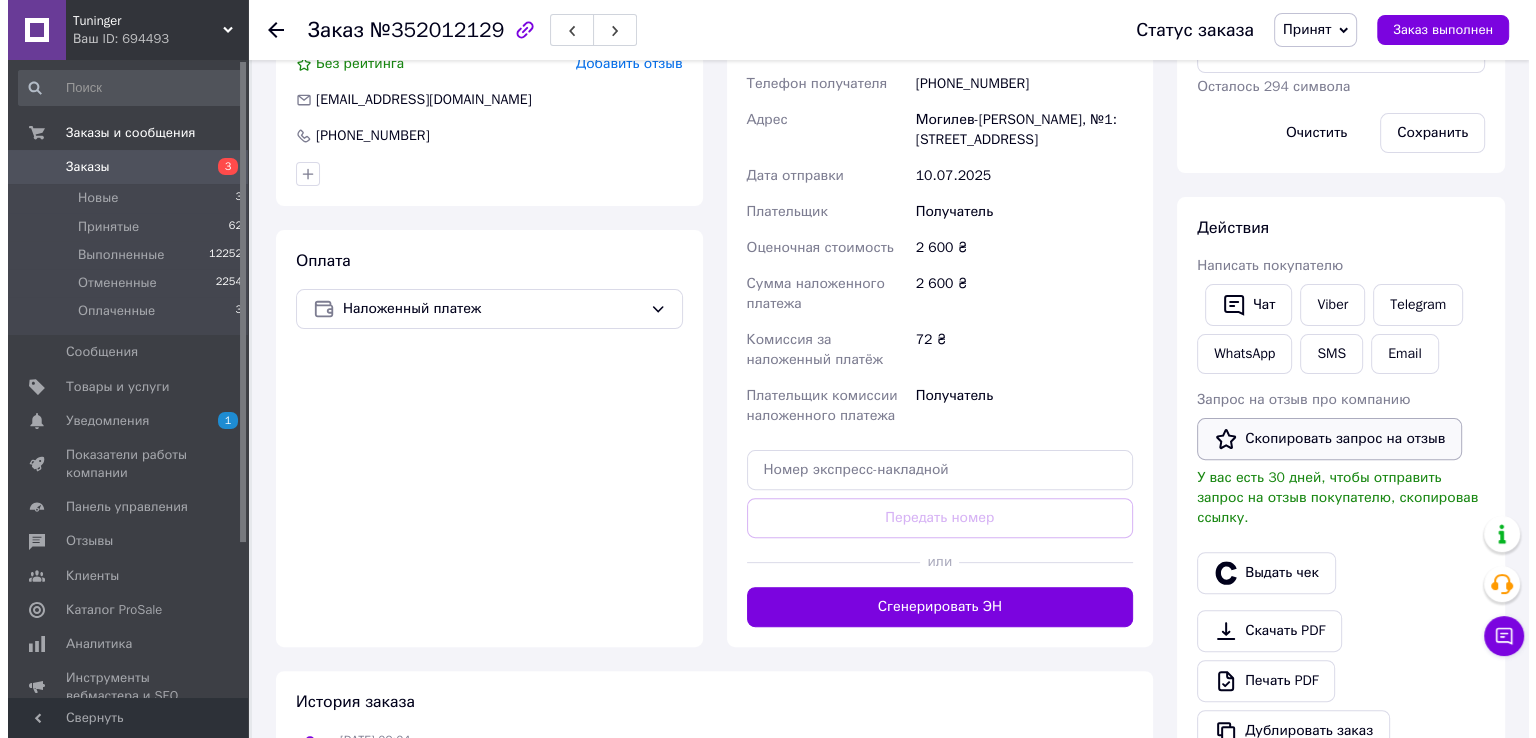 scroll, scrollTop: 600, scrollLeft: 0, axis: vertical 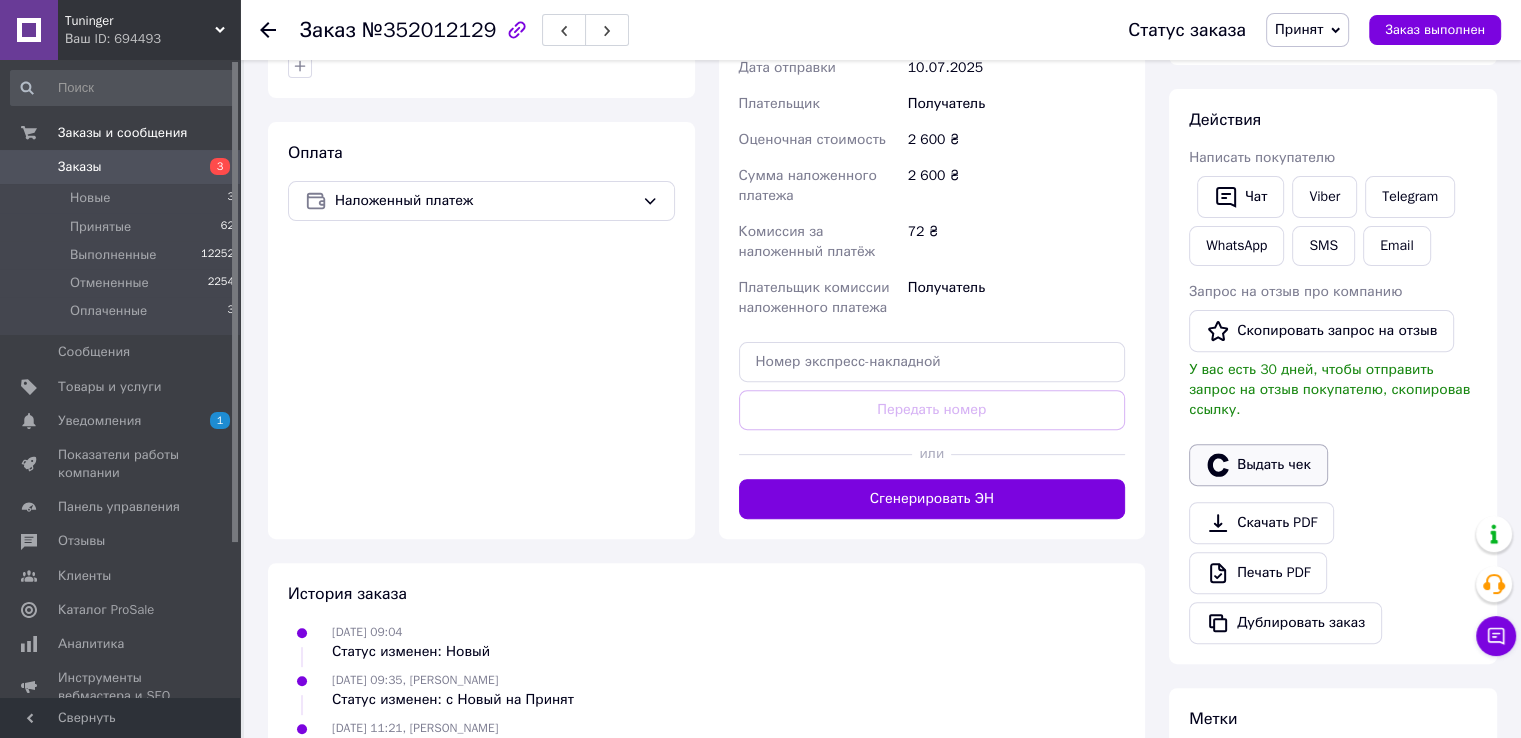 click on "Выдать чек" at bounding box center (1258, 465) 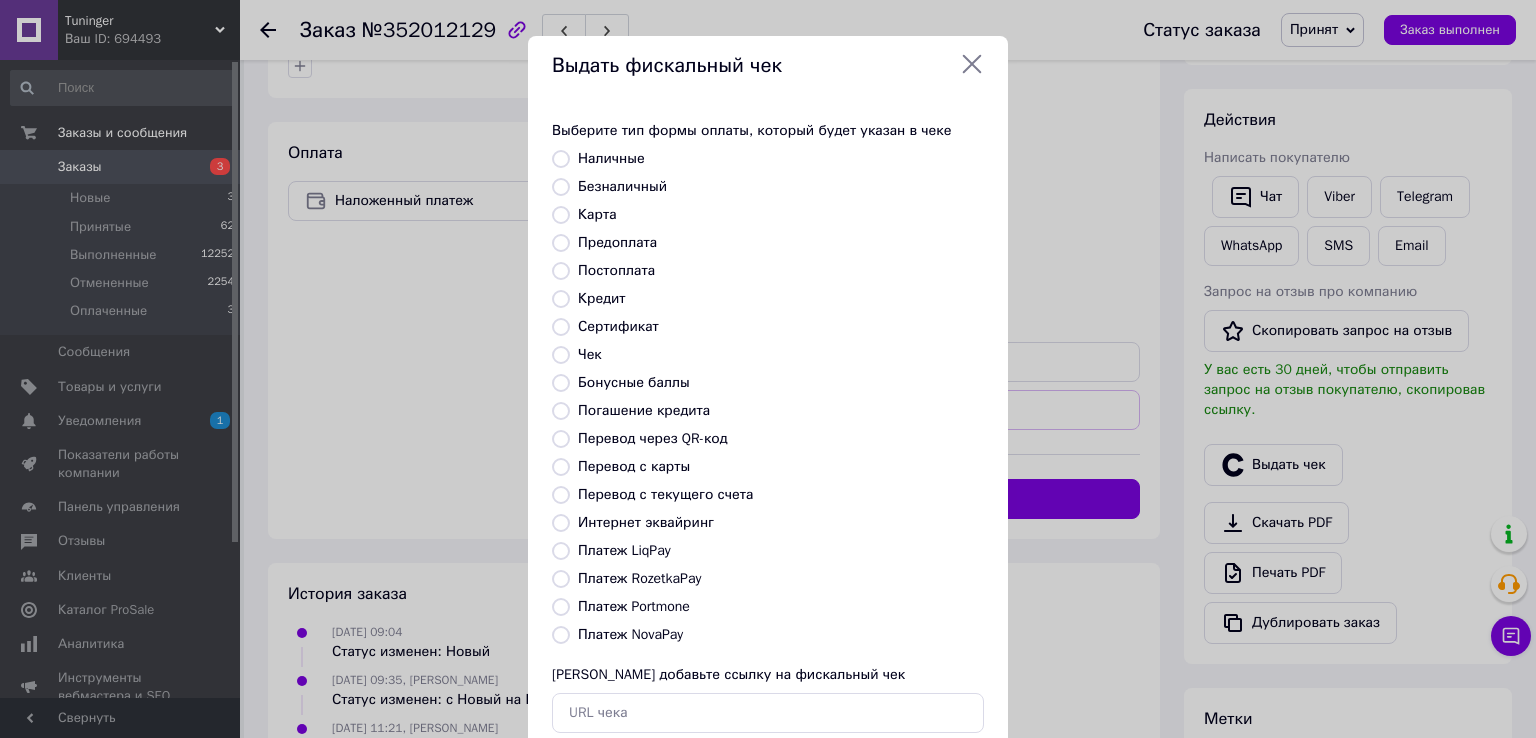 click on "Платеж NovaPay" at bounding box center (630, 634) 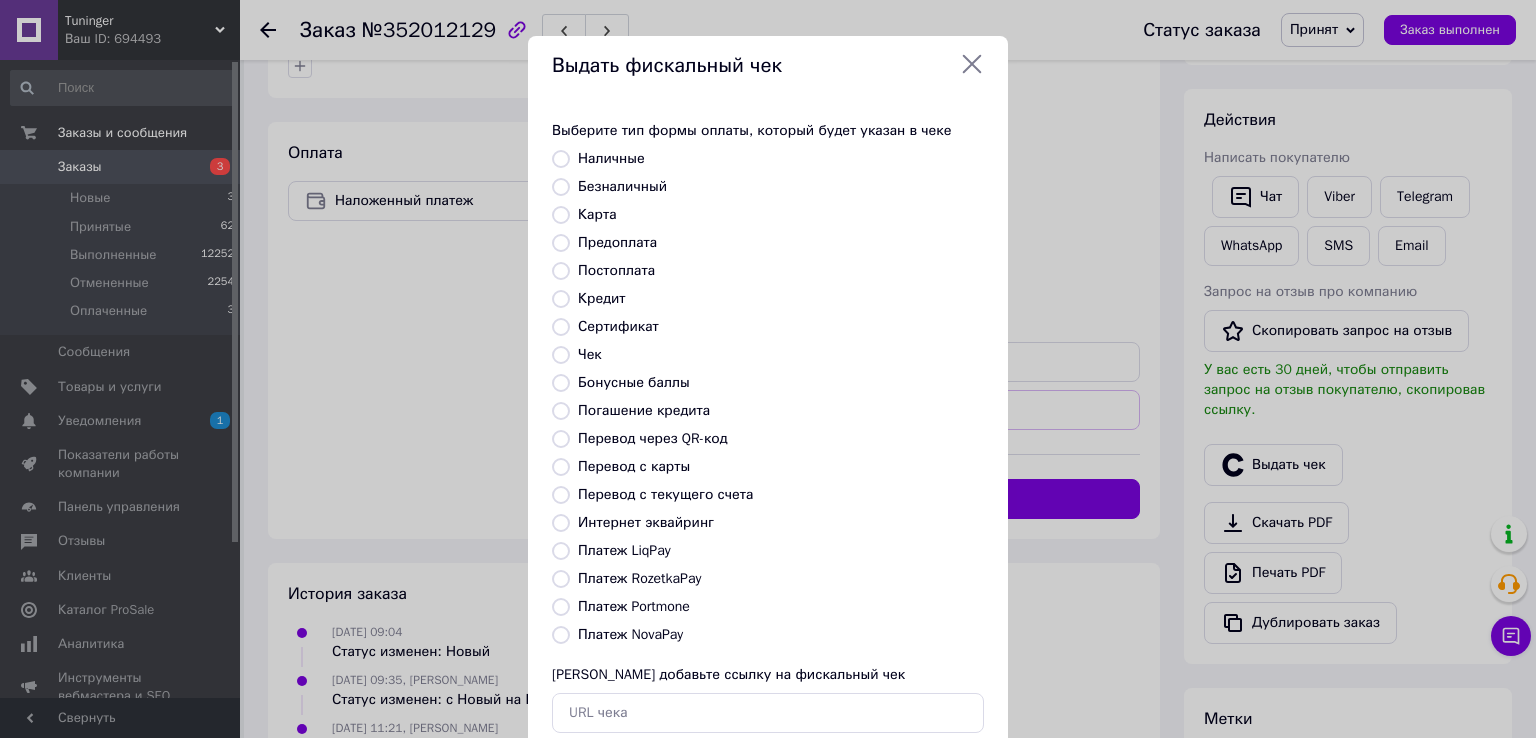 radio on "true" 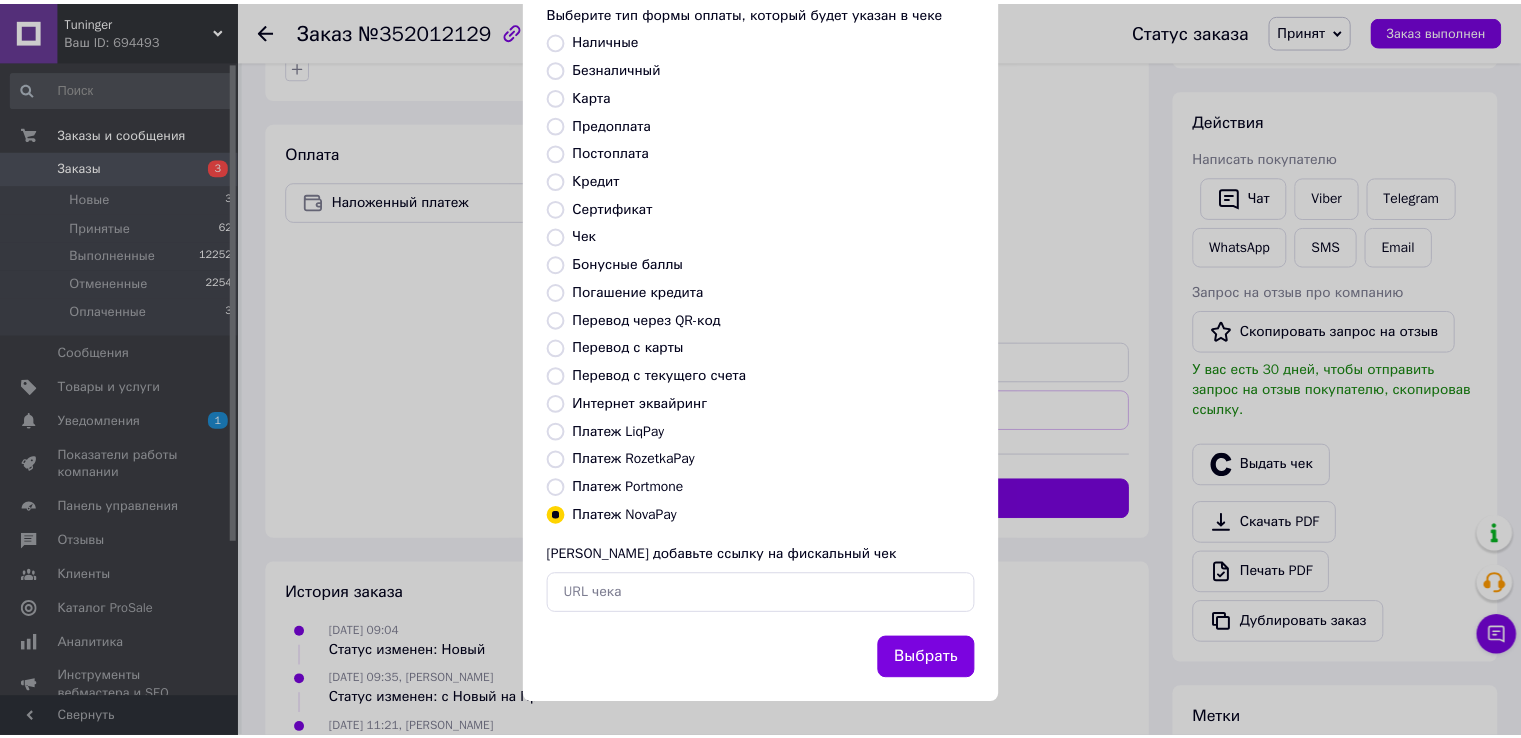 scroll, scrollTop: 120, scrollLeft: 0, axis: vertical 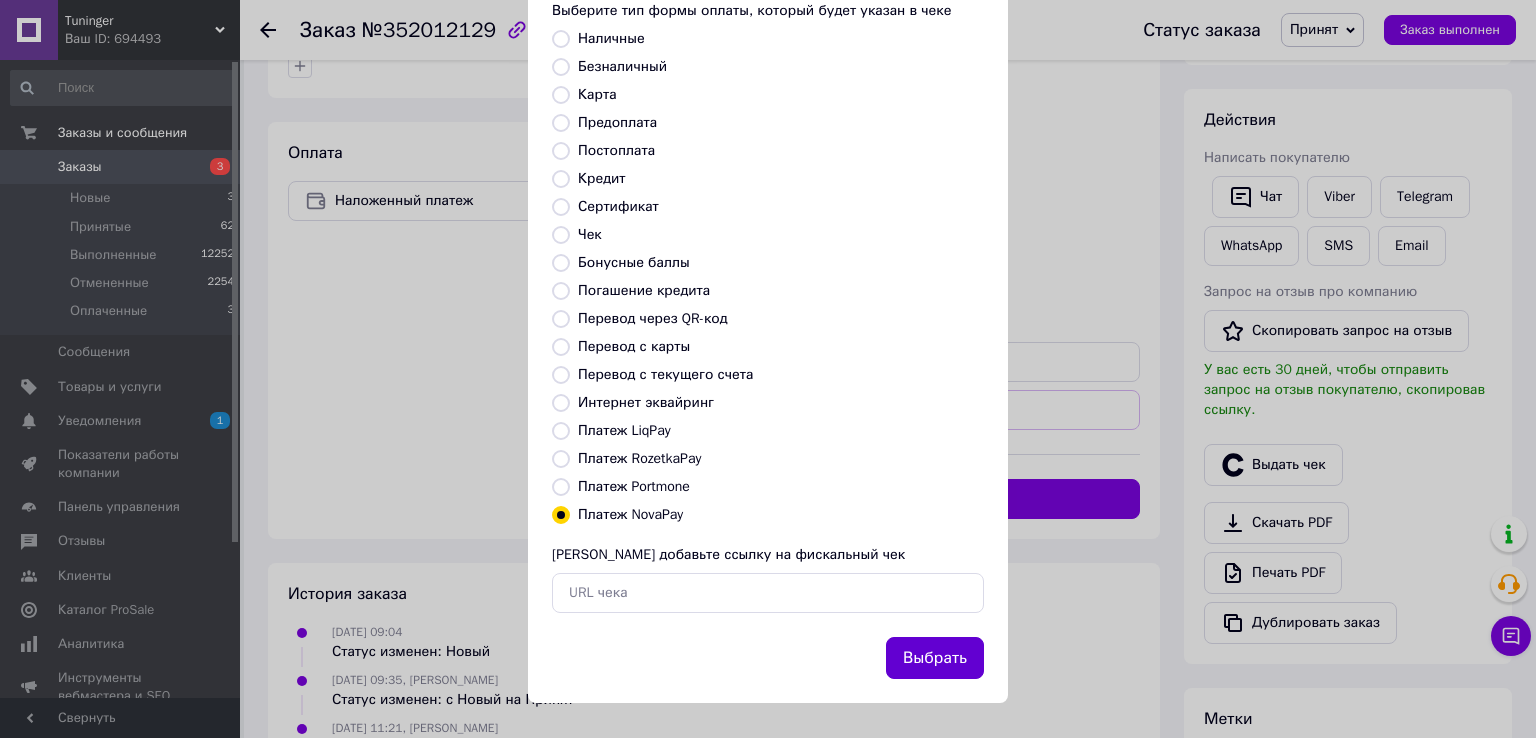 click on "Выбрать" at bounding box center (935, 658) 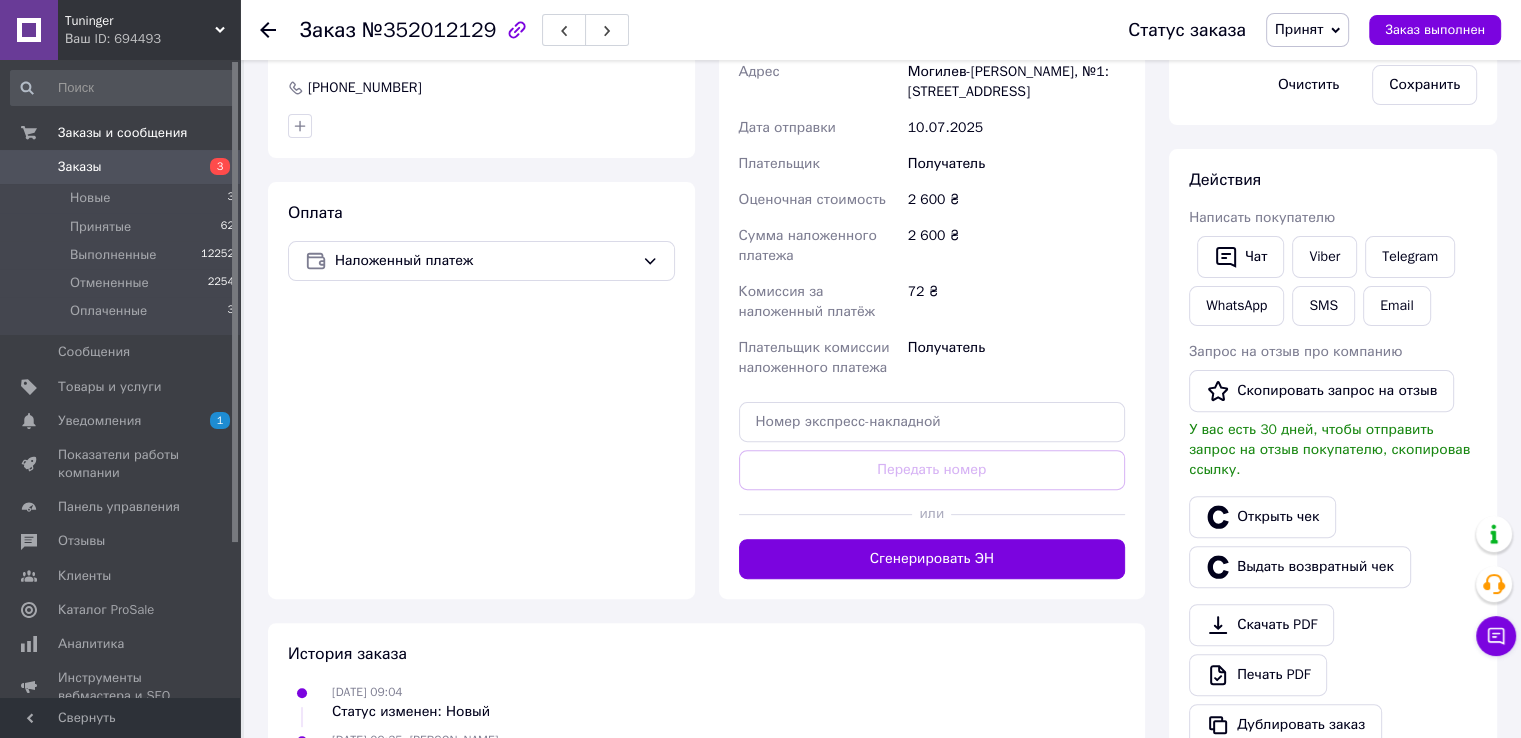scroll, scrollTop: 600, scrollLeft: 0, axis: vertical 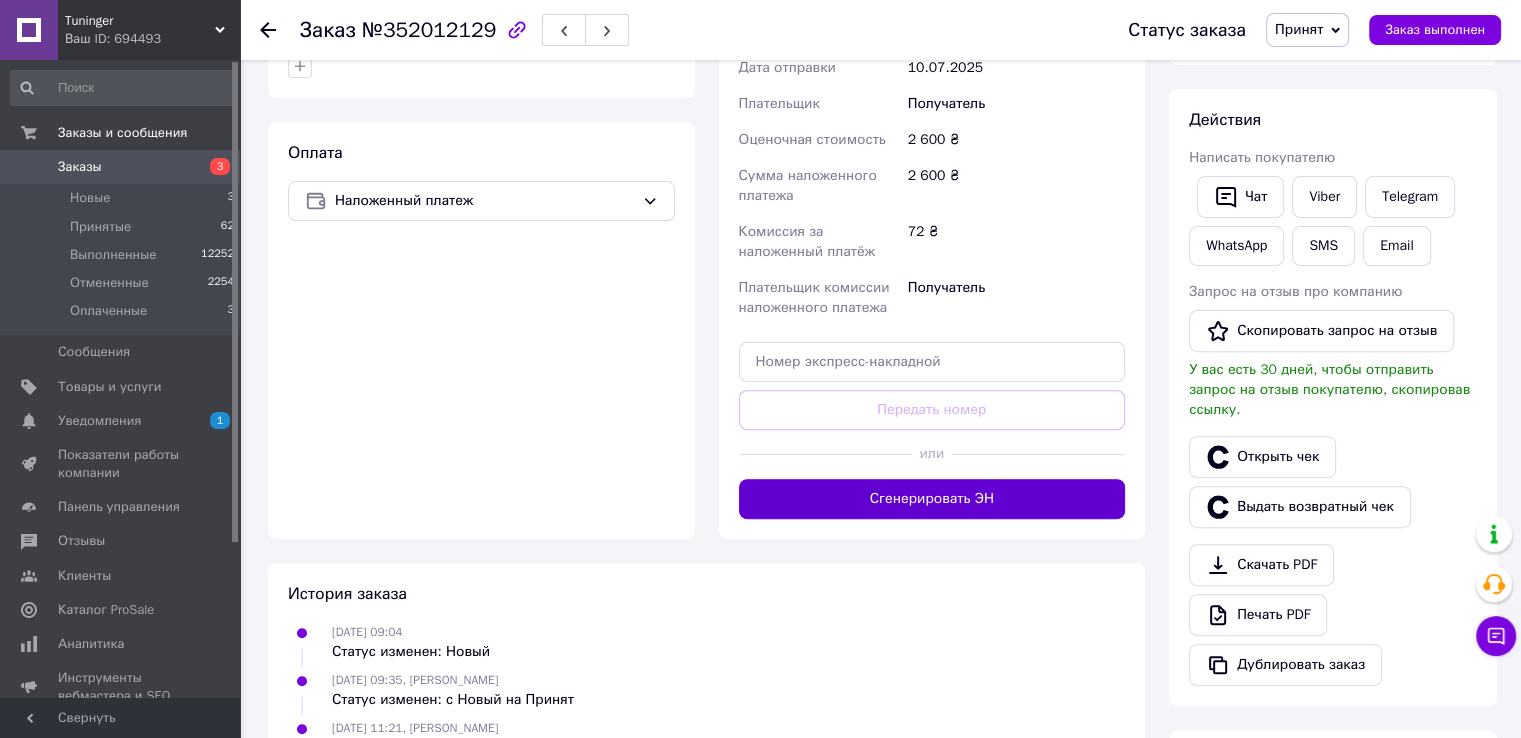 click on "Сгенерировать ЭН" at bounding box center [932, 499] 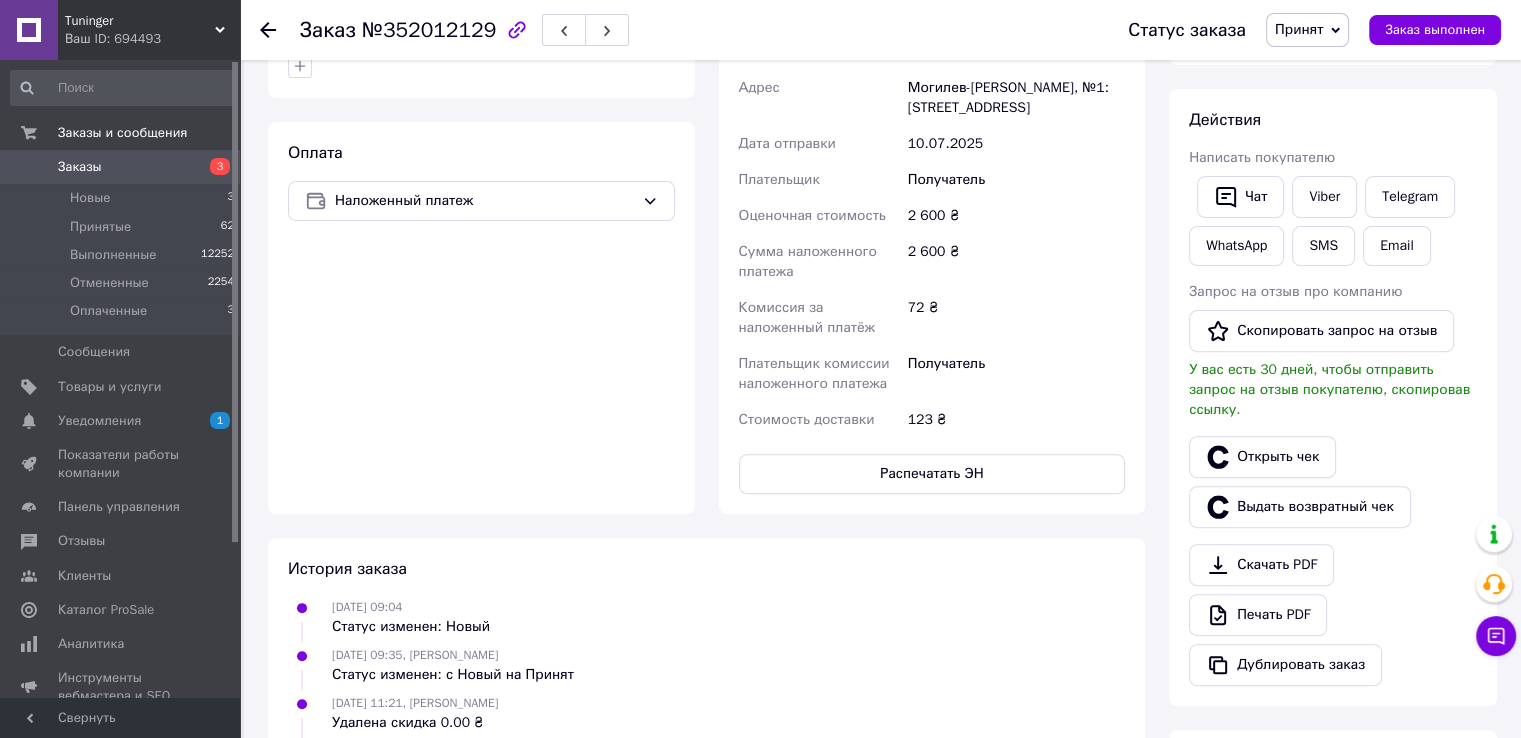 scroll, scrollTop: 300, scrollLeft: 0, axis: vertical 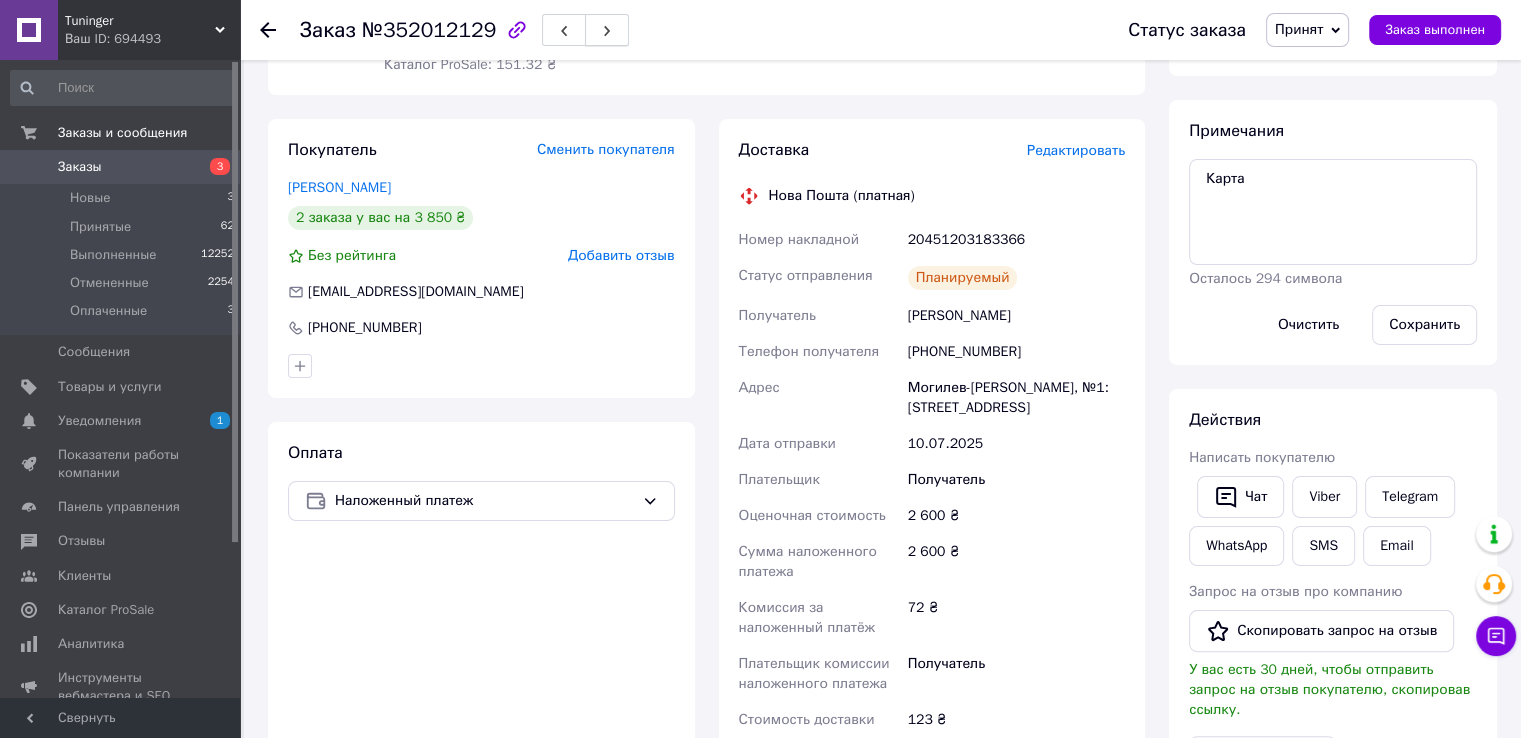 click at bounding box center [607, 30] 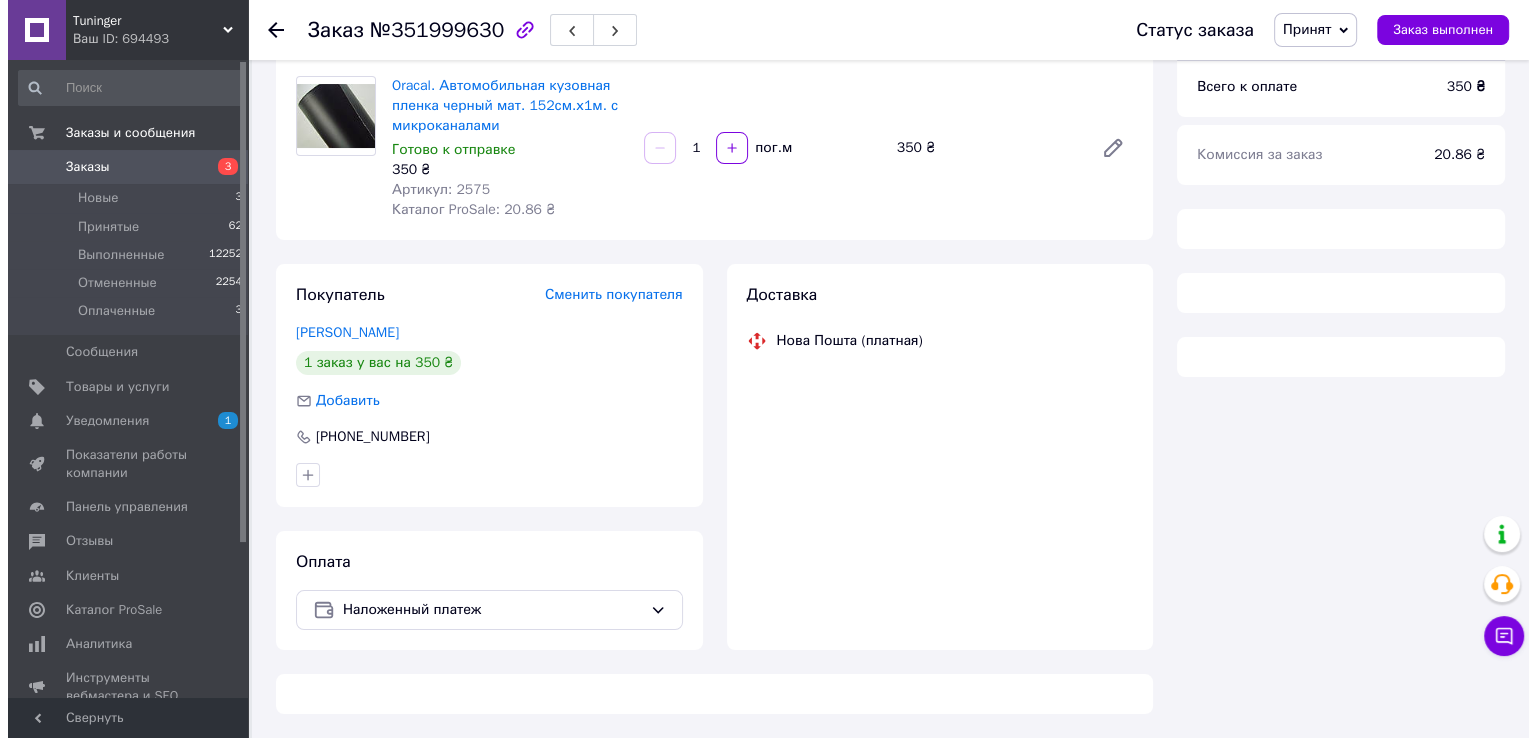 scroll, scrollTop: 300, scrollLeft: 0, axis: vertical 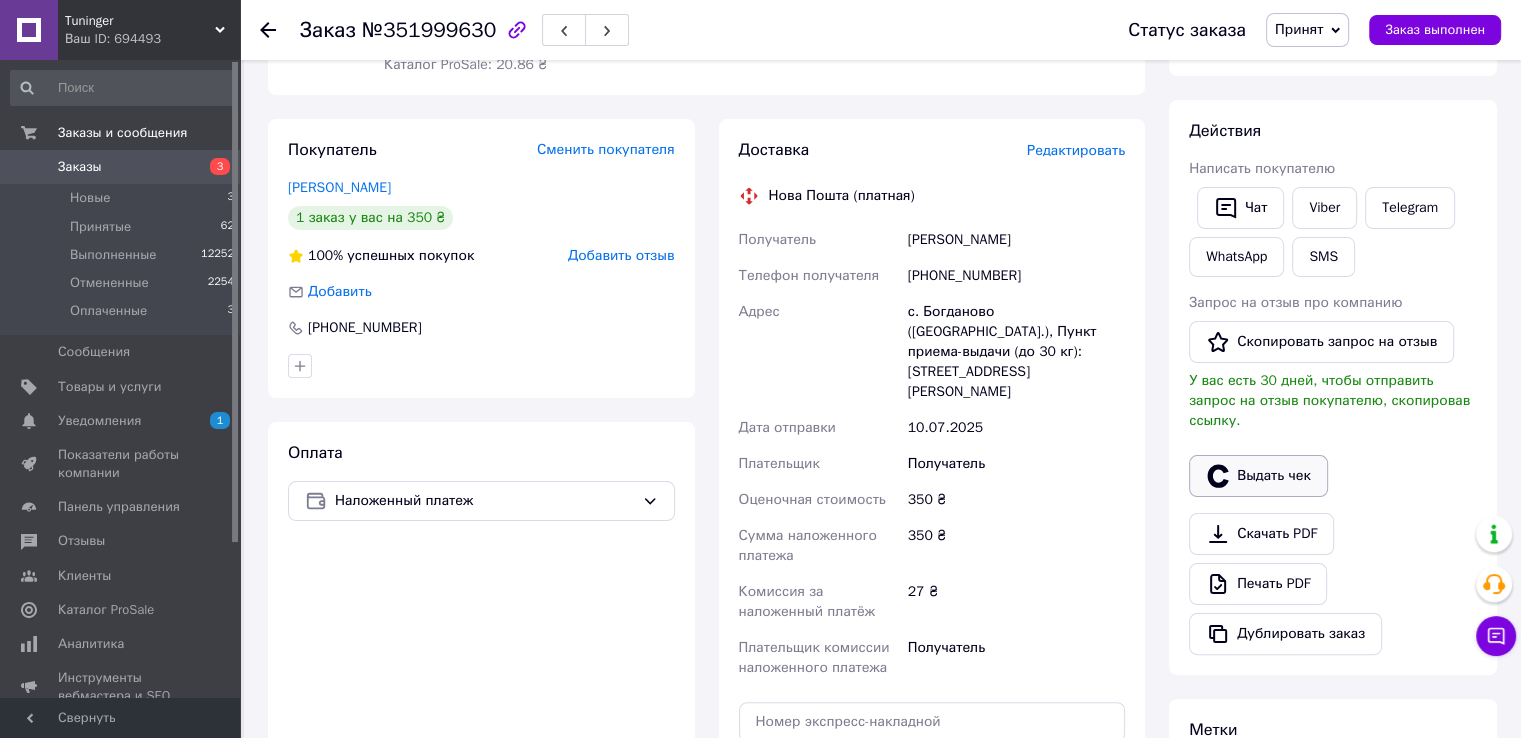 click on "Выдать чек" at bounding box center (1258, 476) 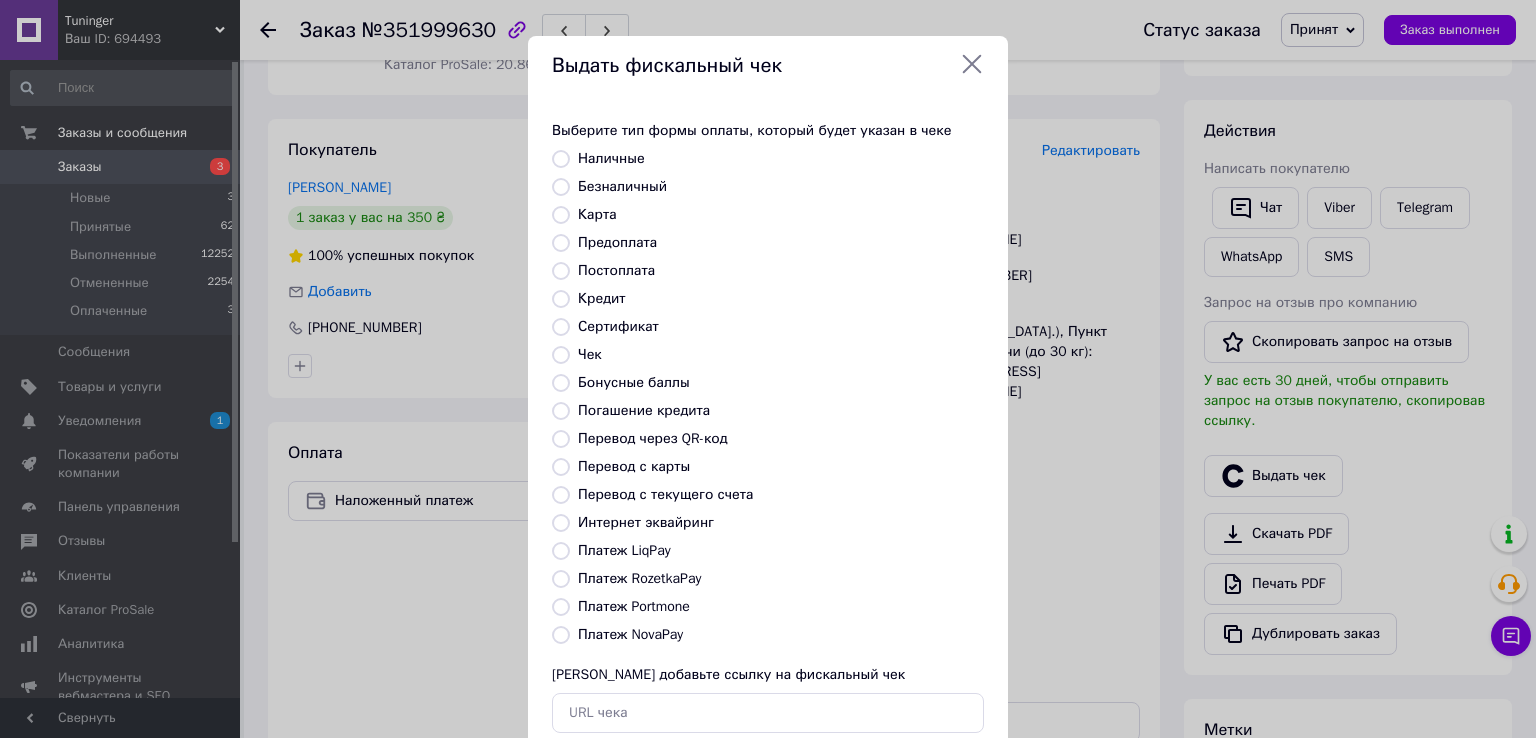 click on "Платеж NovaPay" at bounding box center [630, 634] 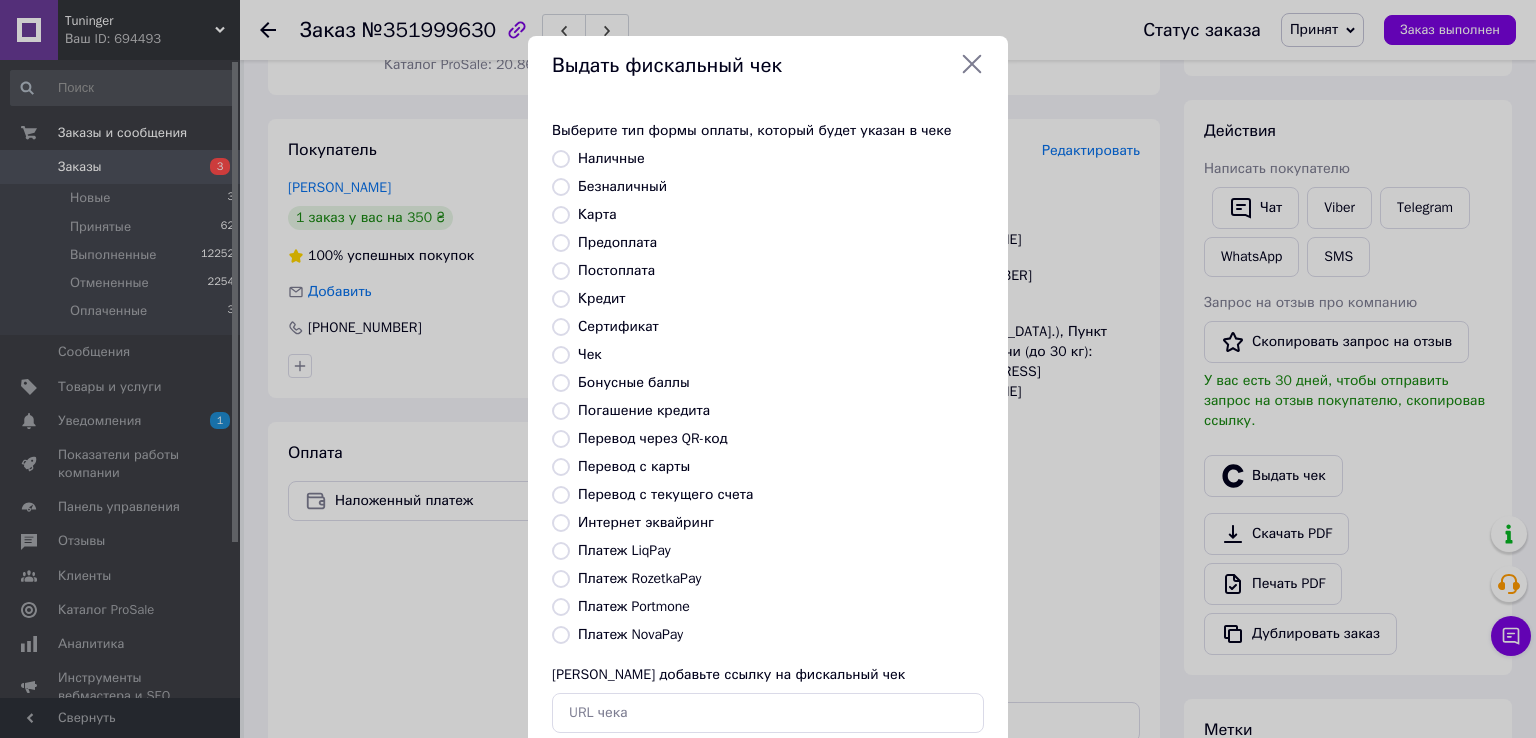 radio on "true" 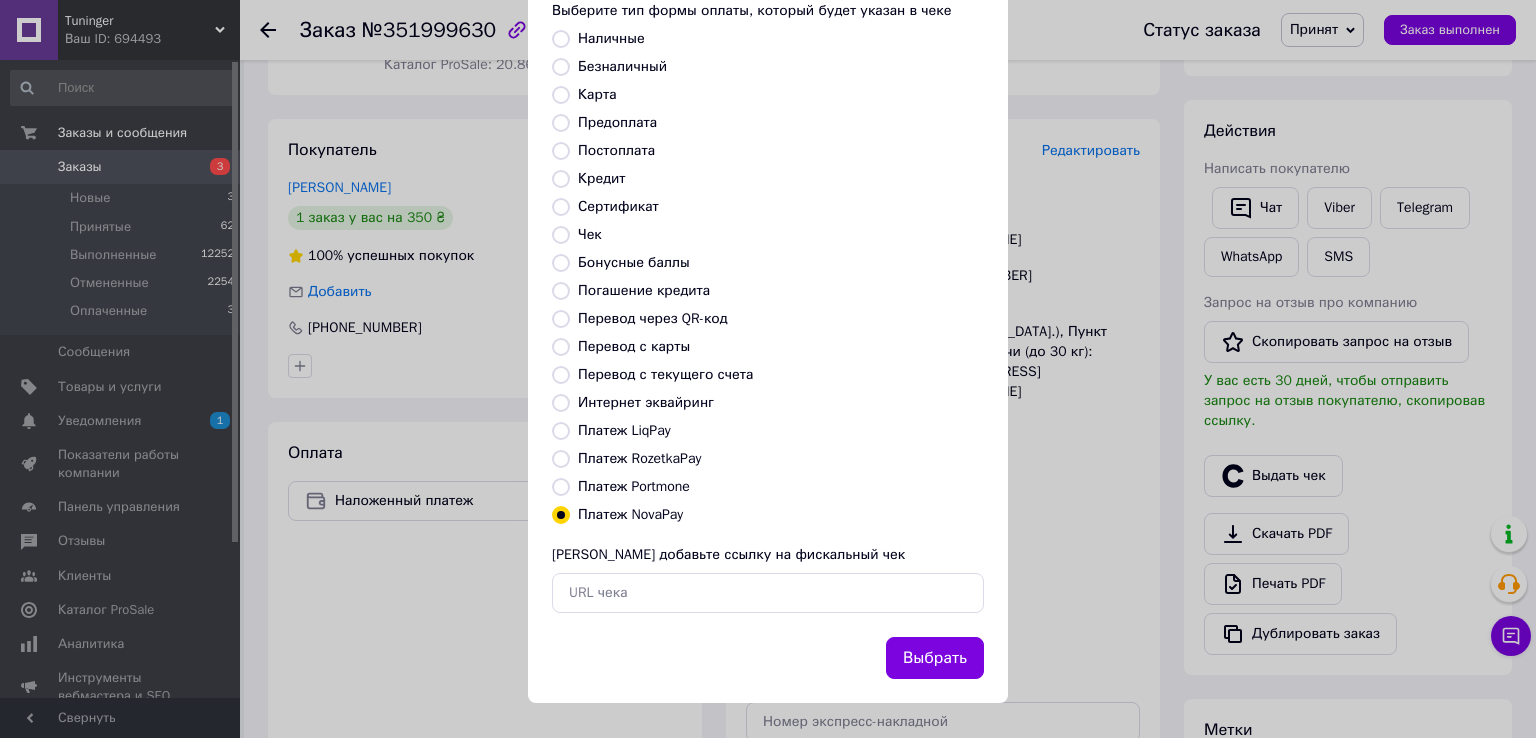 scroll, scrollTop: 120, scrollLeft: 0, axis: vertical 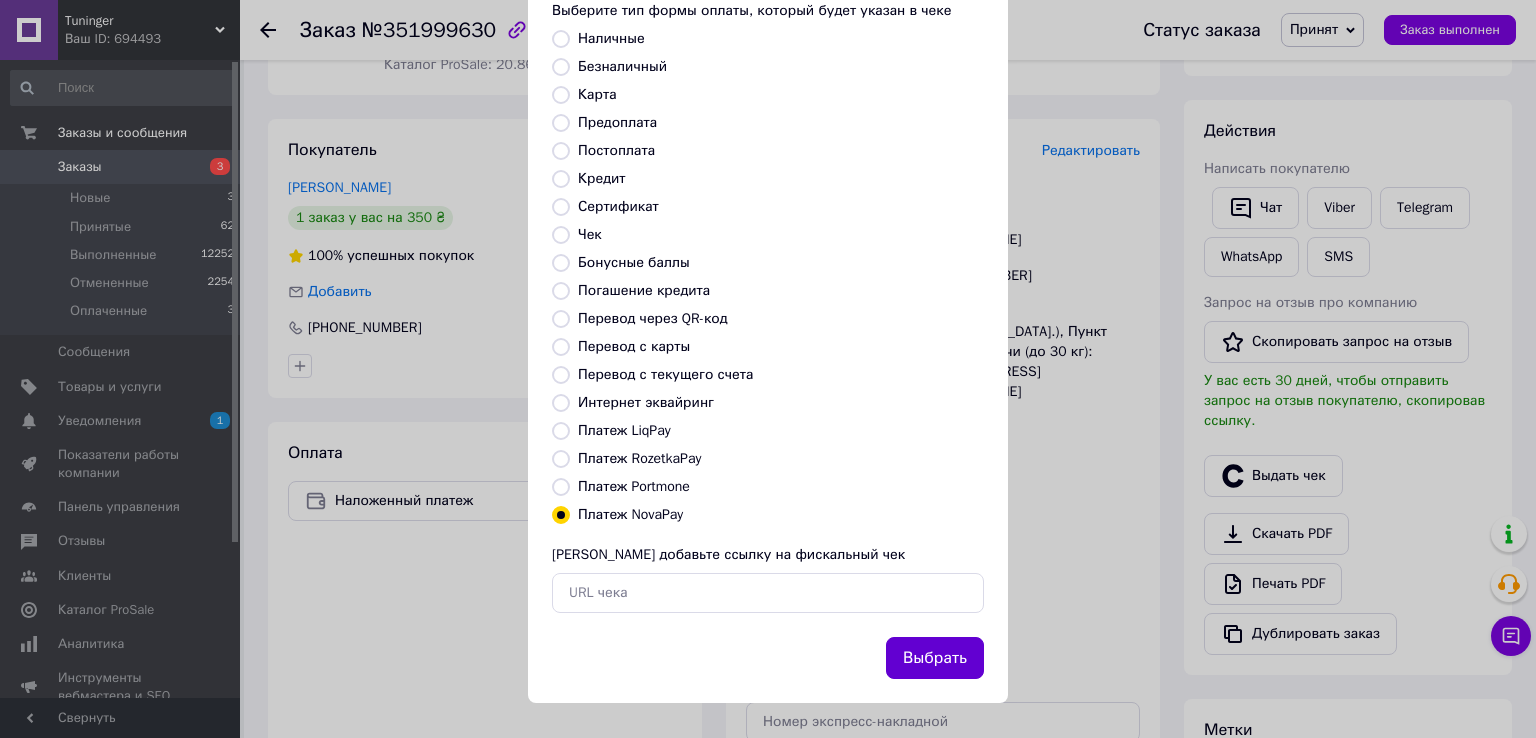 click on "Выбрать" at bounding box center [935, 658] 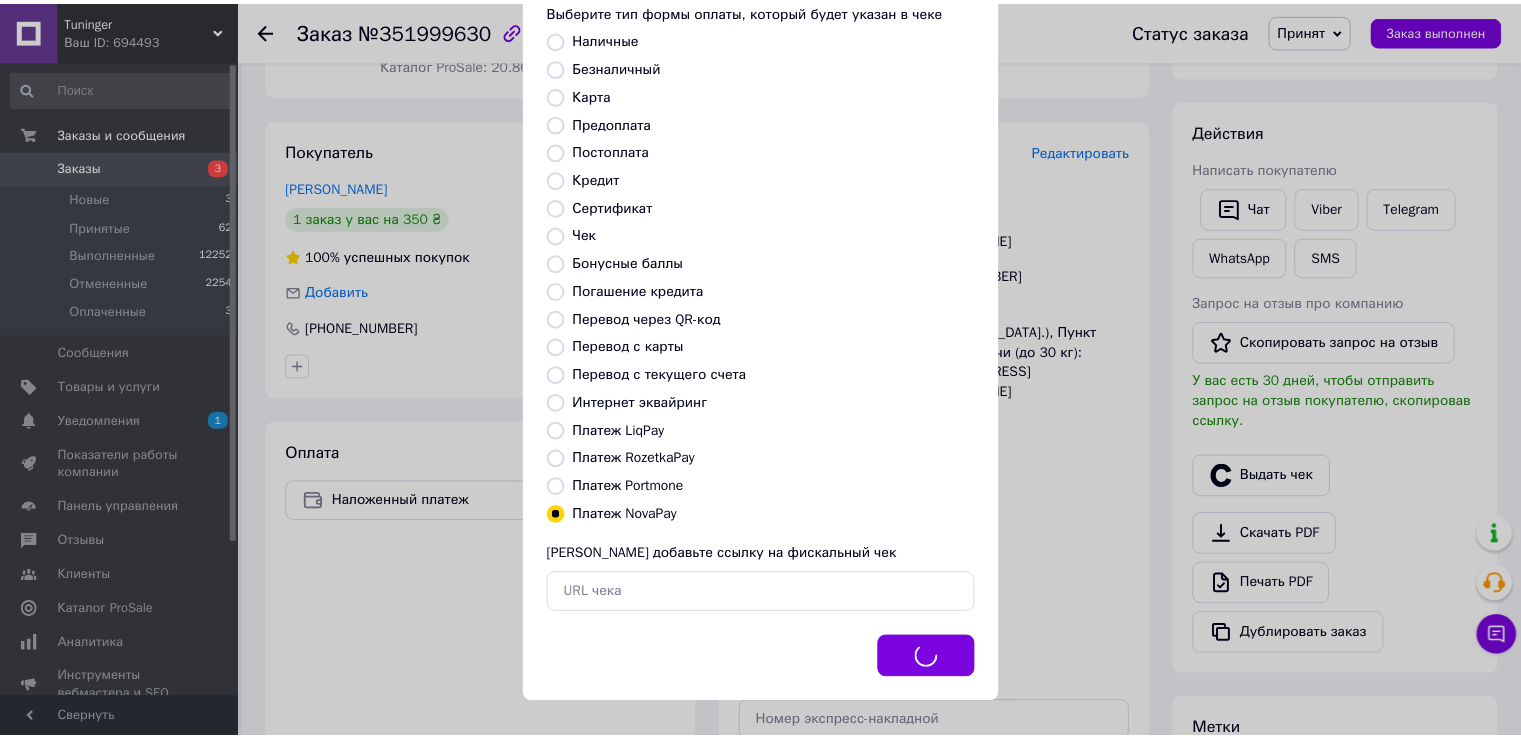 scroll, scrollTop: 0, scrollLeft: 0, axis: both 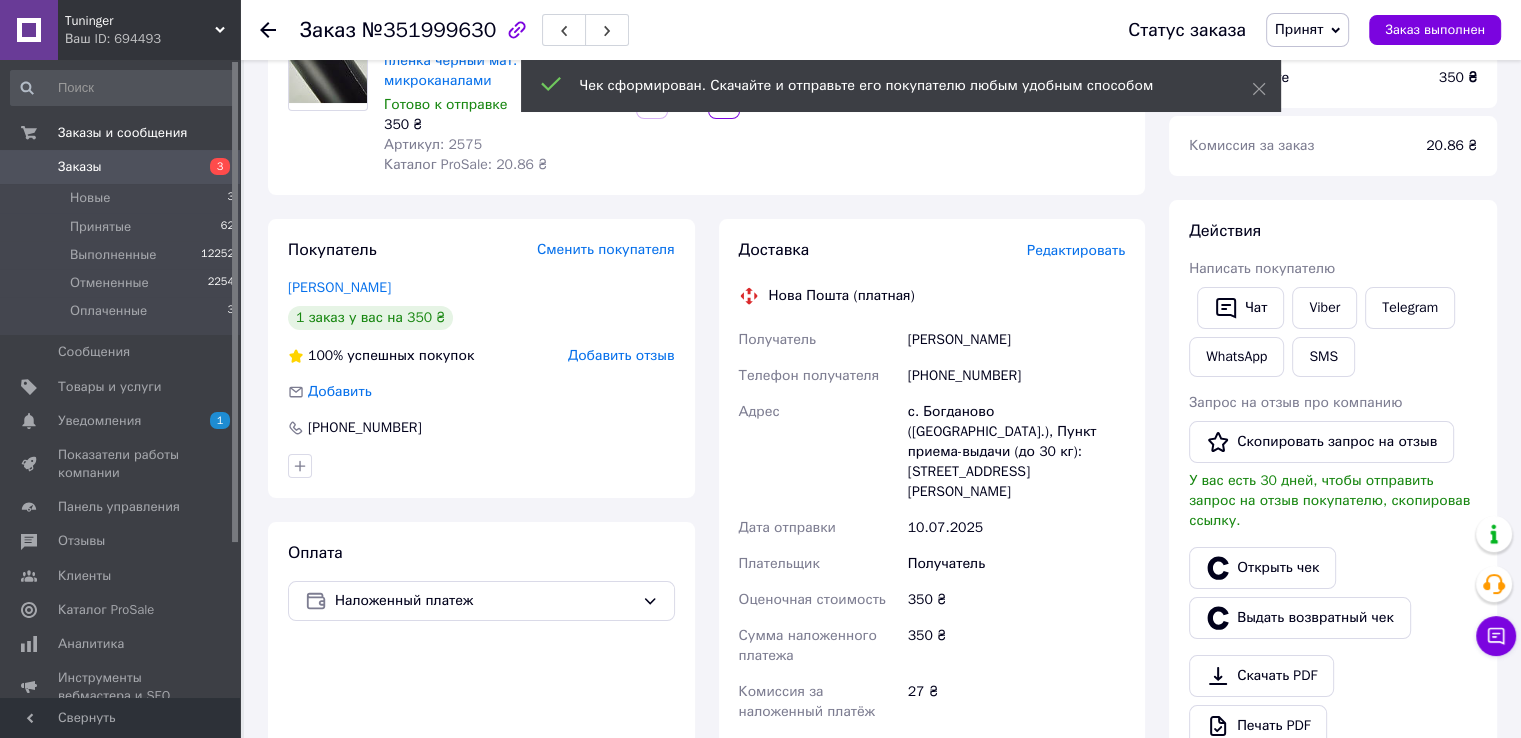 click on "Редактировать" at bounding box center (1076, 250) 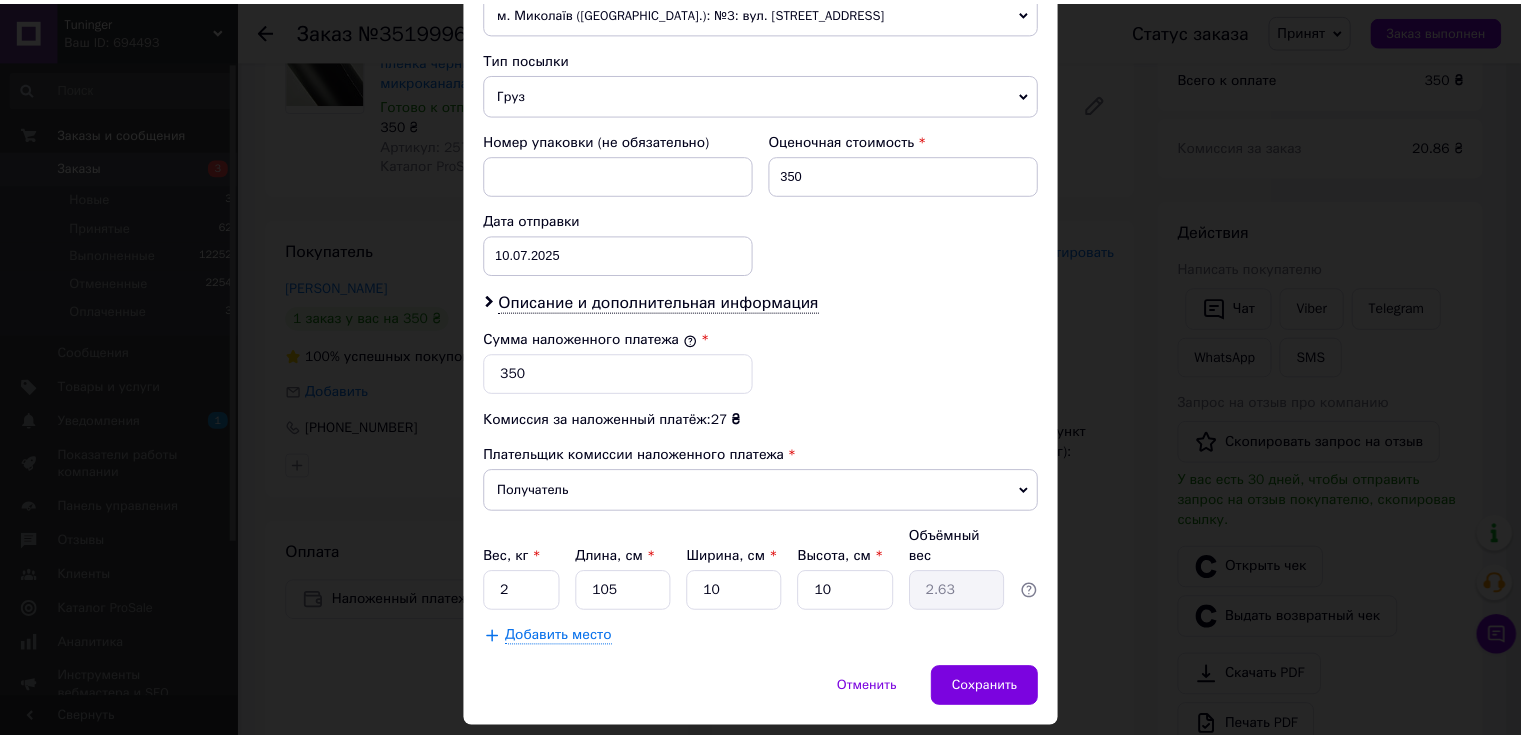 scroll, scrollTop: 782, scrollLeft: 0, axis: vertical 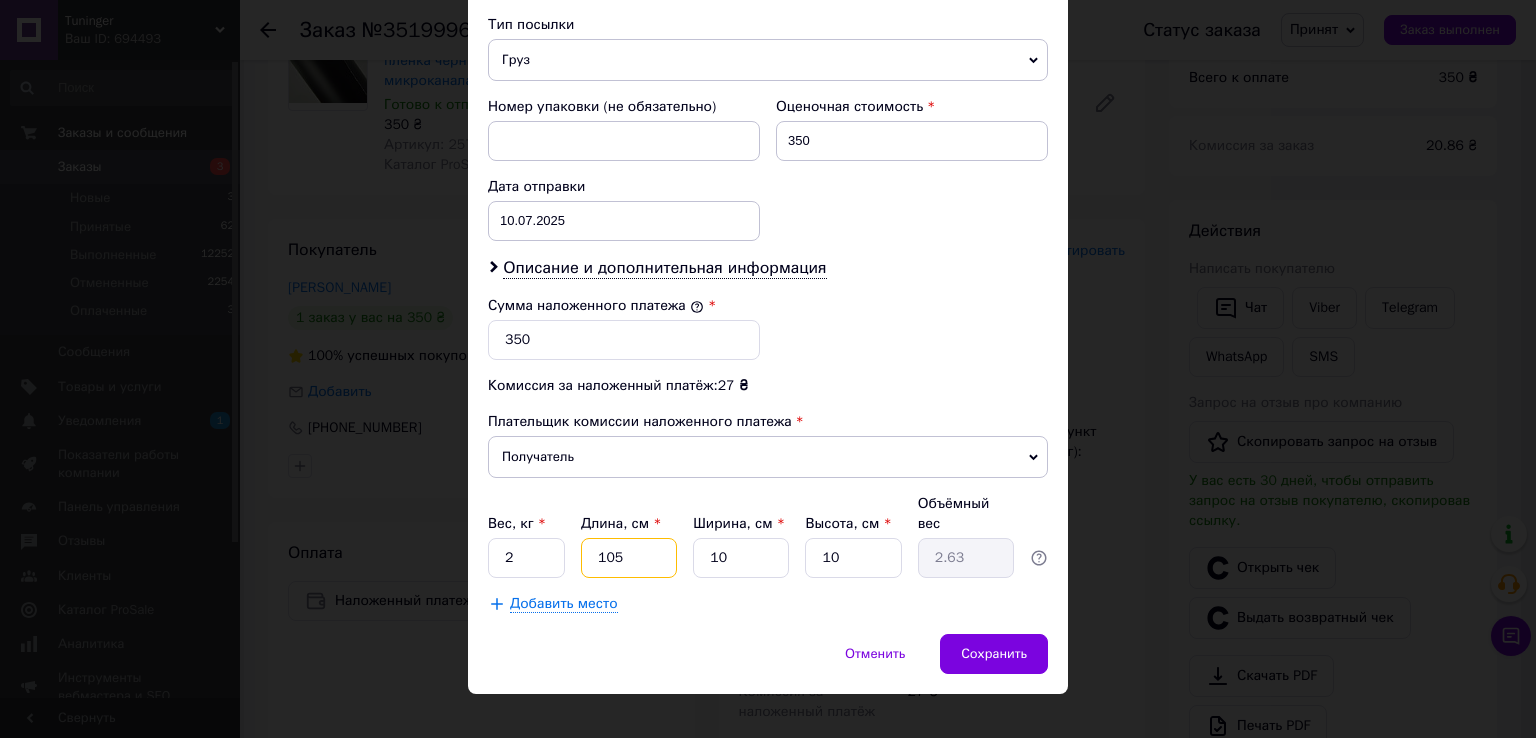 click on "105" at bounding box center (629, 558) 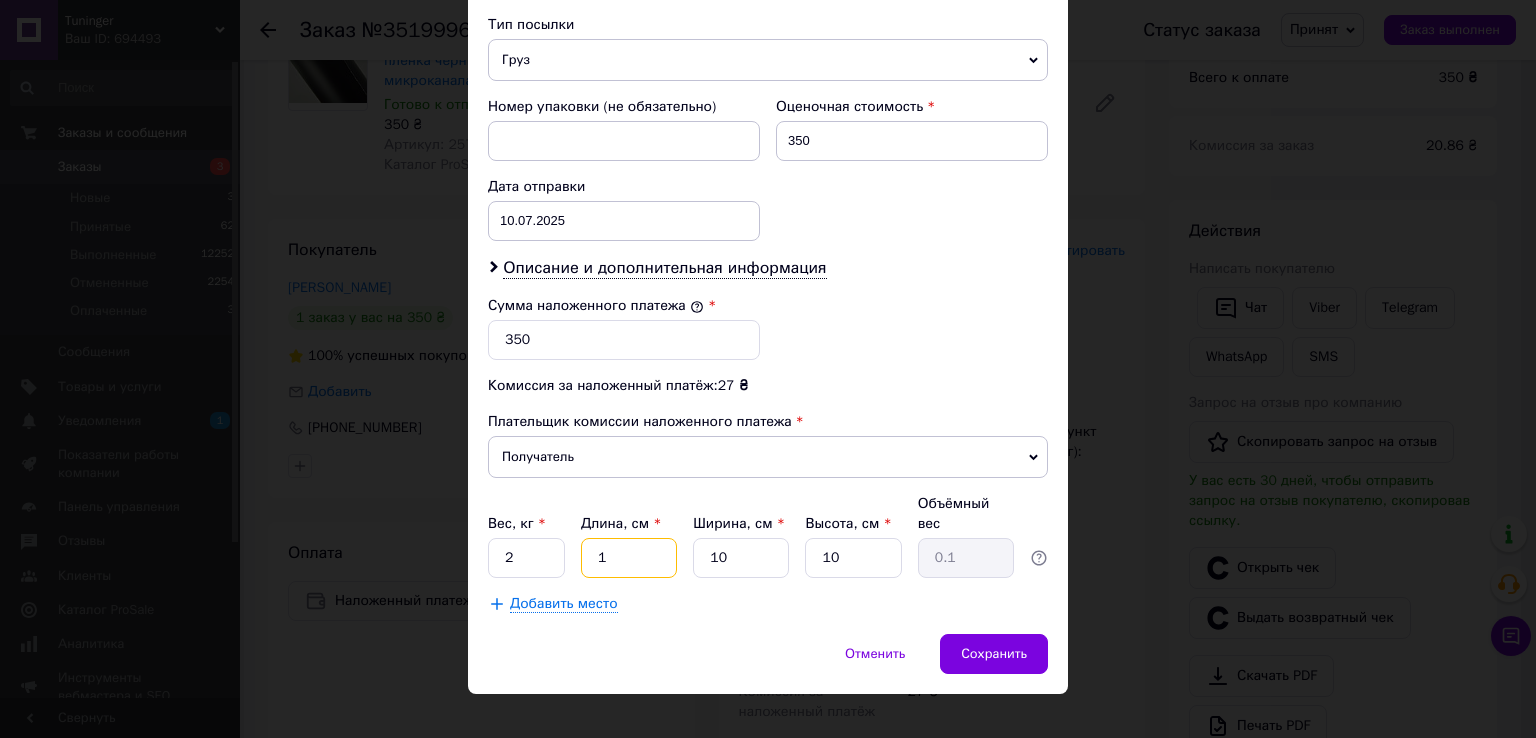 type on "11" 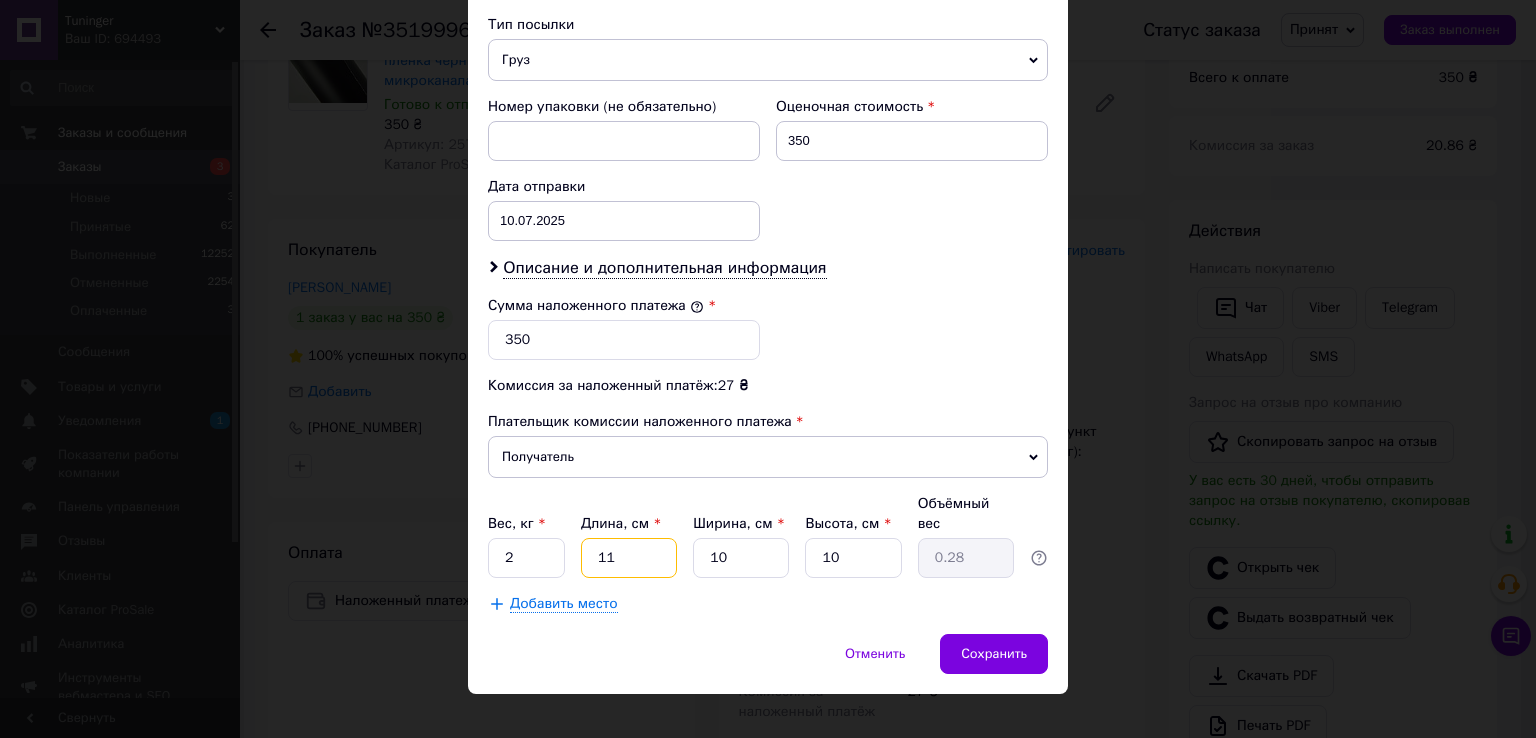 type on "110" 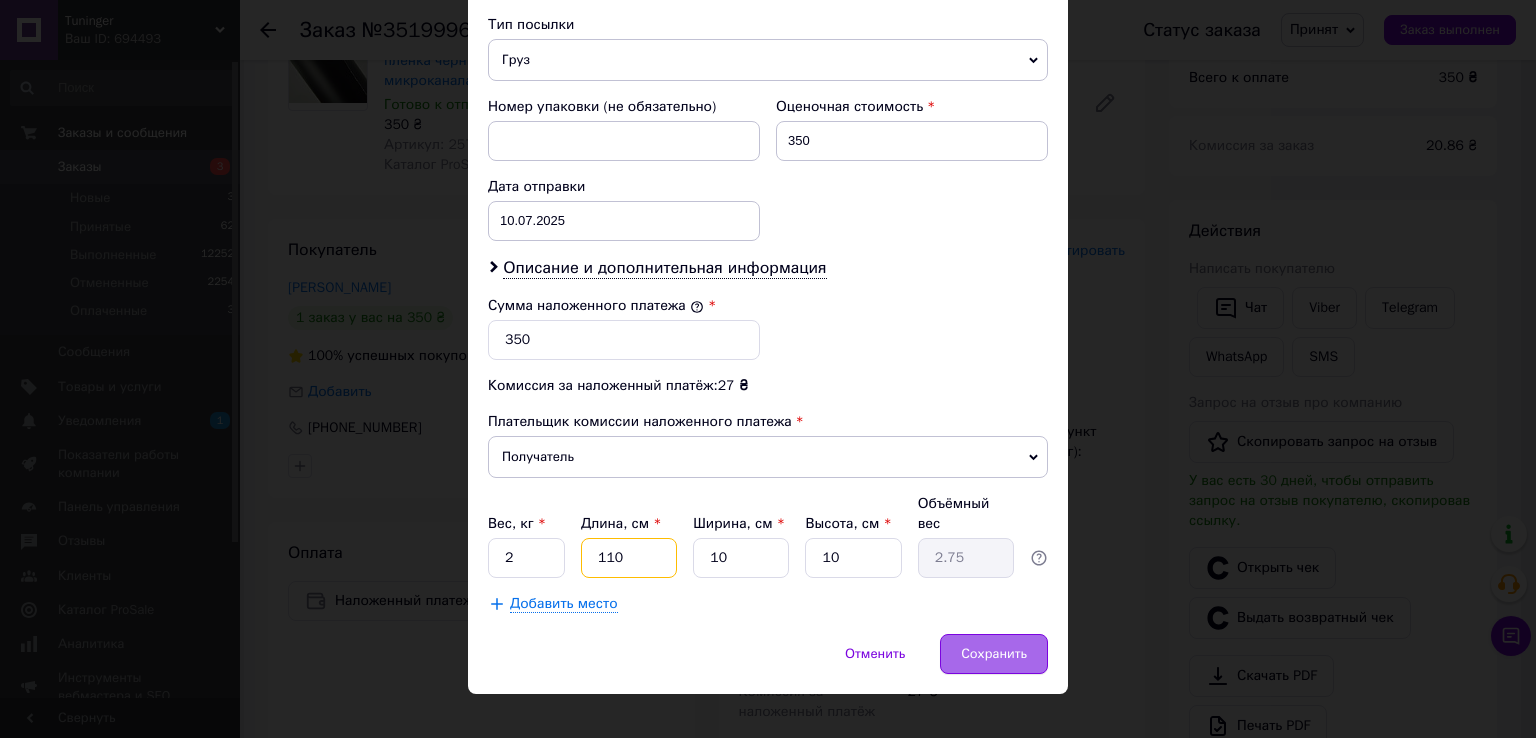 type on "110" 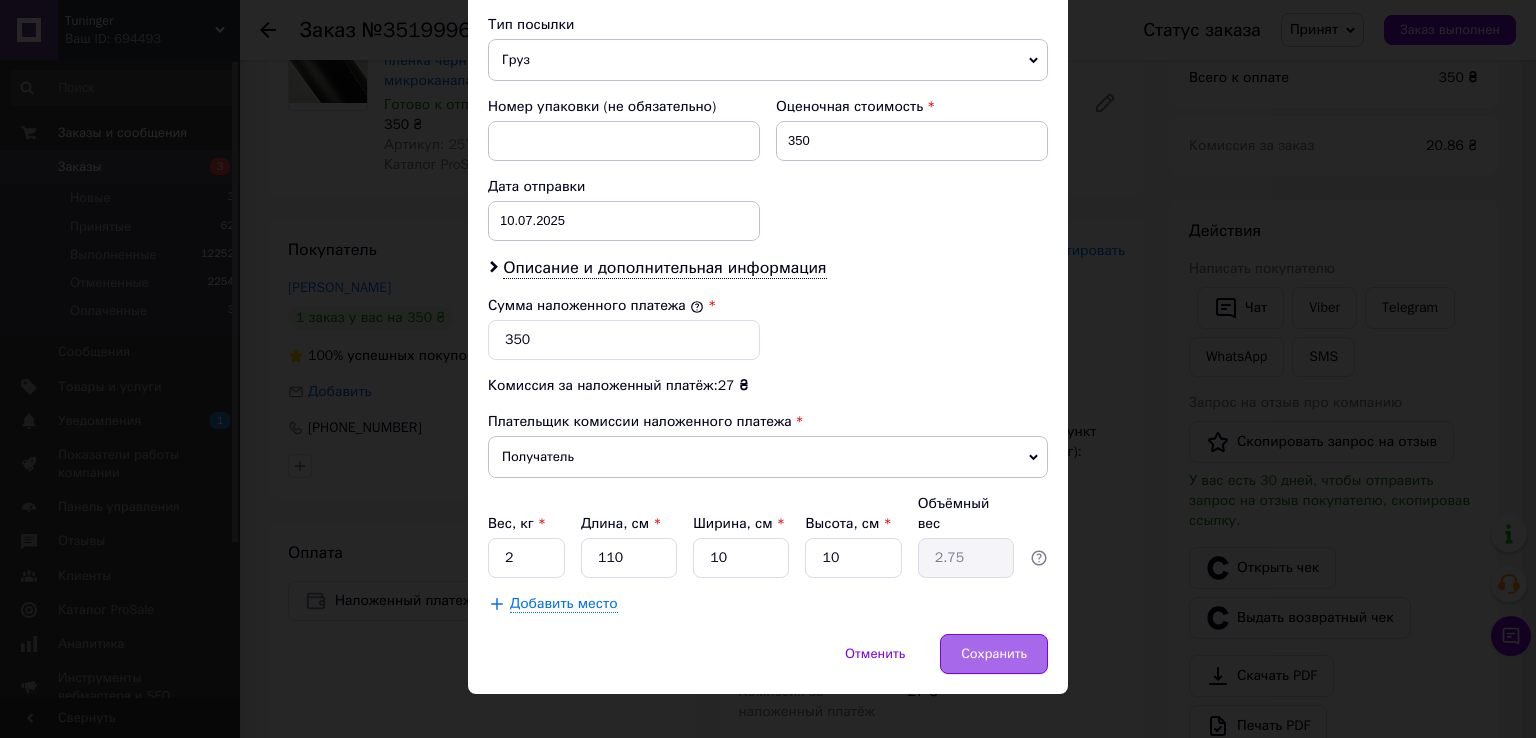 click on "Сохранить" at bounding box center (994, 654) 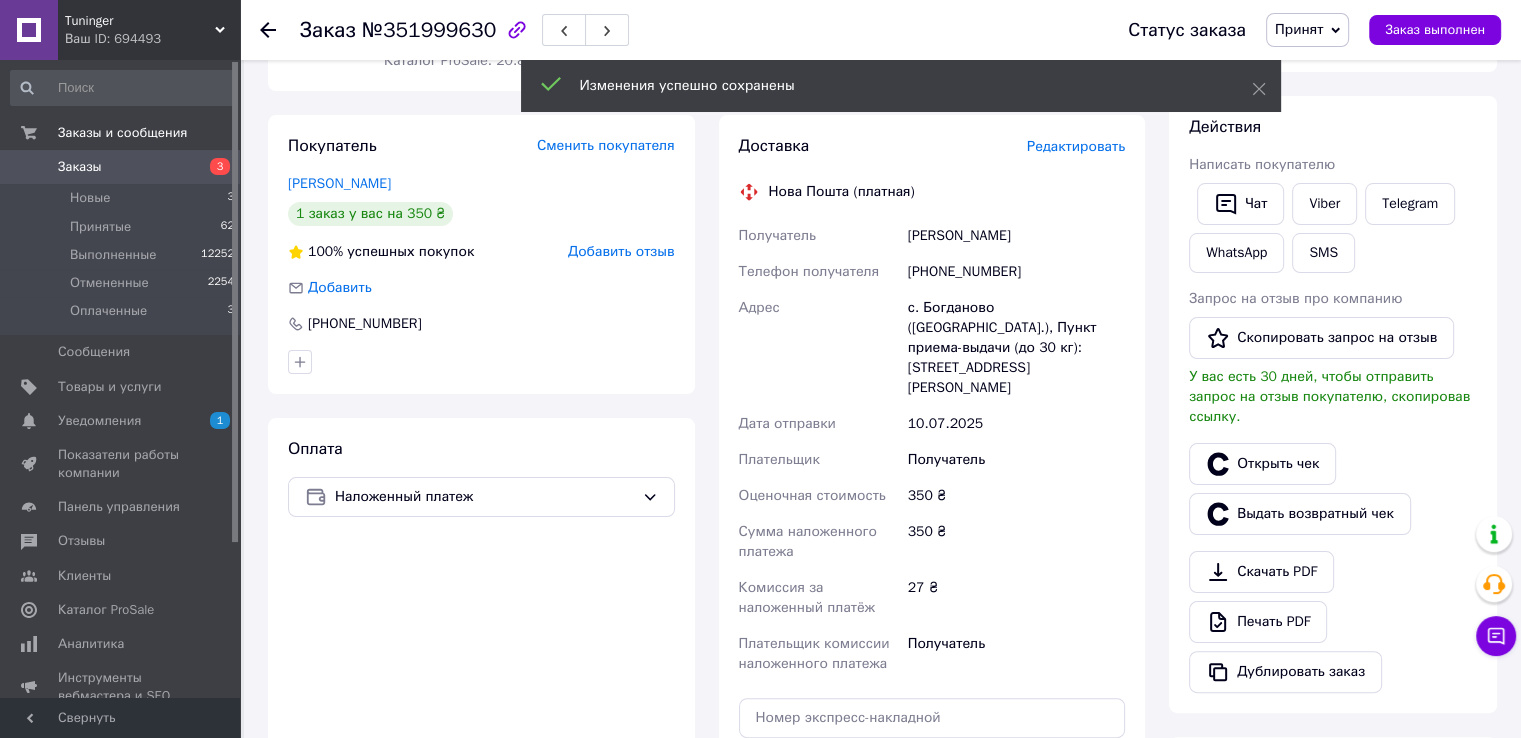 scroll, scrollTop: 400, scrollLeft: 0, axis: vertical 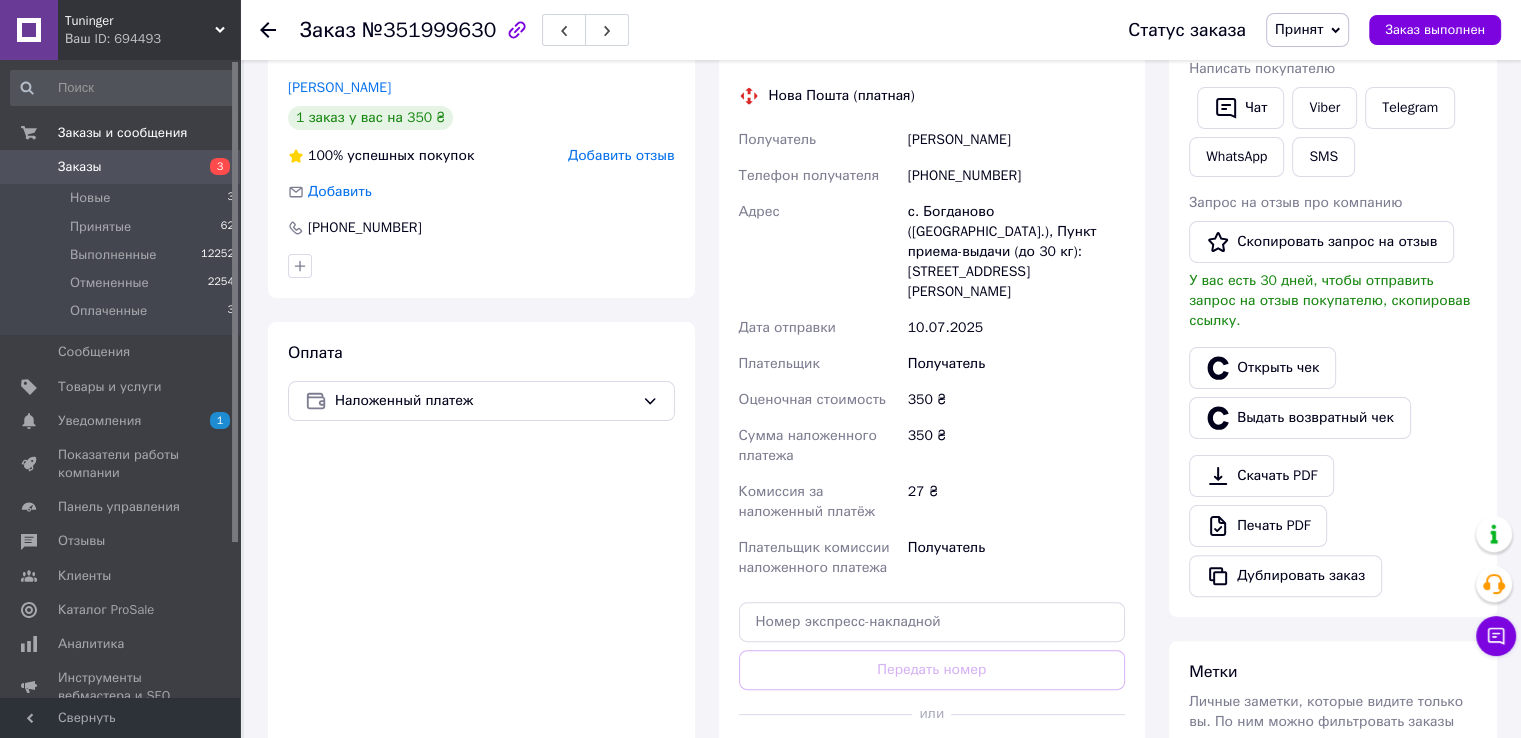 click on "Сгенерировать ЭН" at bounding box center (932, 759) 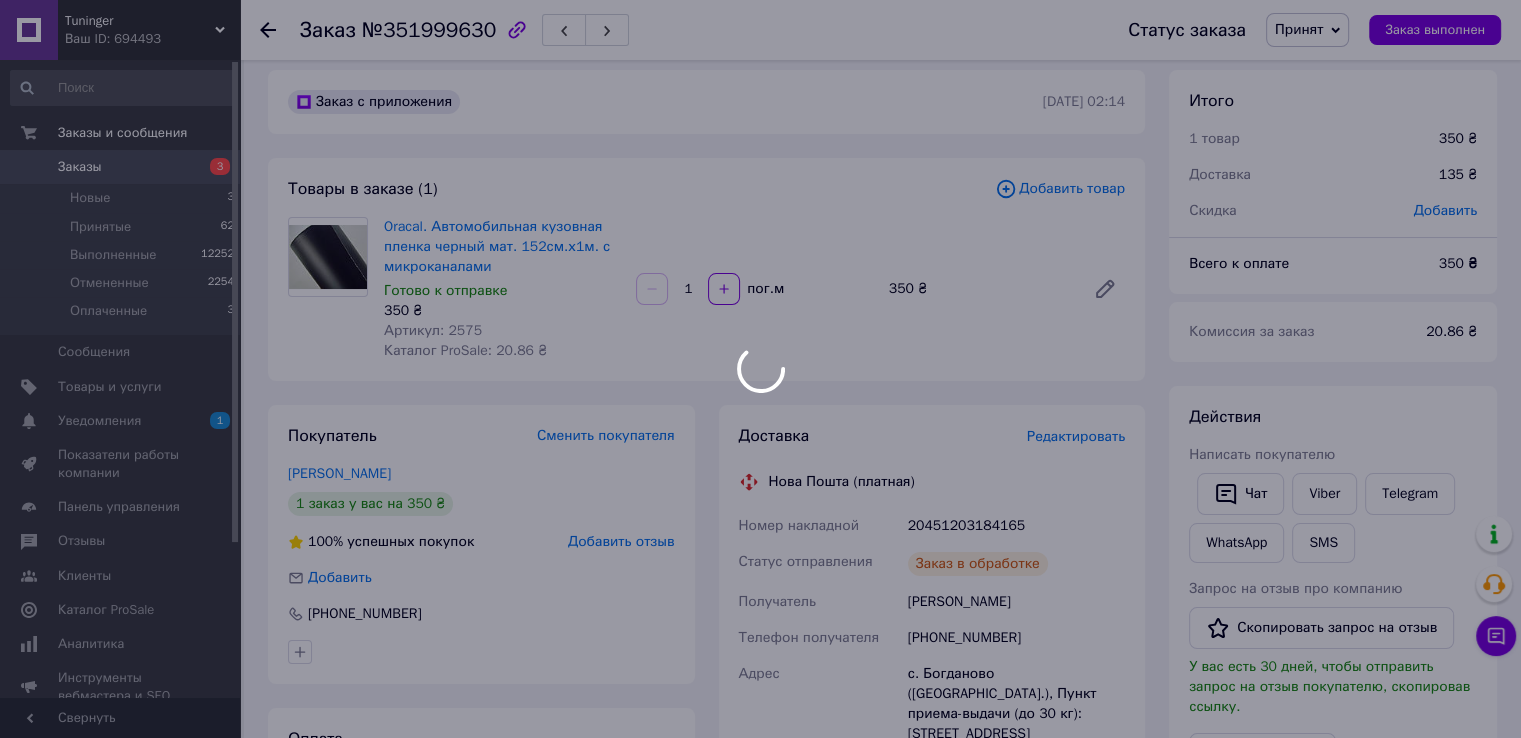 scroll, scrollTop: 0, scrollLeft: 0, axis: both 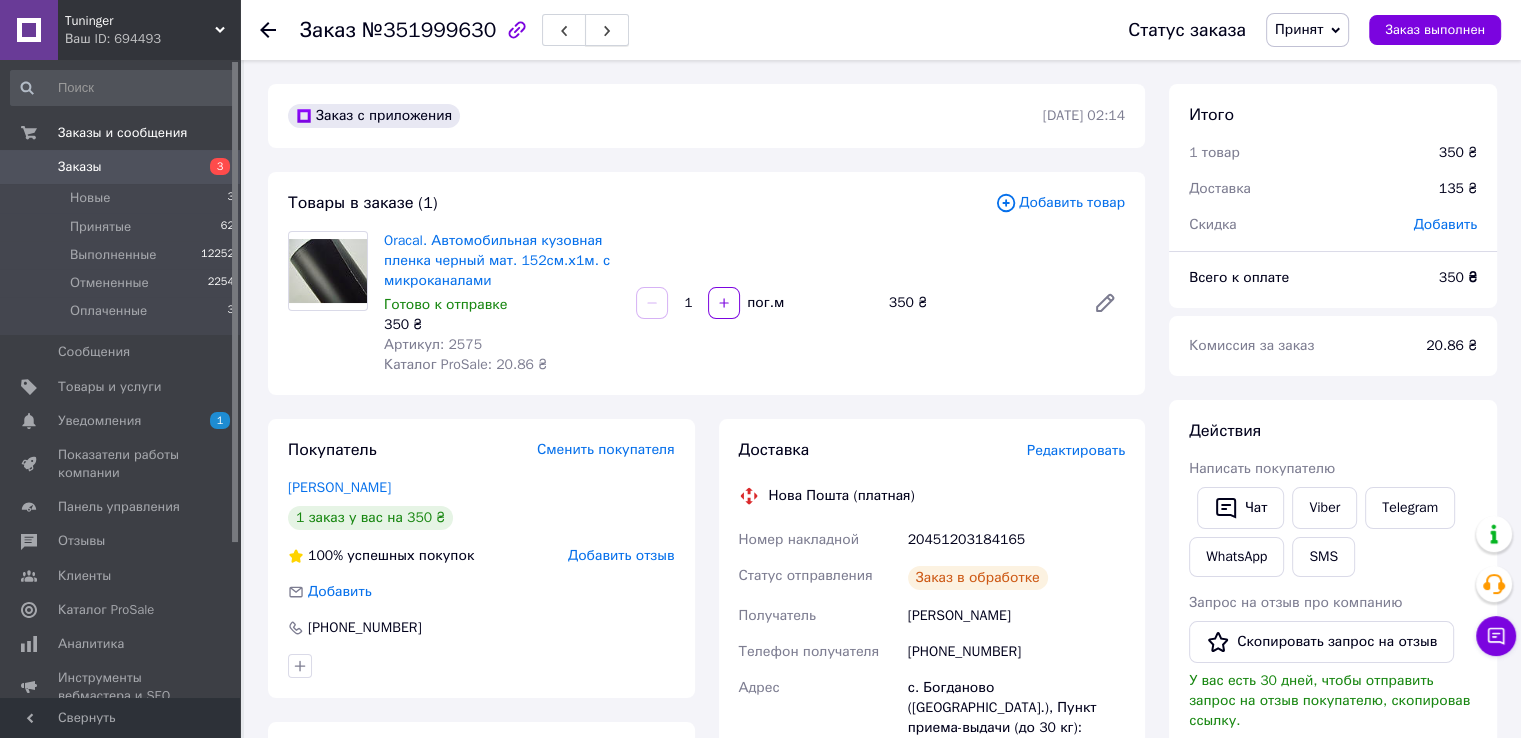 click 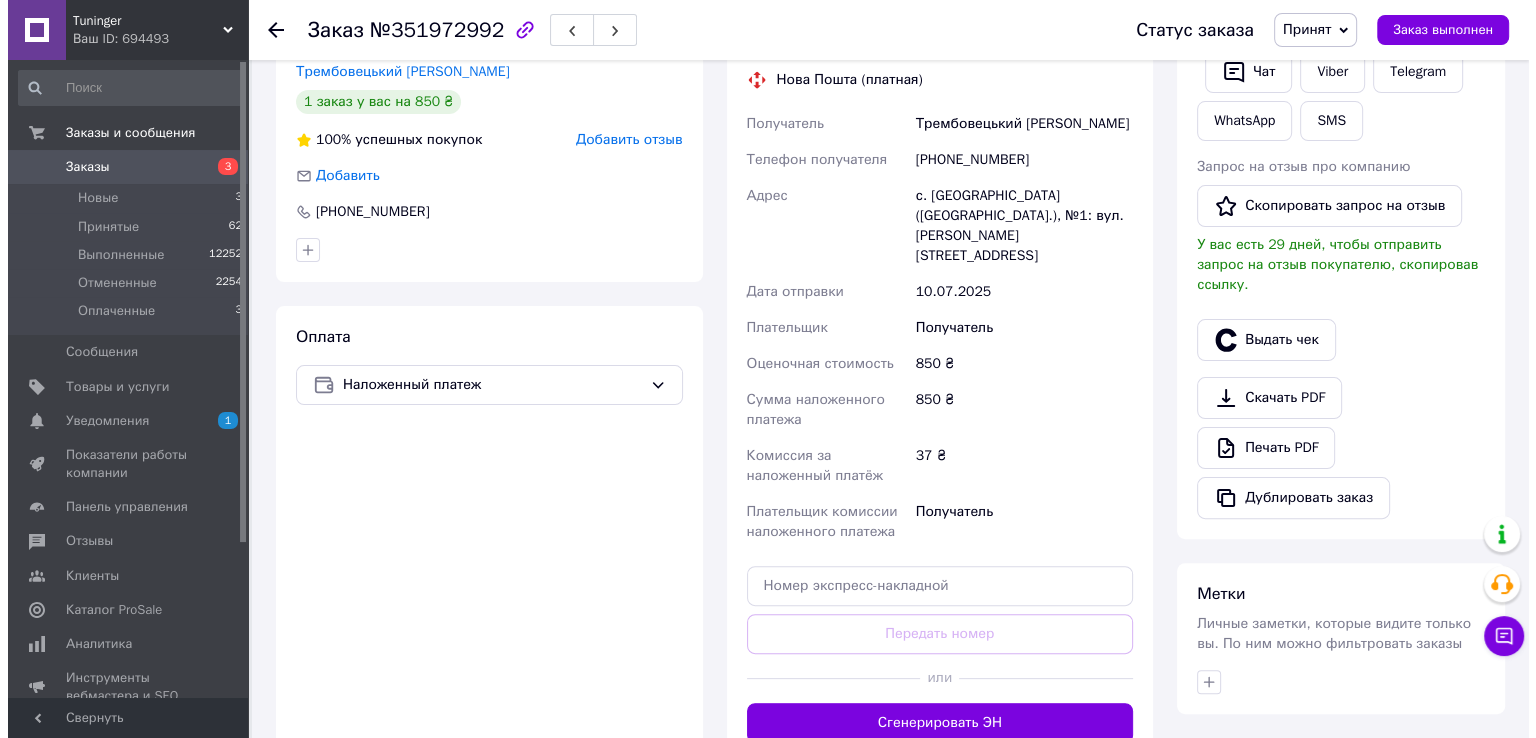 scroll, scrollTop: 500, scrollLeft: 0, axis: vertical 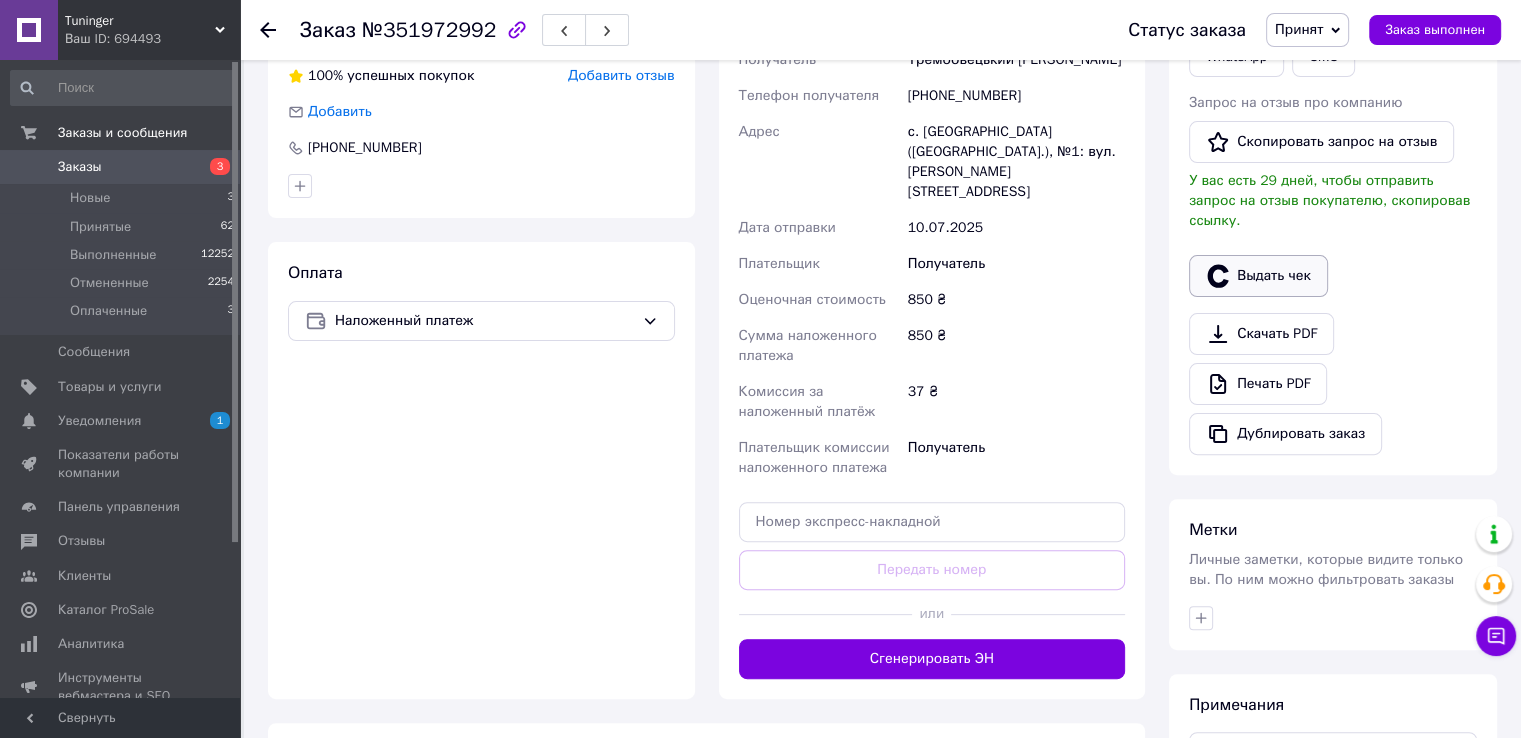 click on "Выдать чек" at bounding box center (1258, 276) 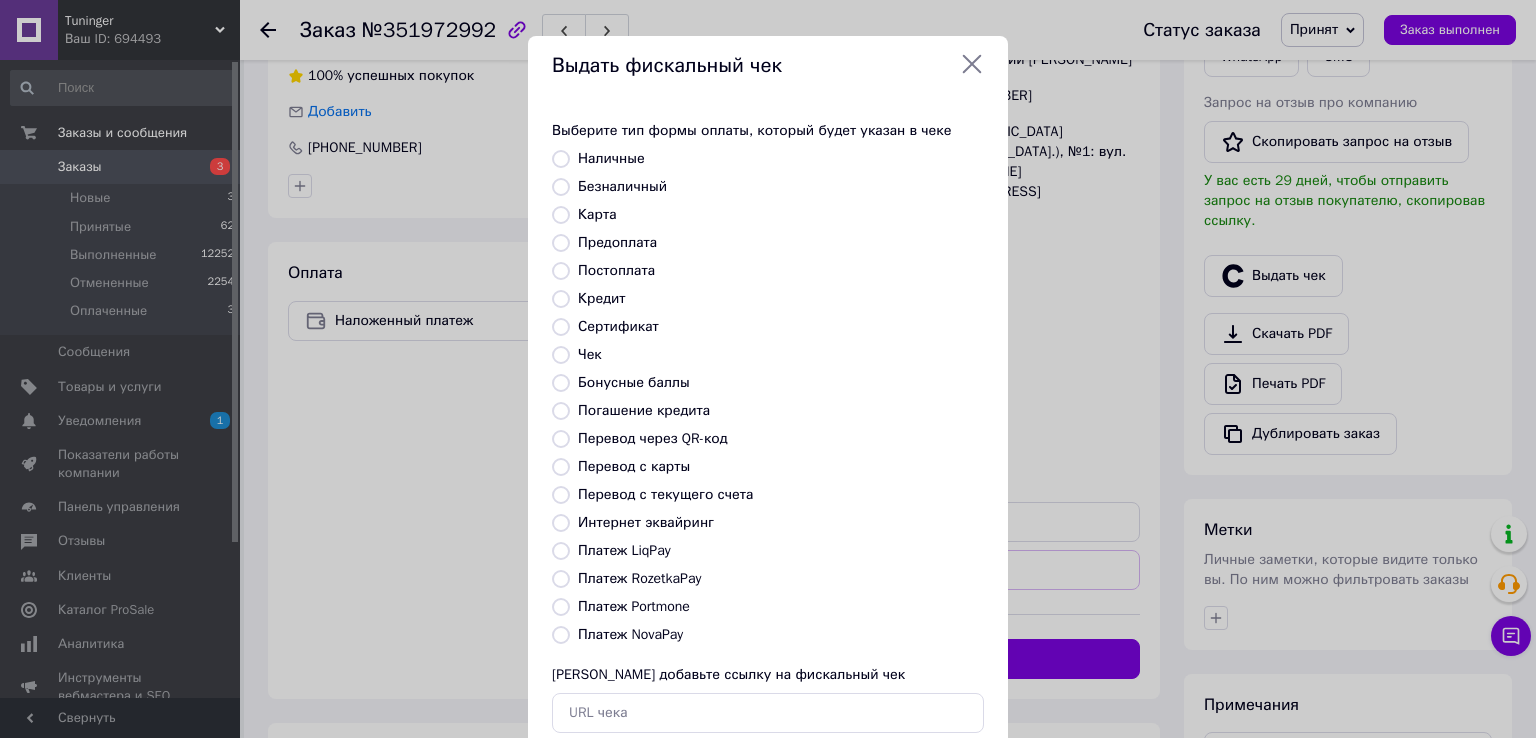 click on "Платеж NovaPay" at bounding box center (630, 634) 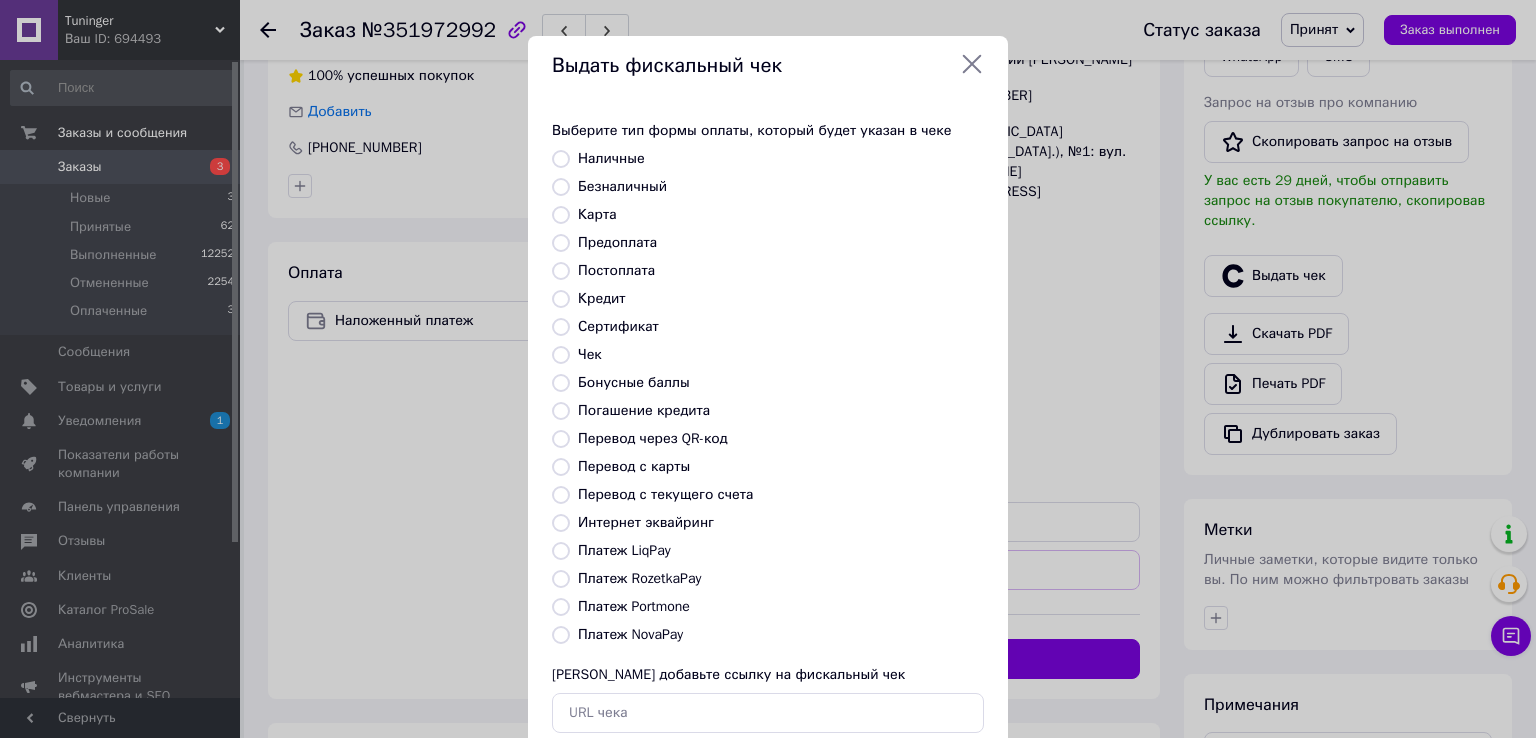 radio on "true" 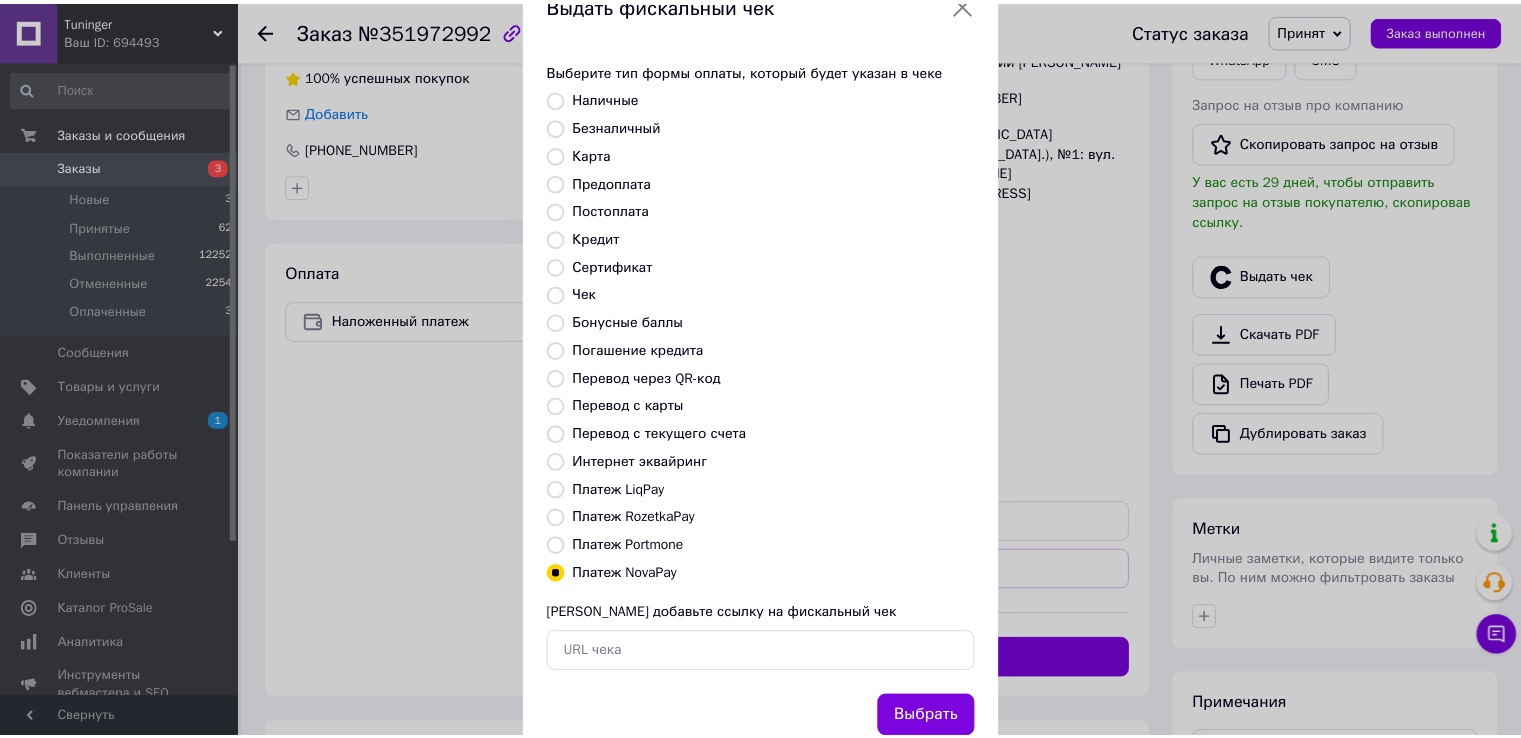 scroll, scrollTop: 120, scrollLeft: 0, axis: vertical 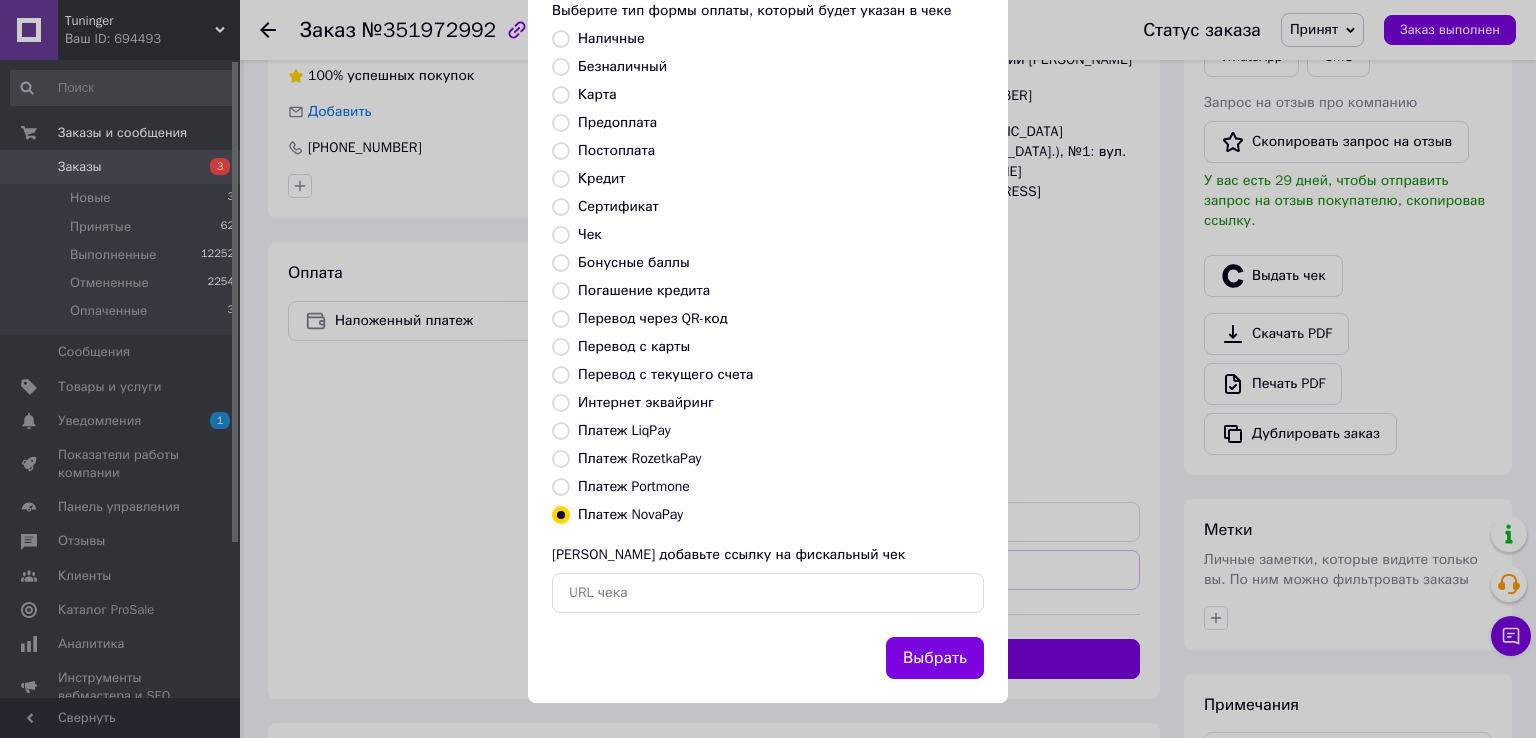 click on "Выбрать" at bounding box center (935, 658) 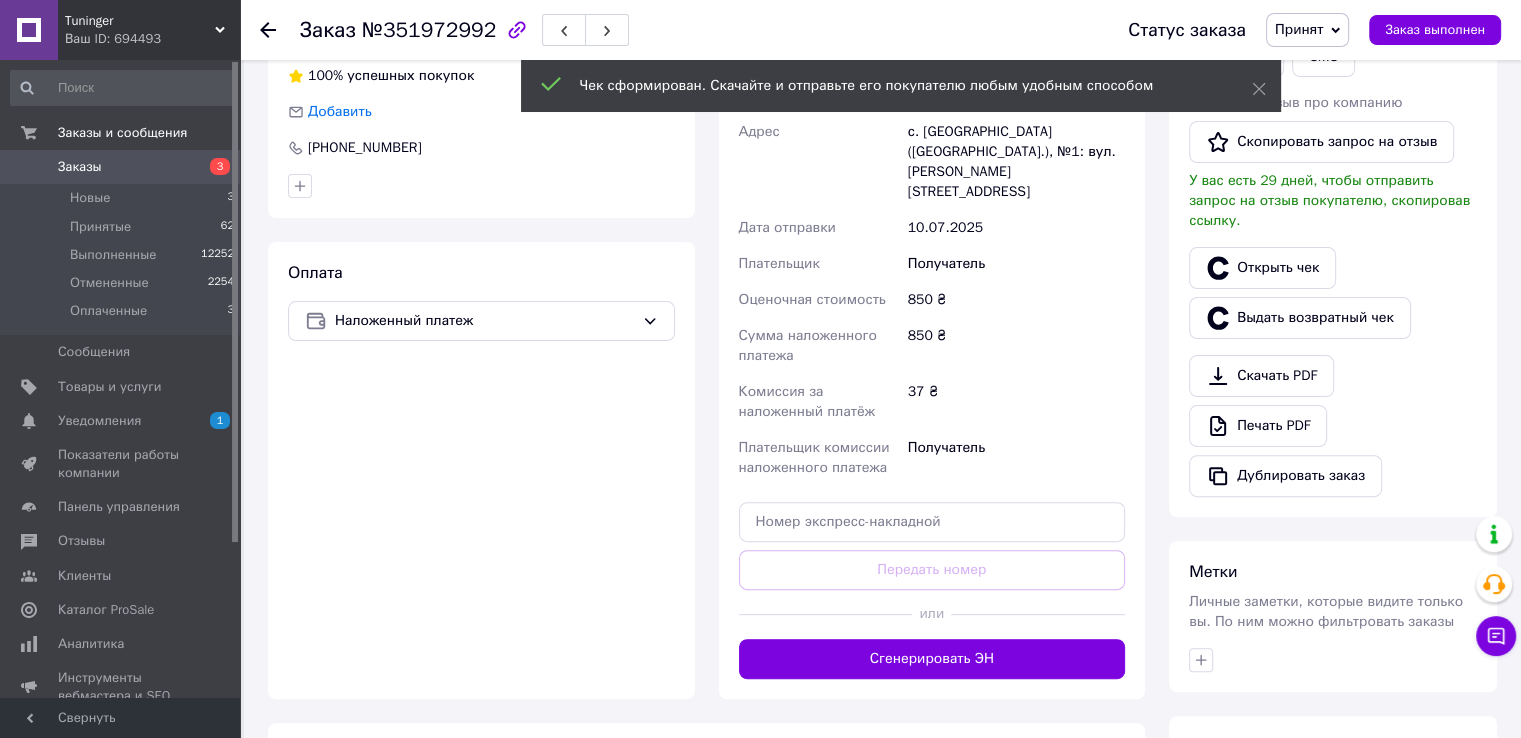 scroll, scrollTop: 600, scrollLeft: 0, axis: vertical 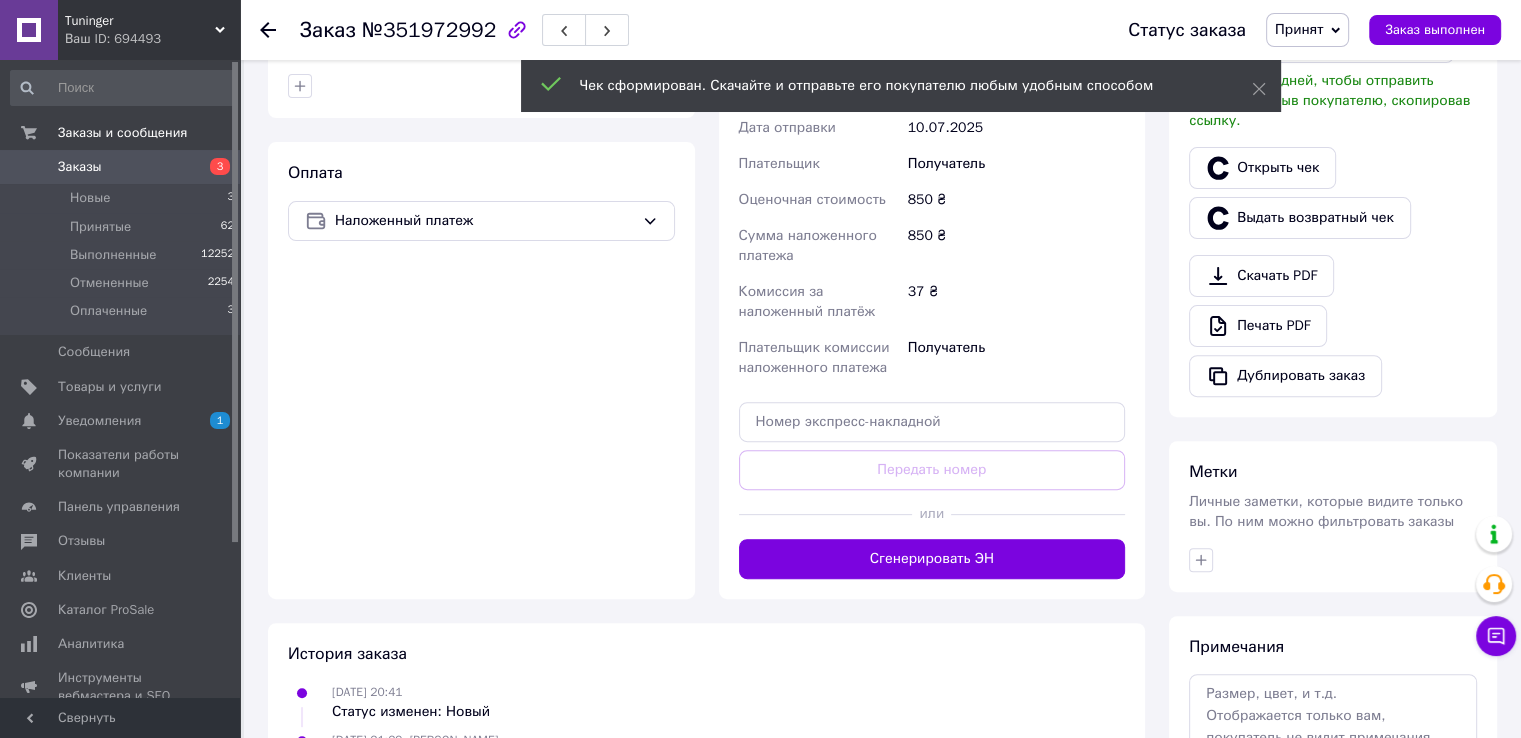 click on "Сгенерировать ЭН" at bounding box center [932, 559] 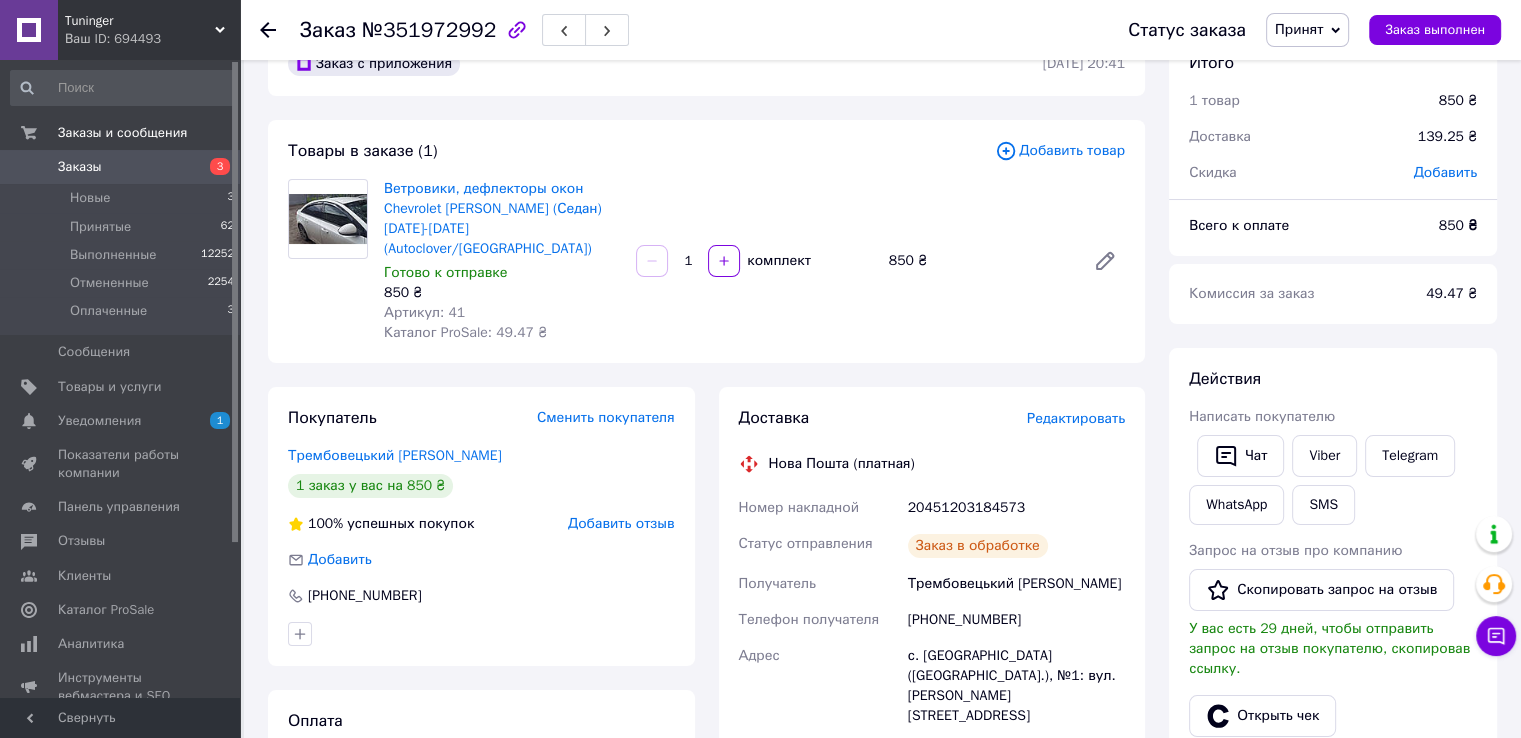 scroll, scrollTop: 0, scrollLeft: 0, axis: both 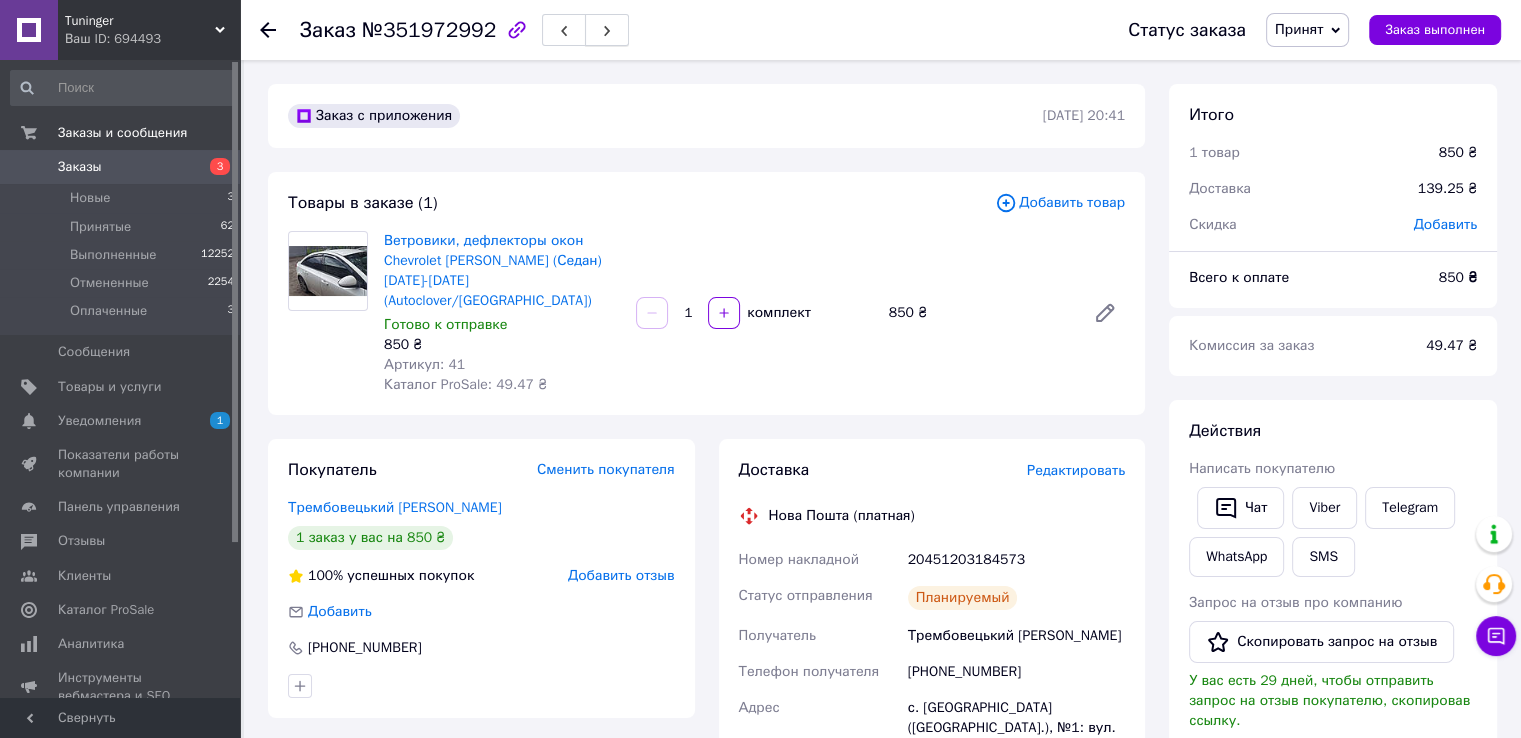 click 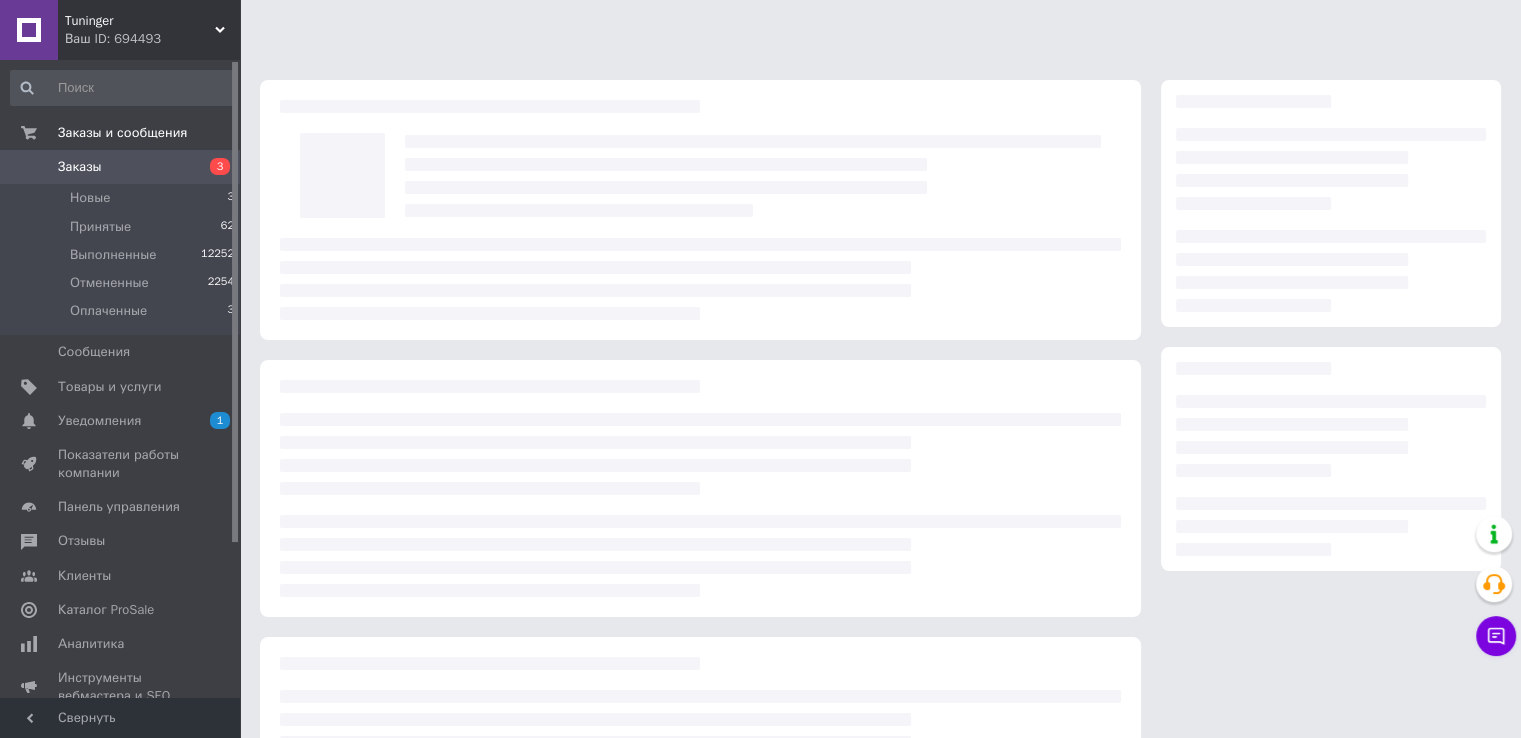 click at bounding box center (880, 457) 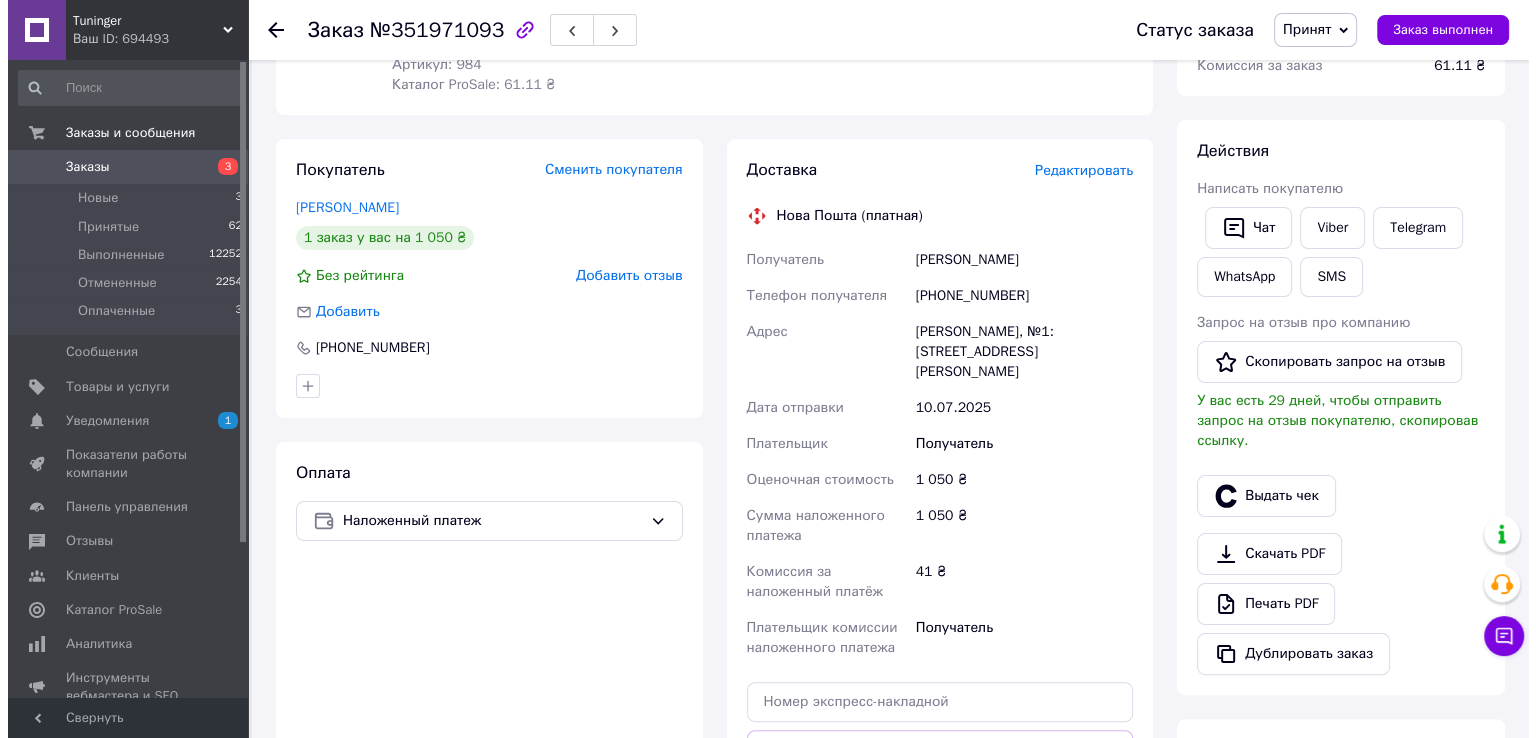 scroll, scrollTop: 300, scrollLeft: 0, axis: vertical 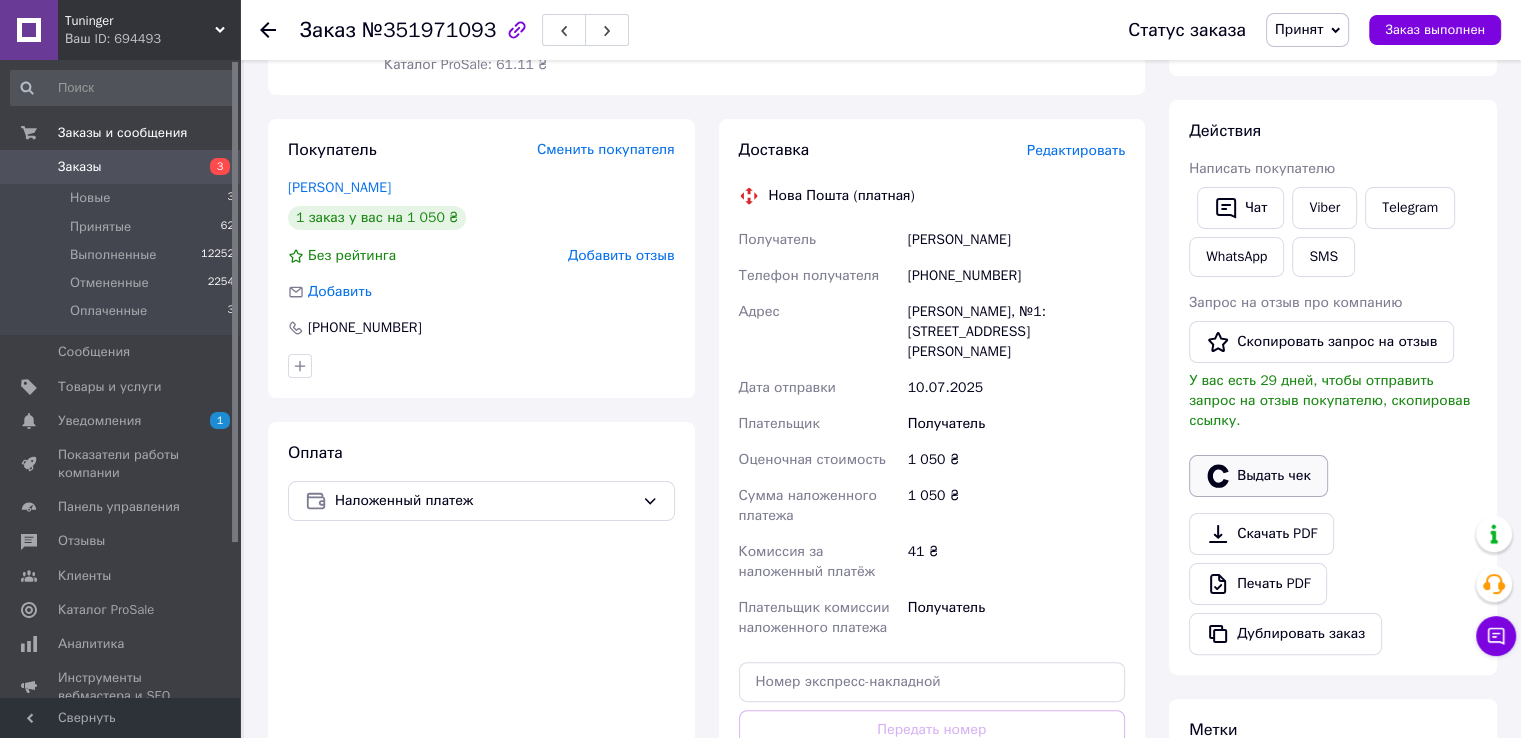 click on "Выдать чек" at bounding box center (1258, 476) 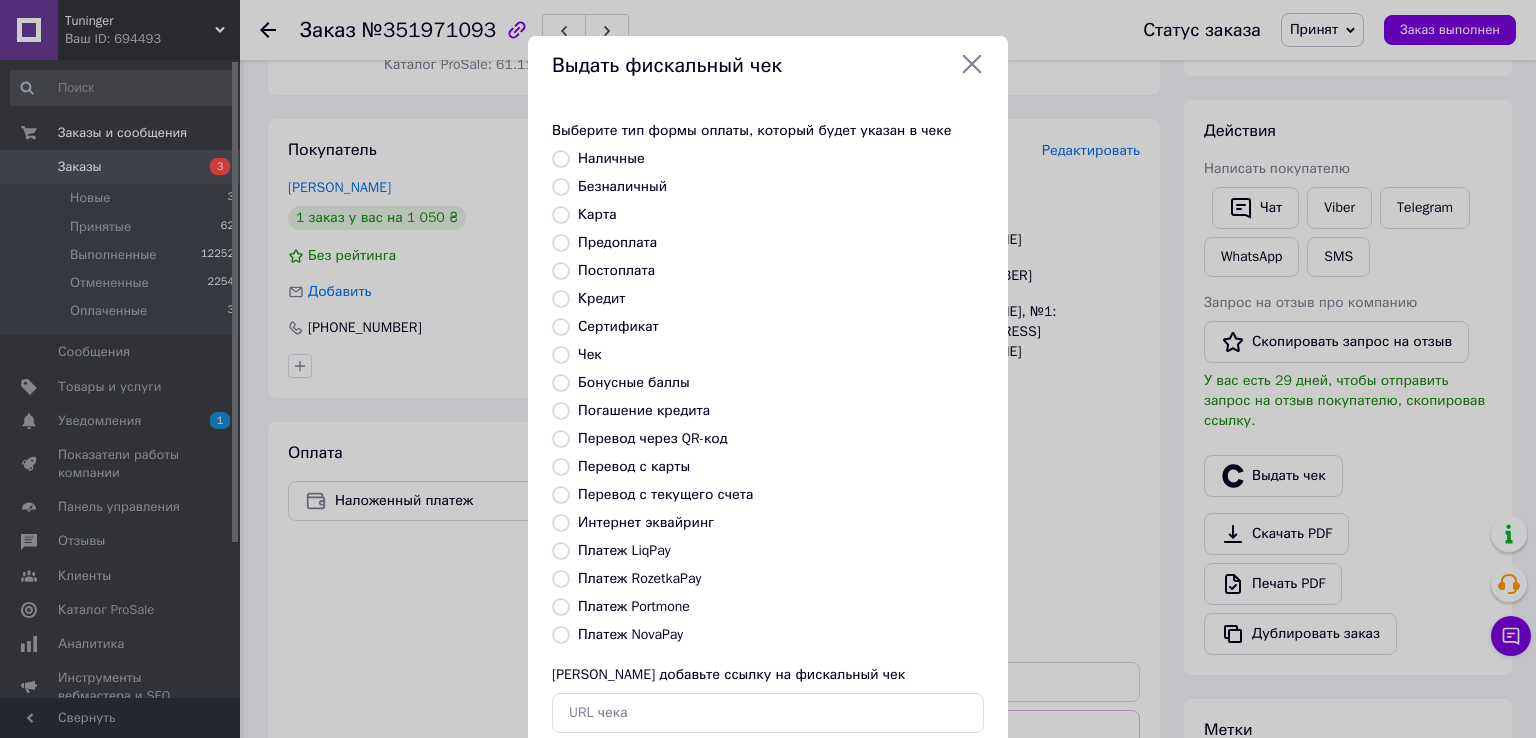 click on "Платеж NovaPay" at bounding box center [630, 634] 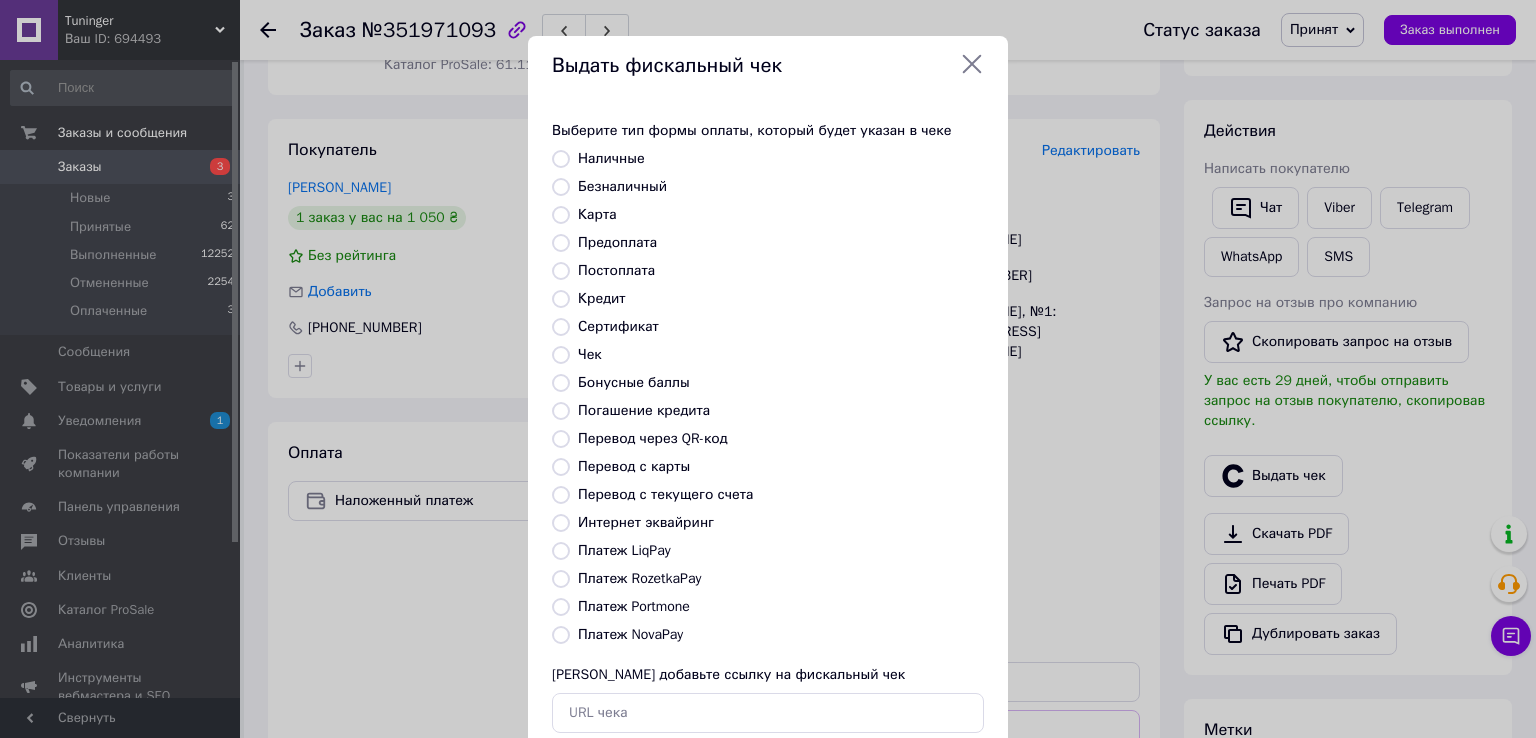 radio on "true" 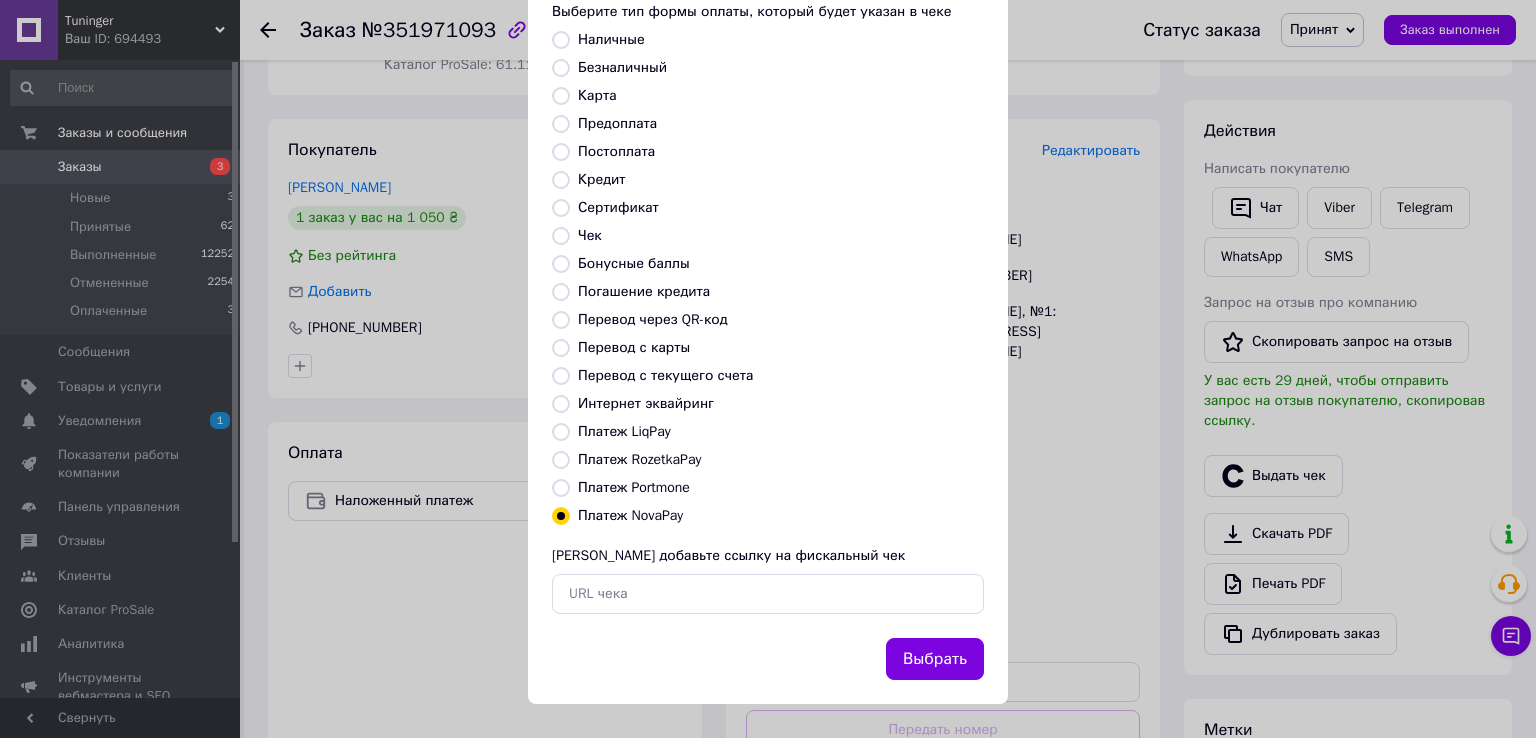 scroll, scrollTop: 120, scrollLeft: 0, axis: vertical 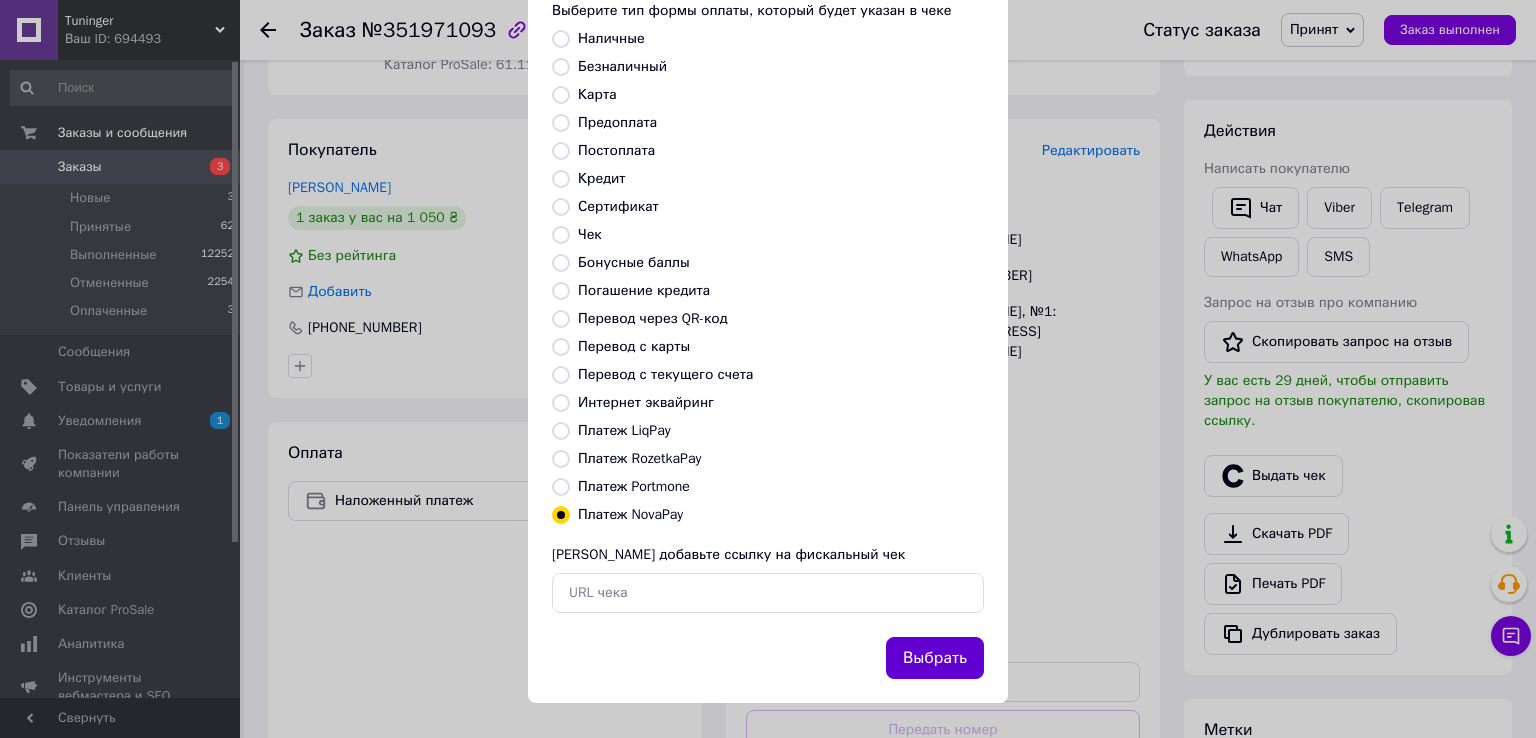 click on "Выбрать" at bounding box center (935, 658) 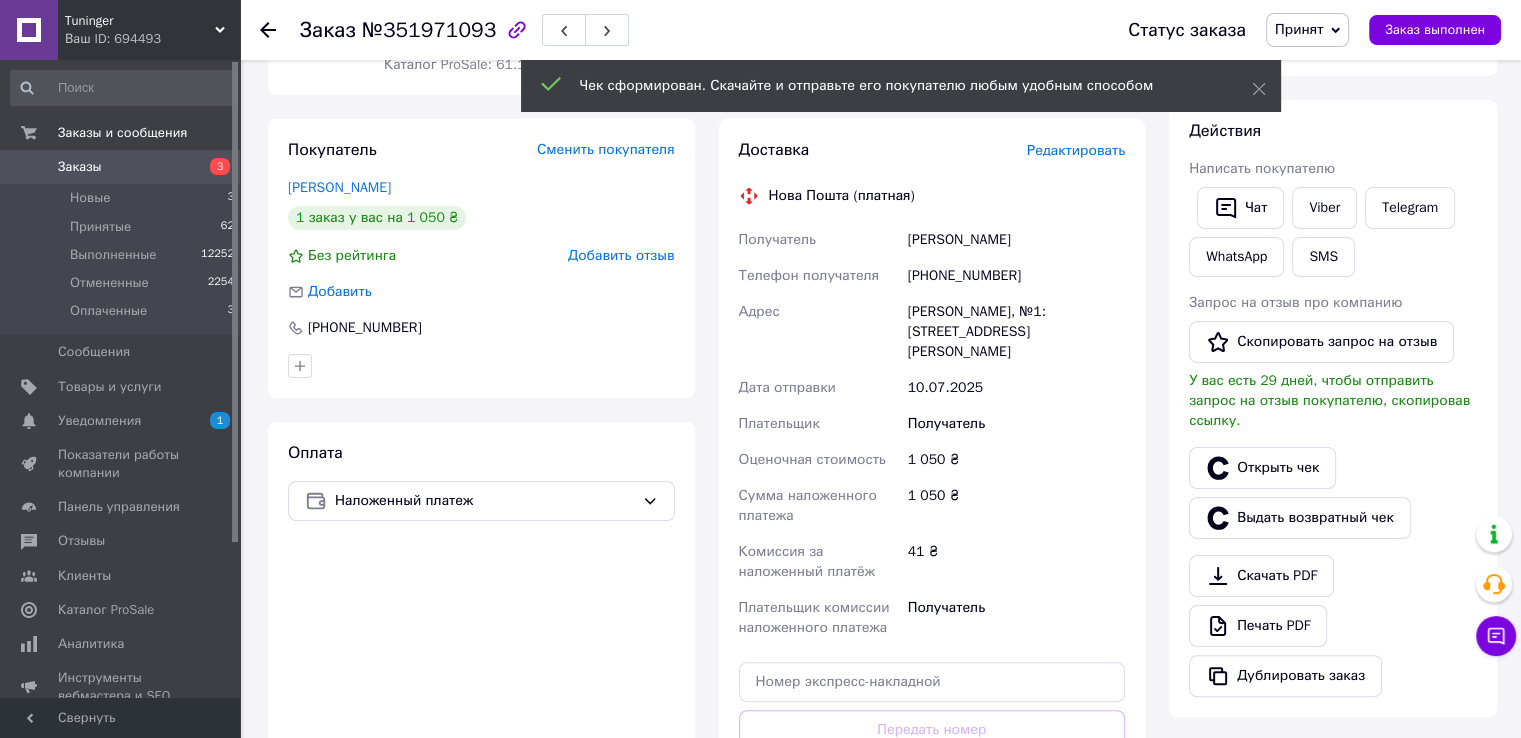 click on "Редактировать" at bounding box center [1076, 150] 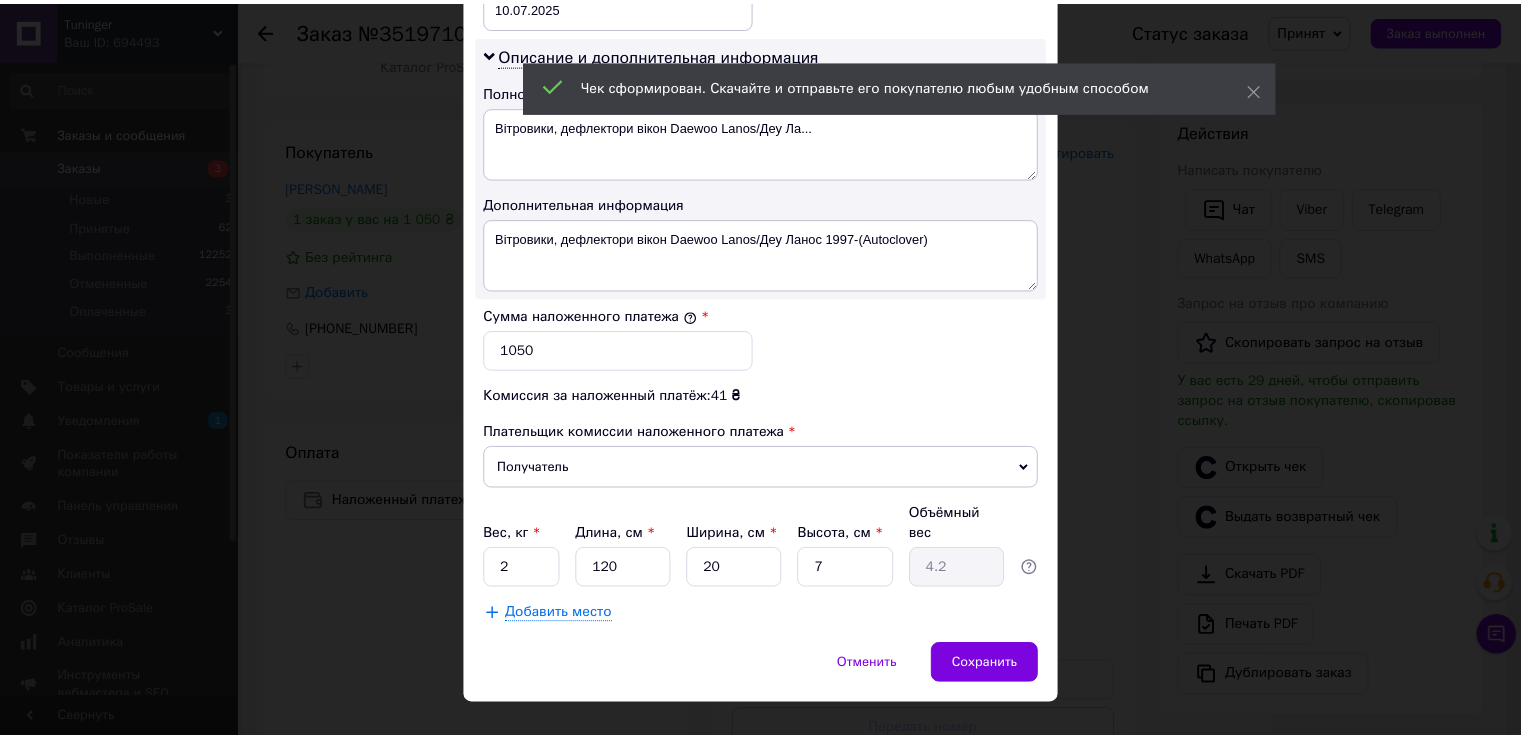 scroll, scrollTop: 1000, scrollLeft: 0, axis: vertical 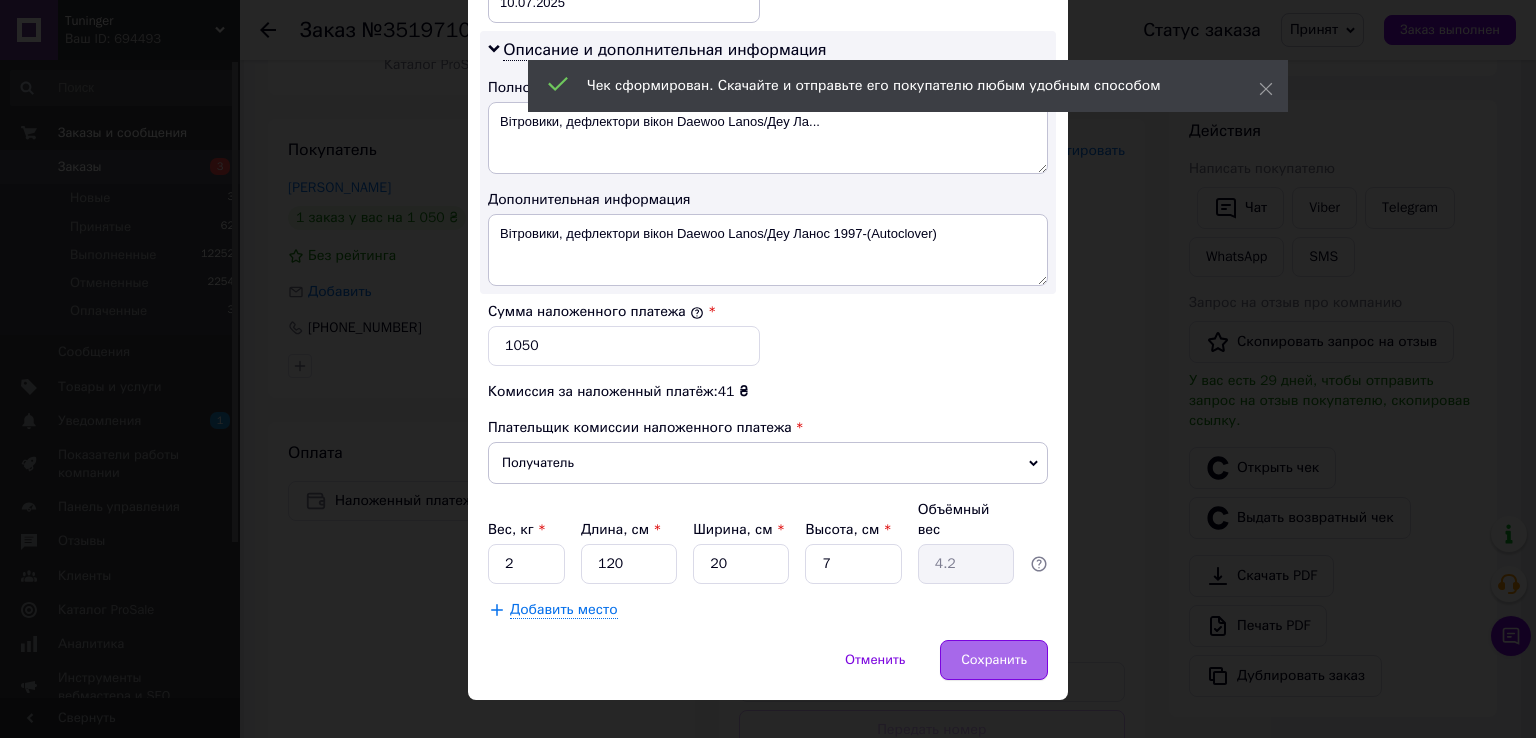 click on "Сохранить" at bounding box center [994, 660] 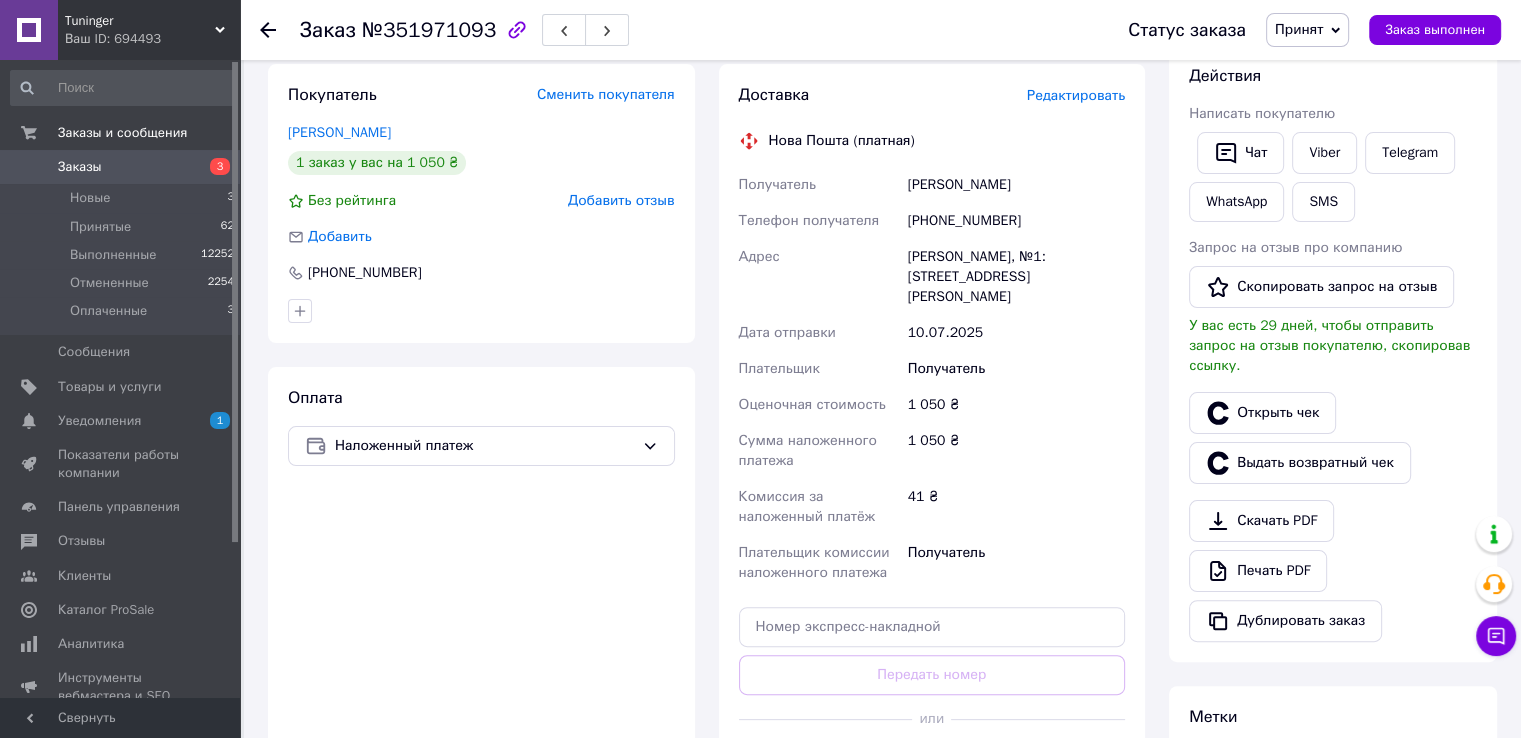 scroll, scrollTop: 400, scrollLeft: 0, axis: vertical 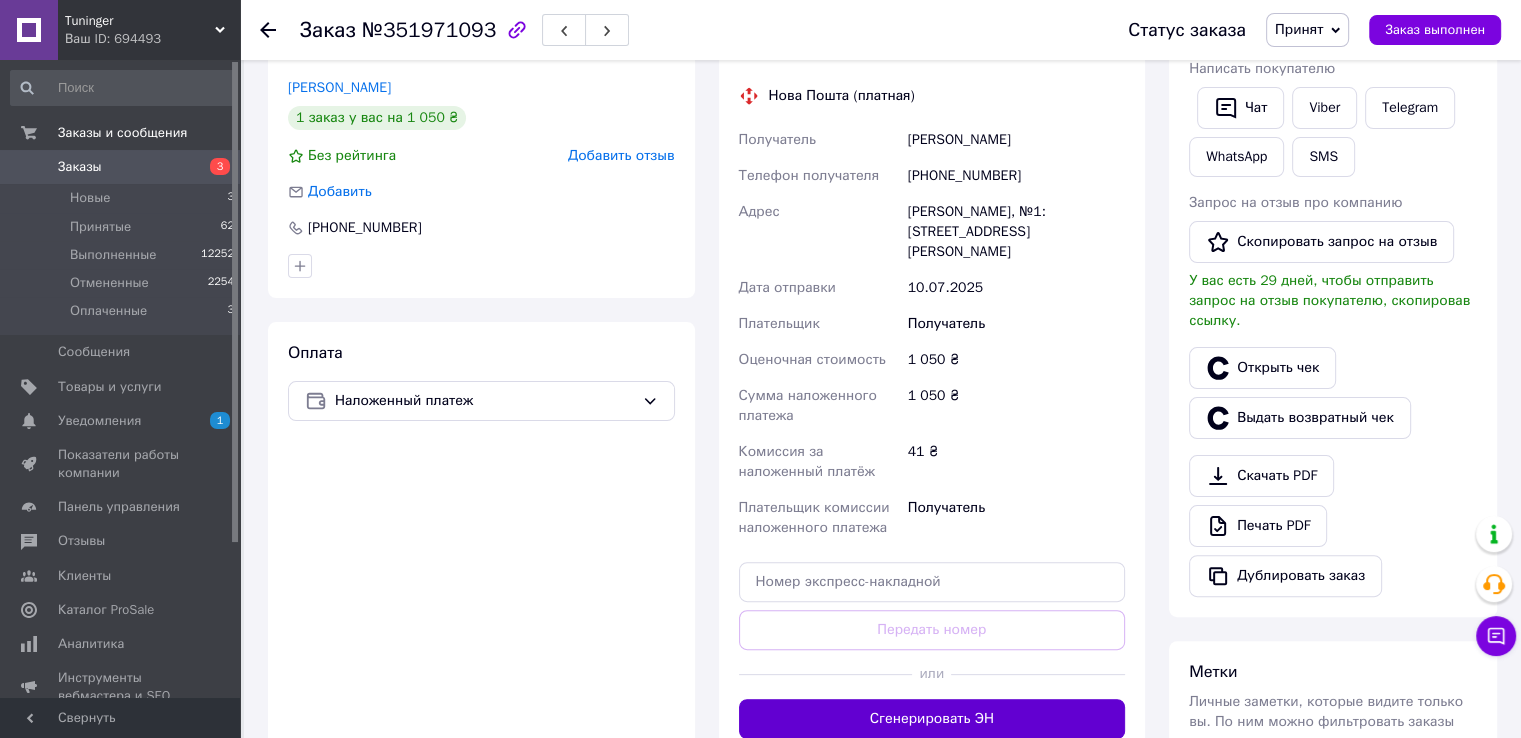 click on "Сгенерировать ЭН" at bounding box center (932, 719) 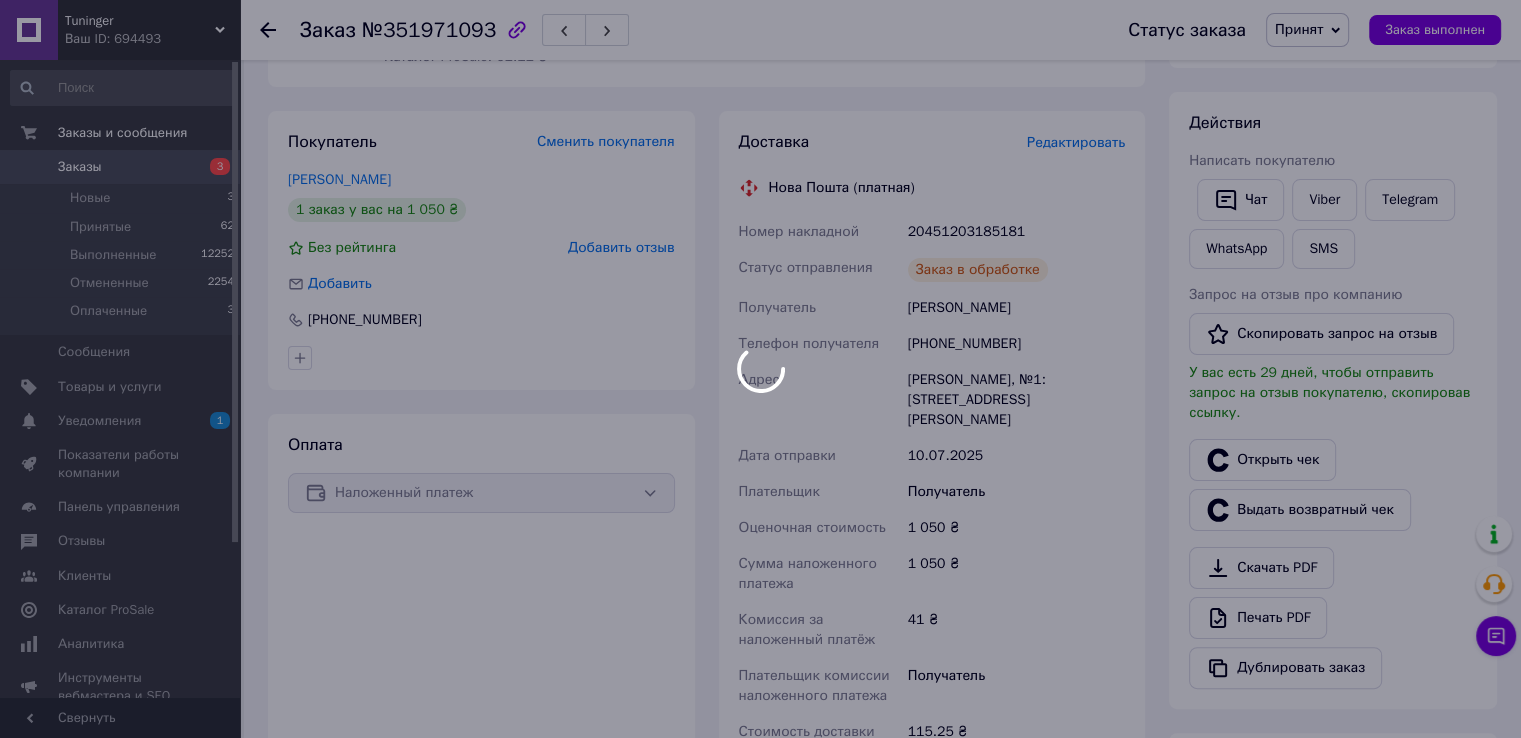 scroll, scrollTop: 200, scrollLeft: 0, axis: vertical 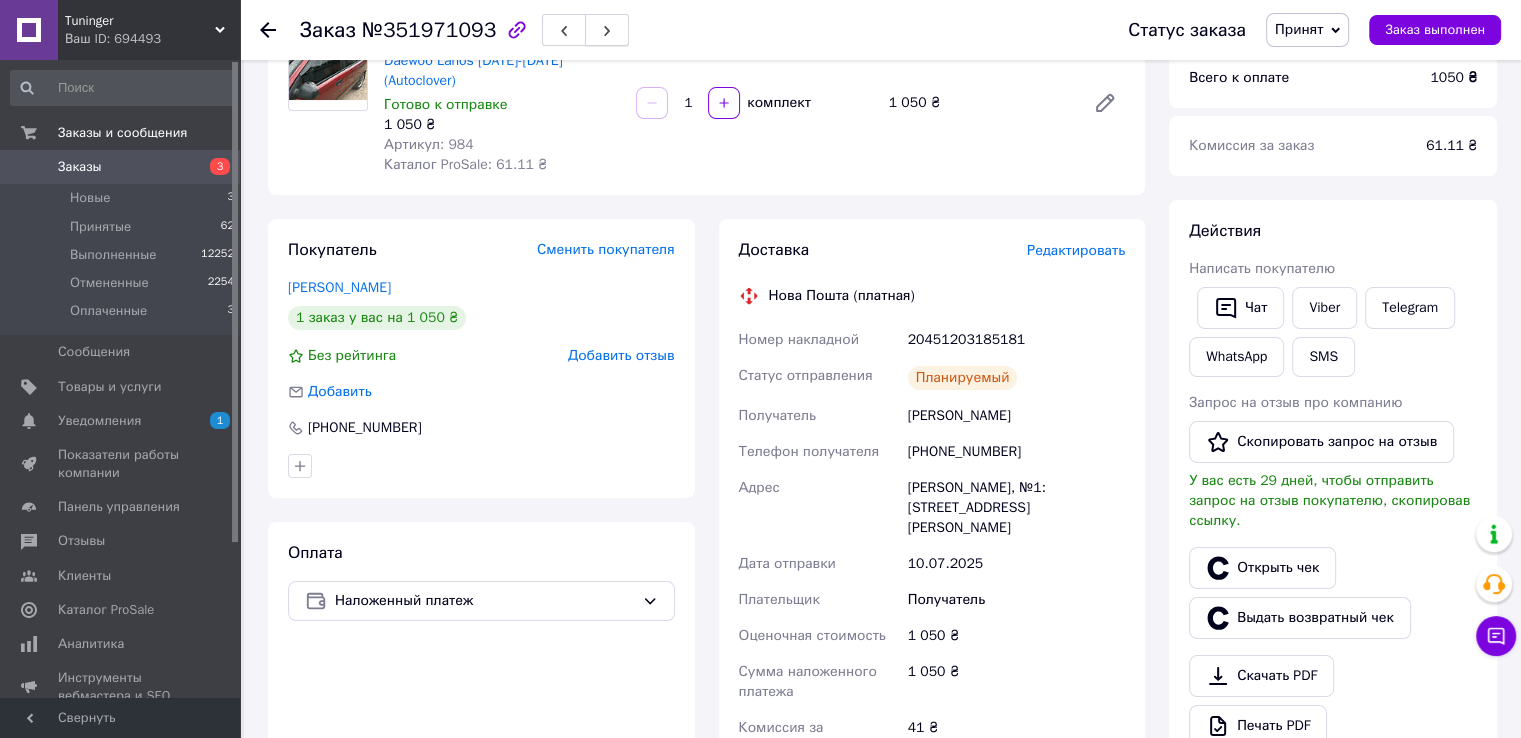 click 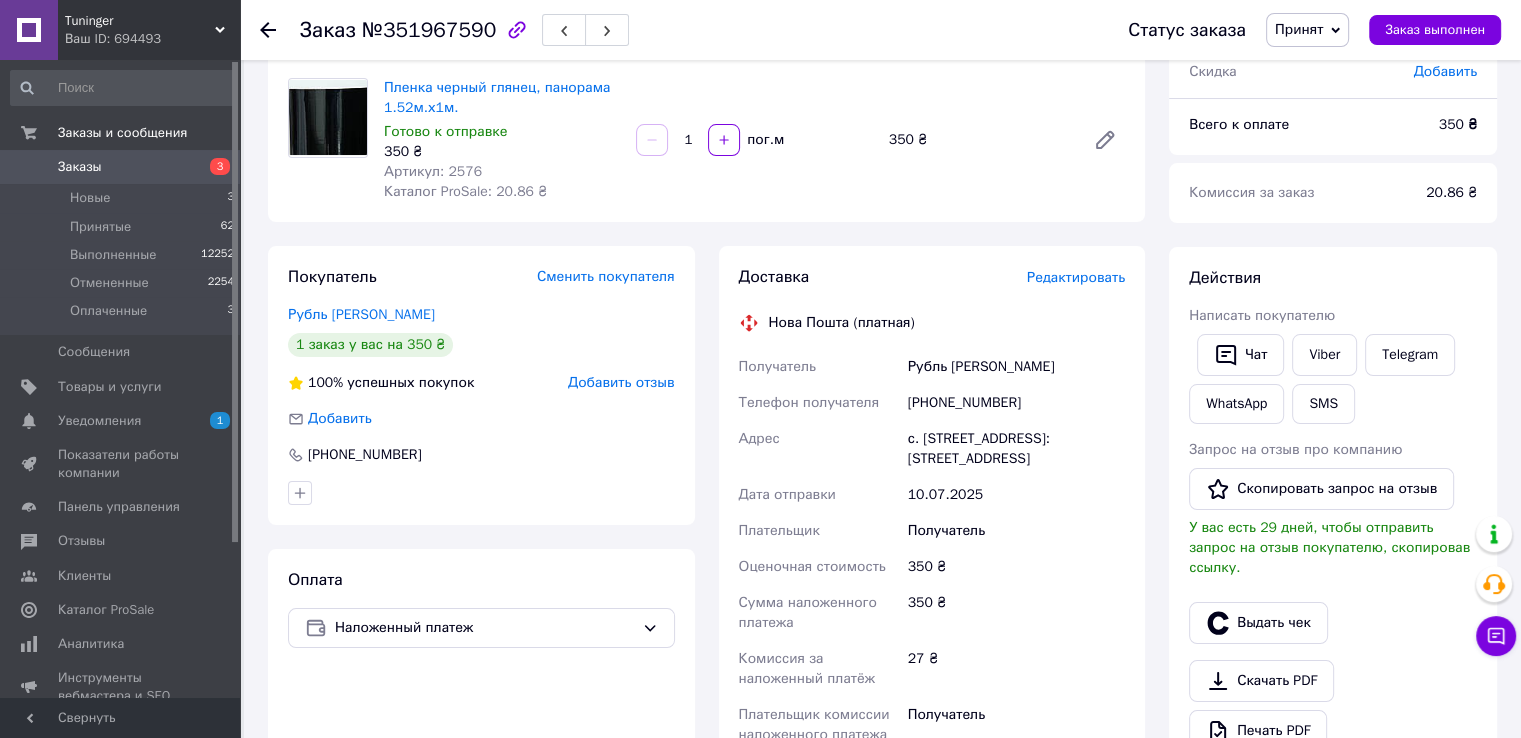scroll, scrollTop: 0, scrollLeft: 0, axis: both 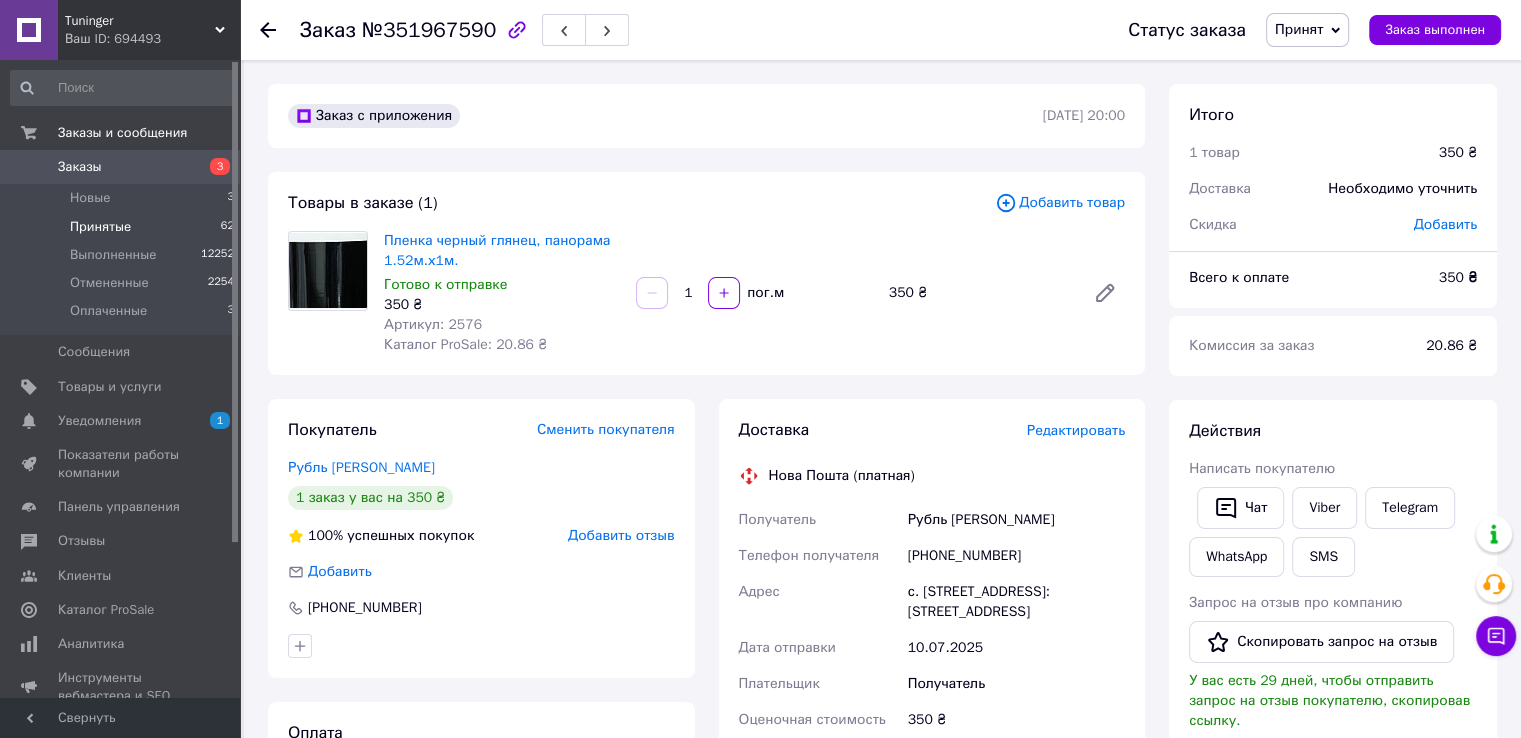 click on "Принятые" at bounding box center [100, 227] 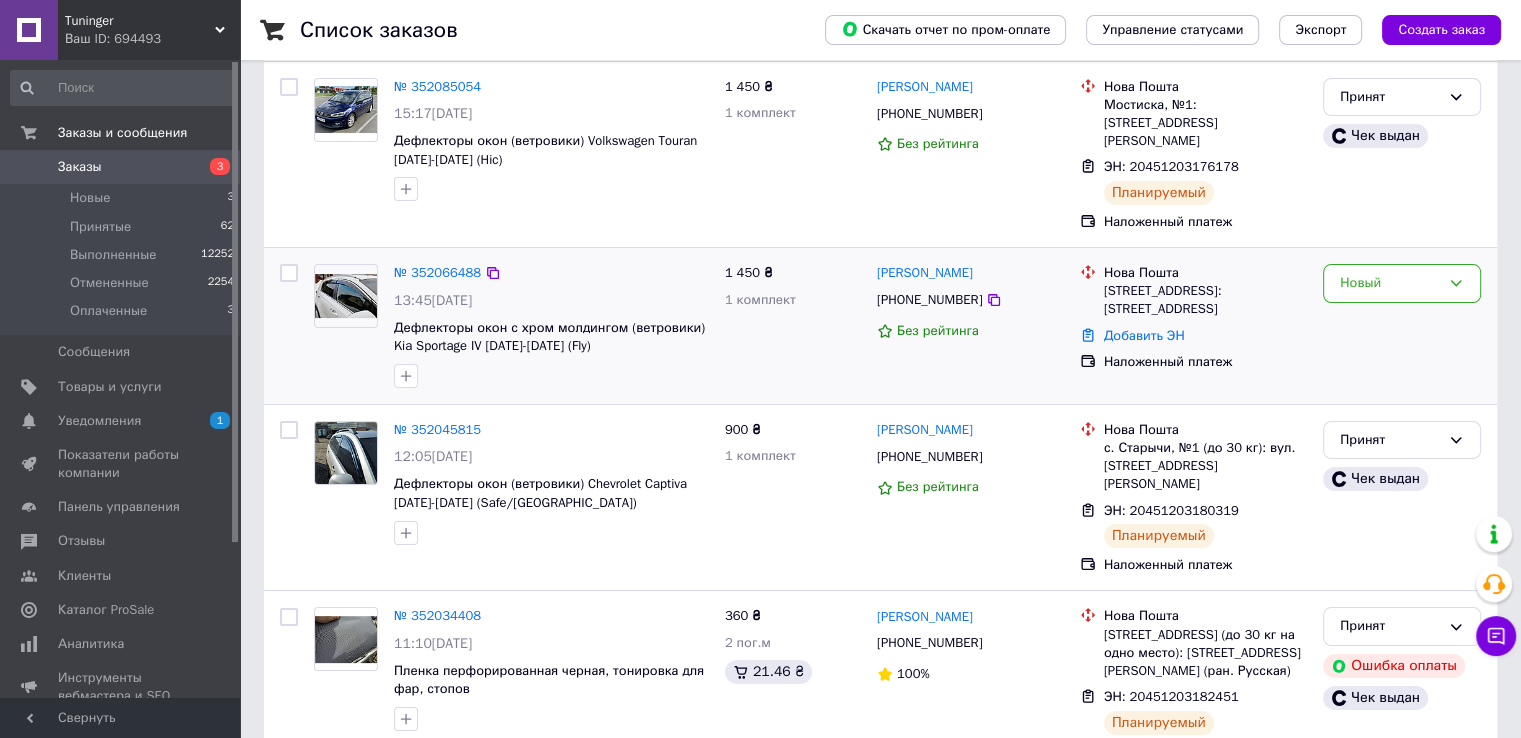 scroll, scrollTop: 300, scrollLeft: 0, axis: vertical 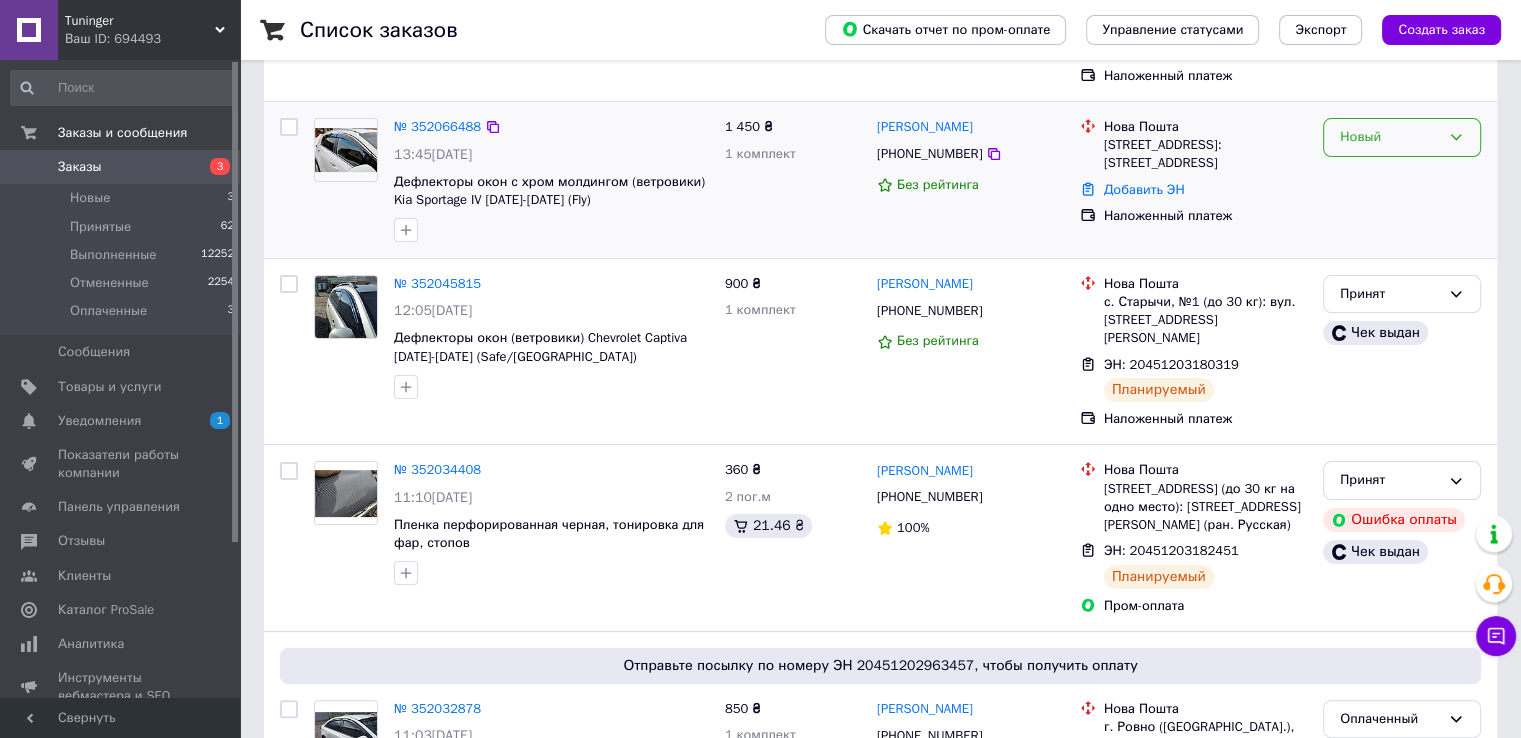 click on "Новый" at bounding box center (1402, 137) 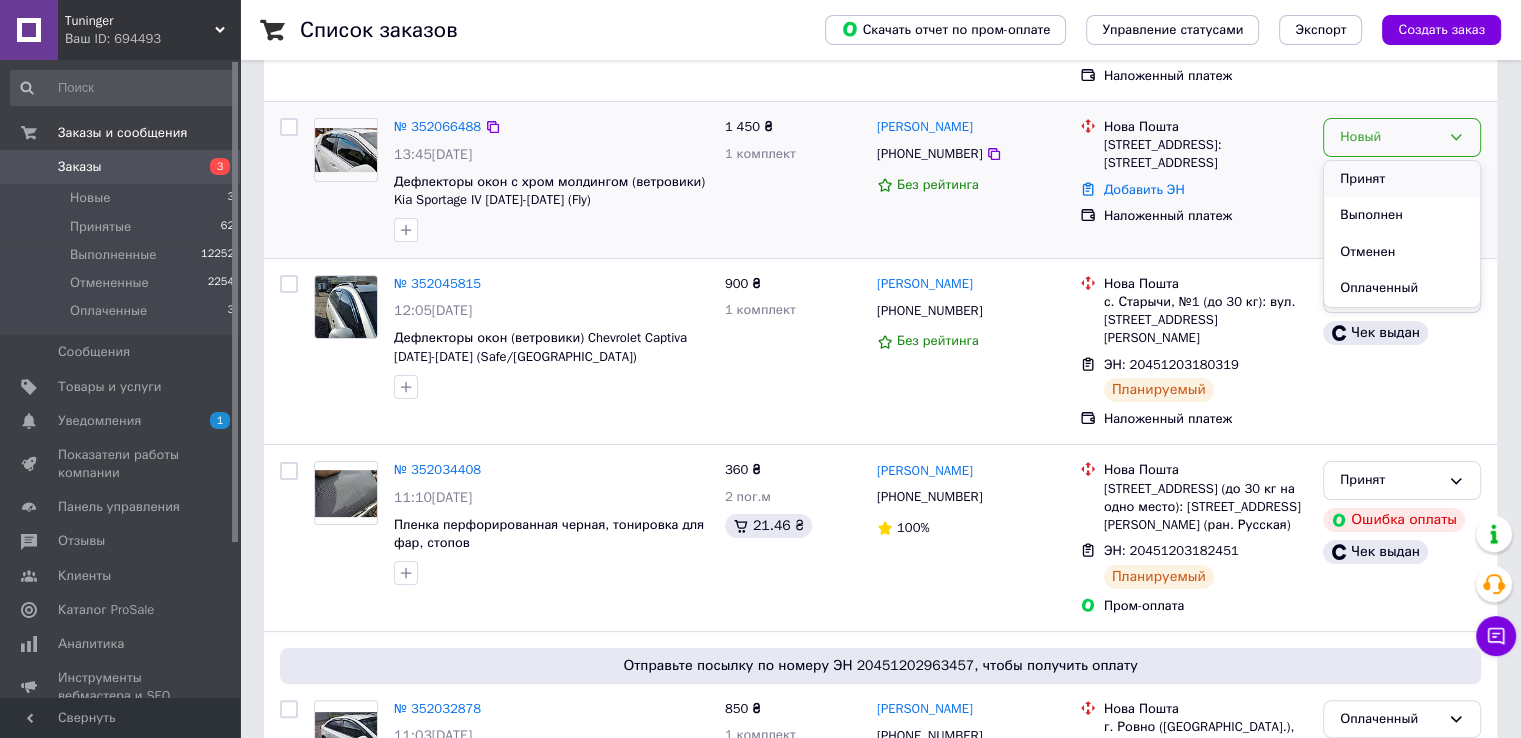 click on "Принят" at bounding box center (1402, 179) 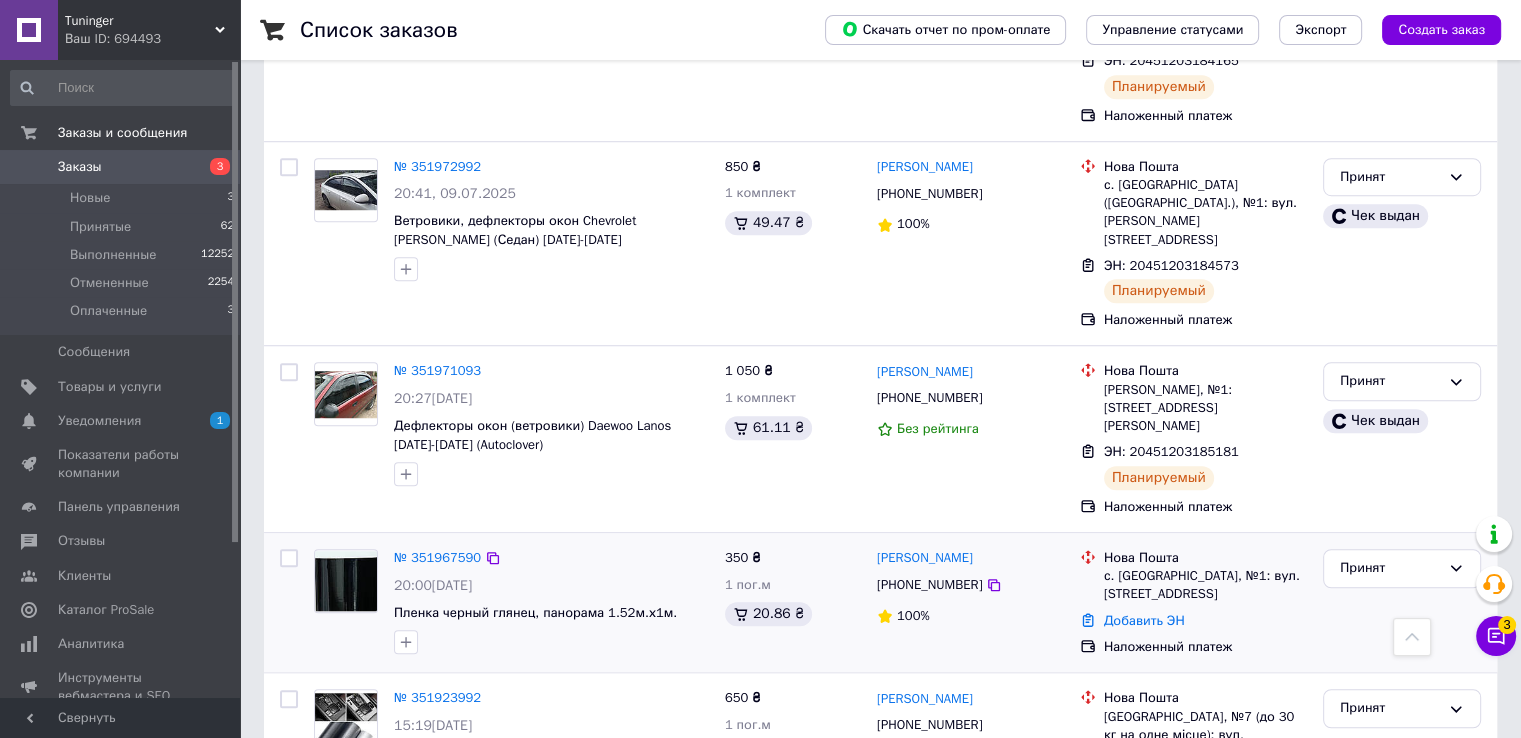 scroll, scrollTop: 1440, scrollLeft: 0, axis: vertical 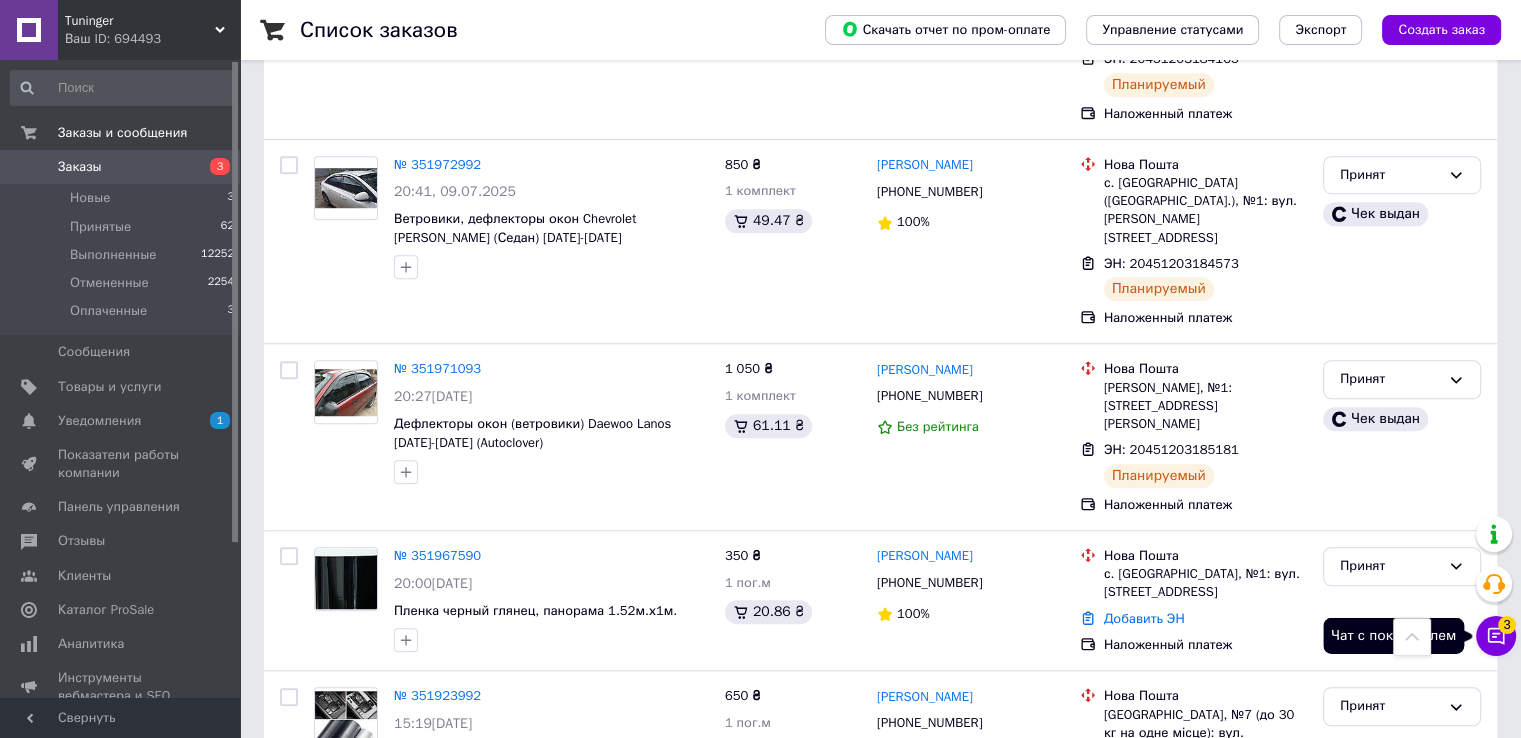 click on "3" at bounding box center (1507, 625) 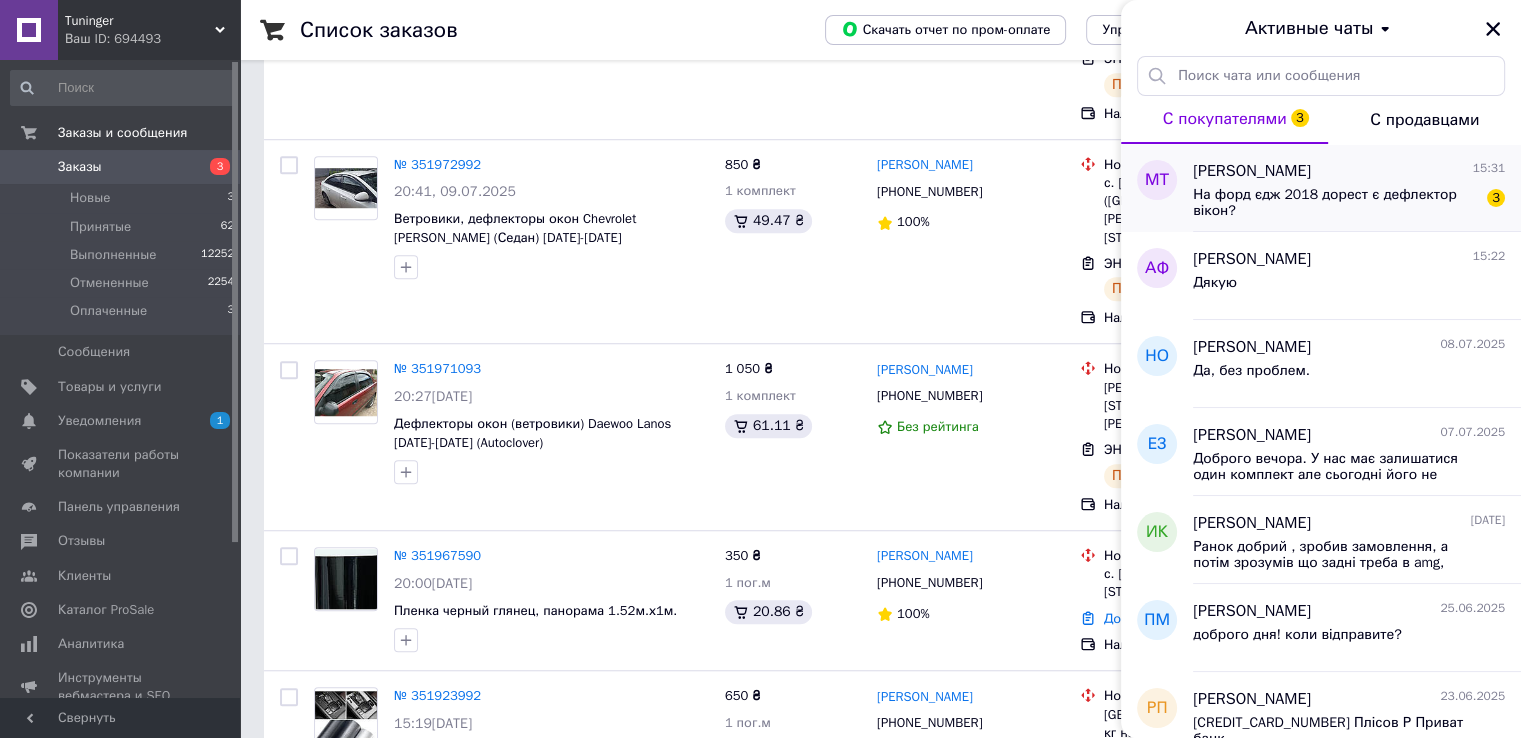 click on "На форд єдж 2018 дорест є дефлектор вікон?" at bounding box center [1335, 203] 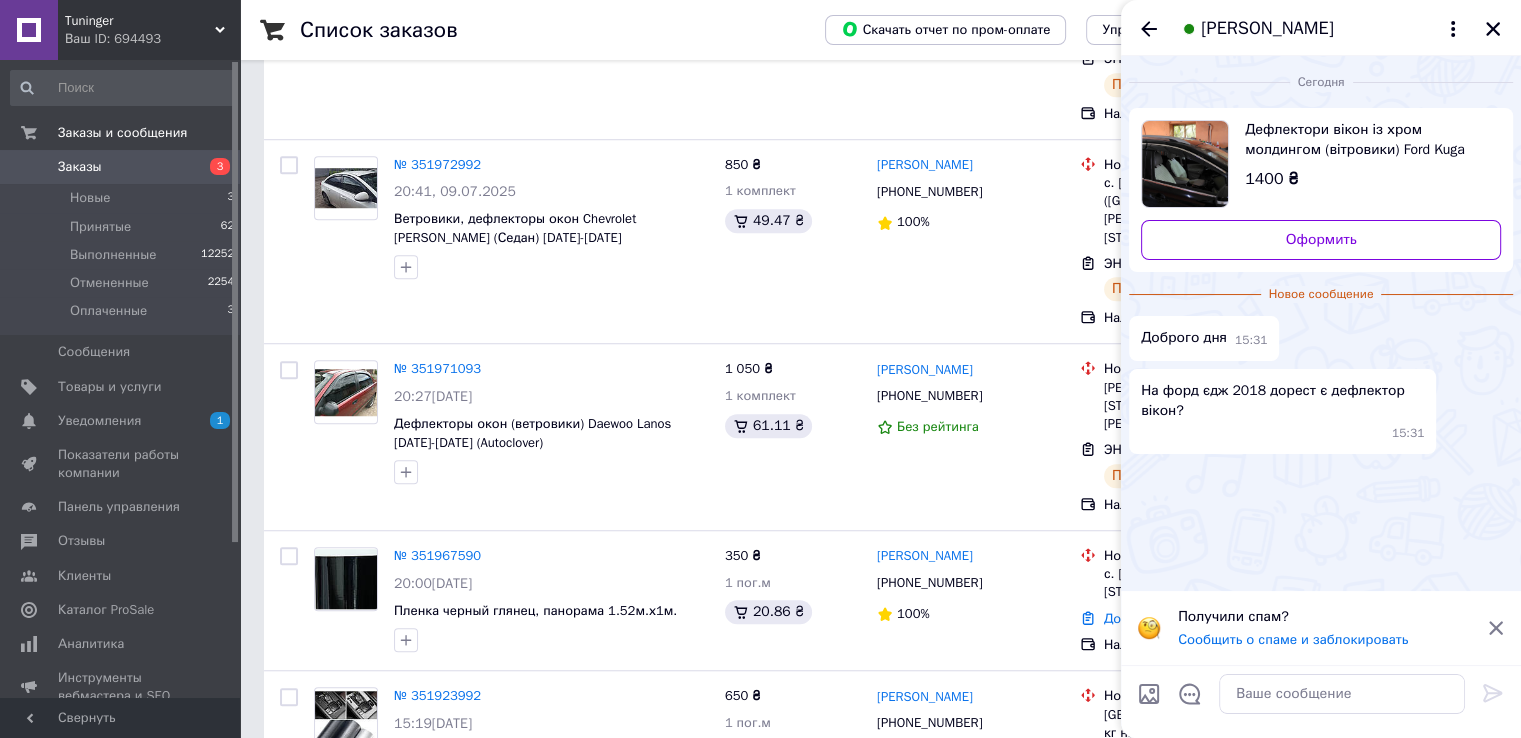 click on "Максим Тараненко" at bounding box center [1321, 28] 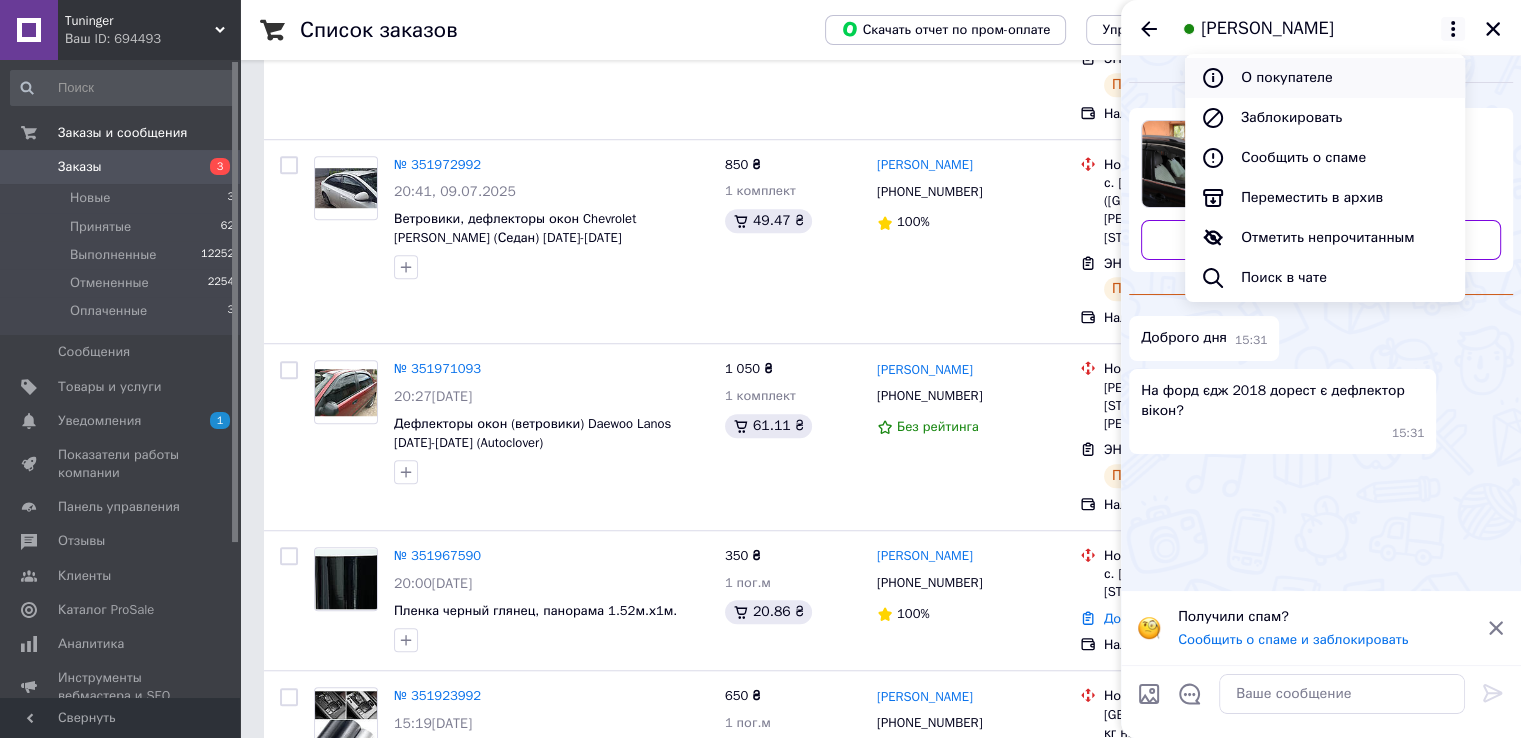 click on "О покупателе" at bounding box center [1325, 78] 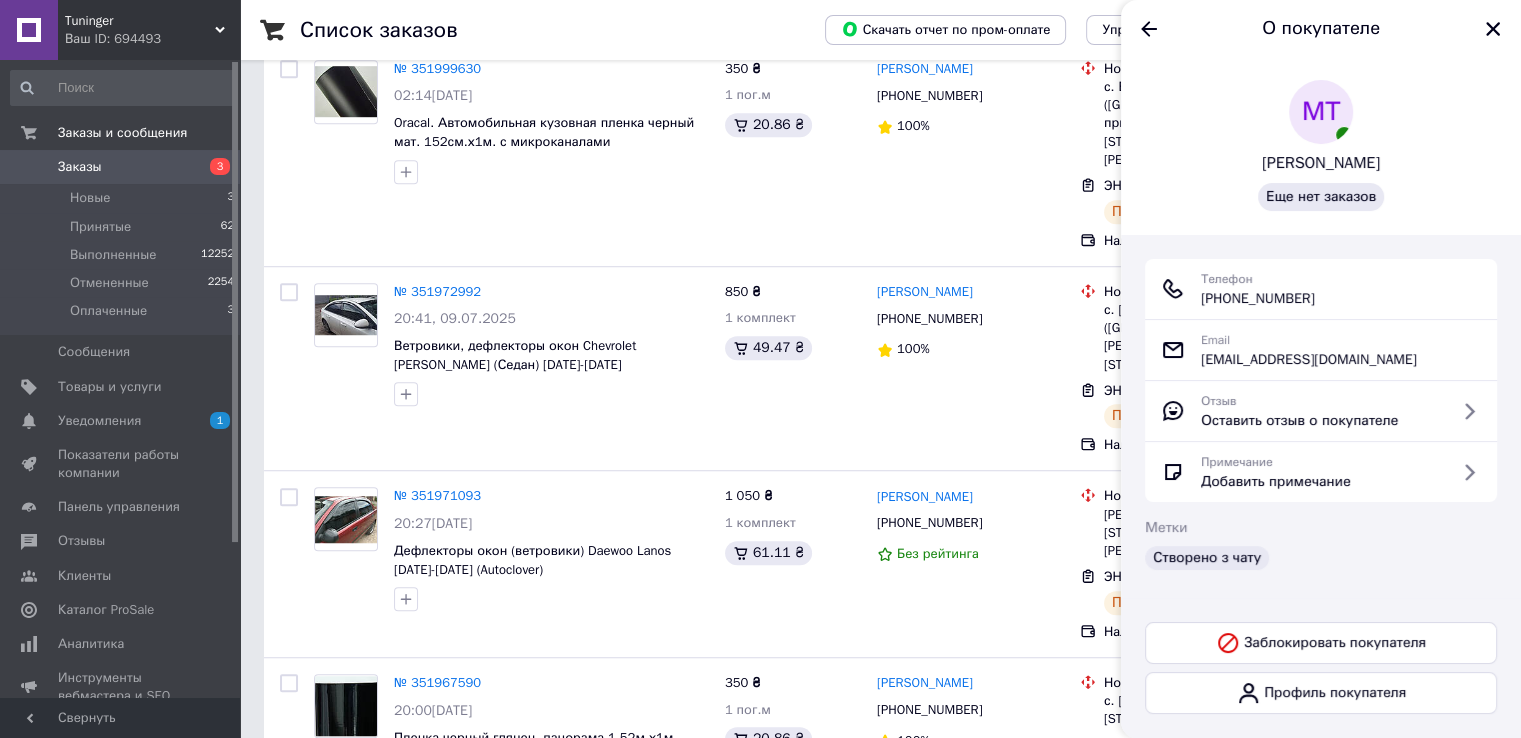 scroll, scrollTop: 1252, scrollLeft: 0, axis: vertical 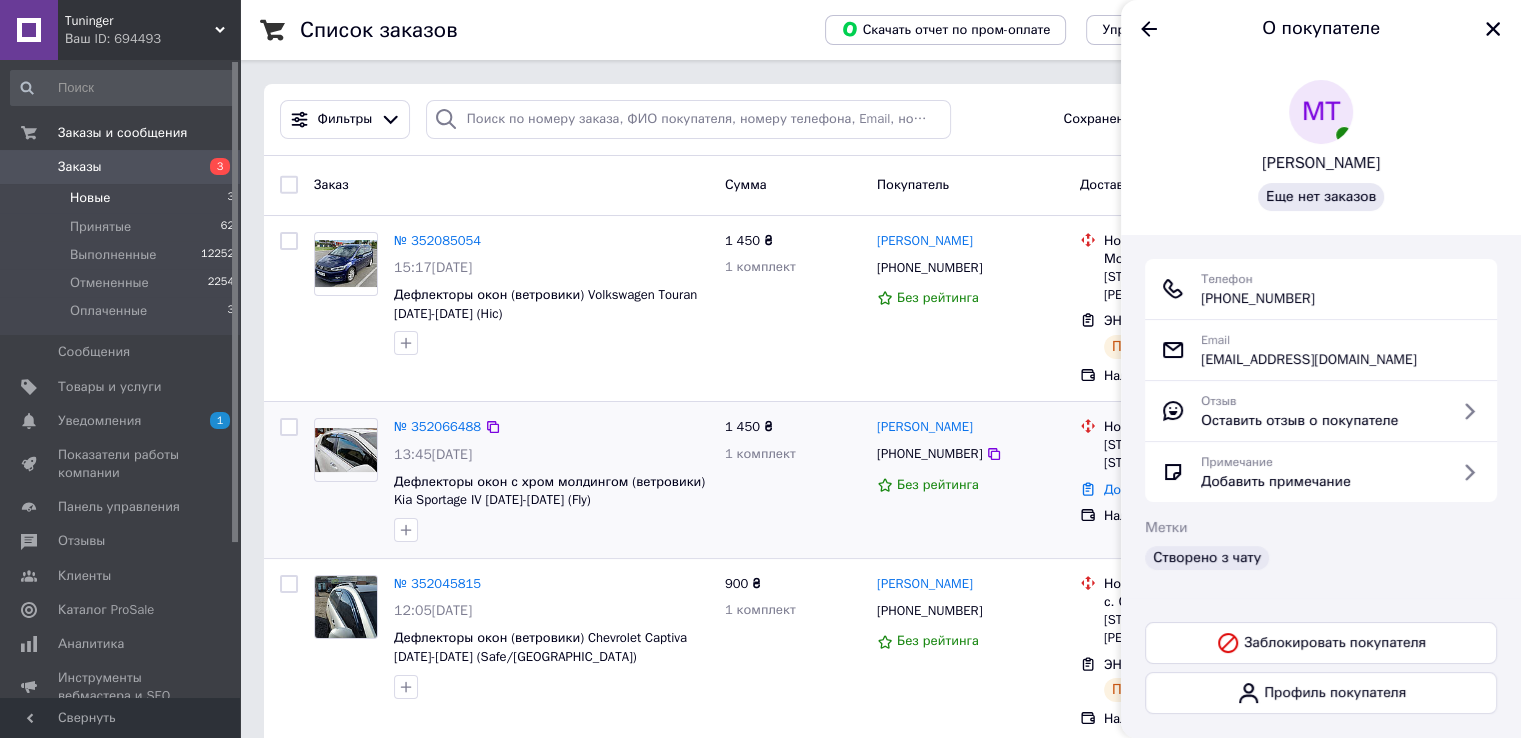 click on "Новые 3" at bounding box center [123, 198] 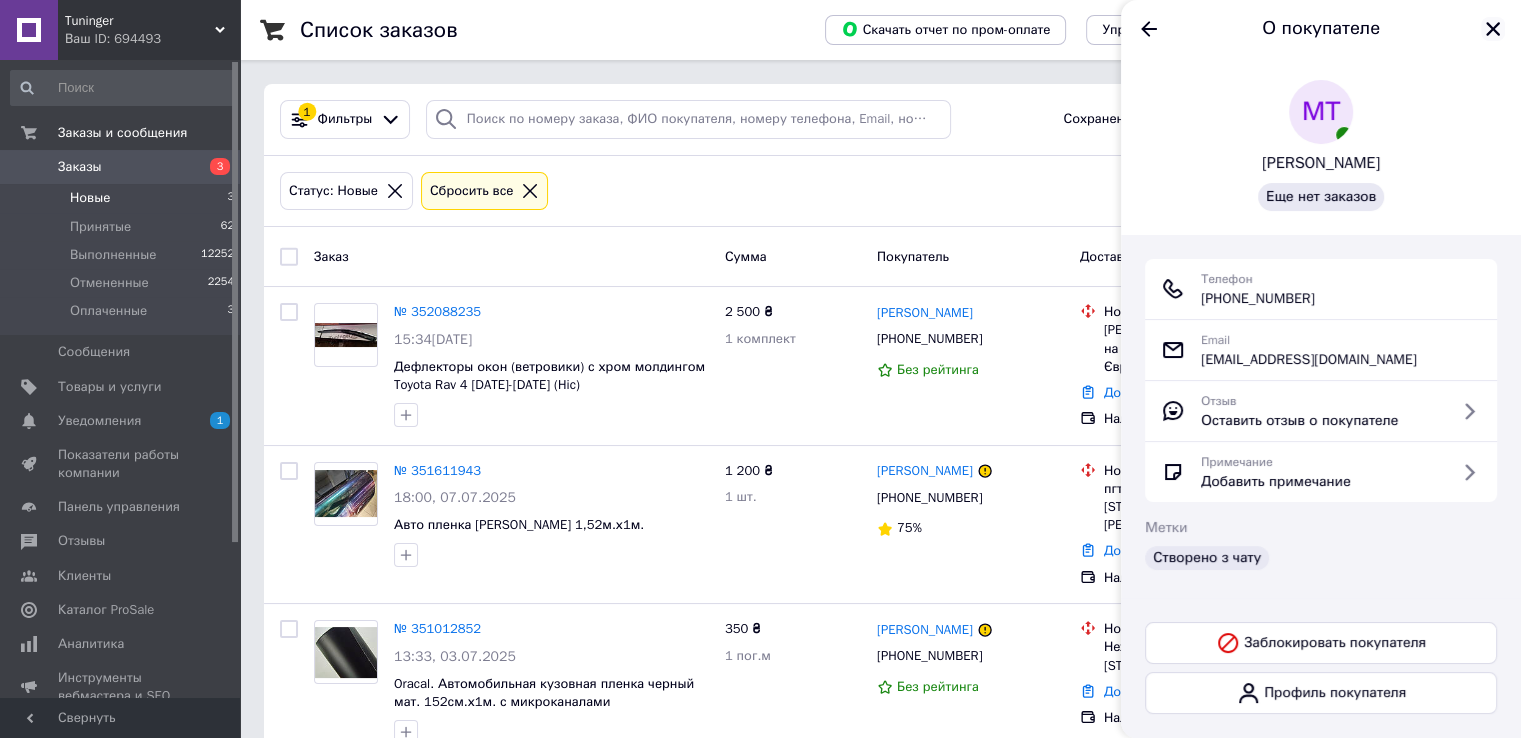 click 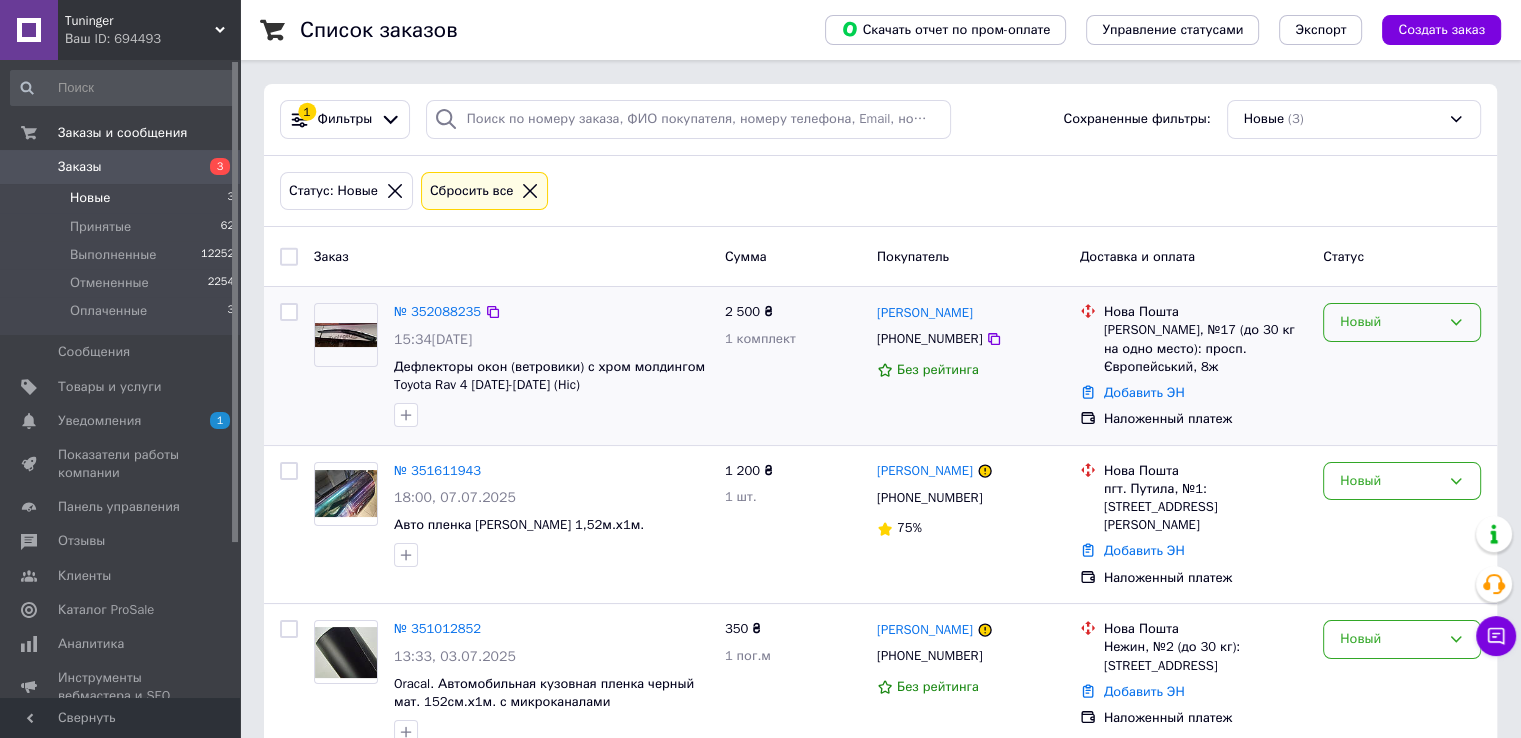 click on "Новый" at bounding box center (1402, 322) 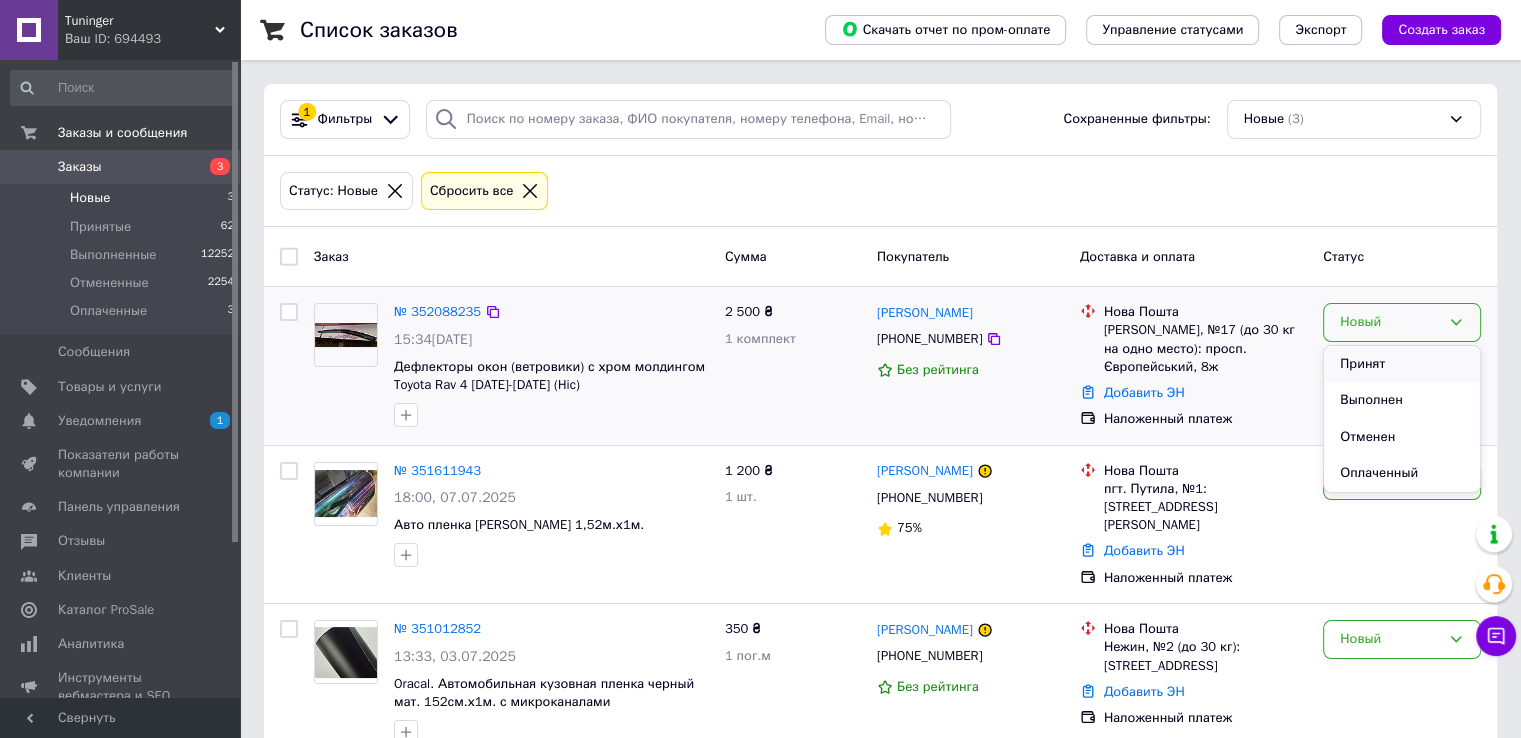 click on "Принят" at bounding box center (1402, 364) 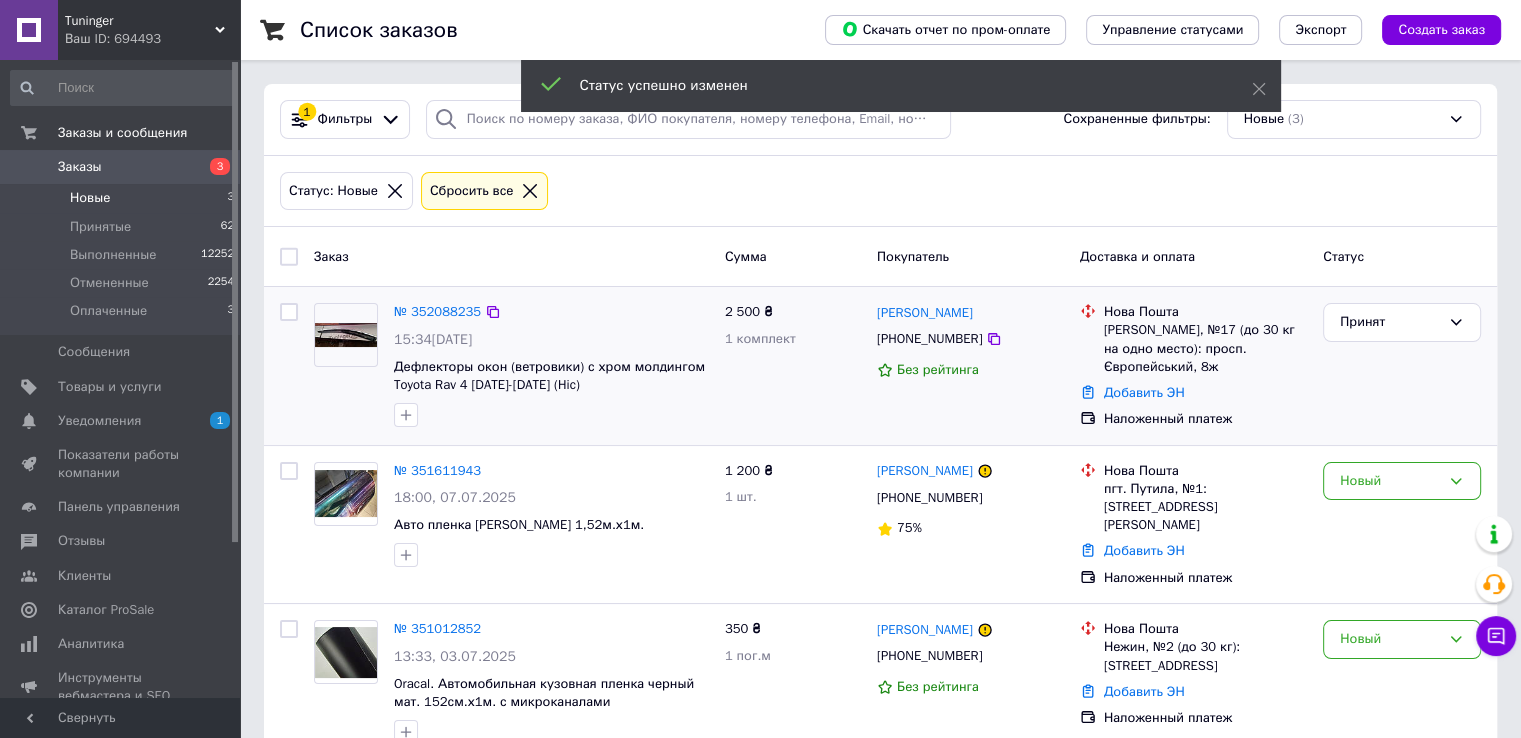 click on "№ 352088235" at bounding box center (437, 311) 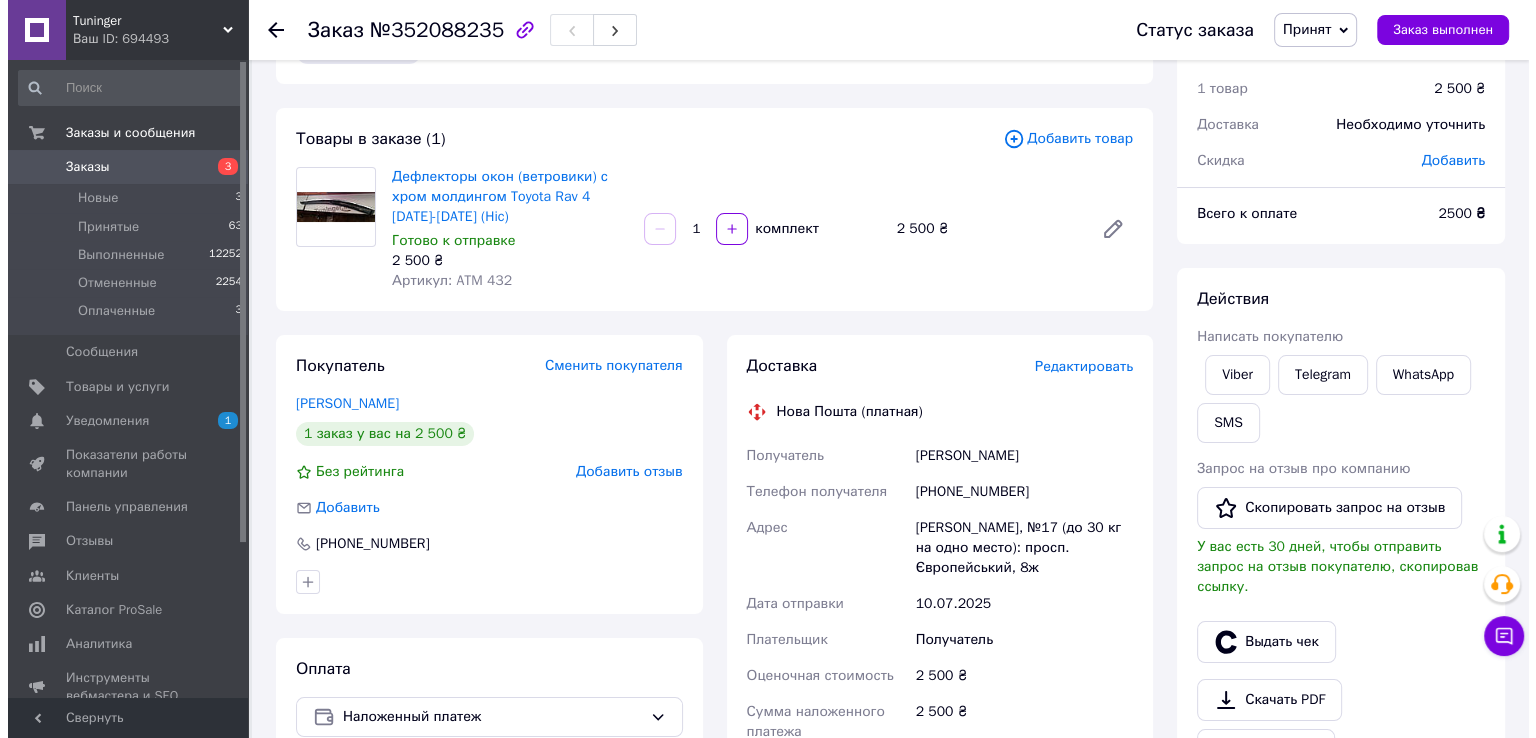scroll, scrollTop: 100, scrollLeft: 0, axis: vertical 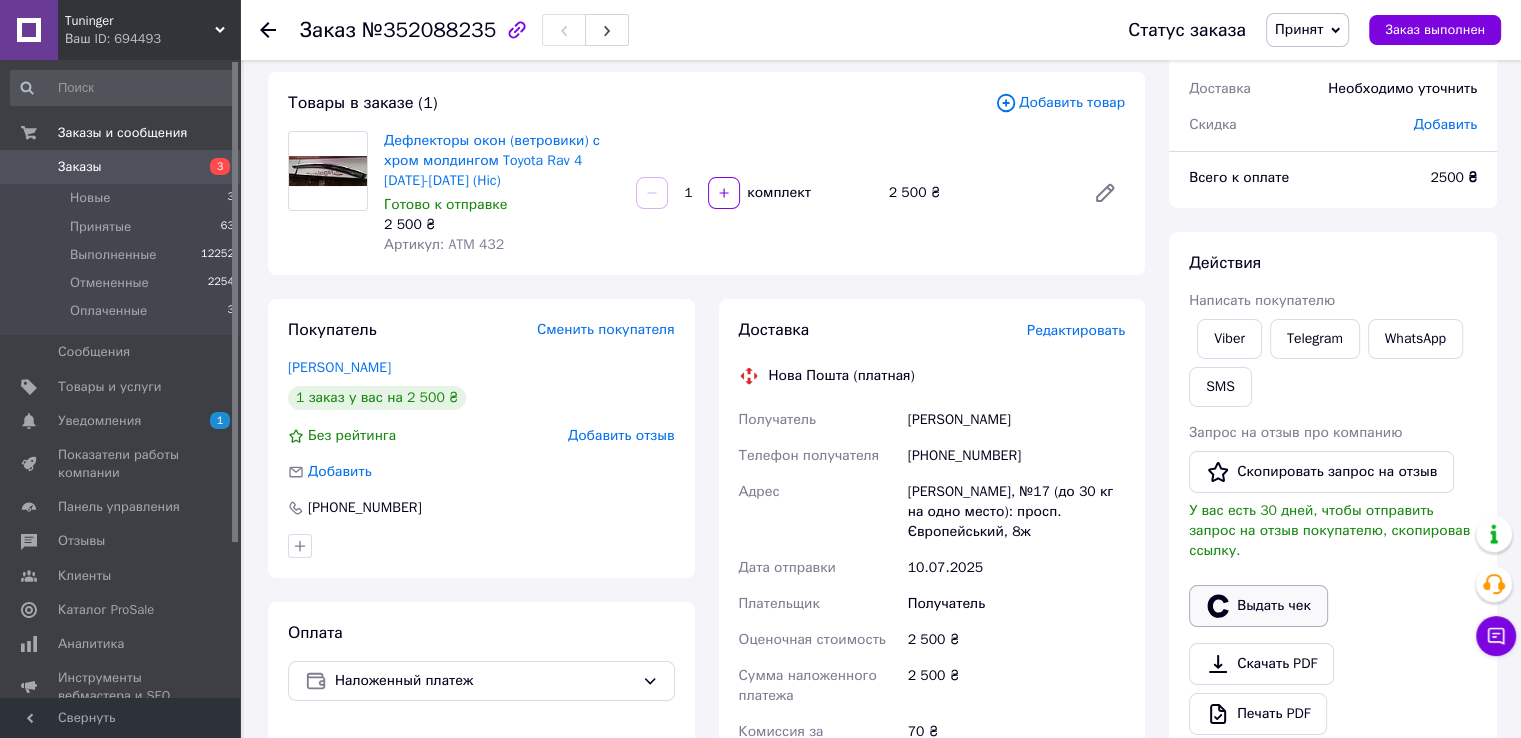 click on "Выдать чек" at bounding box center (1258, 606) 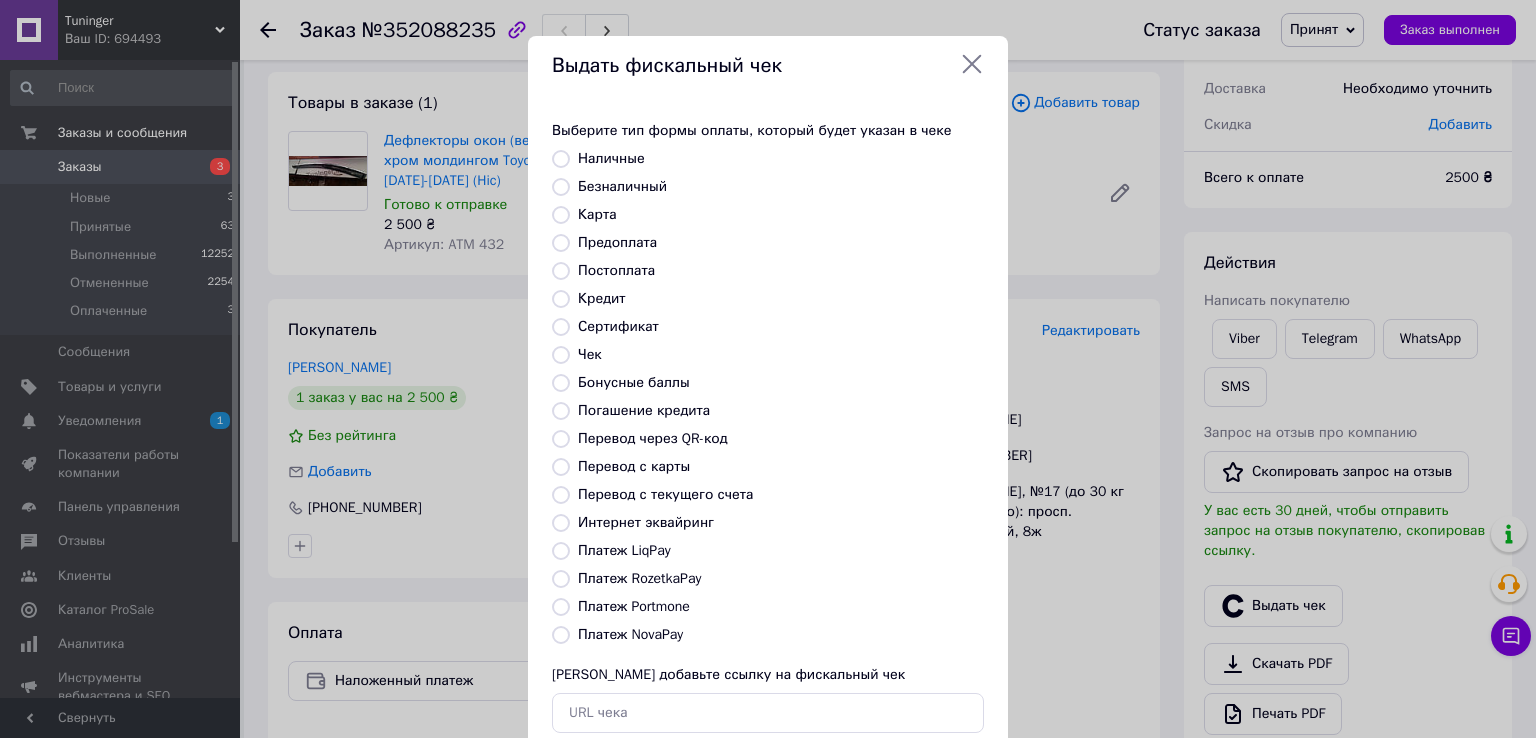 click on "Платеж NovaPay" at bounding box center [630, 634] 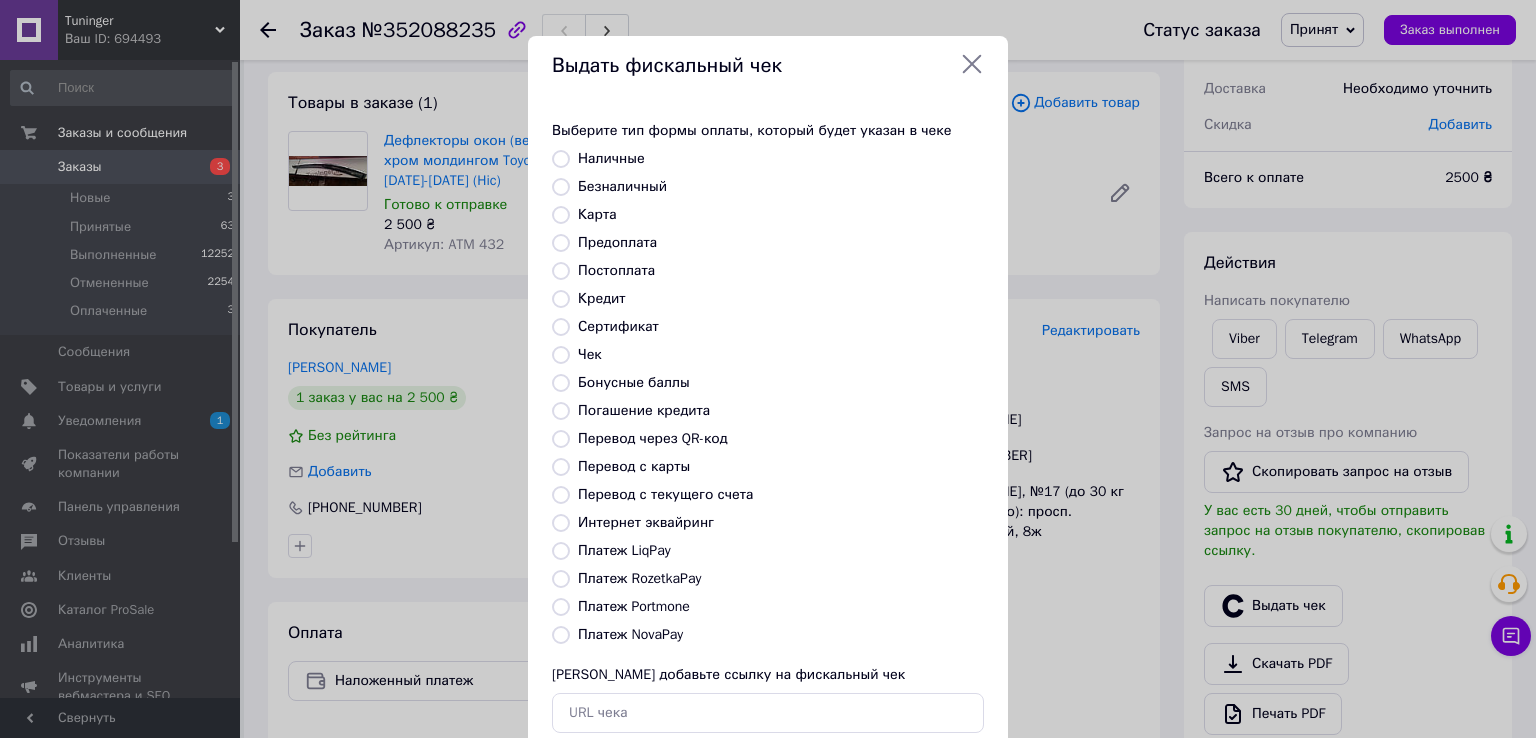 radio on "true" 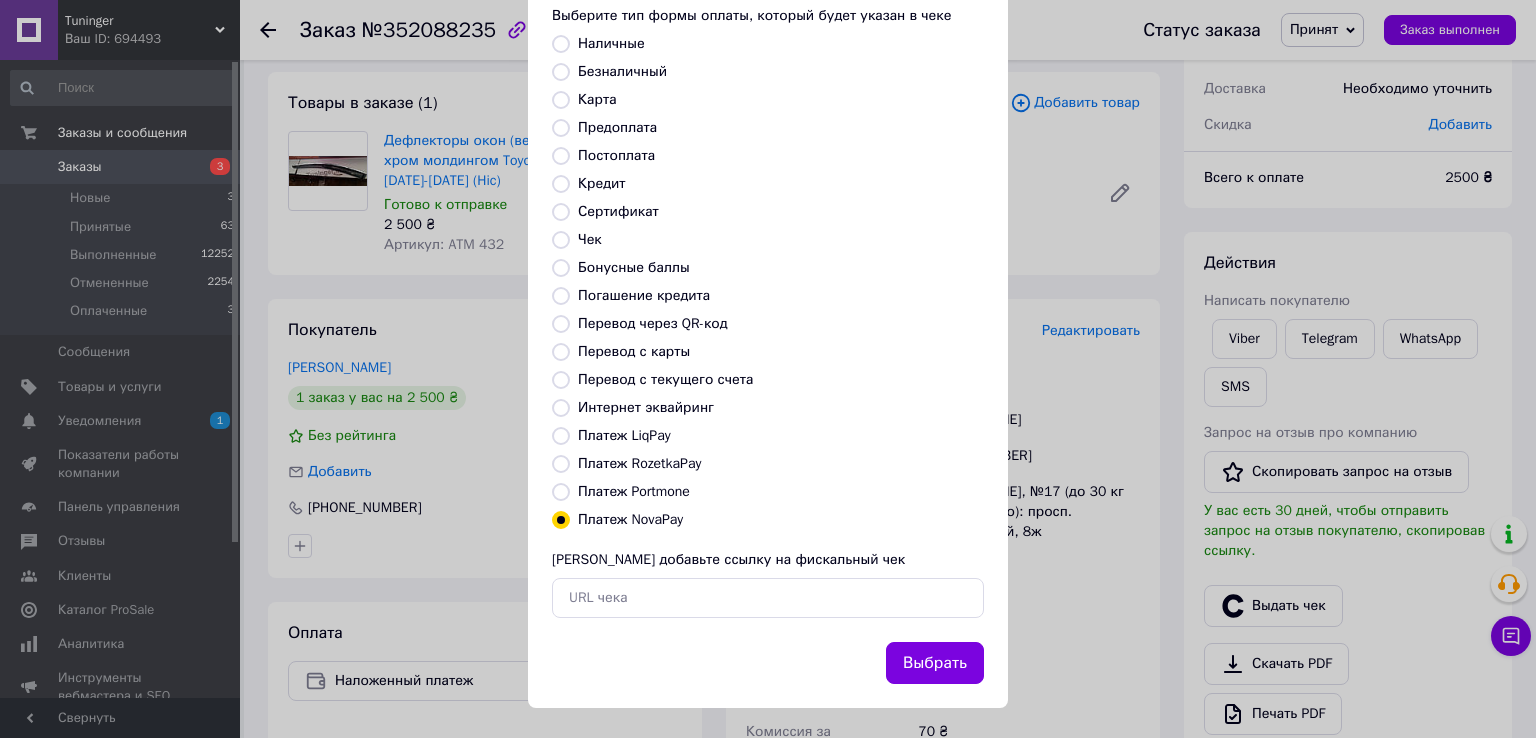 scroll, scrollTop: 120, scrollLeft: 0, axis: vertical 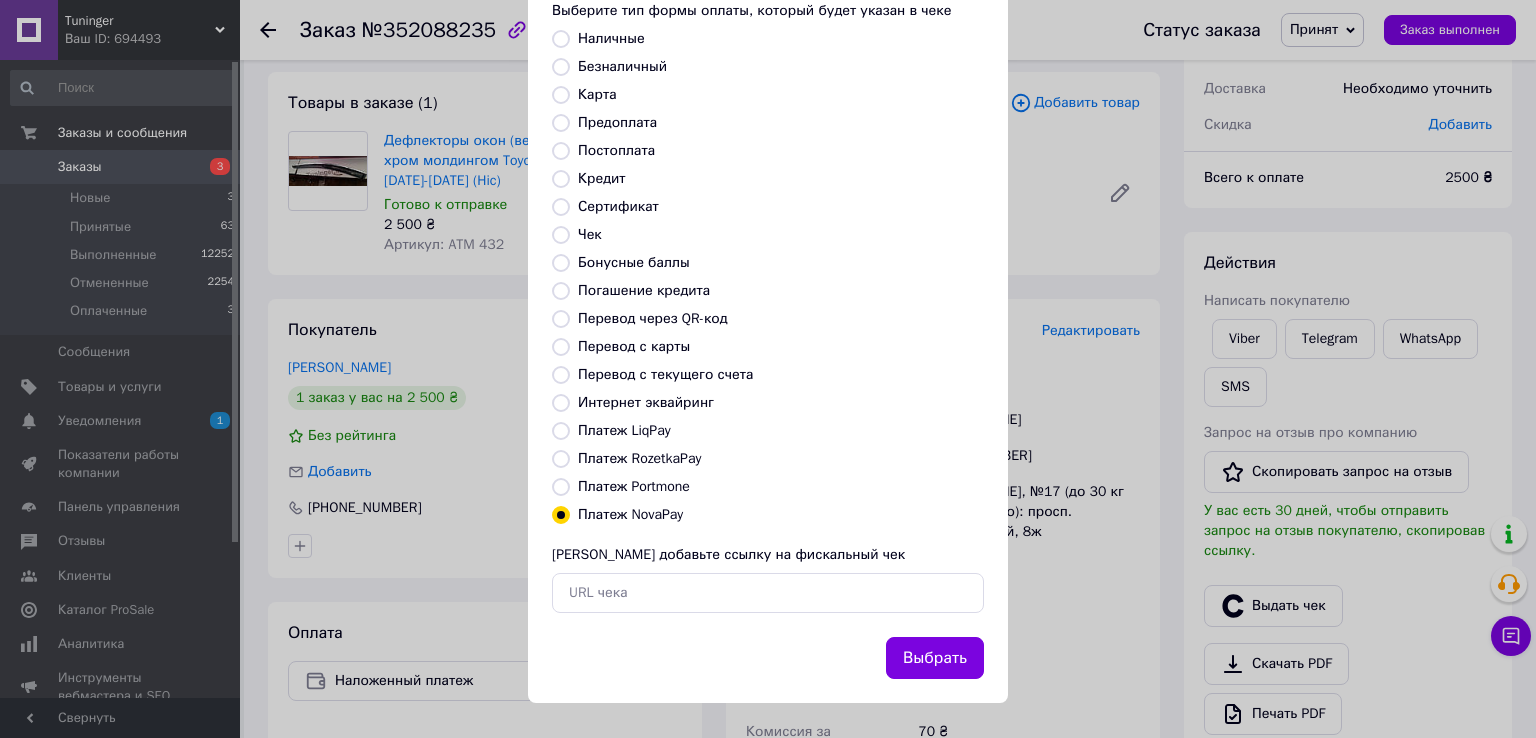 click on "Выбрать" at bounding box center [935, 658] 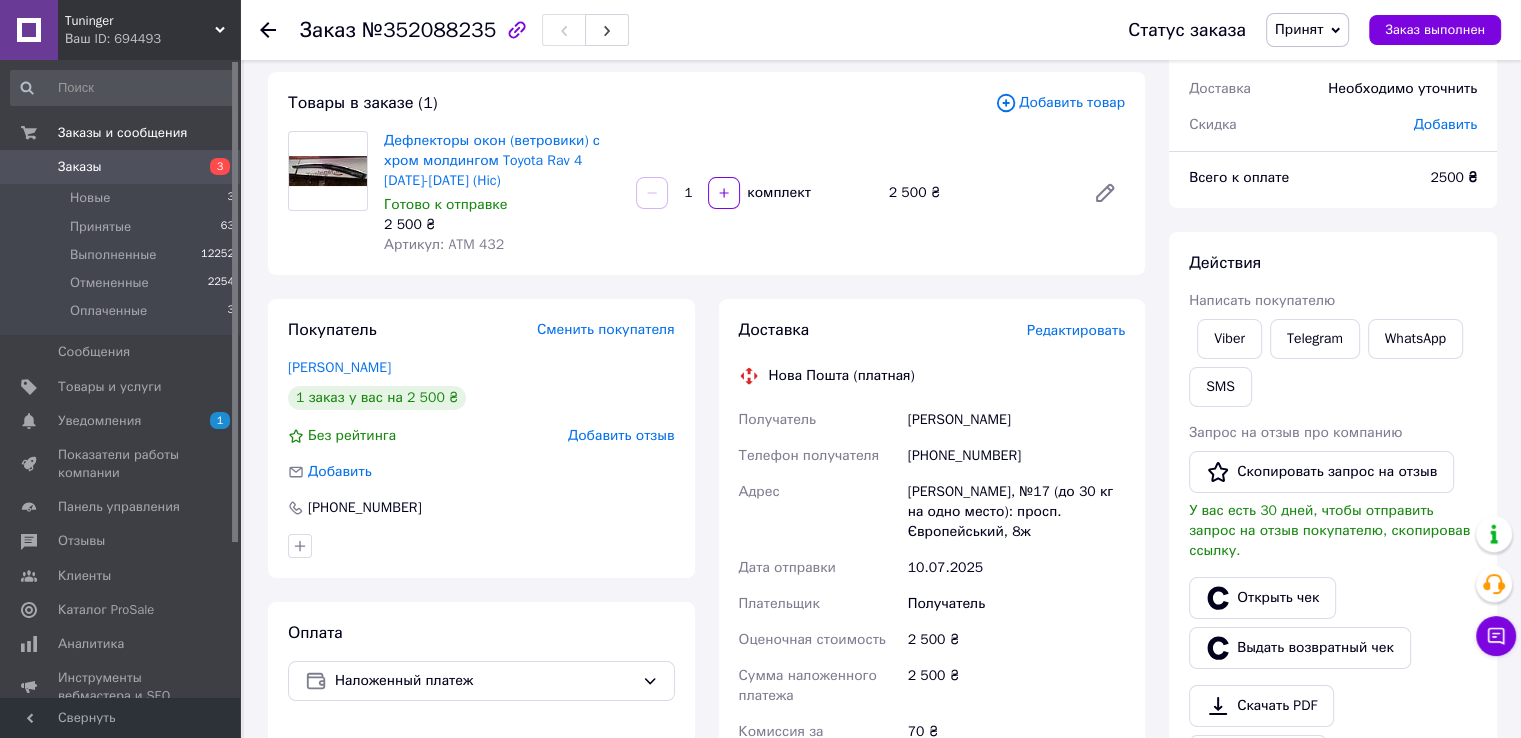 click on "Редактировать" at bounding box center (1076, 330) 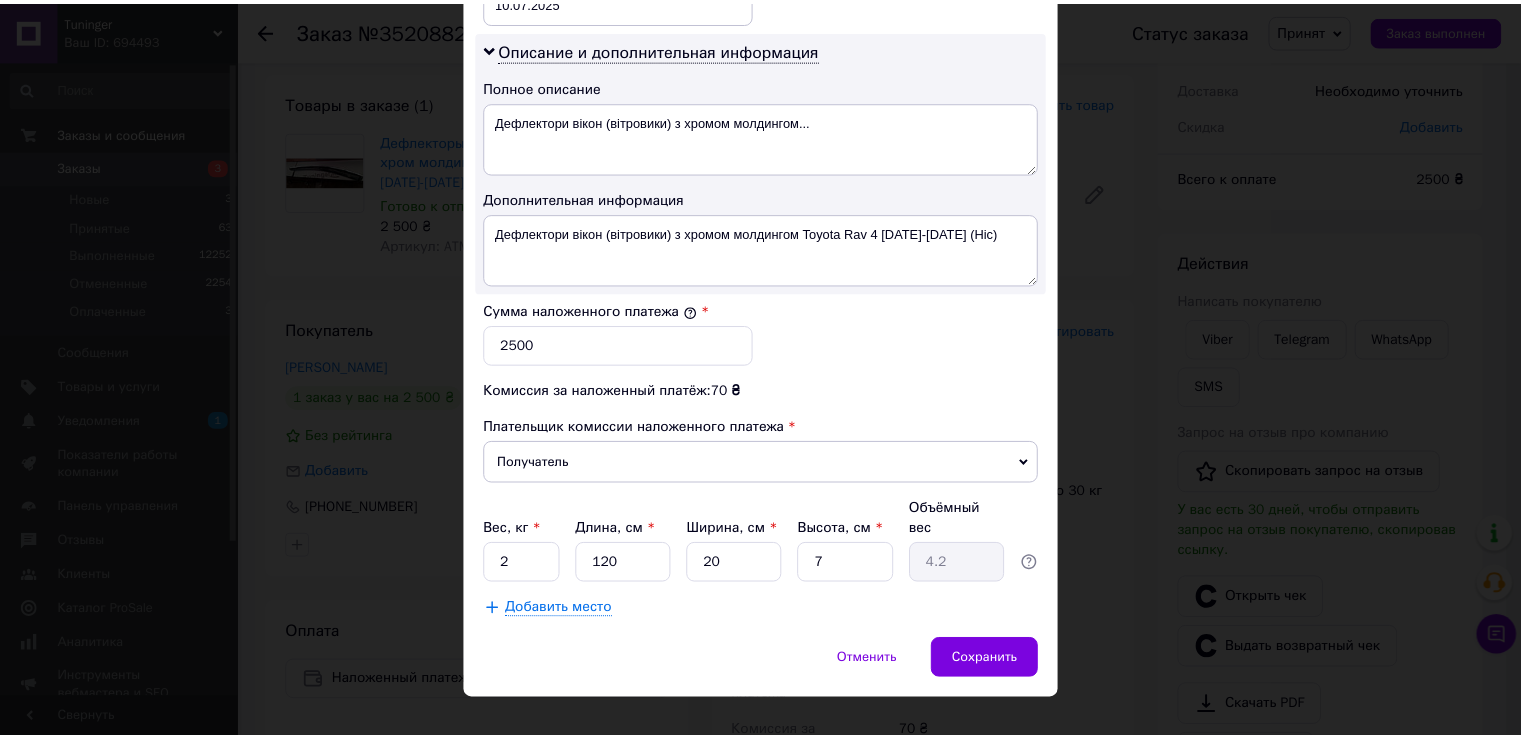 scroll, scrollTop: 1005, scrollLeft: 0, axis: vertical 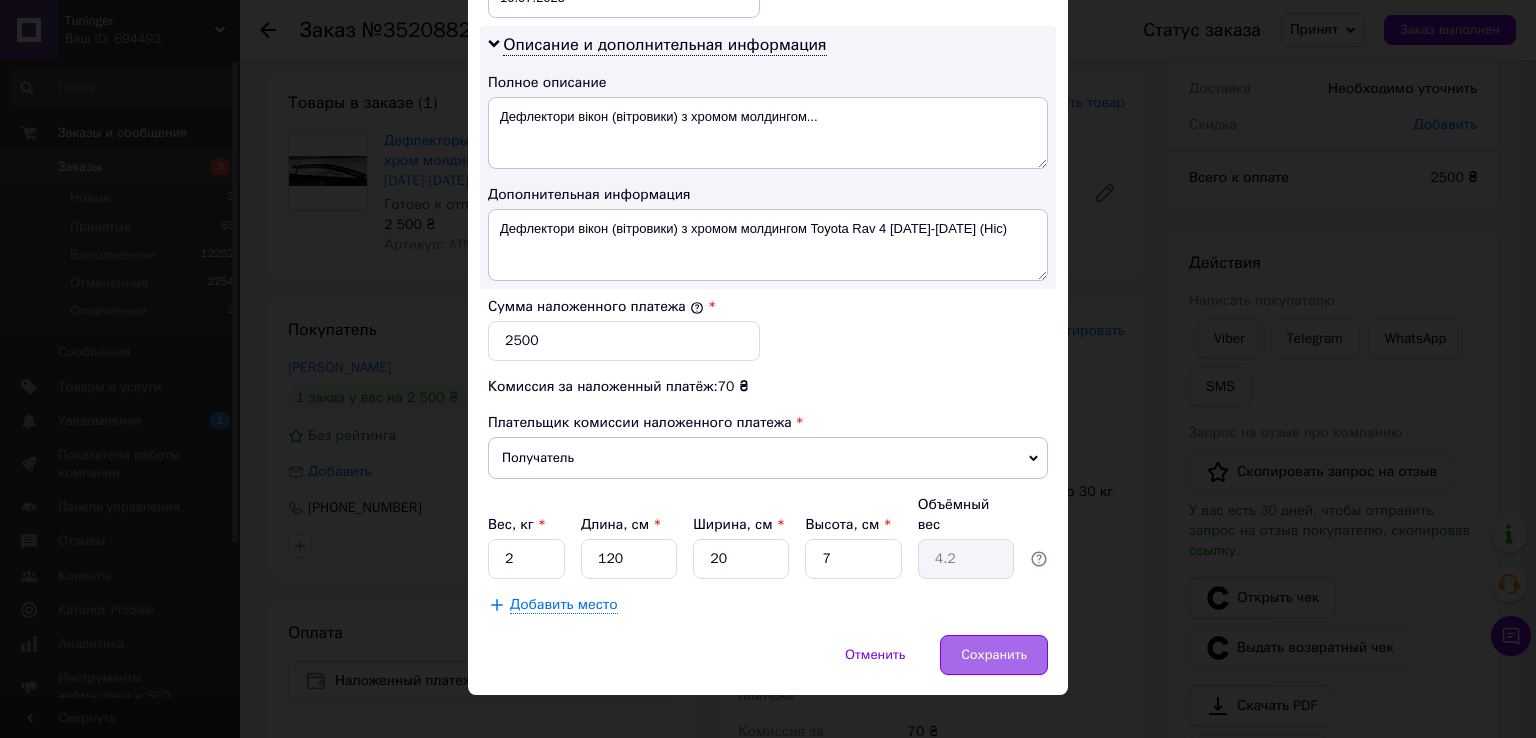 click on "Сохранить" at bounding box center (994, 655) 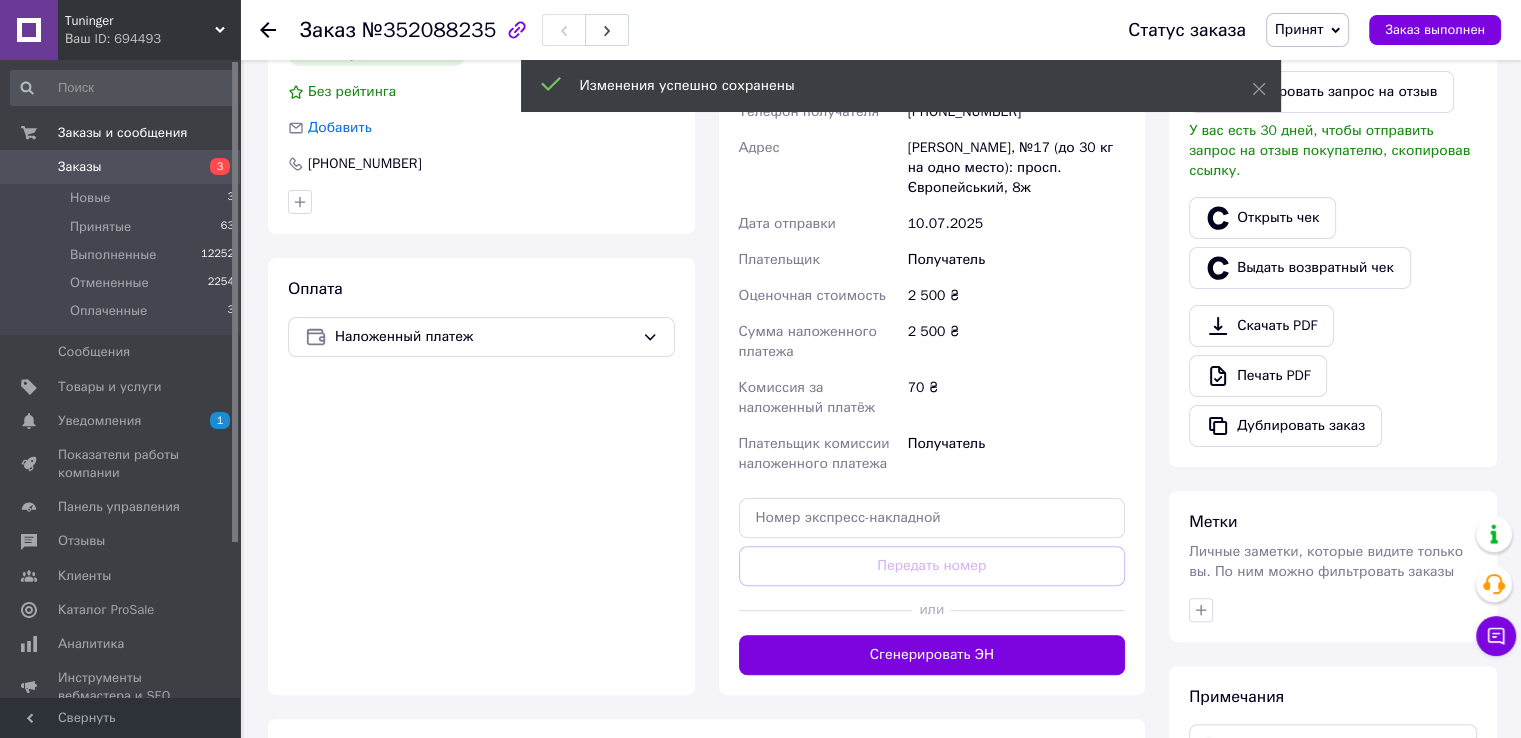 scroll, scrollTop: 500, scrollLeft: 0, axis: vertical 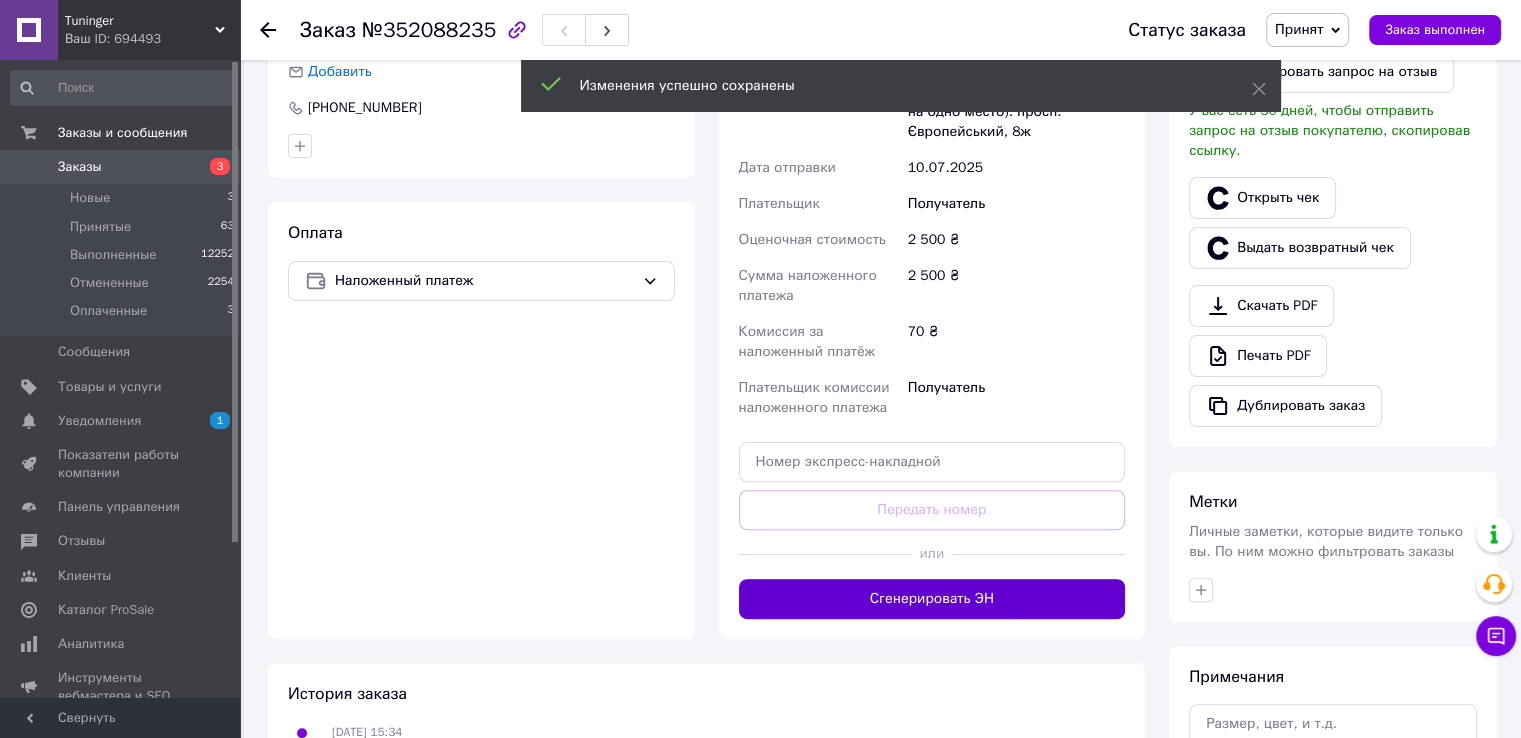 click on "Сгенерировать ЭН" at bounding box center (932, 599) 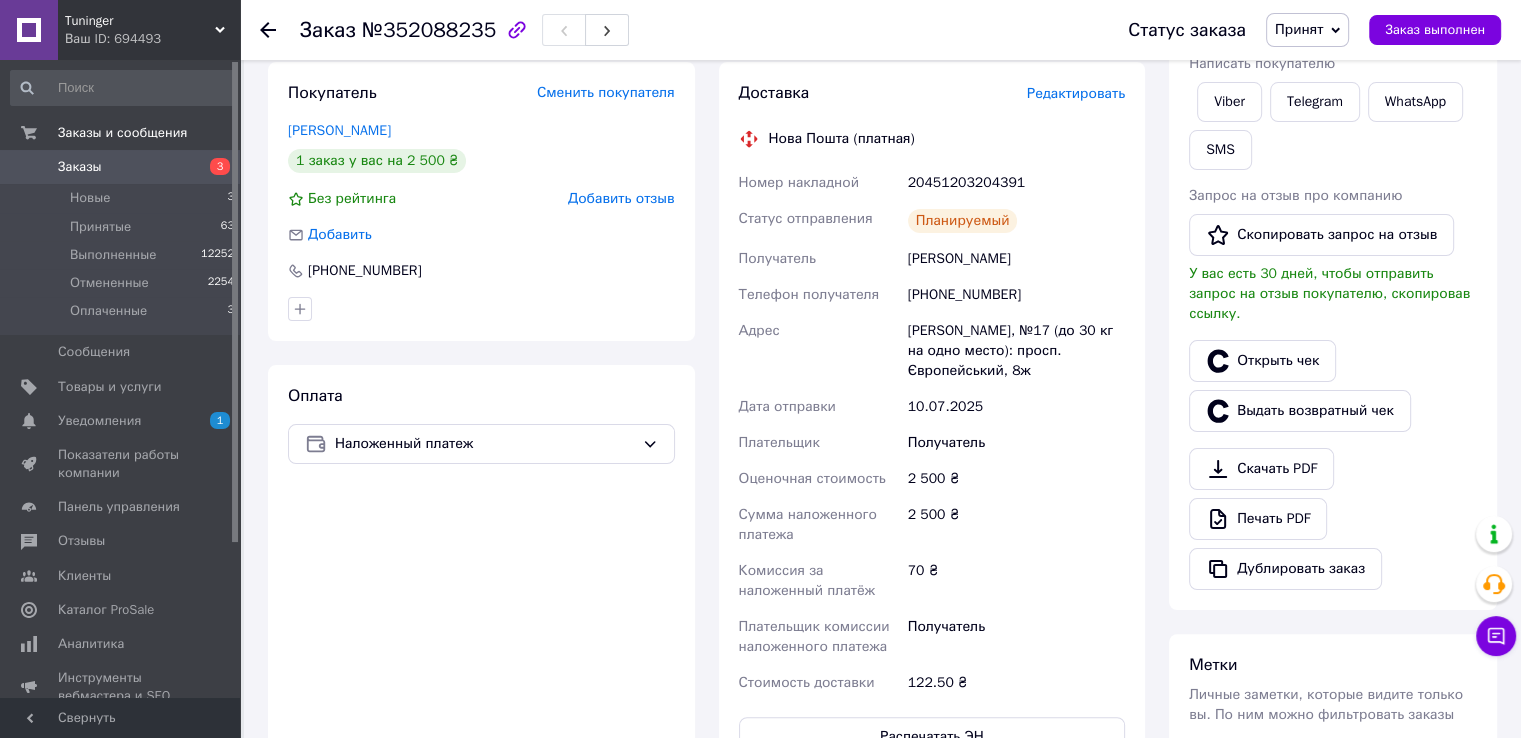 scroll, scrollTop: 334, scrollLeft: 0, axis: vertical 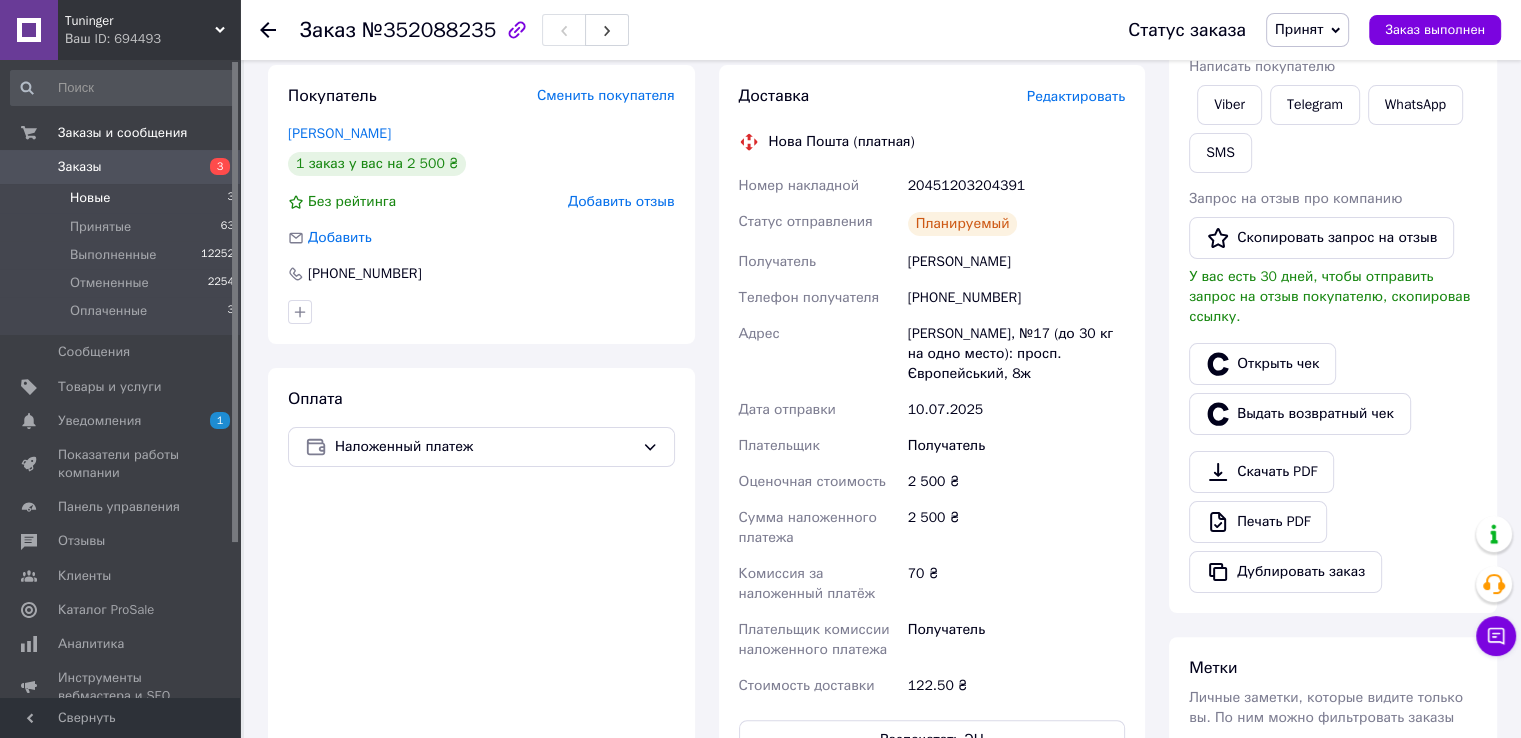 click on "Новые" at bounding box center (90, 198) 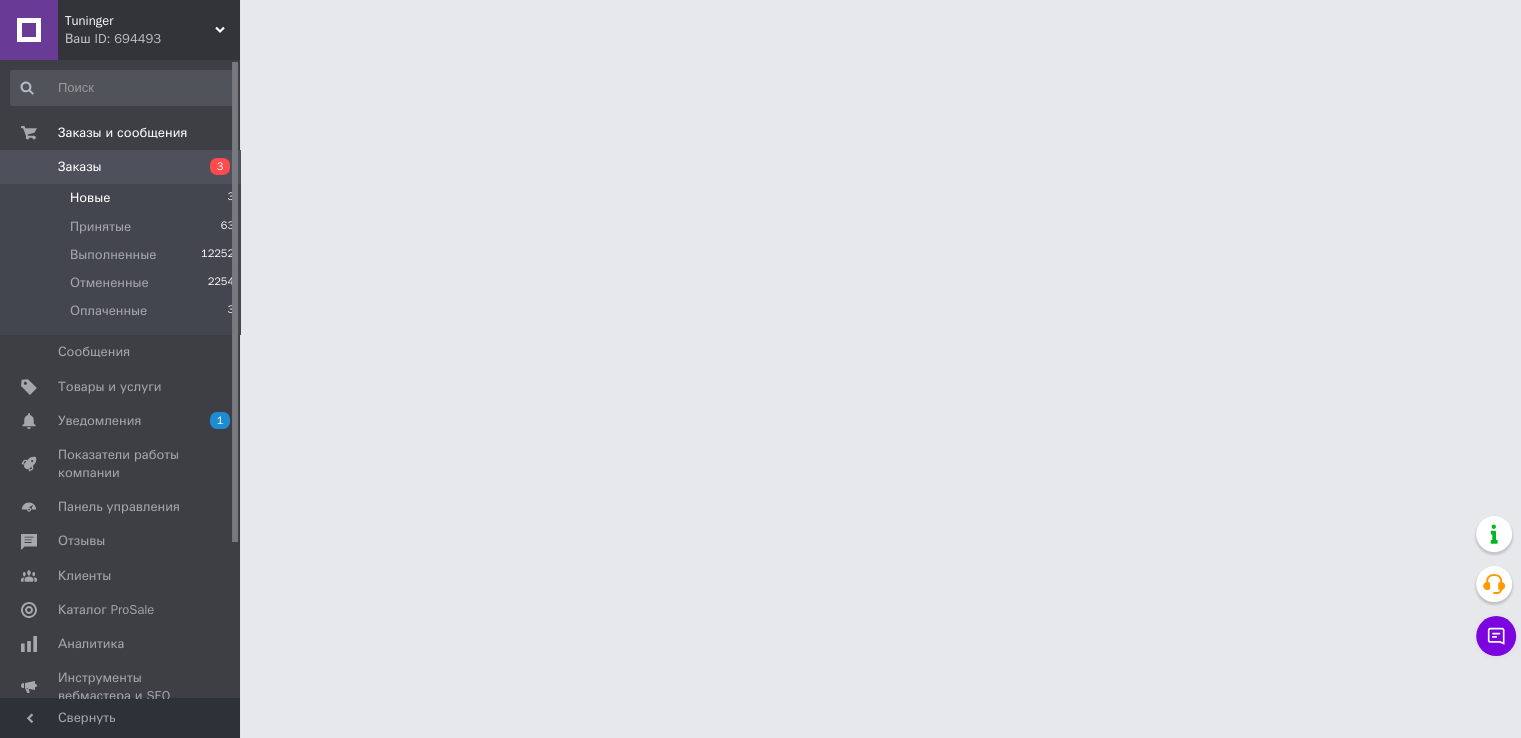 scroll, scrollTop: 0, scrollLeft: 0, axis: both 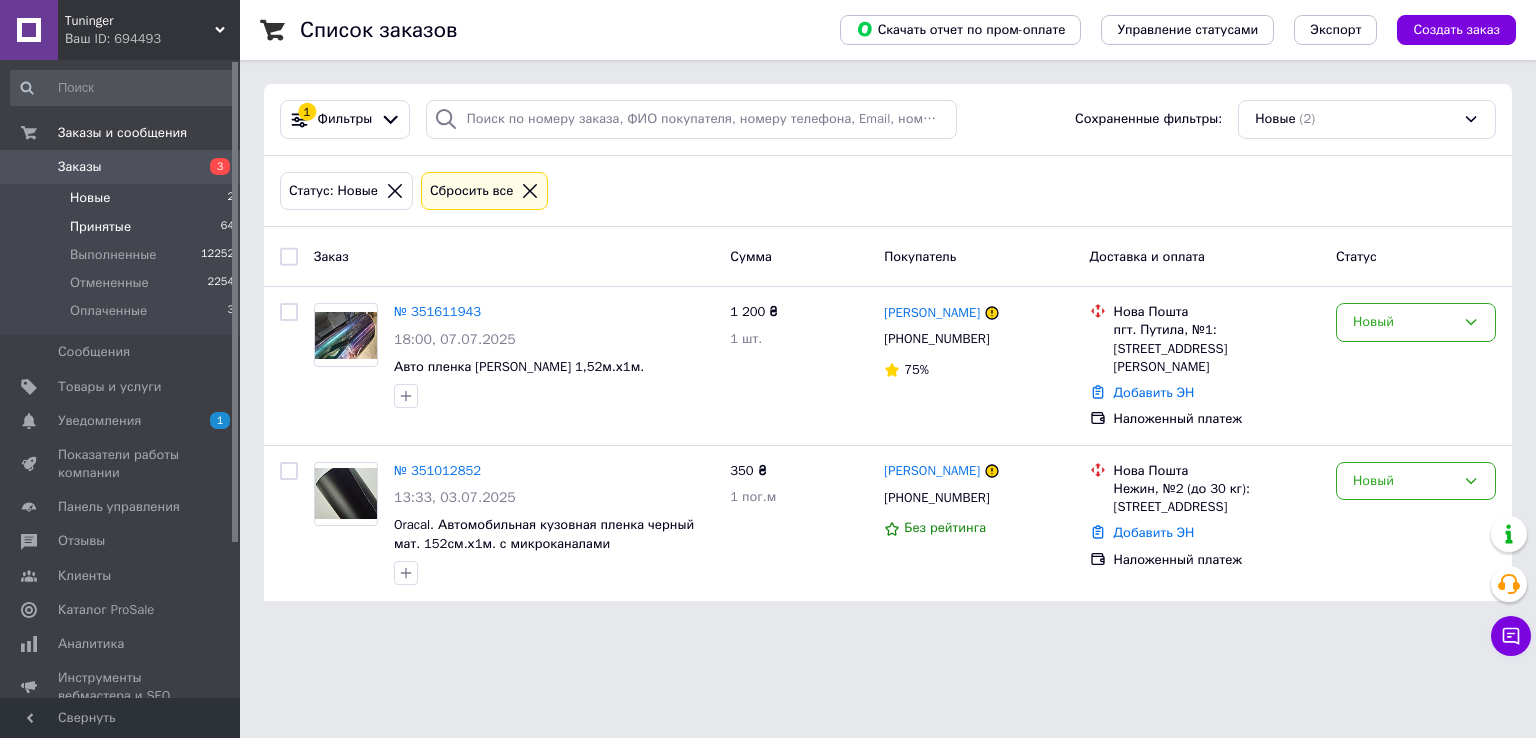 click on "Принятые" at bounding box center (100, 227) 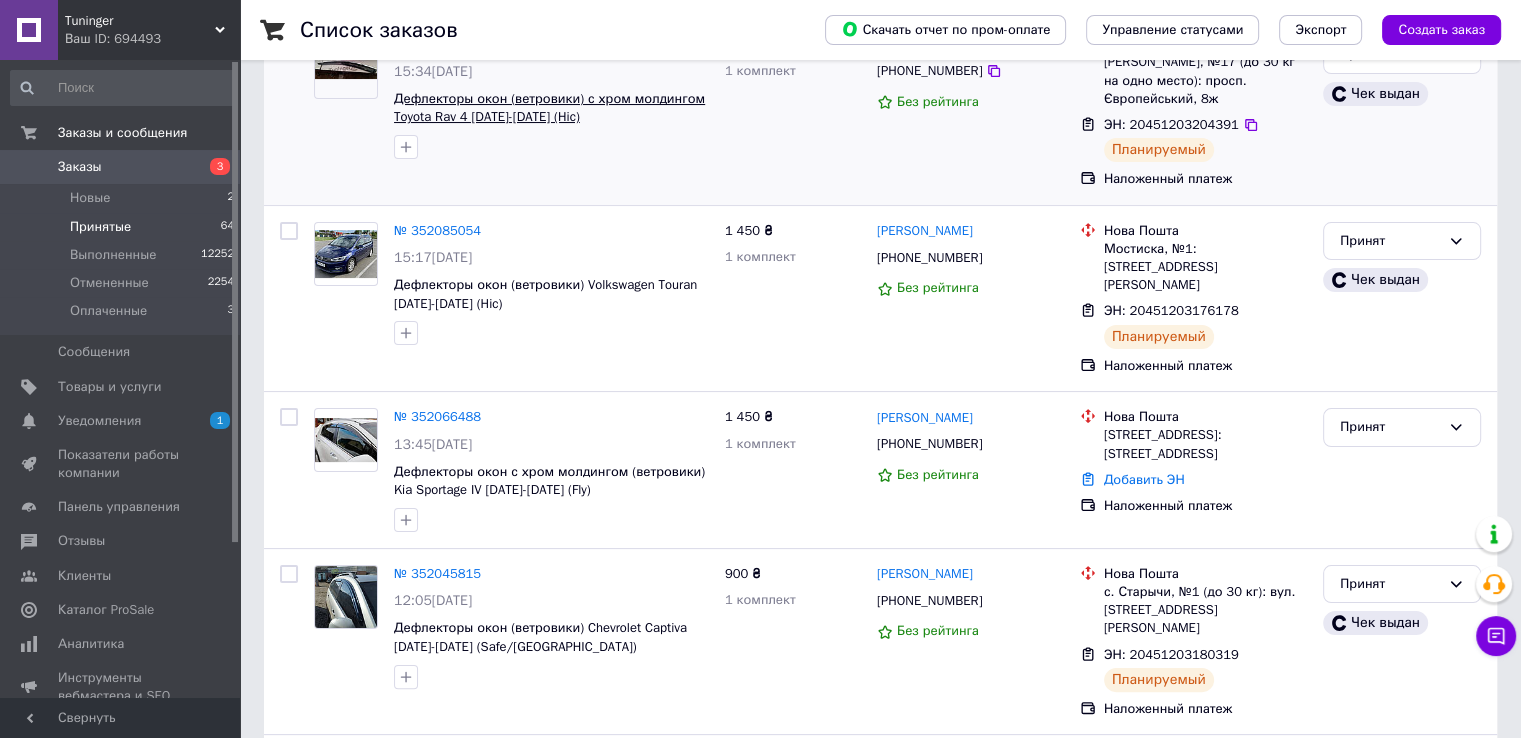 scroll, scrollTop: 300, scrollLeft: 0, axis: vertical 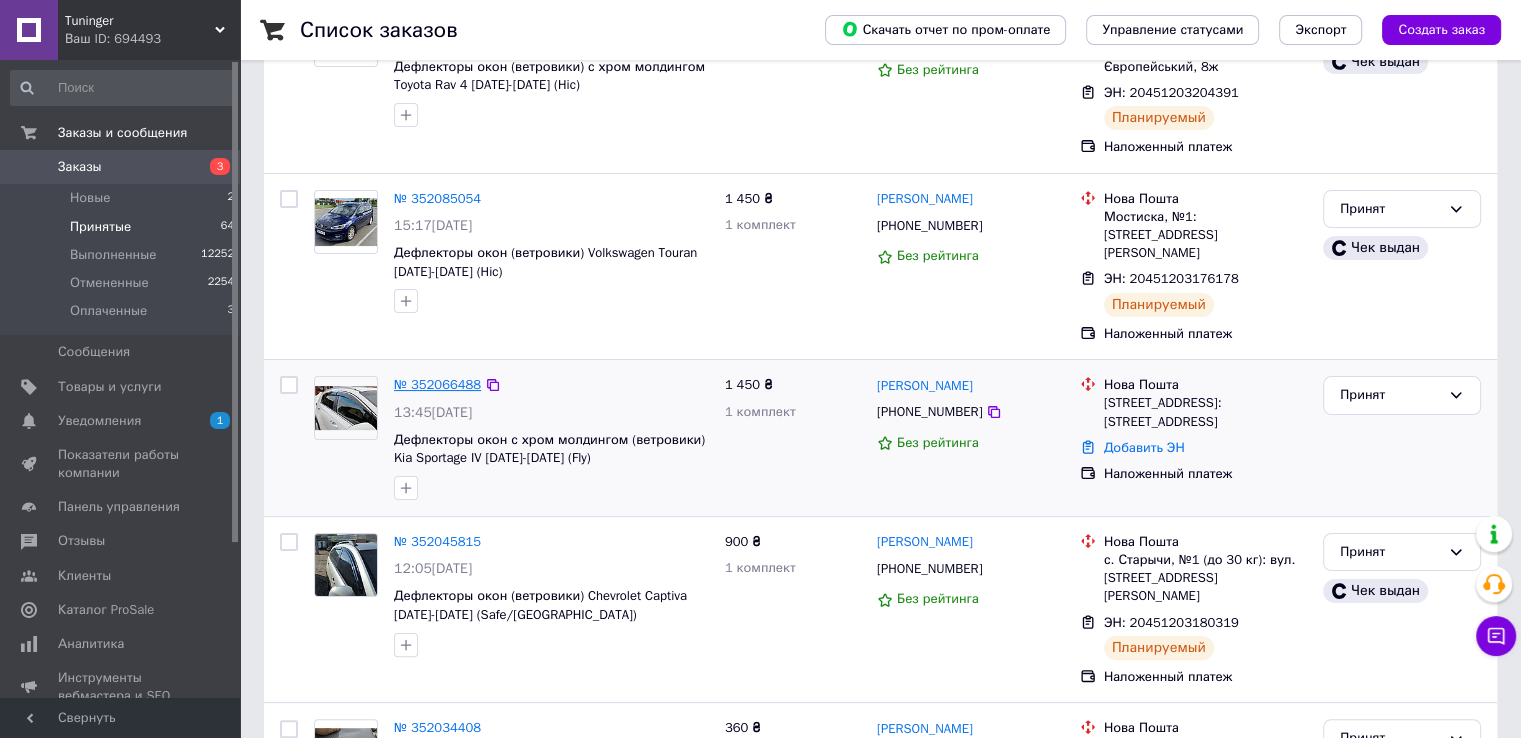 click on "№ 352066488" at bounding box center [437, 384] 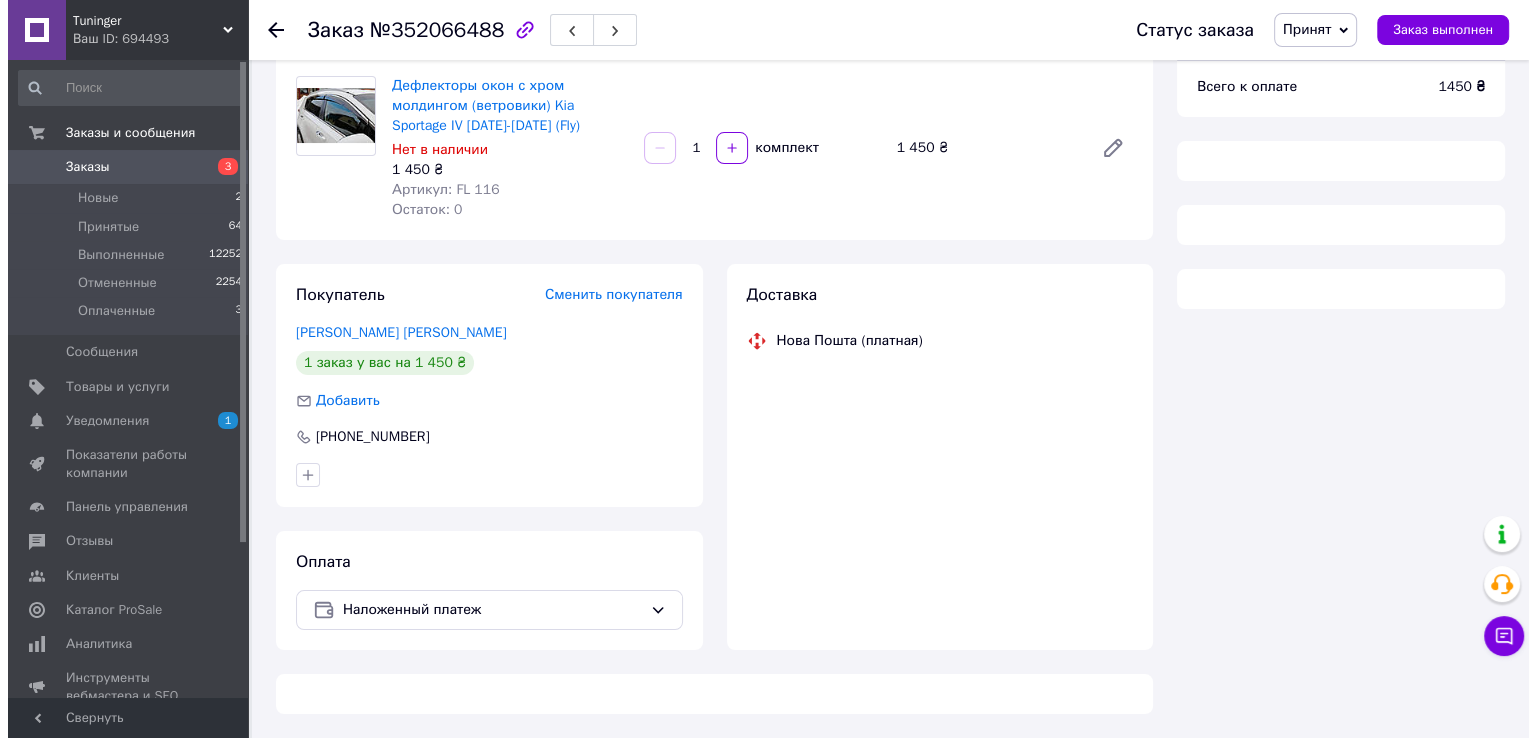 scroll, scrollTop: 300, scrollLeft: 0, axis: vertical 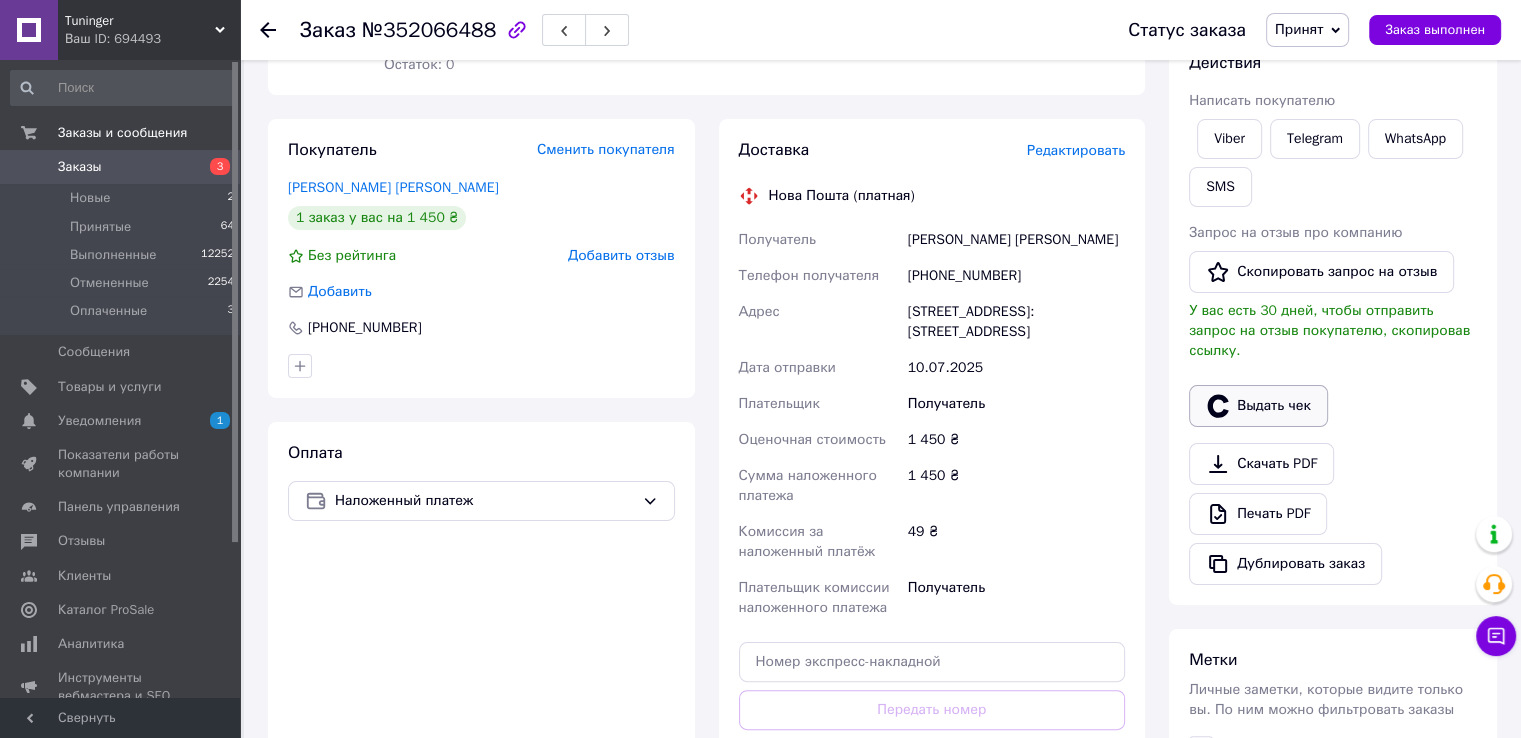 click on "Выдать чек" at bounding box center (1258, 406) 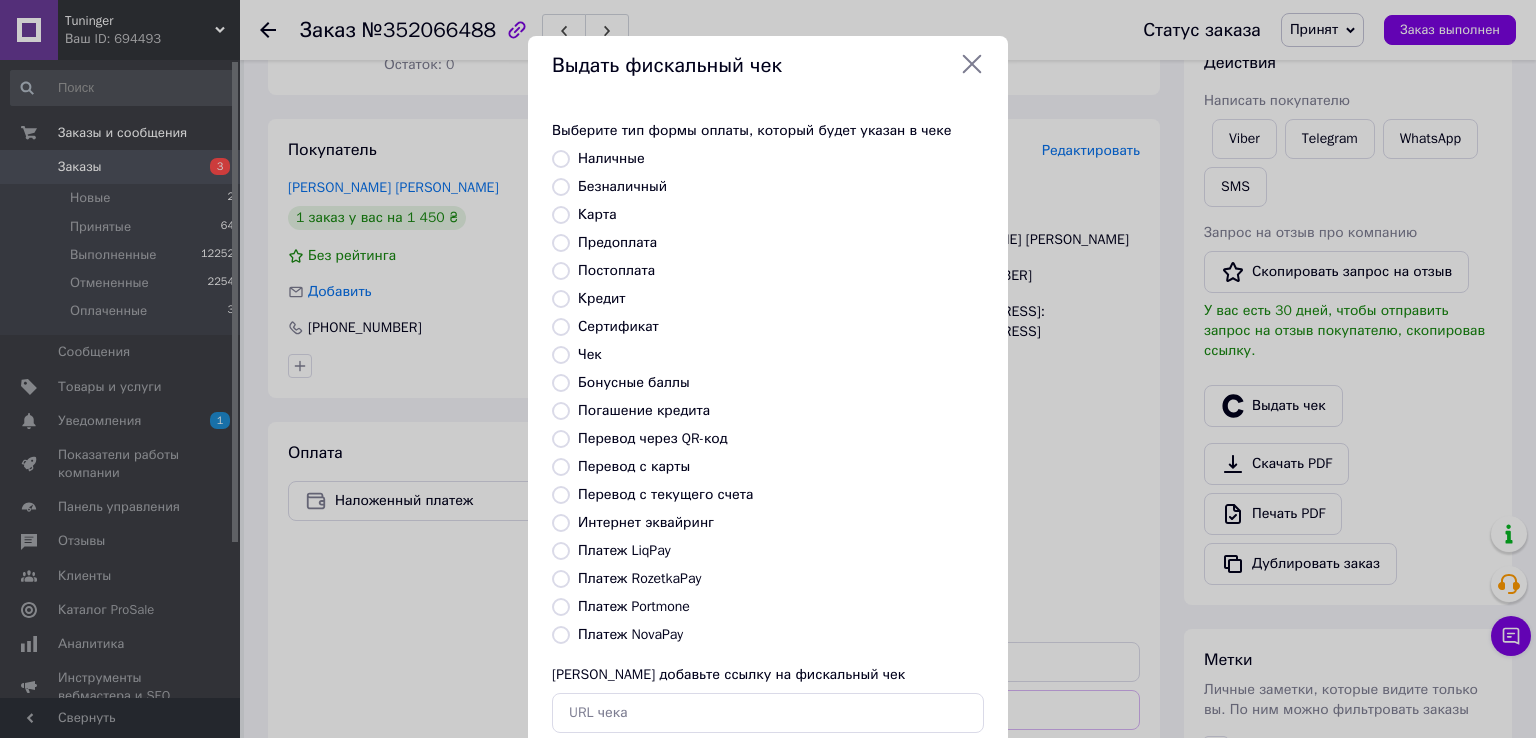 click on "Платеж NovaPay" at bounding box center [630, 634] 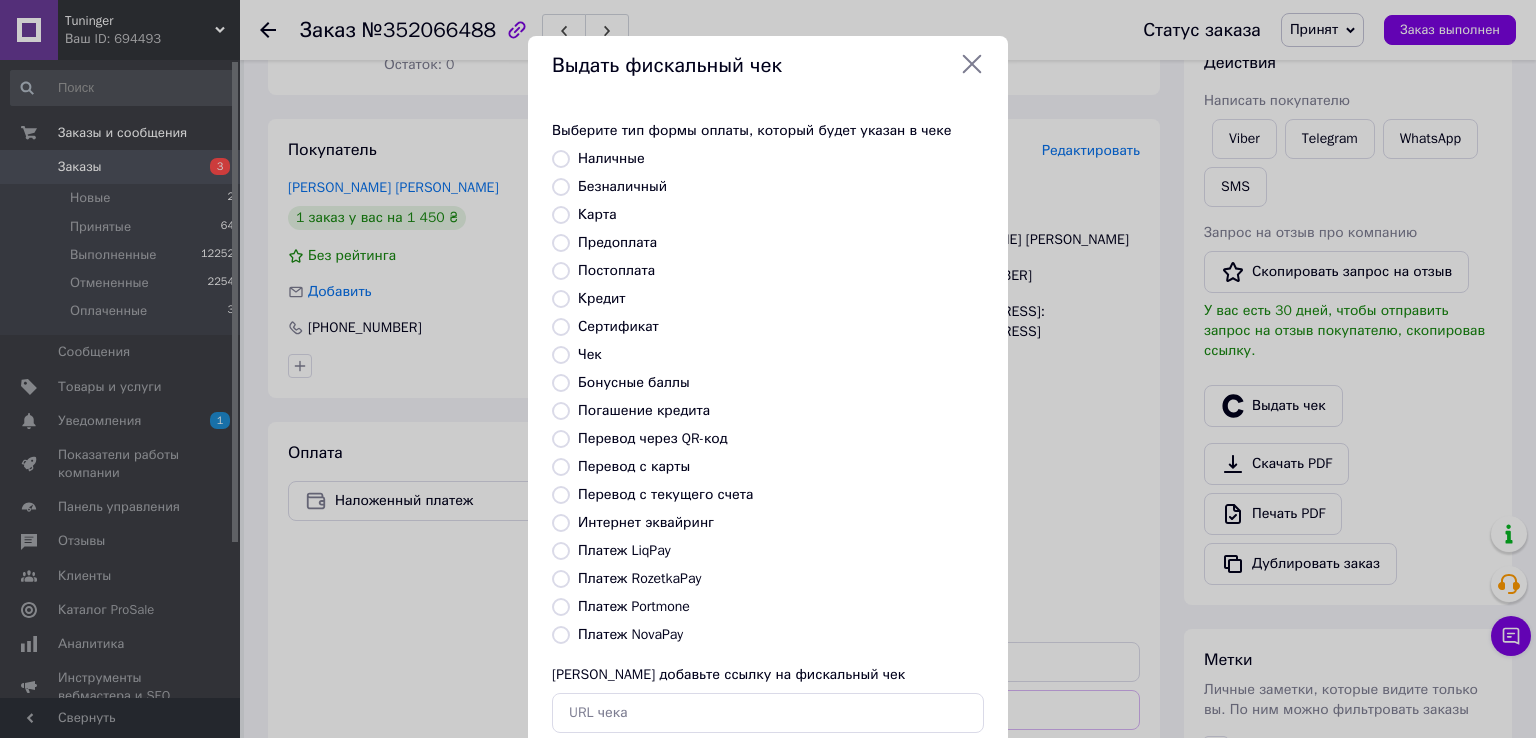 radio on "true" 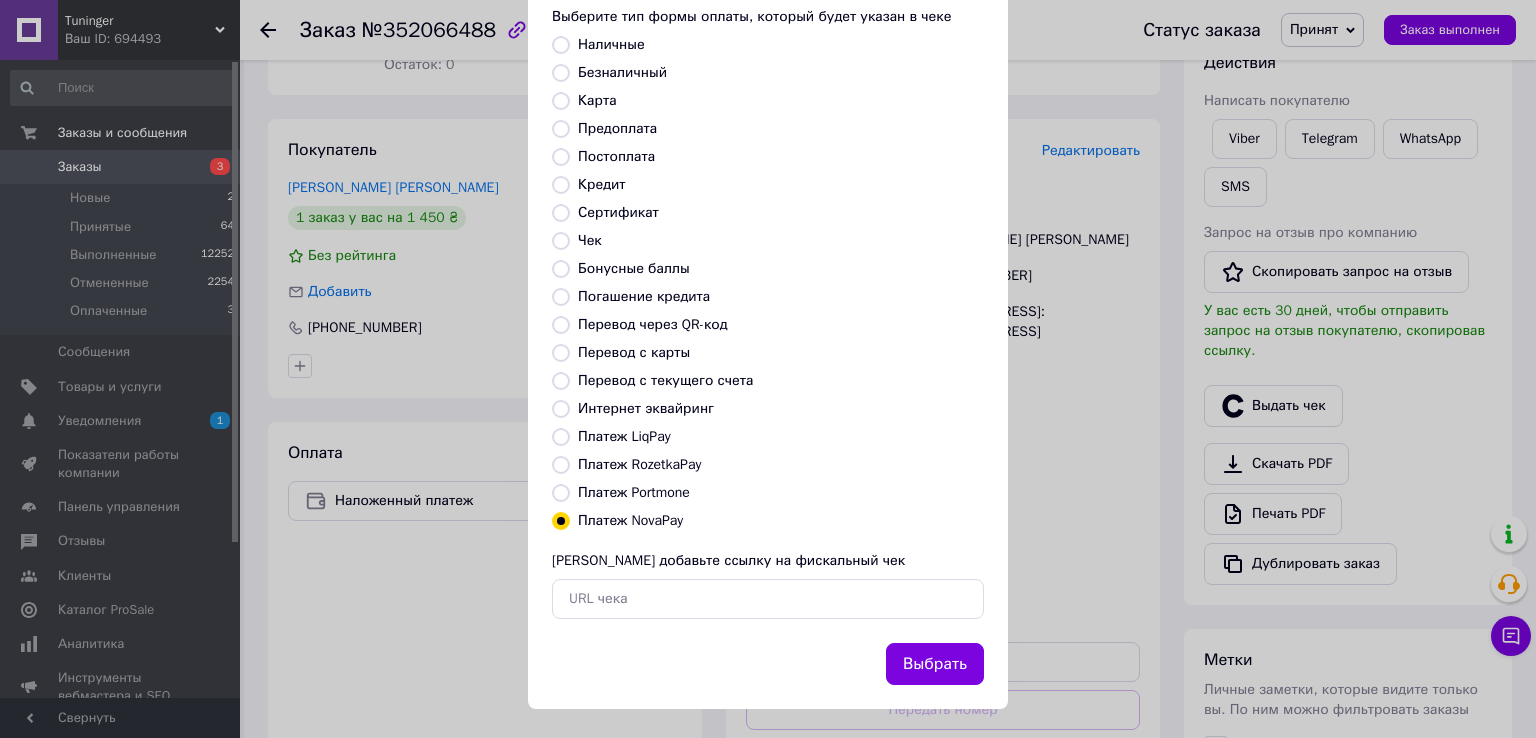 scroll, scrollTop: 120, scrollLeft: 0, axis: vertical 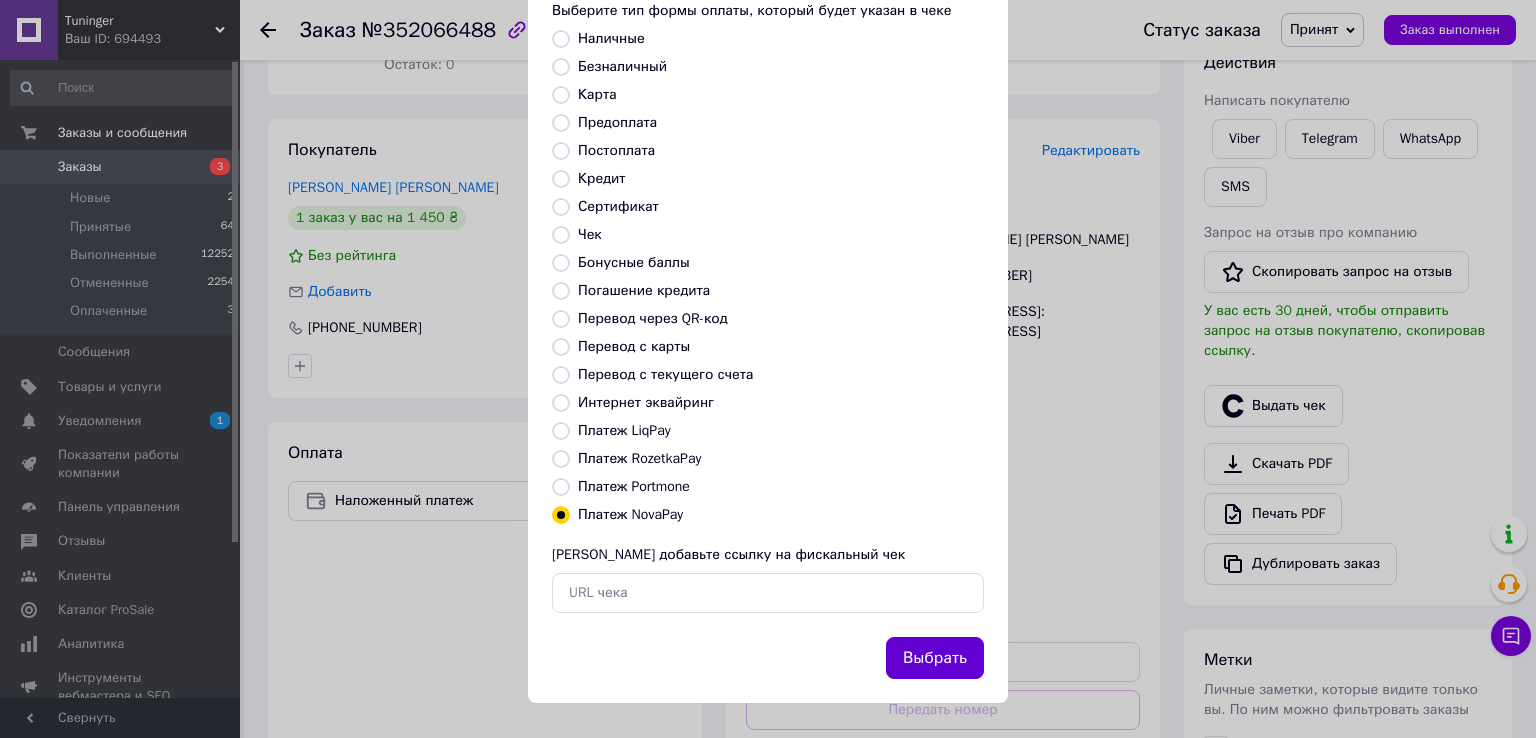 click on "Выбрать" at bounding box center [935, 658] 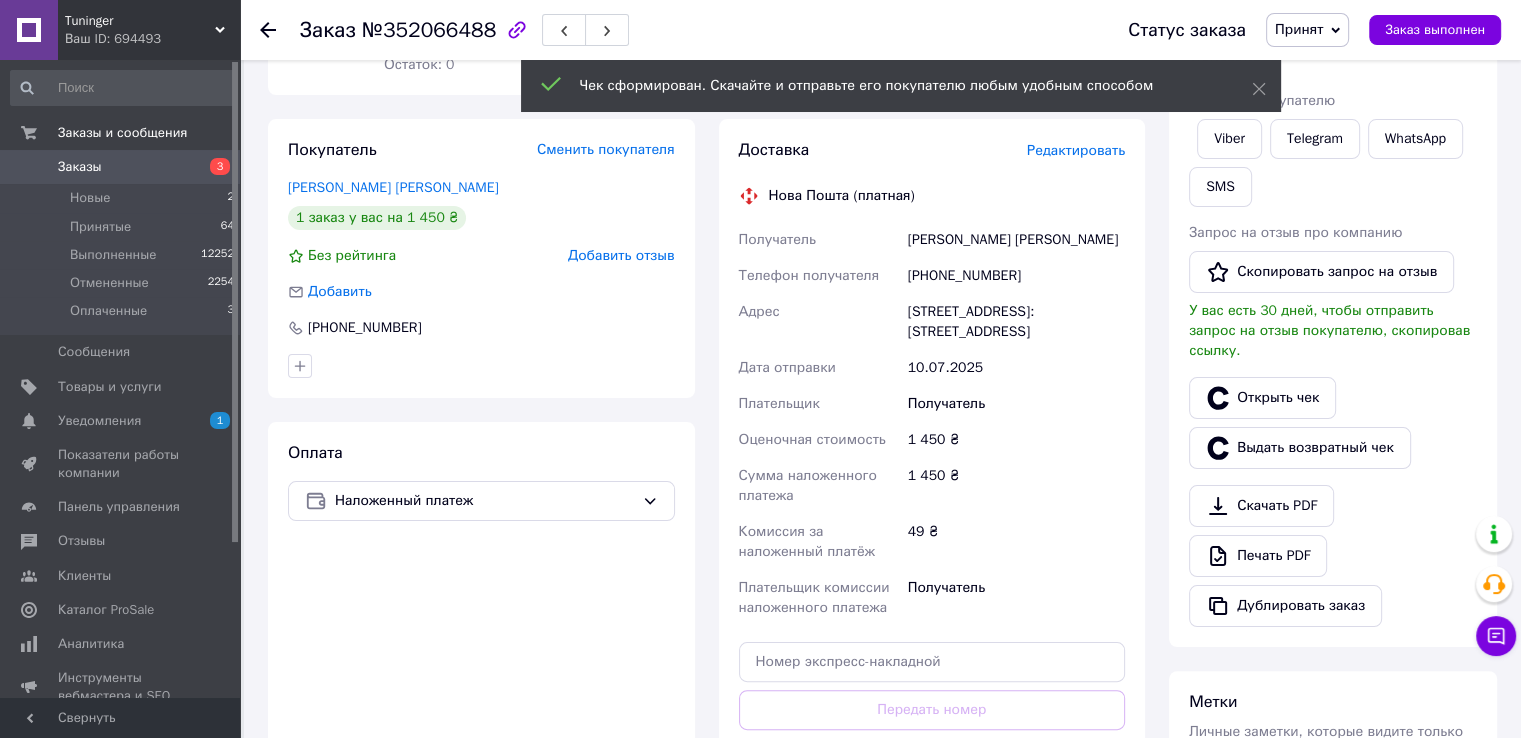 click on "Редактировать" at bounding box center [1076, 150] 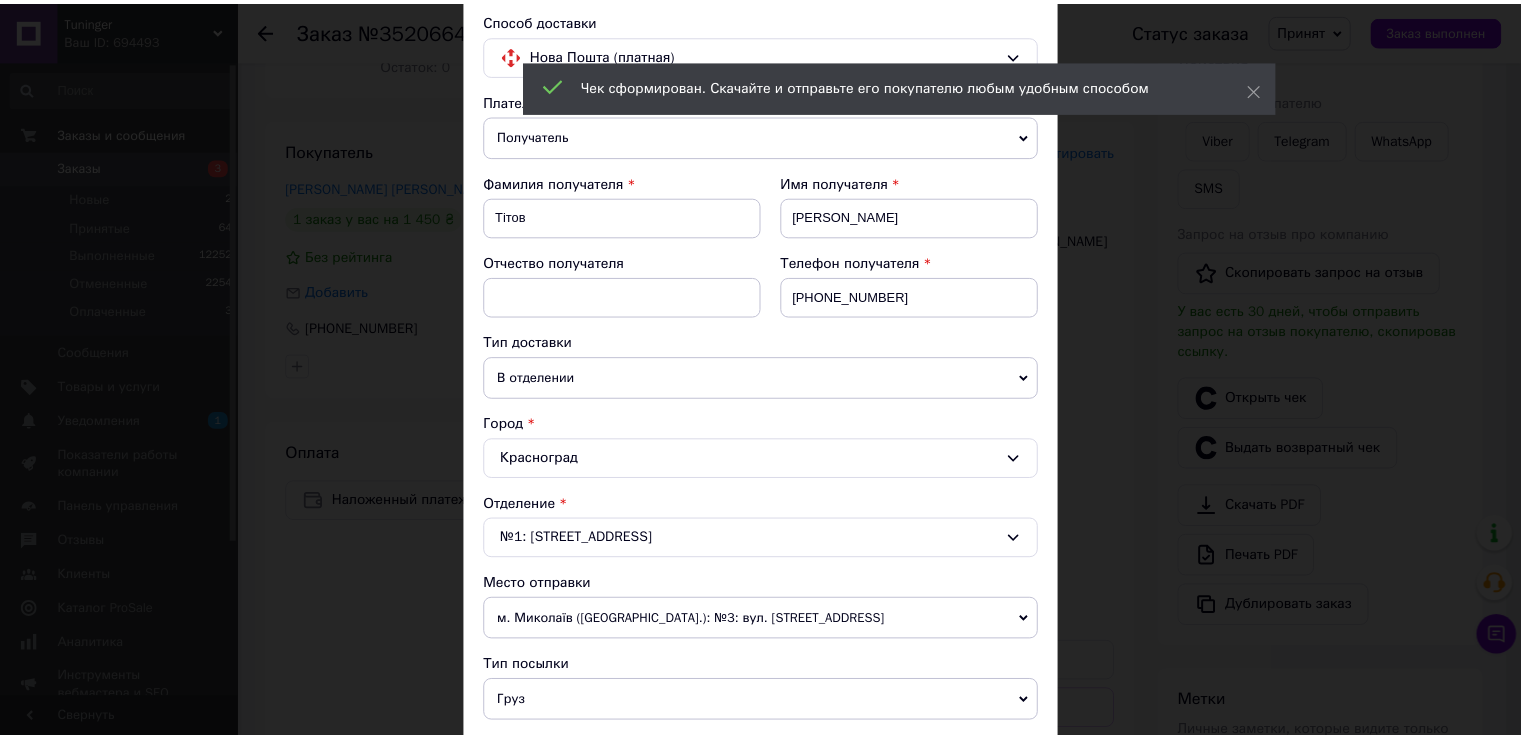 scroll, scrollTop: 1000, scrollLeft: 0, axis: vertical 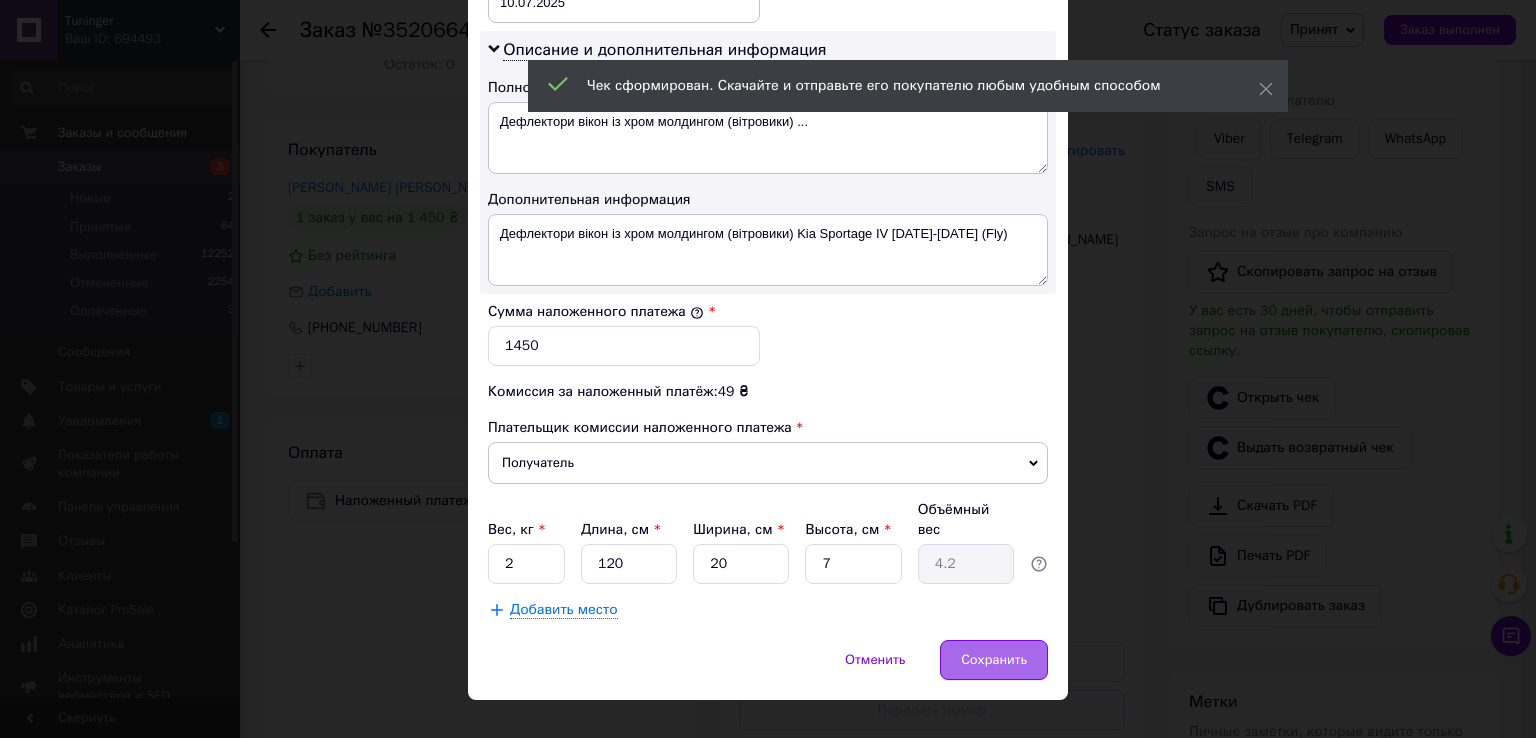 click on "Сохранить" at bounding box center [994, 660] 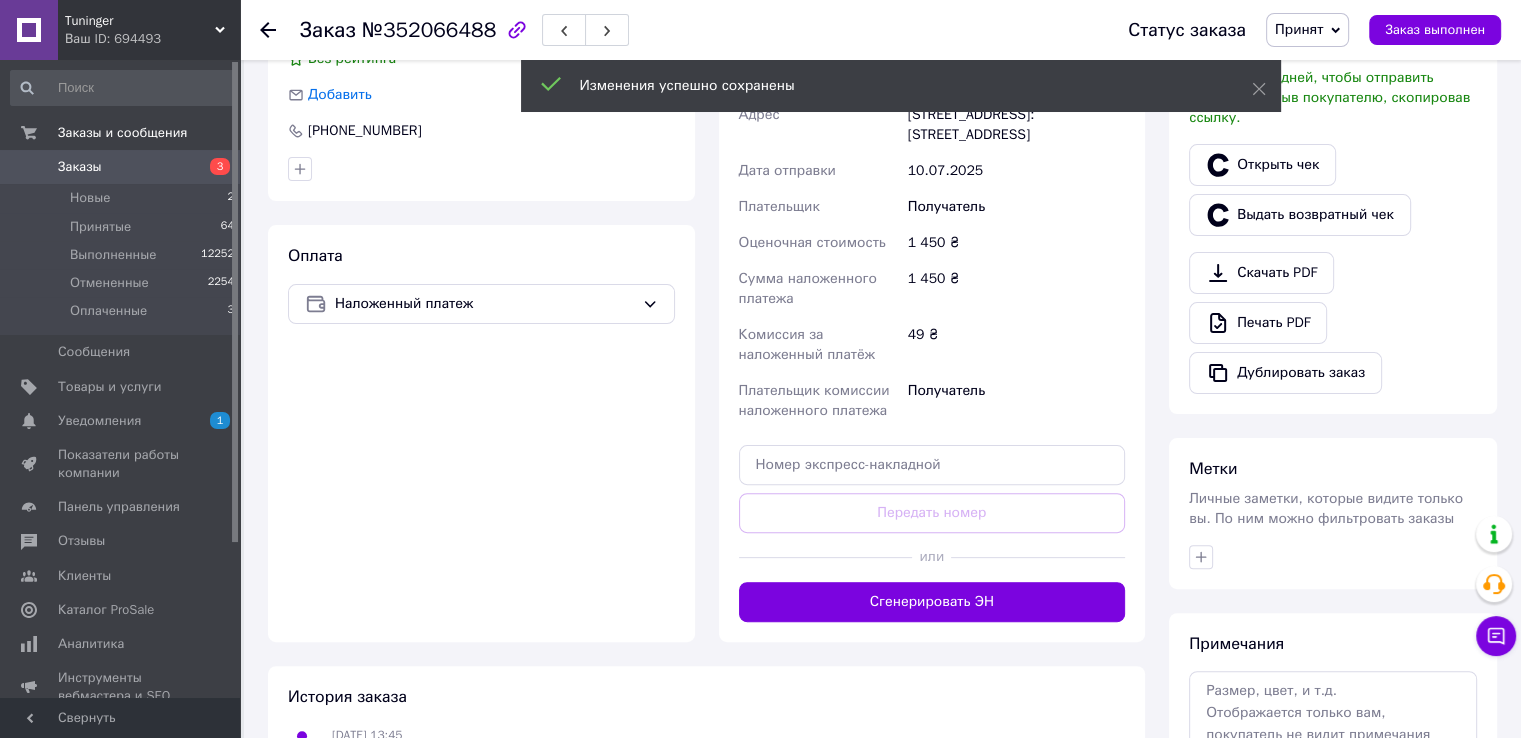 scroll, scrollTop: 500, scrollLeft: 0, axis: vertical 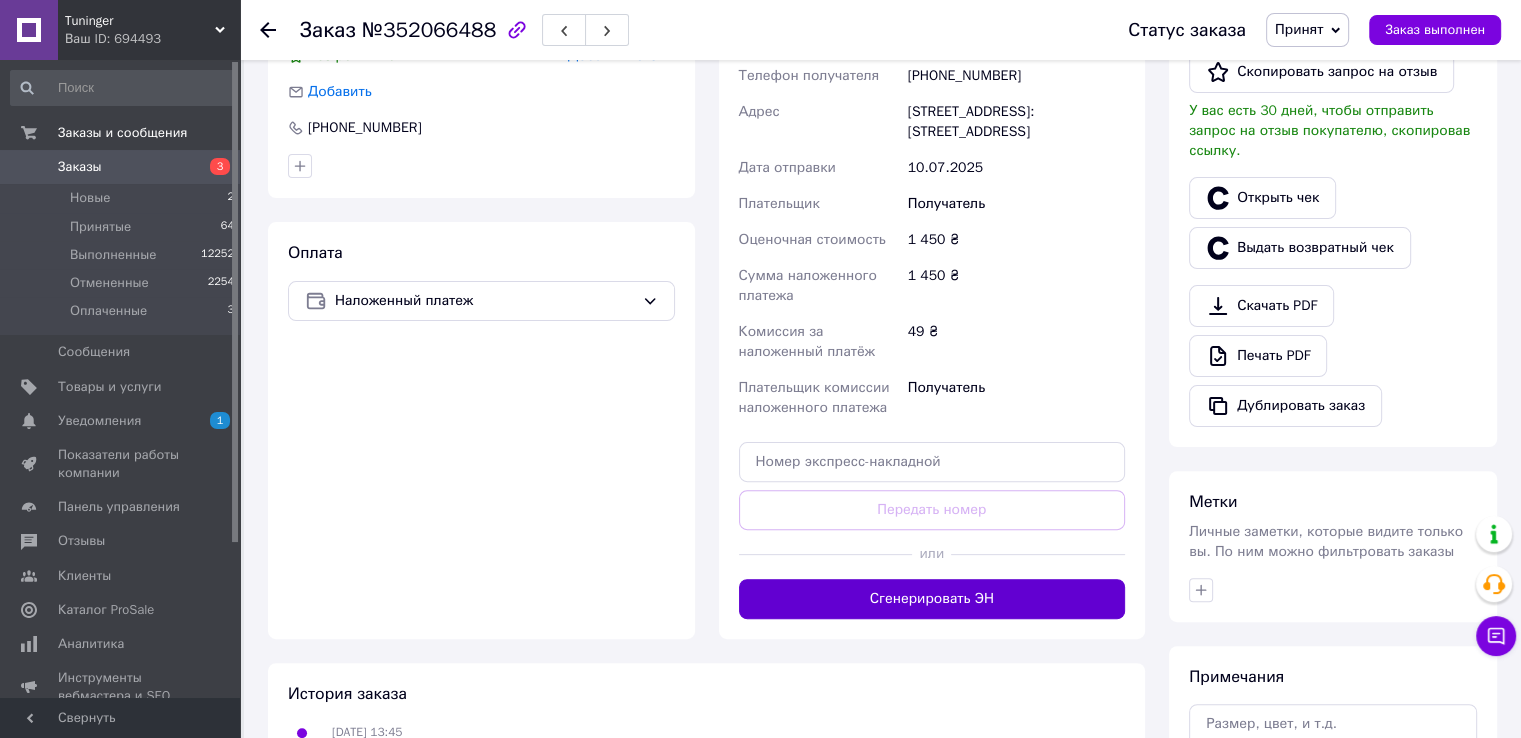 click on "Сгенерировать ЭН" at bounding box center [932, 599] 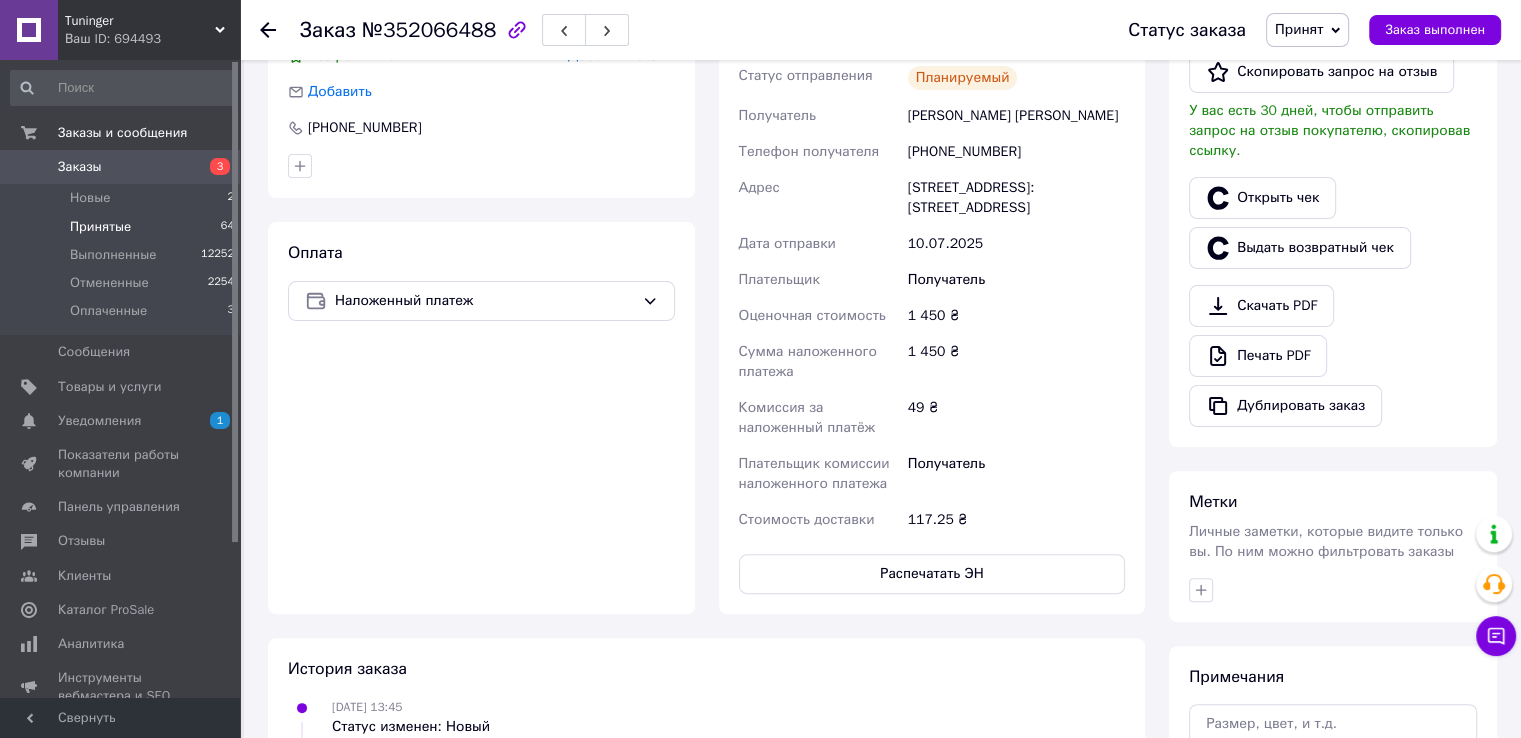 click on "Принятые" at bounding box center [100, 227] 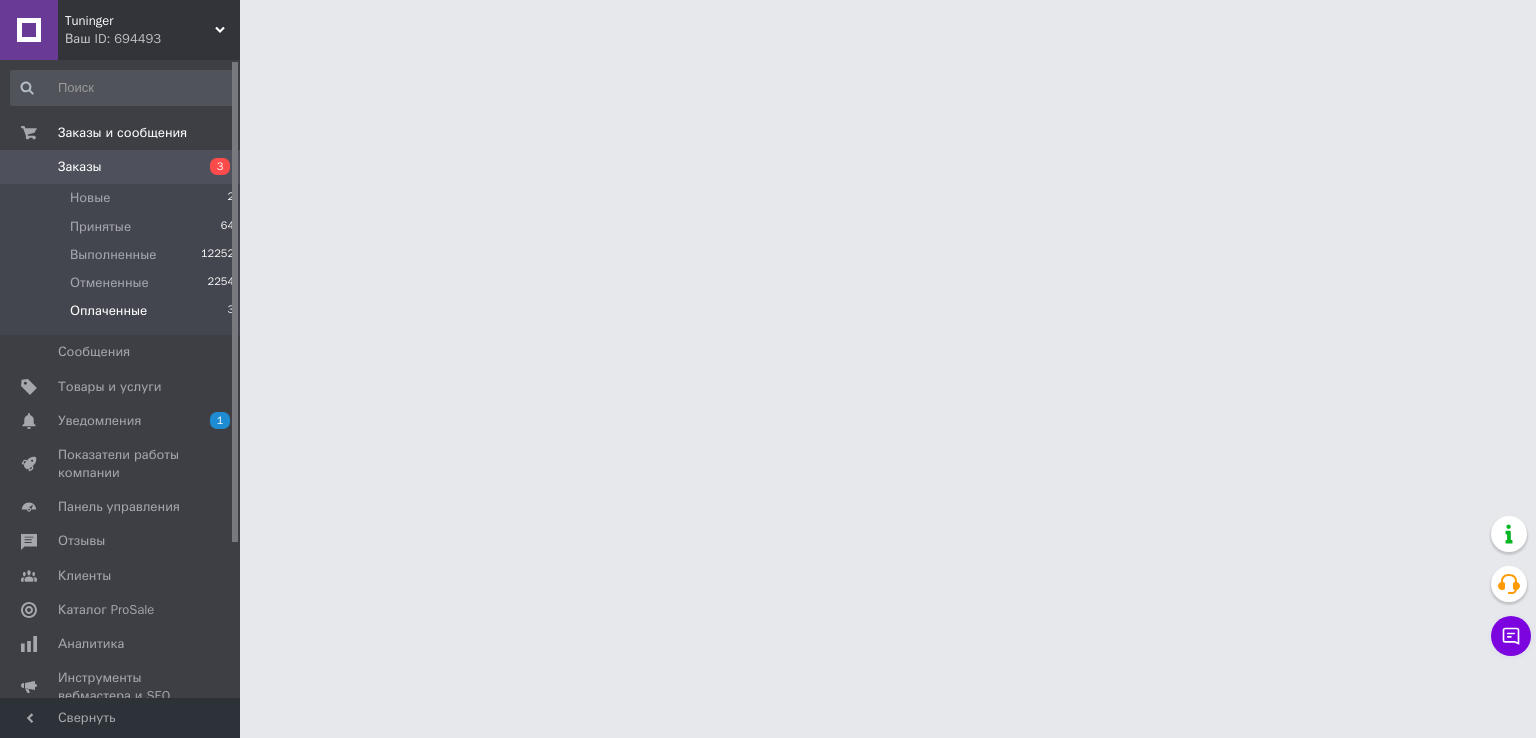 click on "Оплаченные" at bounding box center [108, 311] 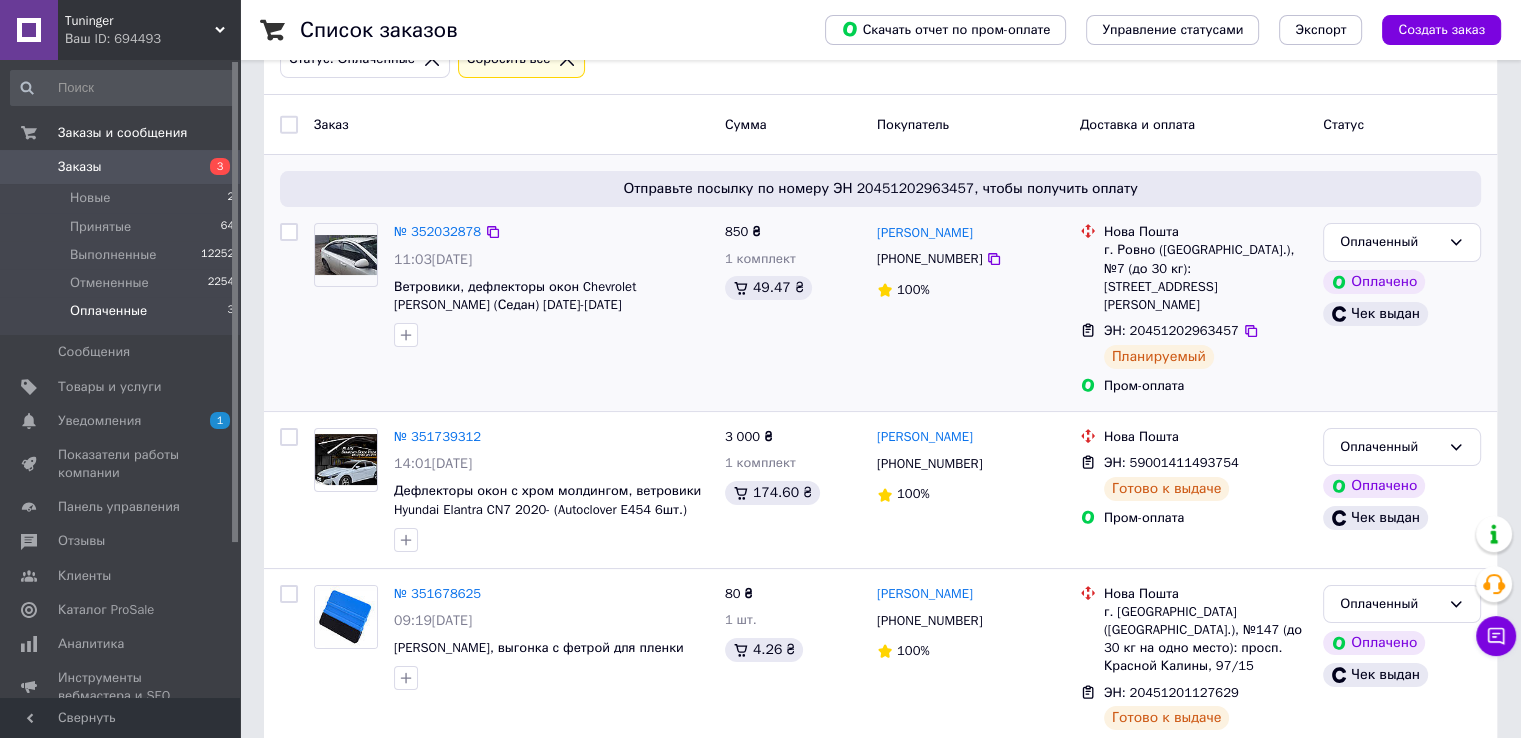 scroll, scrollTop: 134, scrollLeft: 0, axis: vertical 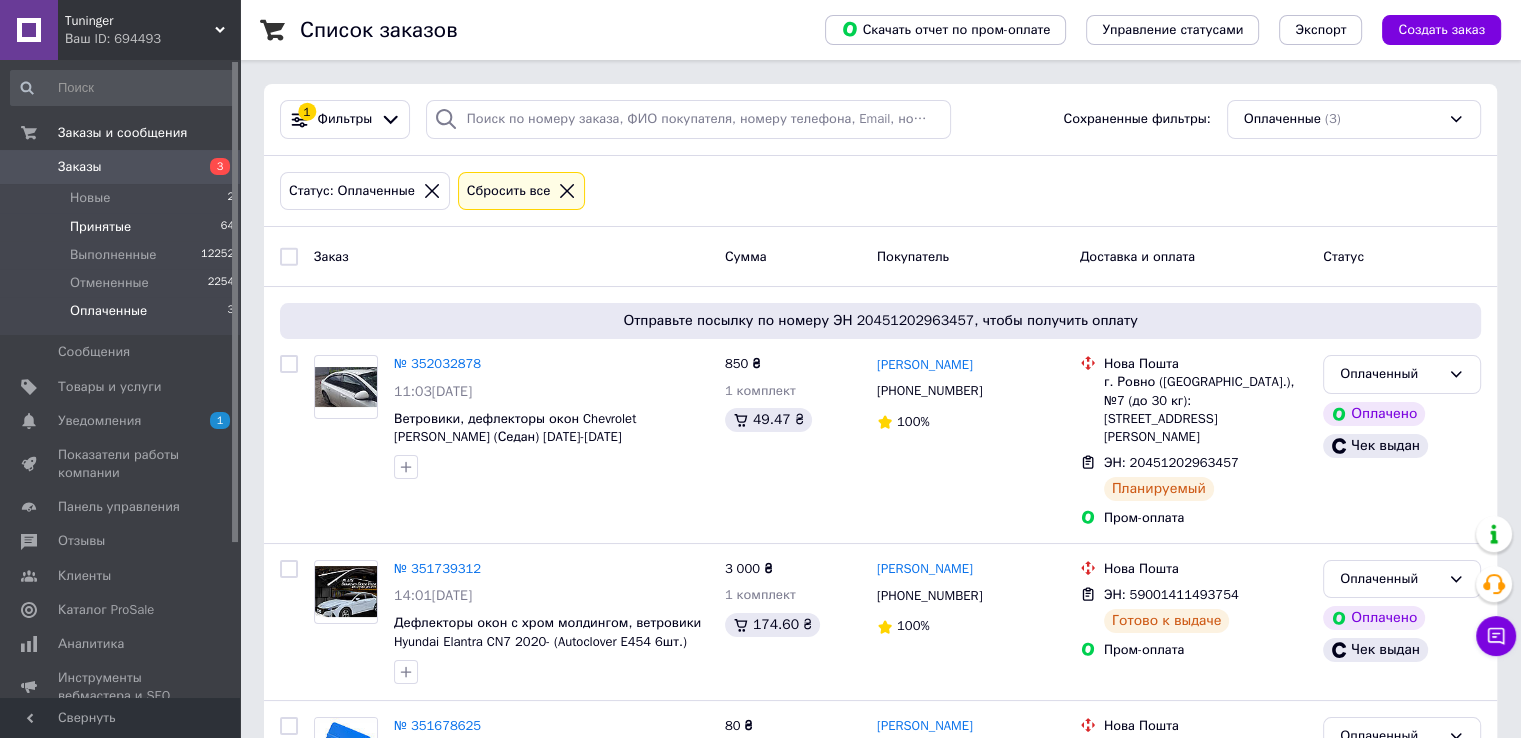 click on "Принятые" at bounding box center [100, 227] 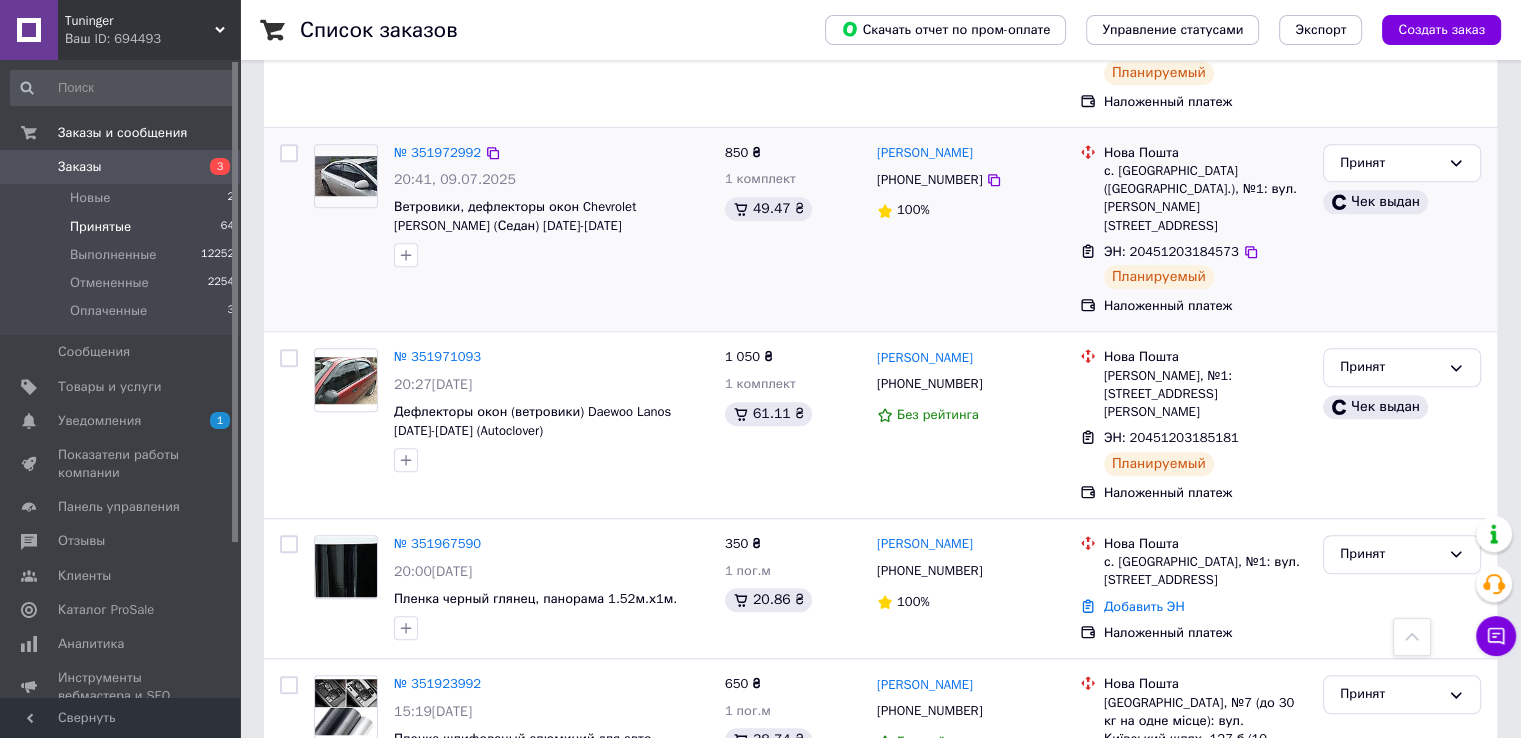 scroll, scrollTop: 1500, scrollLeft: 0, axis: vertical 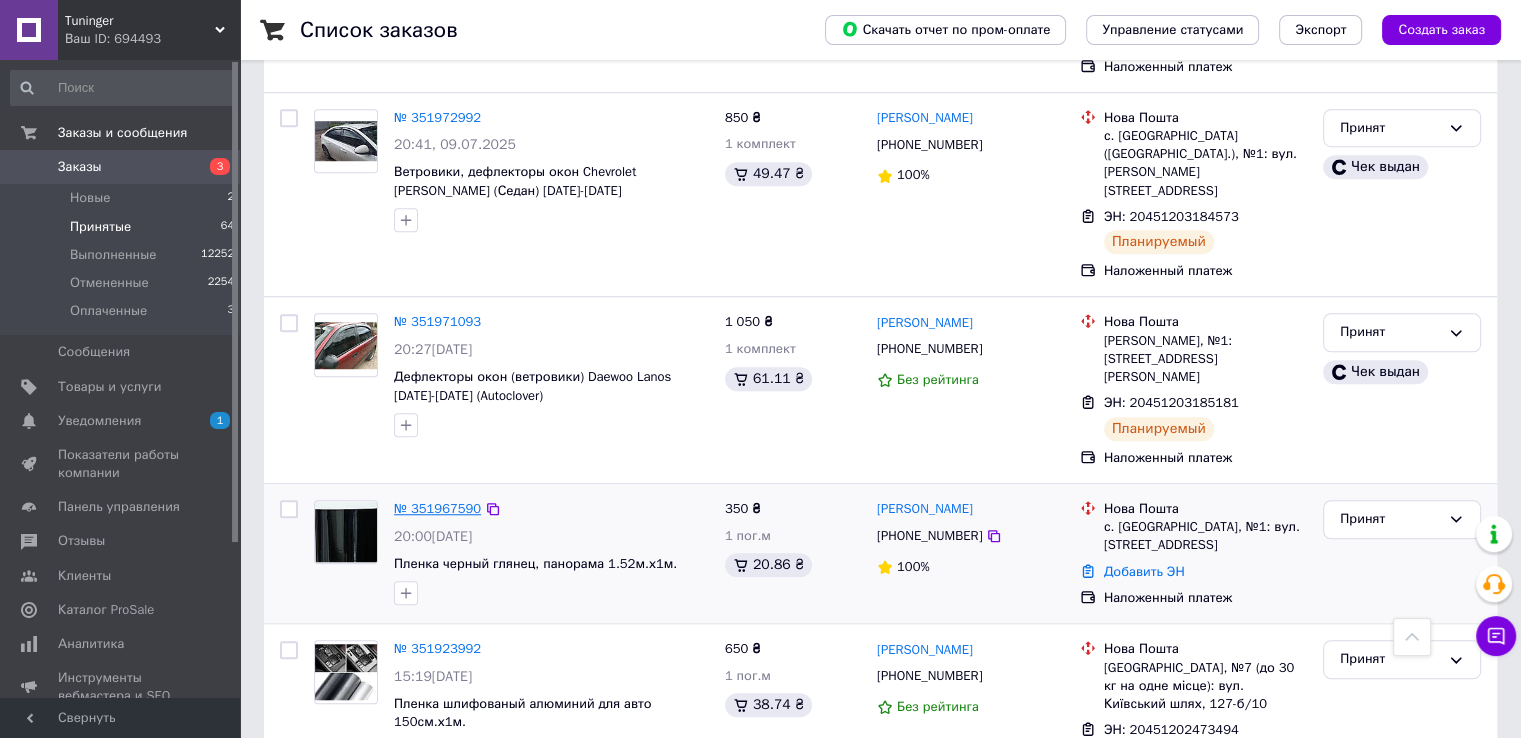 click on "№ 351967590" at bounding box center (437, 508) 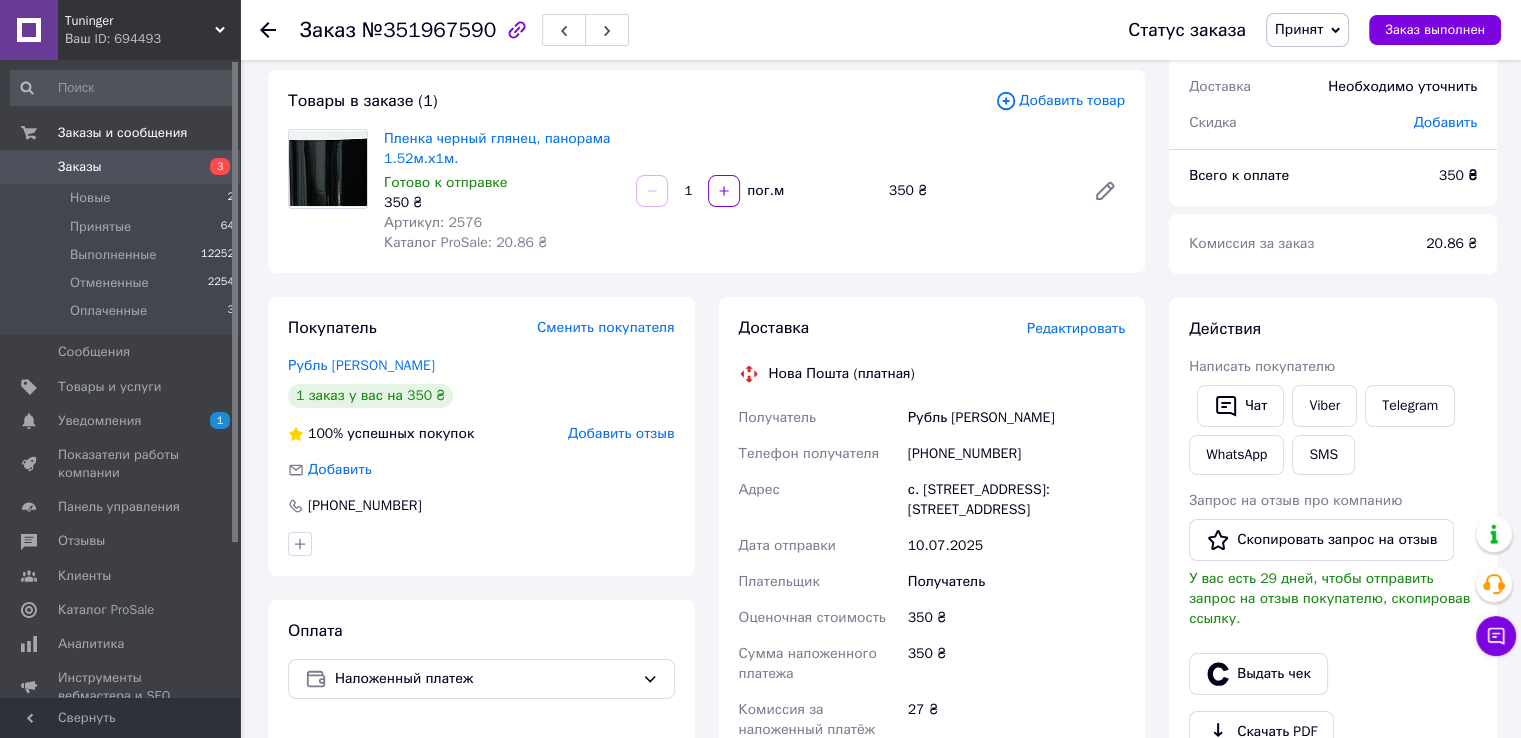 scroll, scrollTop: 2, scrollLeft: 0, axis: vertical 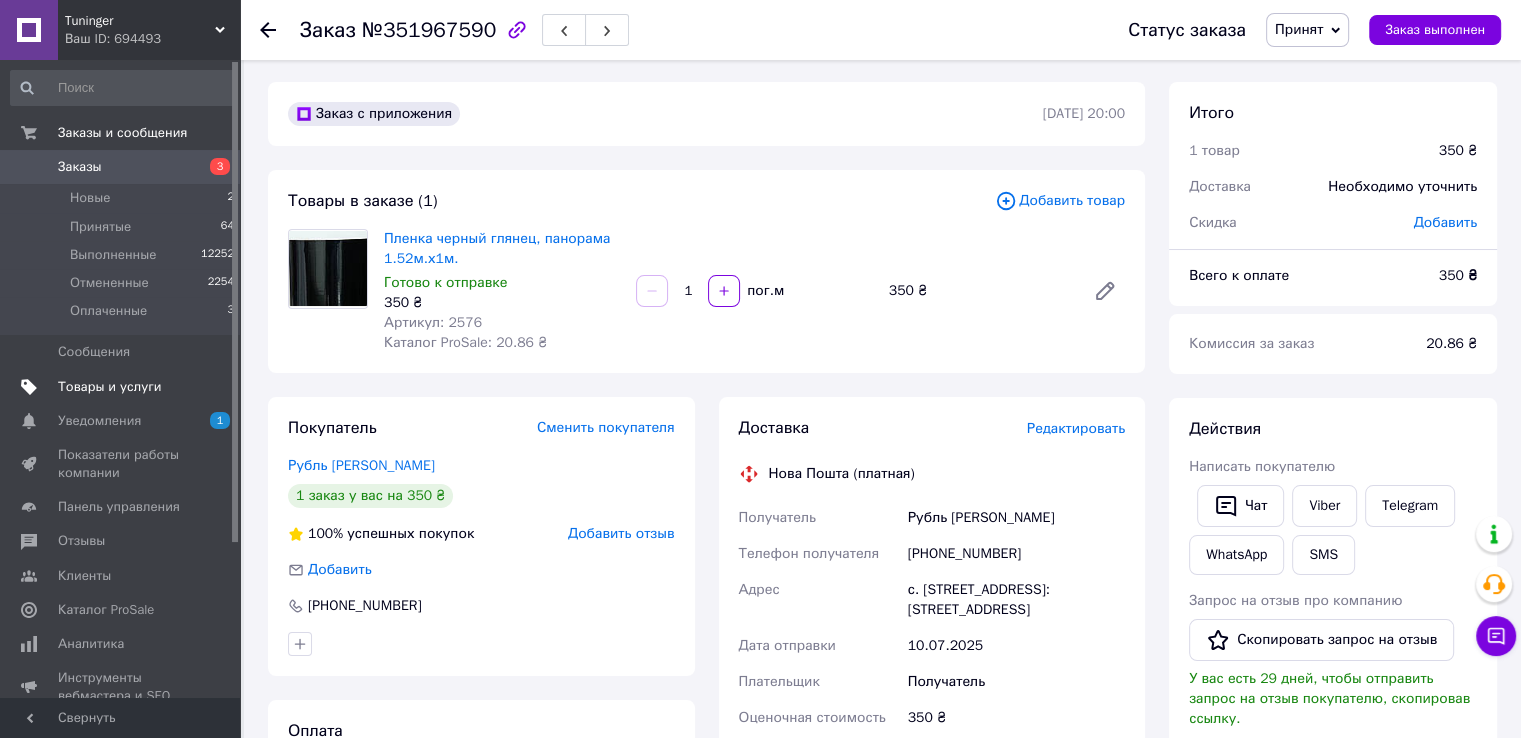 click on "Товары и услуги" at bounding box center [110, 387] 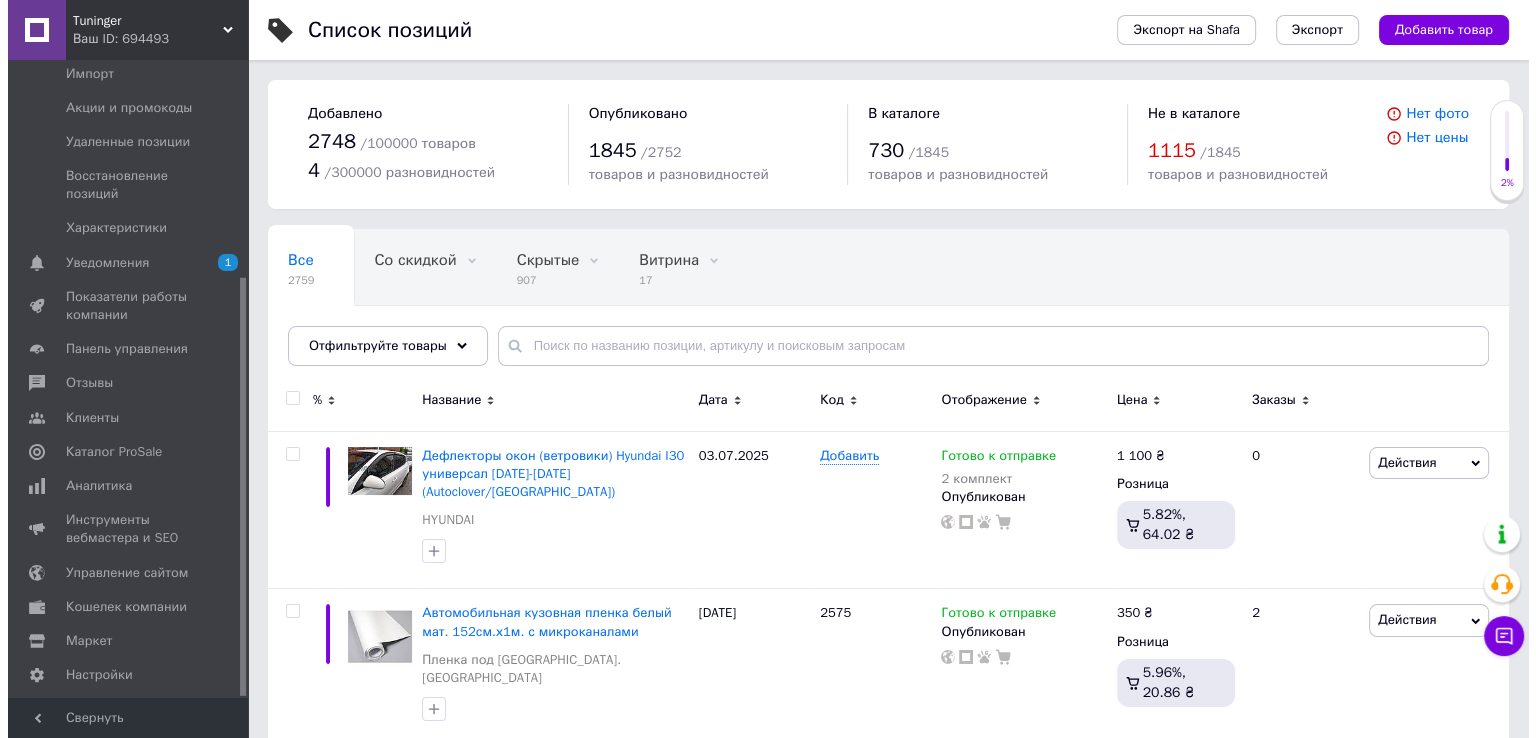 scroll, scrollTop: 329, scrollLeft: 0, axis: vertical 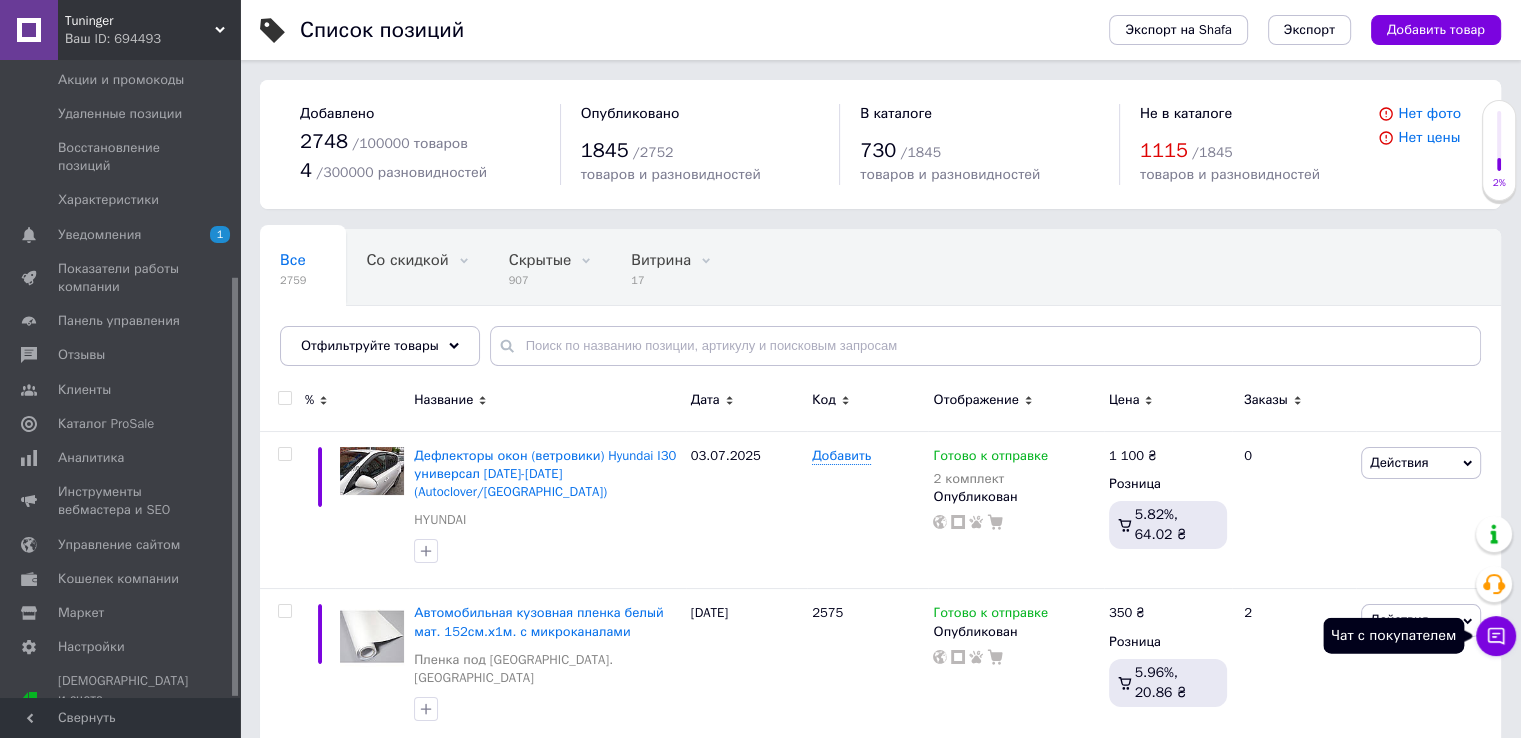 click 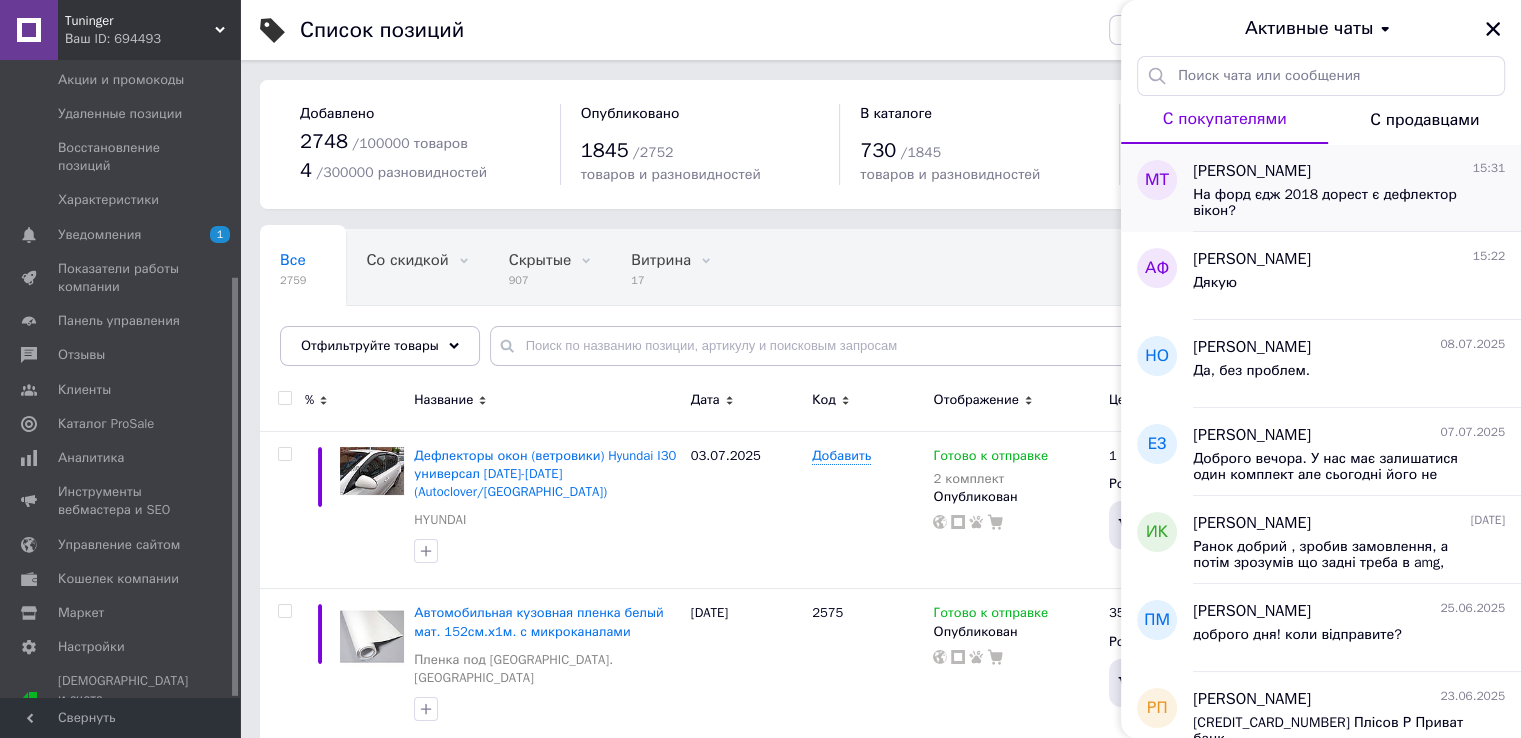 click on "На форд єдж 2018 дорест є дефлектор вікон?" at bounding box center [1335, 203] 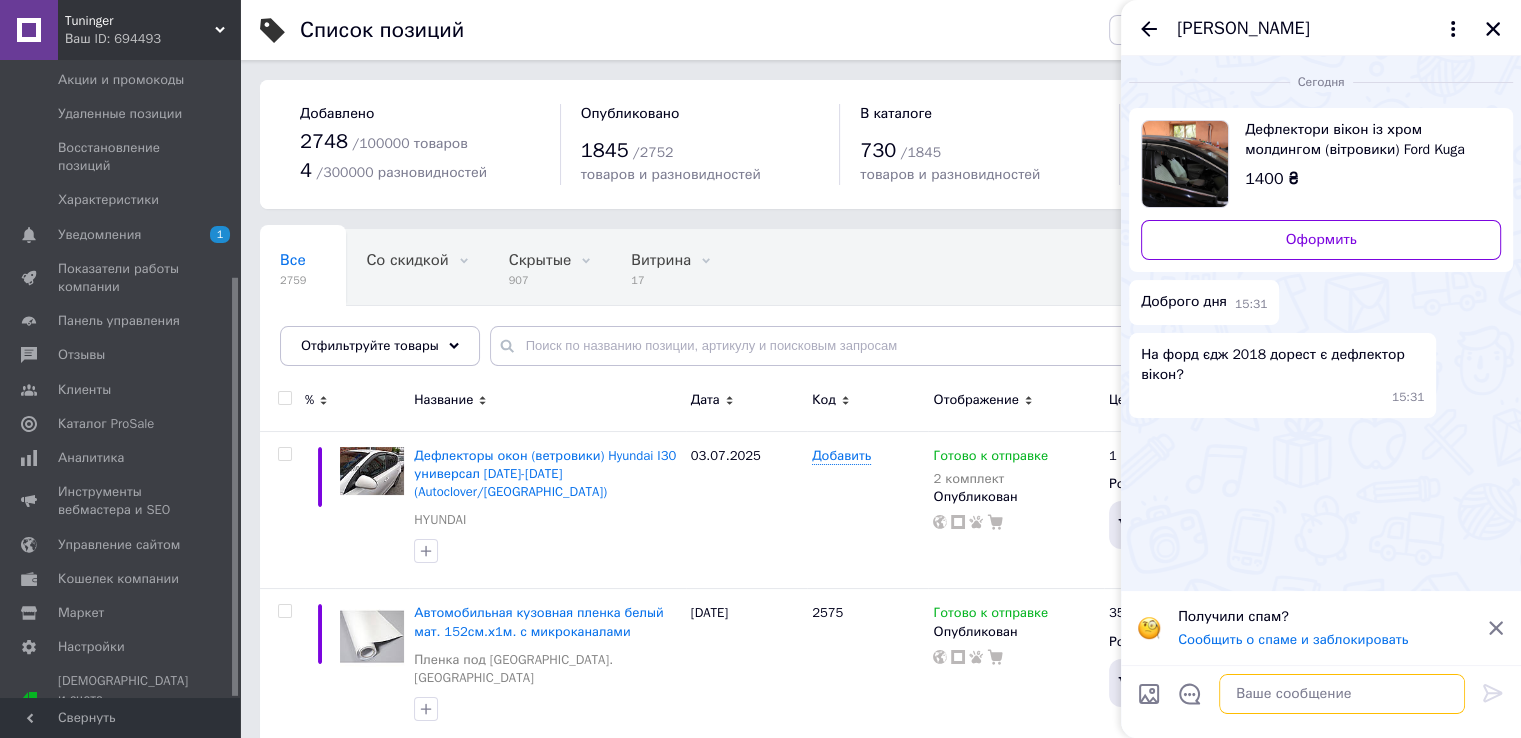 click at bounding box center (1342, 694) 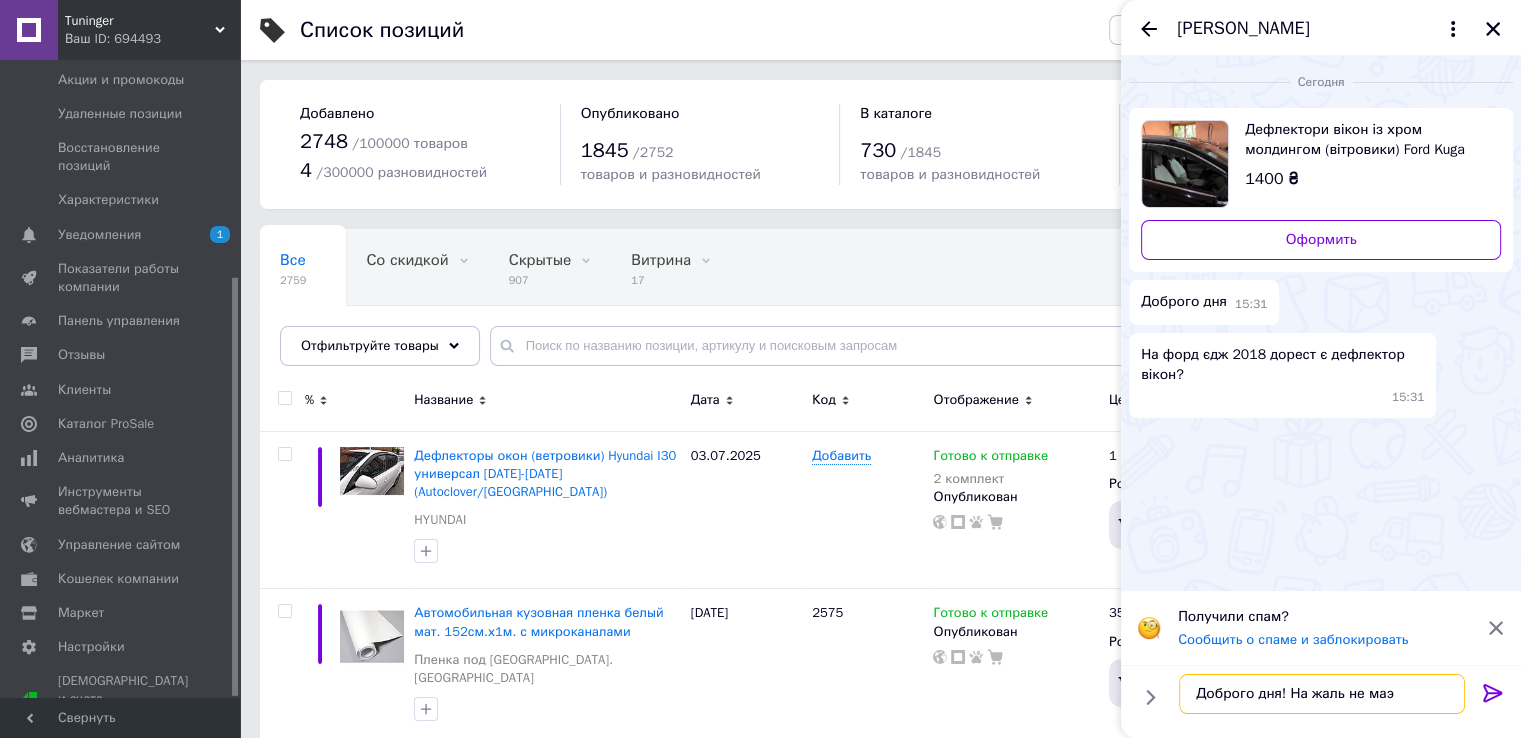 drag, startPoint x: 1285, startPoint y: 694, endPoint x: 1398, endPoint y: 697, distance: 113.03982 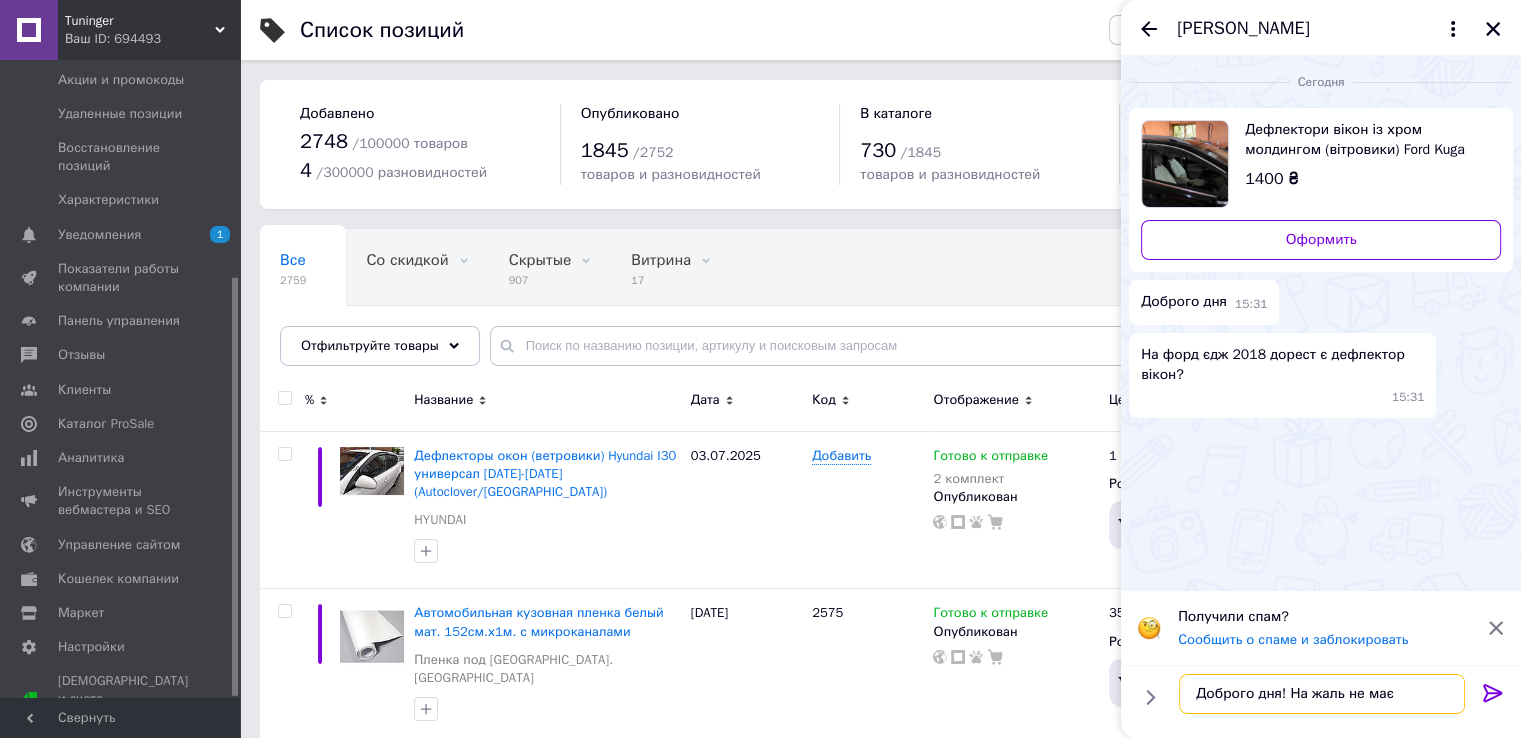 drag, startPoint x: 1397, startPoint y: 693, endPoint x: 1288, endPoint y: 701, distance: 109.29318 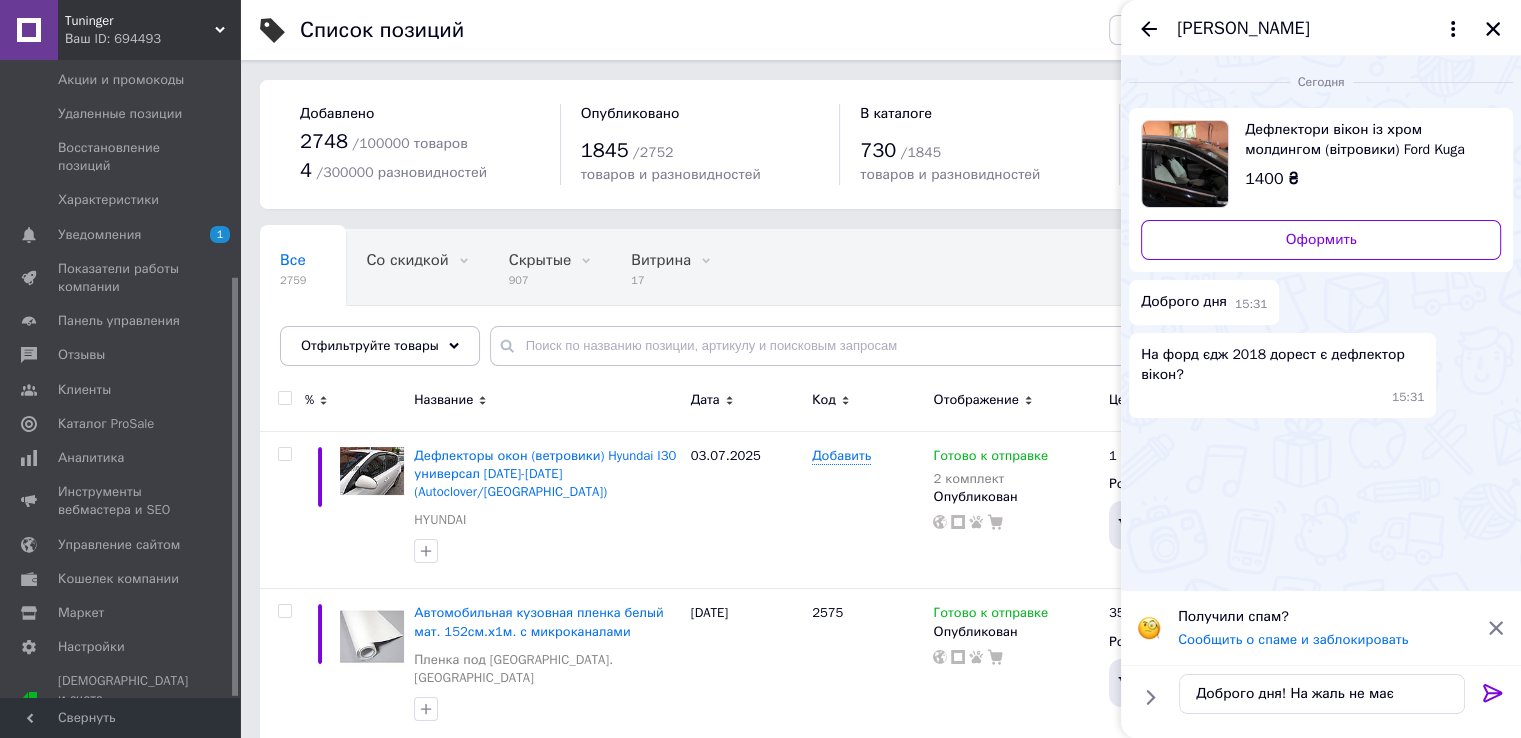 click 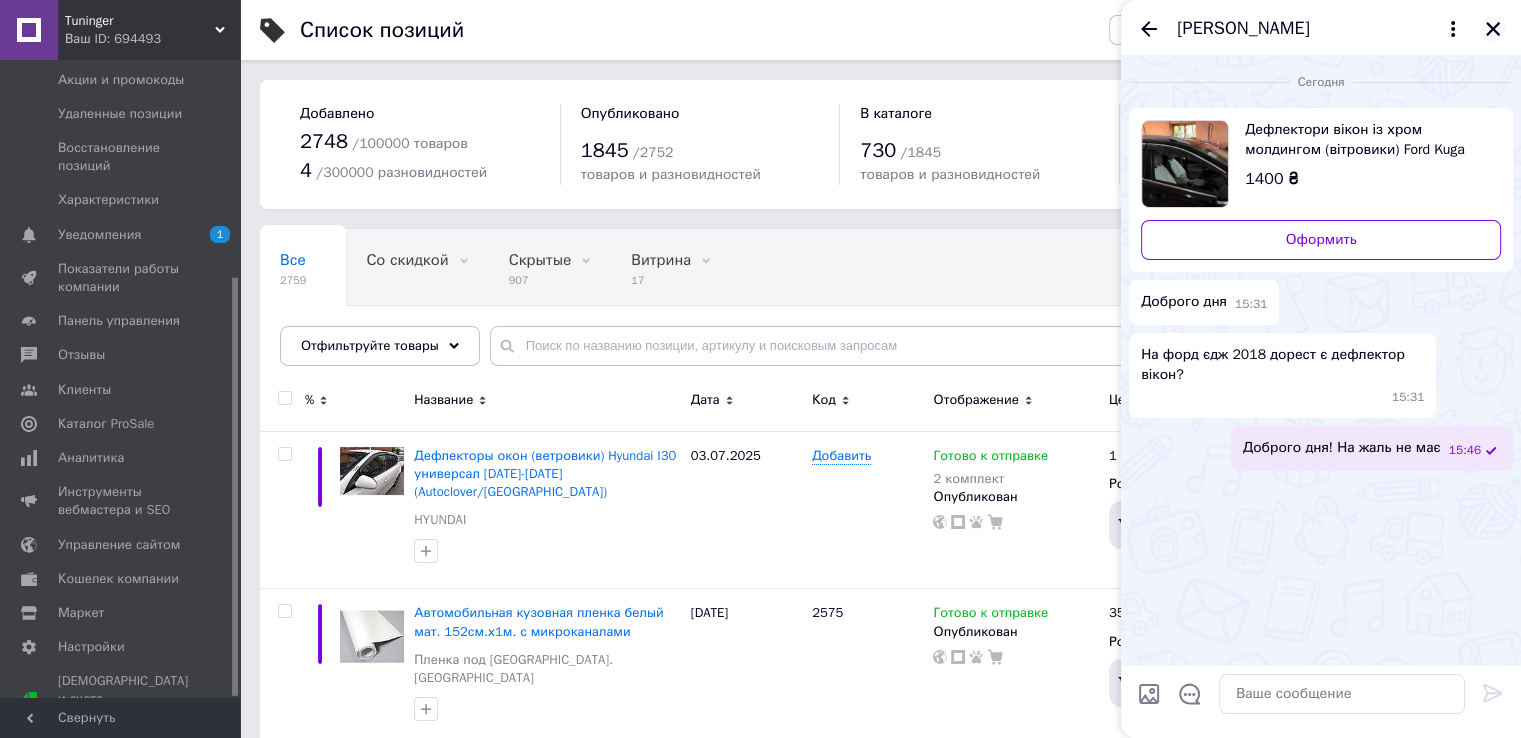 click 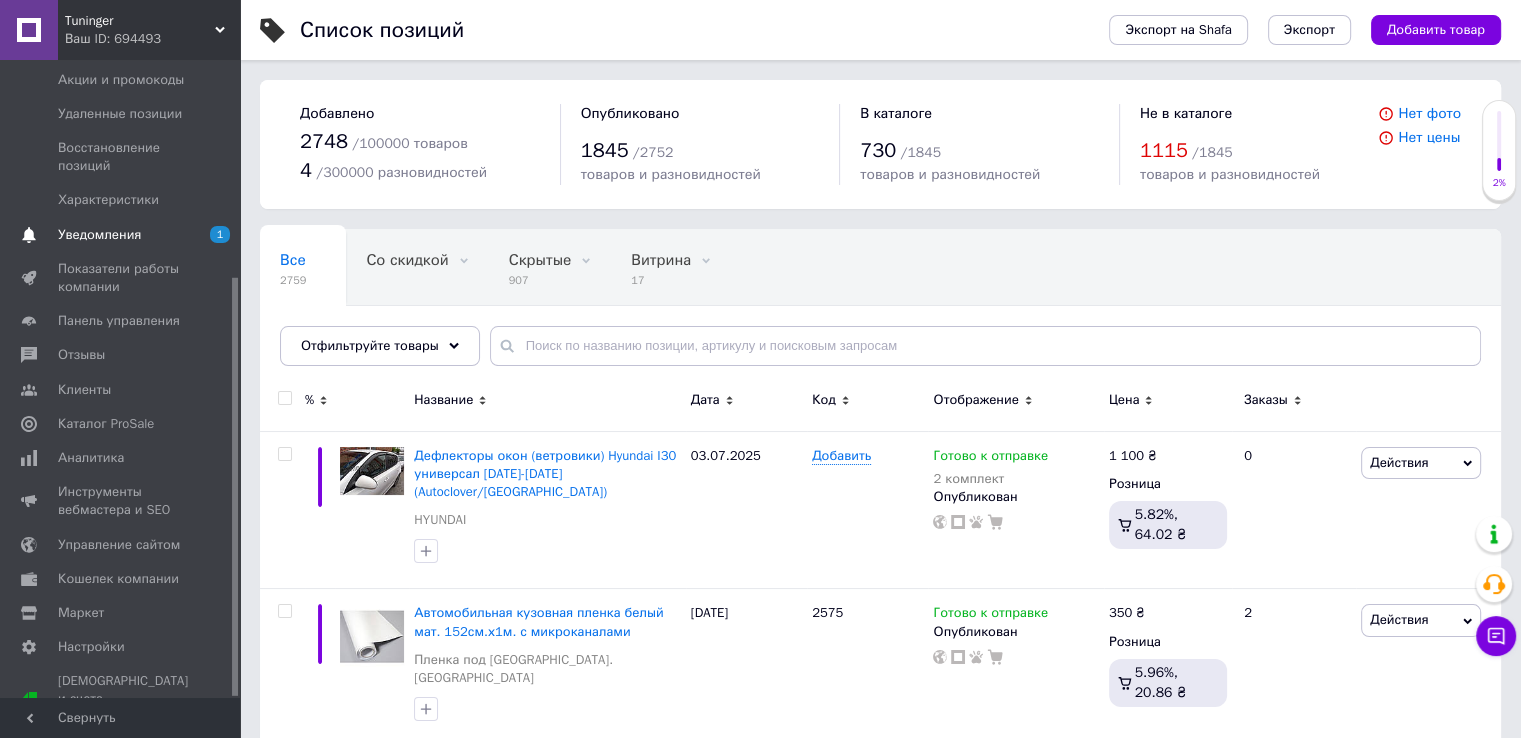 click on "Уведомления" at bounding box center [99, 235] 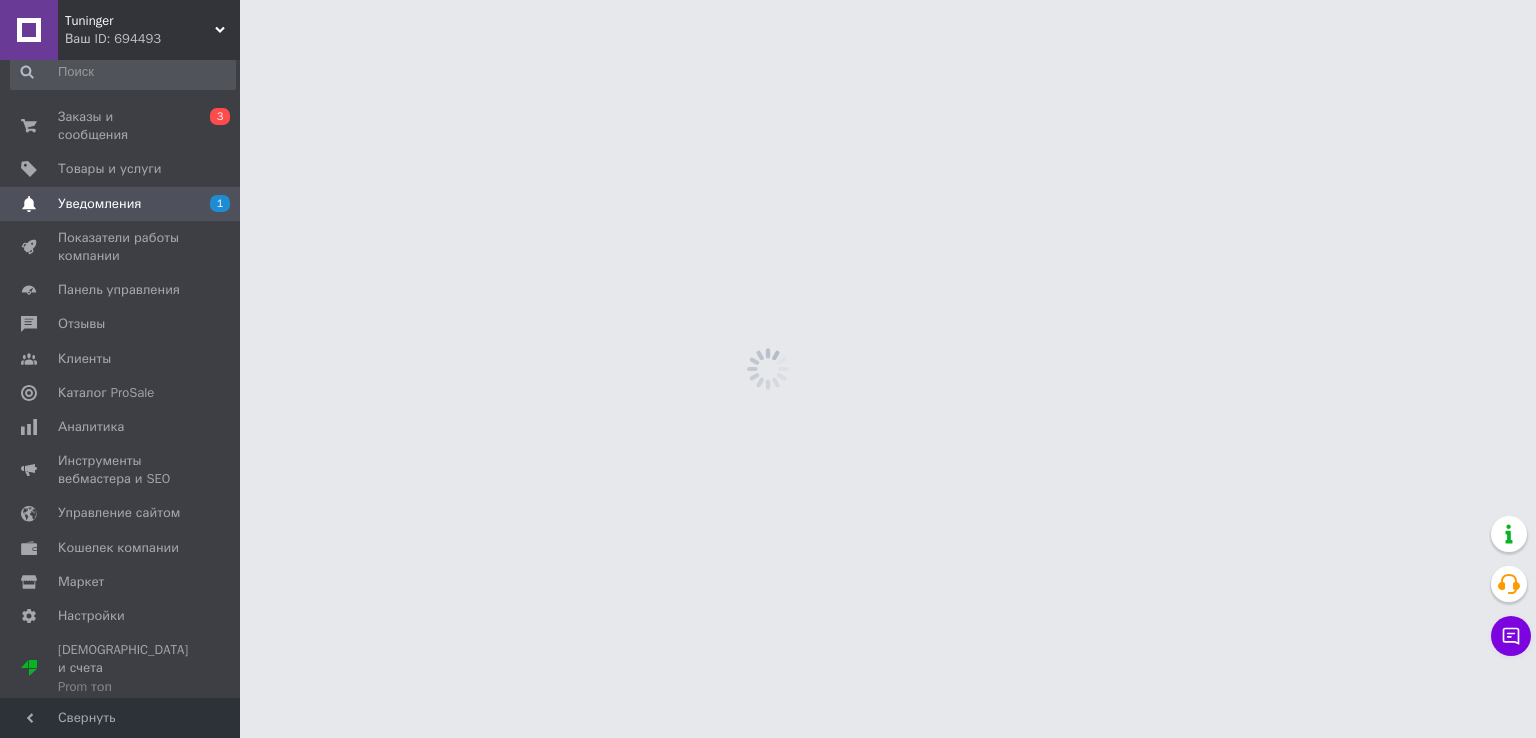 scroll, scrollTop: 0, scrollLeft: 0, axis: both 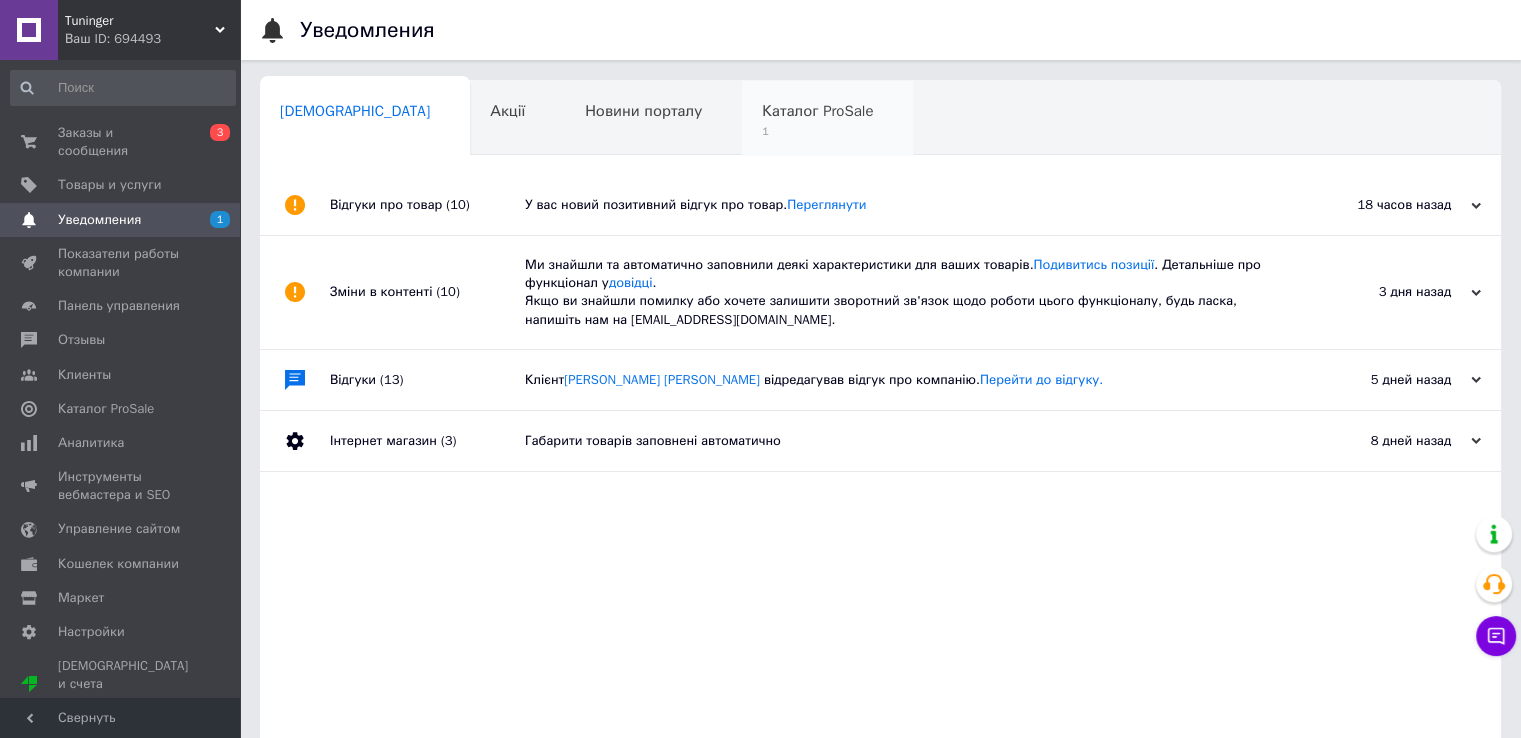 click on "Каталог ProSale" at bounding box center [817, 111] 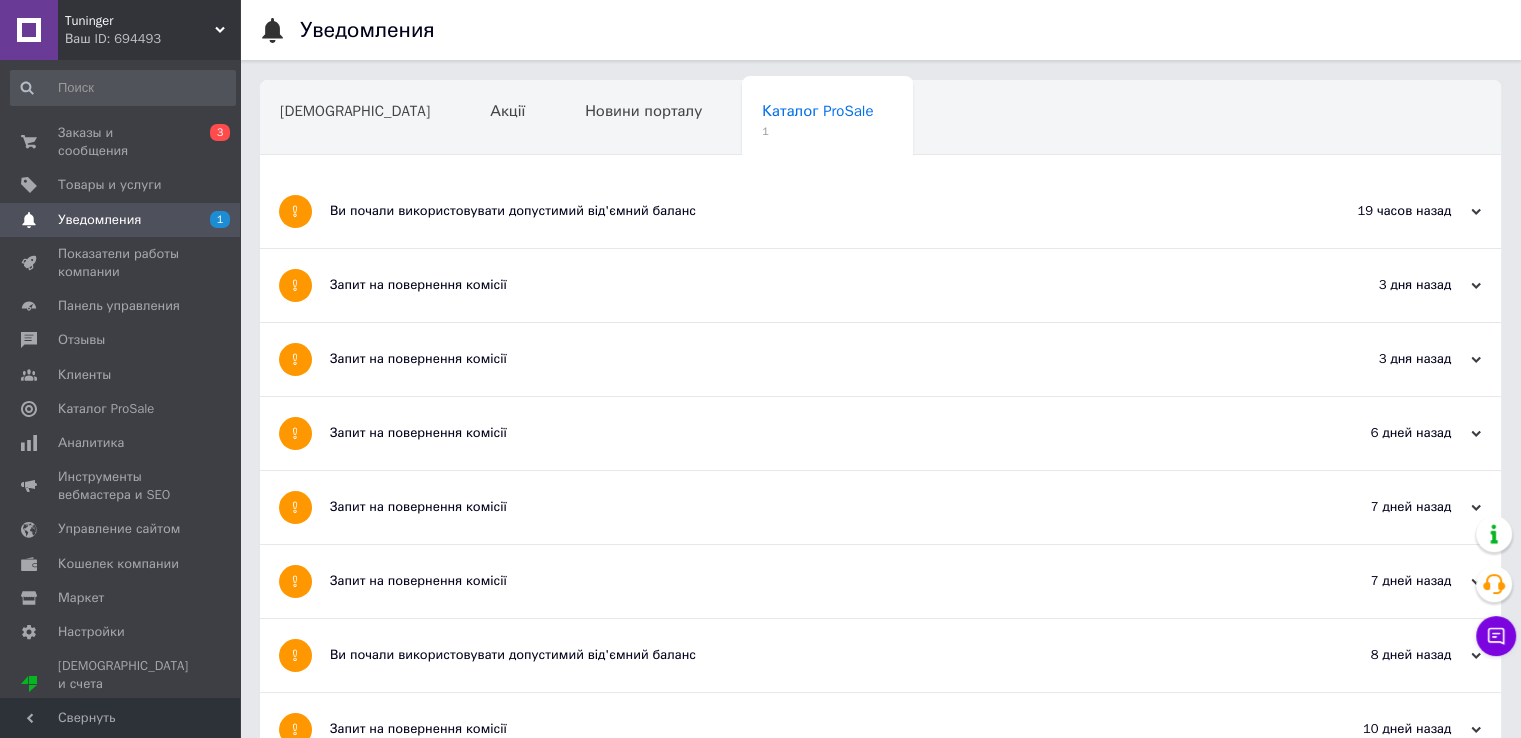 click on "Ви почали використовувати допустимий від'ємний баланс" at bounding box center [805, 211] 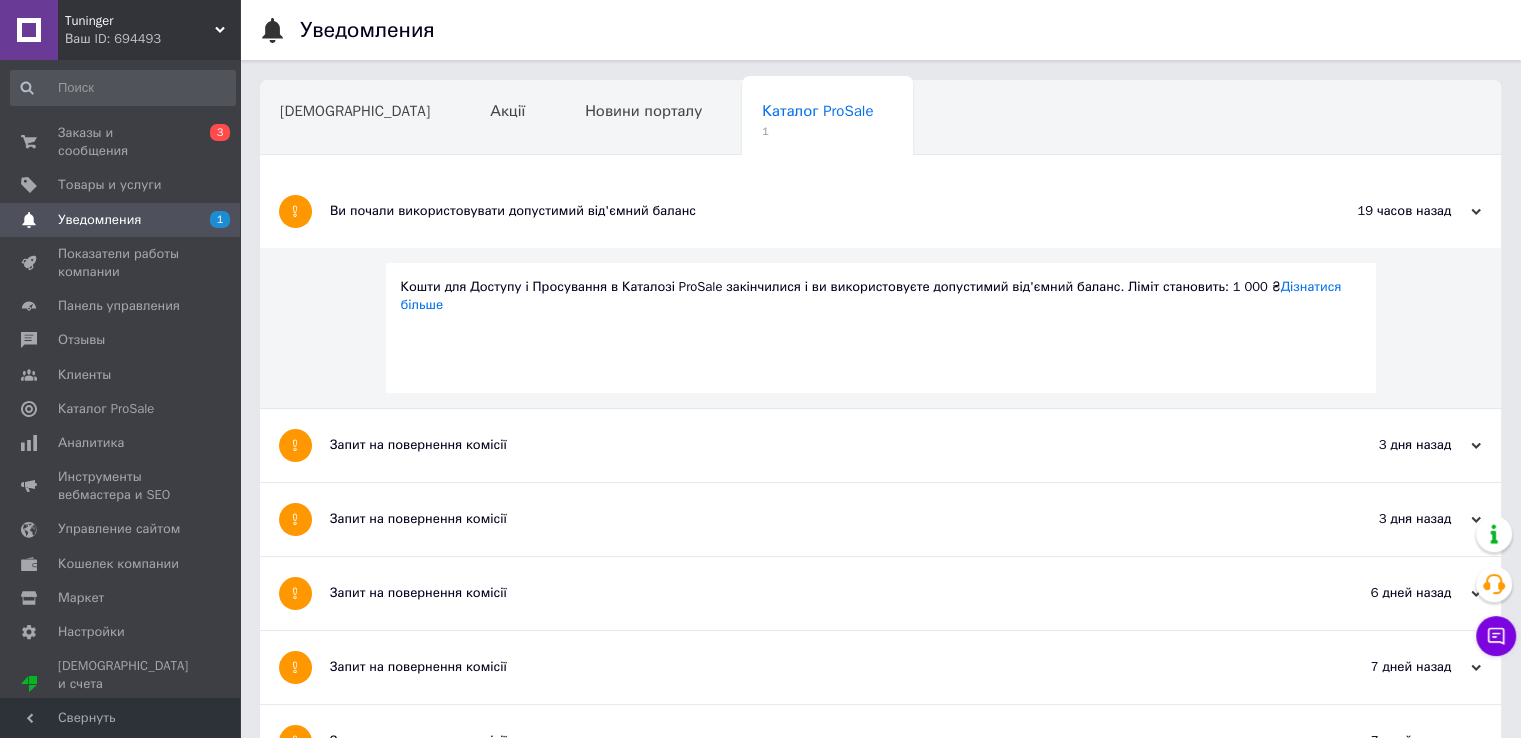 click on "Ви почали використовувати допустимий від'ємний баланс" at bounding box center (805, 211) 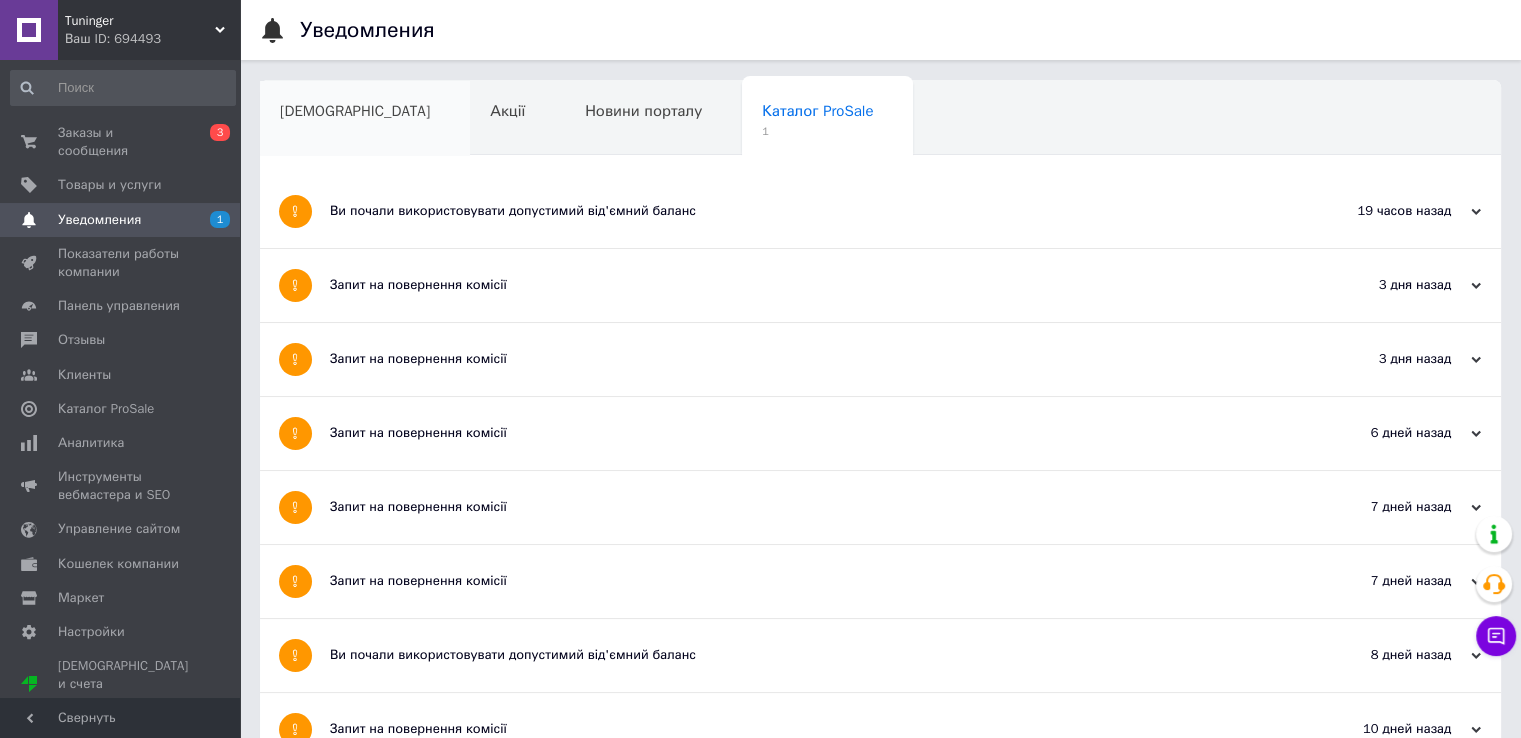 click on "Сповіщення" at bounding box center [365, 119] 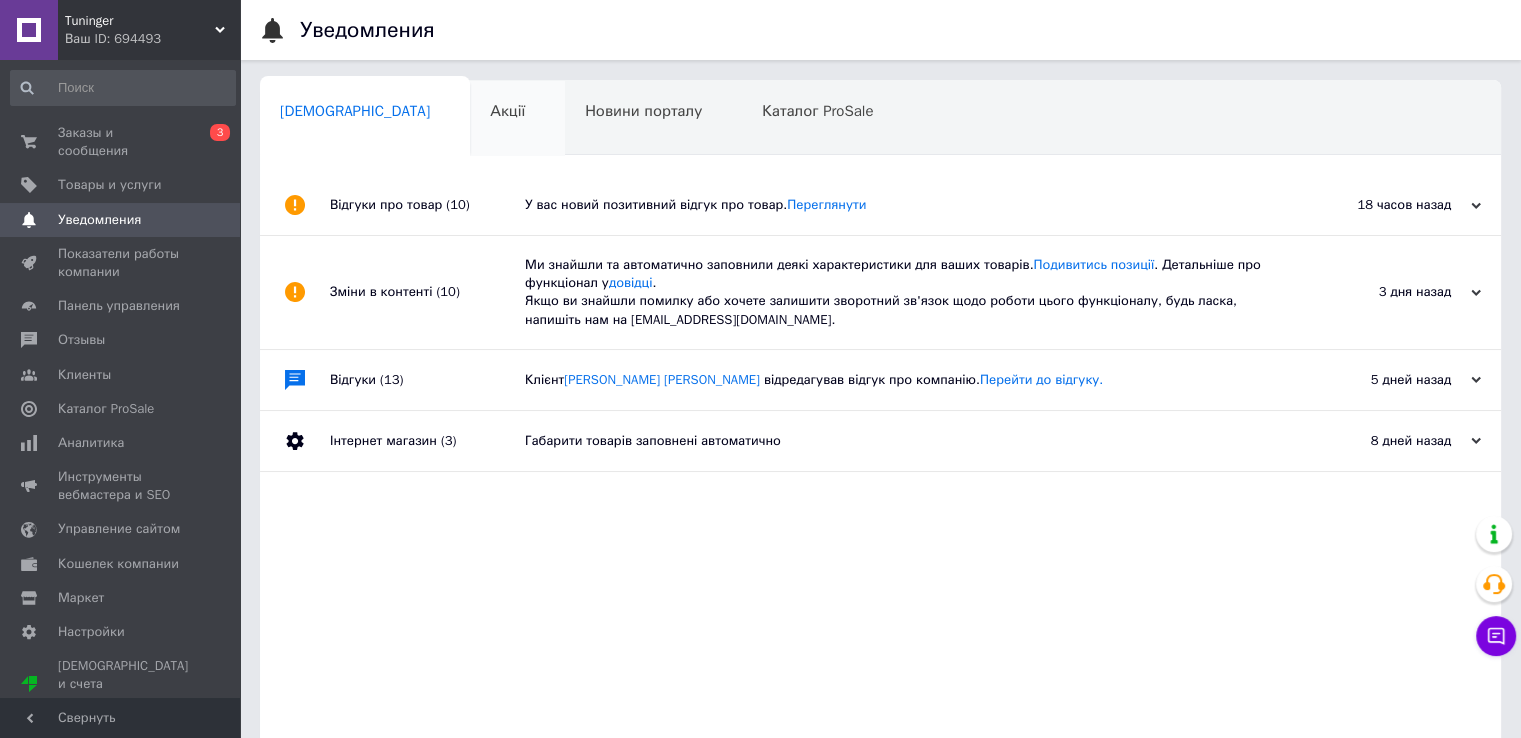 click on "Акції" at bounding box center (517, 119) 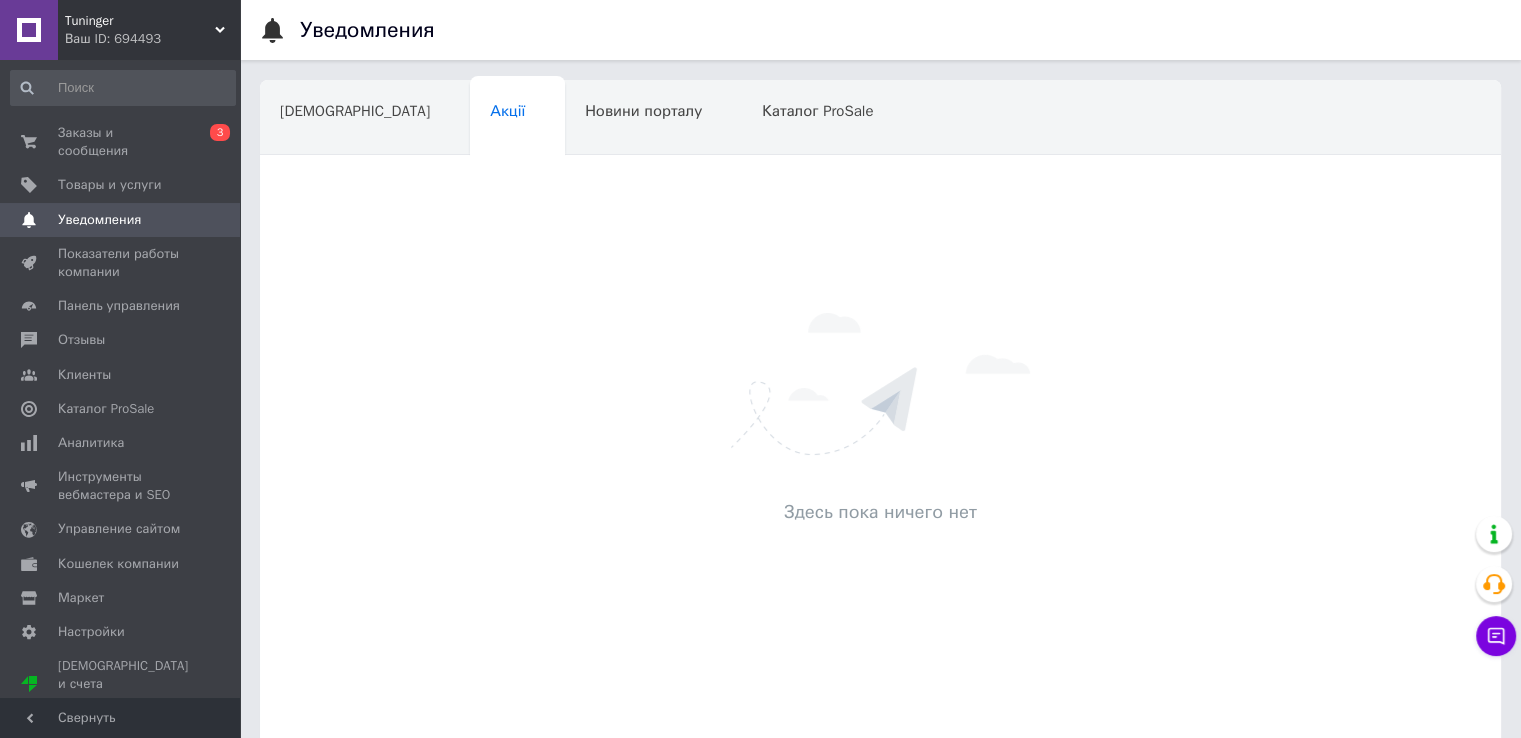 click on "Навчання та заходи" at bounding box center (351, 187) 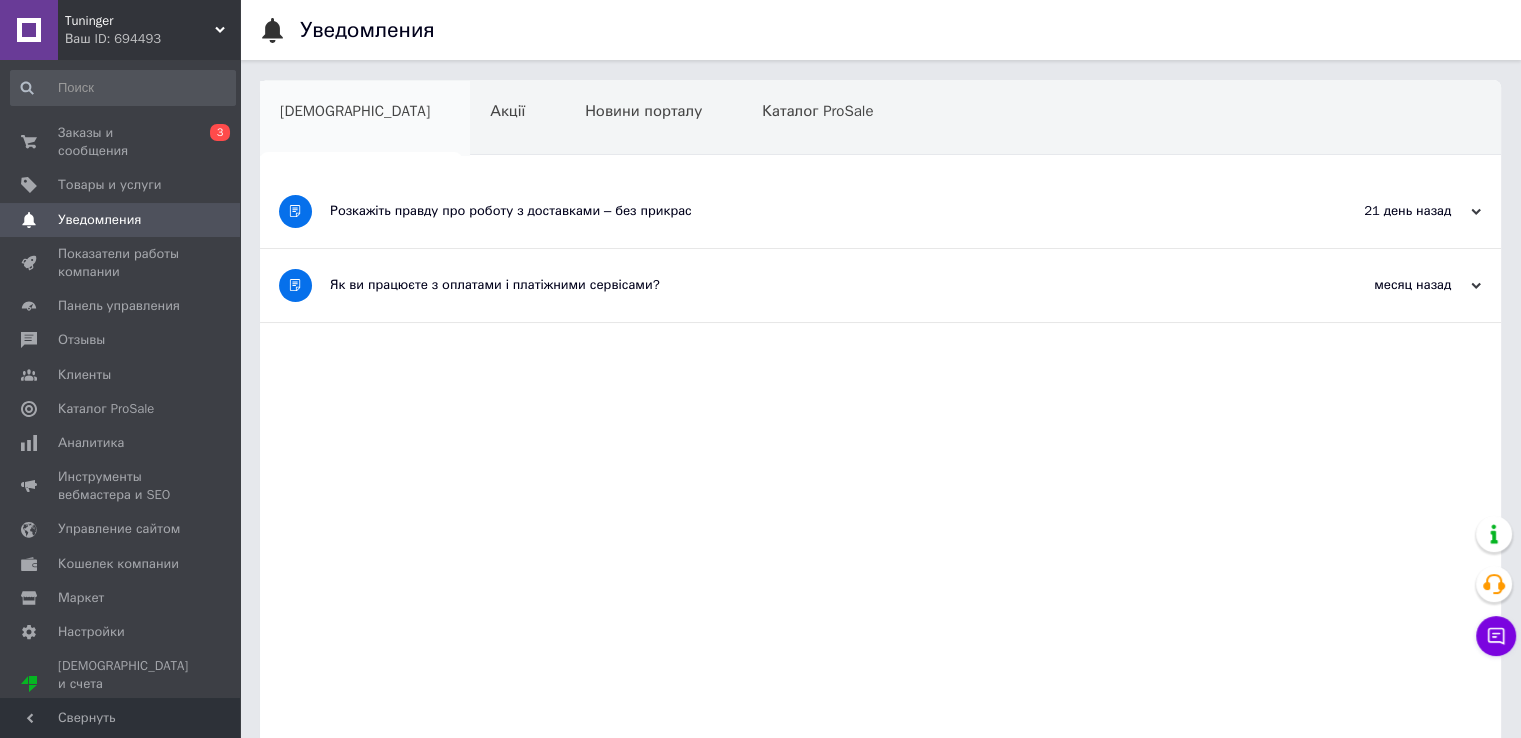 click on "Сповіщення" at bounding box center (355, 111) 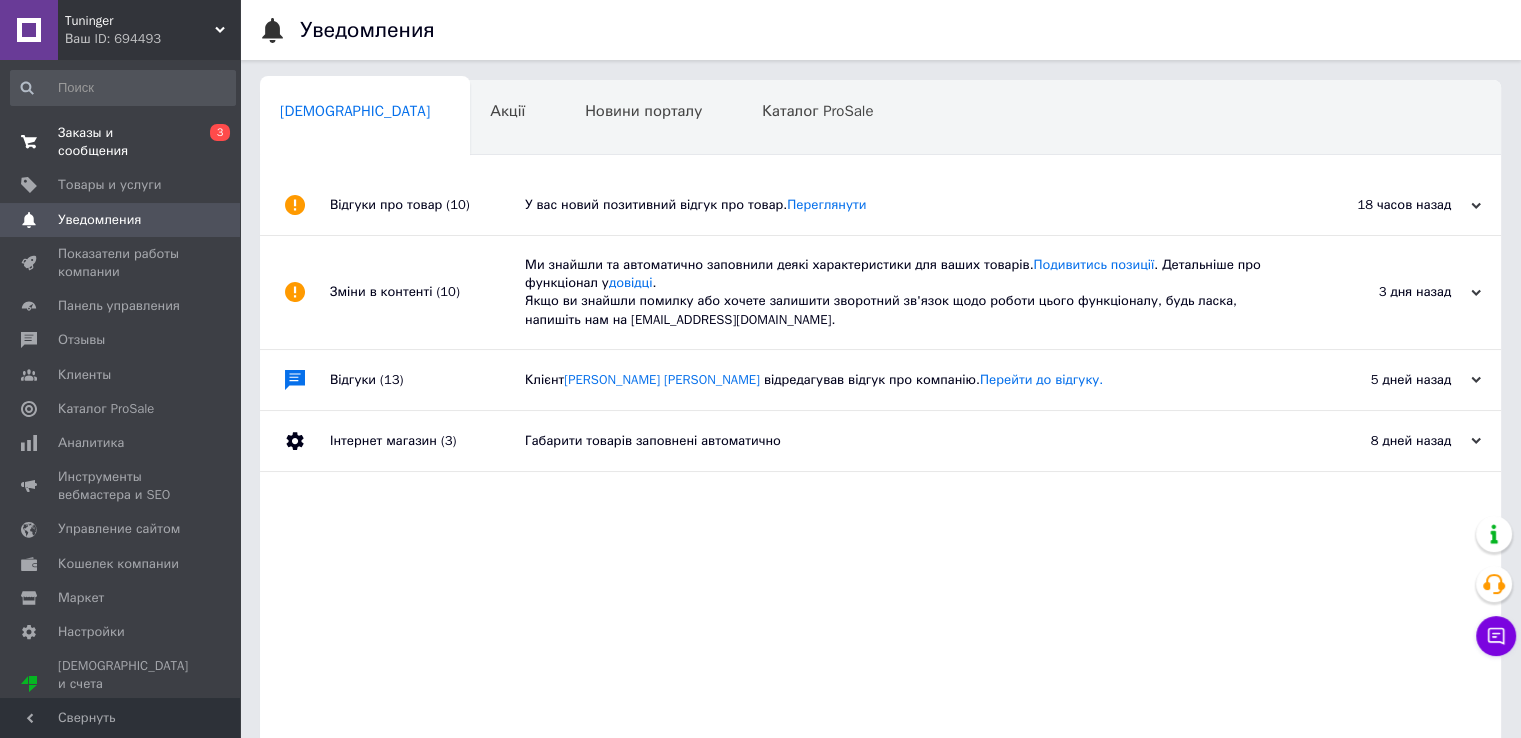 click on "Заказы и сообщения" at bounding box center [121, 142] 